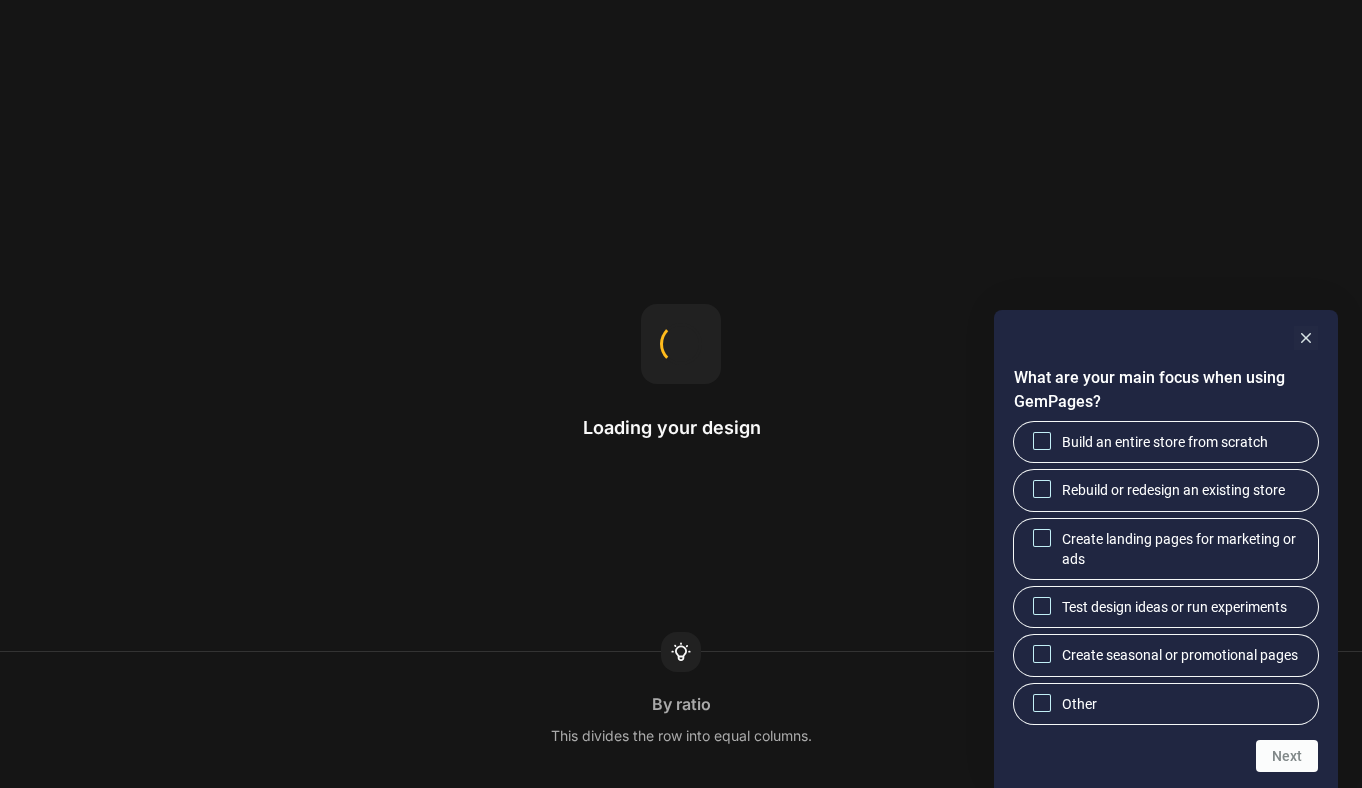 scroll, scrollTop: 0, scrollLeft: 0, axis: both 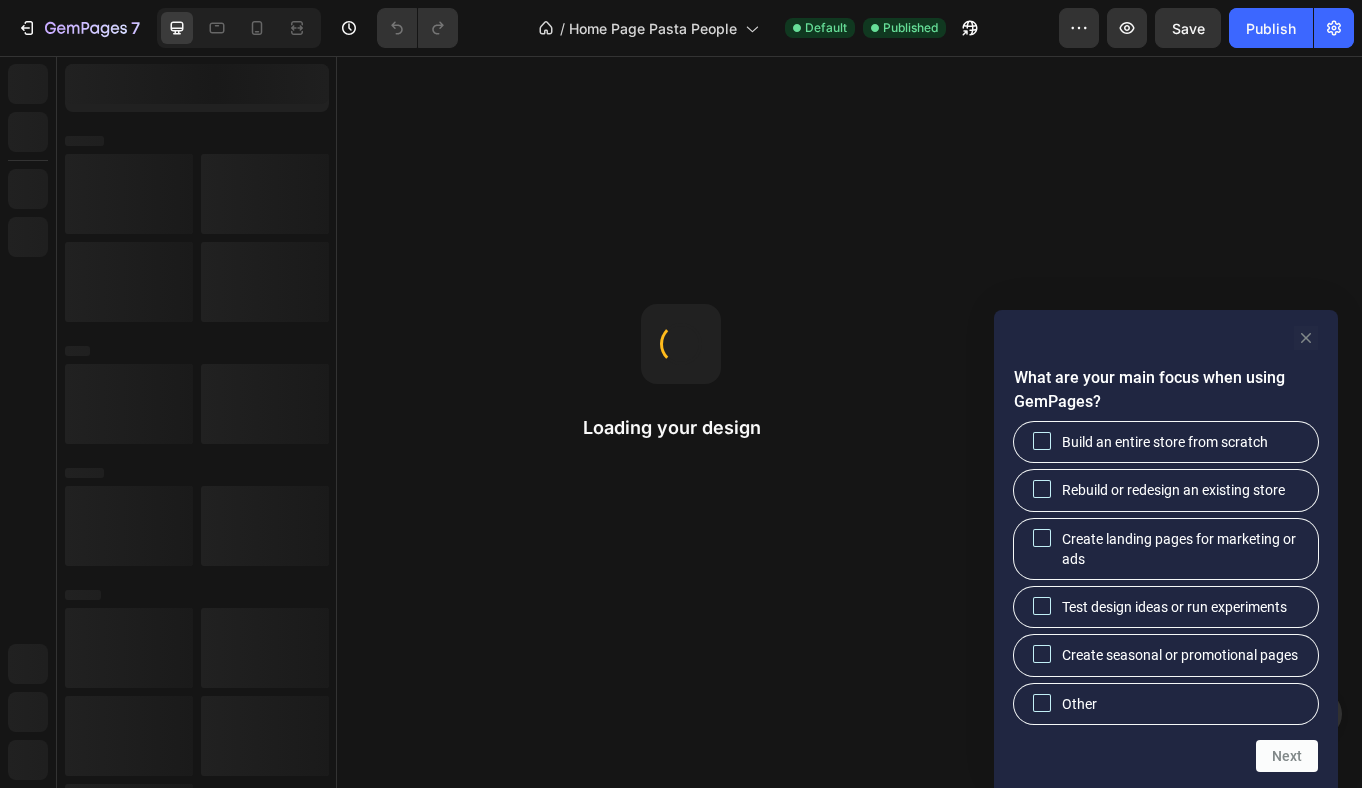 click 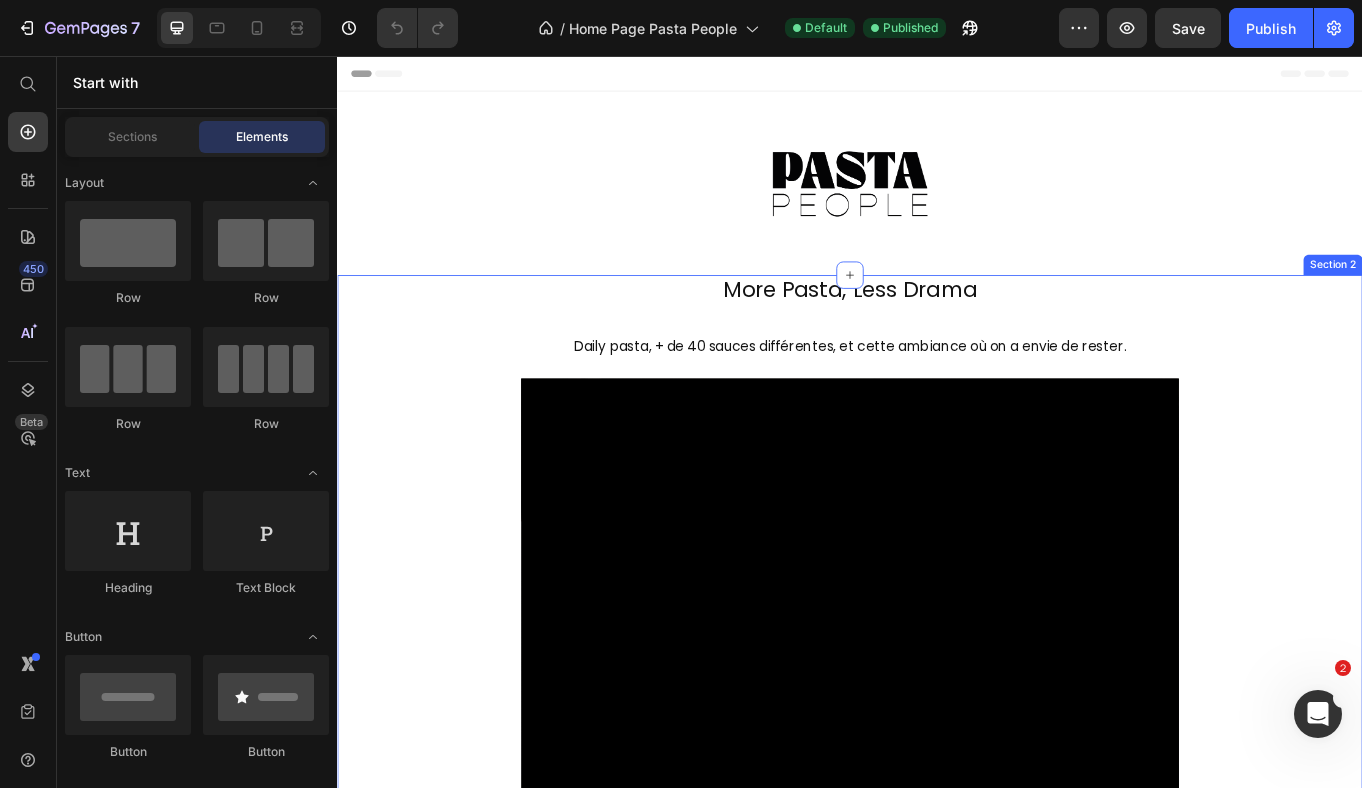 scroll, scrollTop: 0, scrollLeft: 0, axis: both 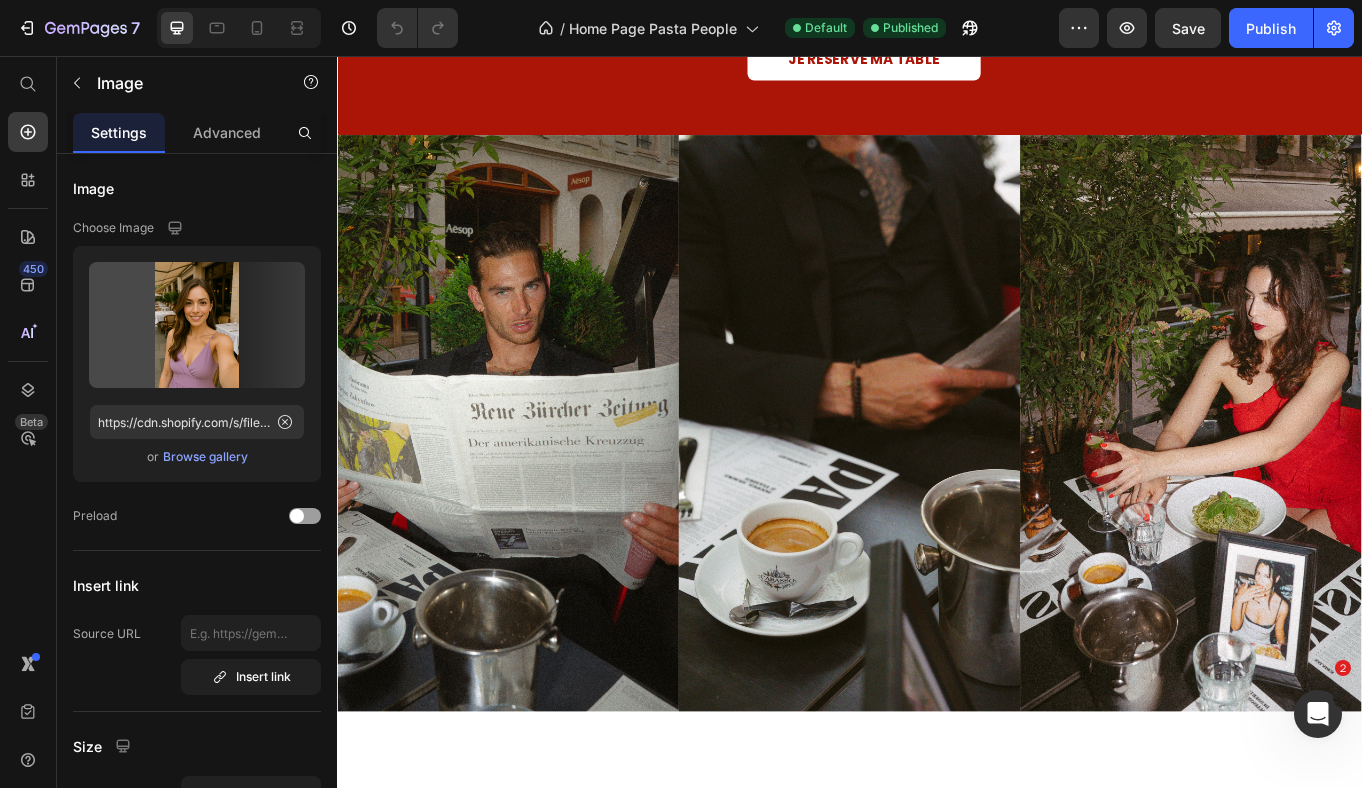 click on "Image" at bounding box center (467, -336) 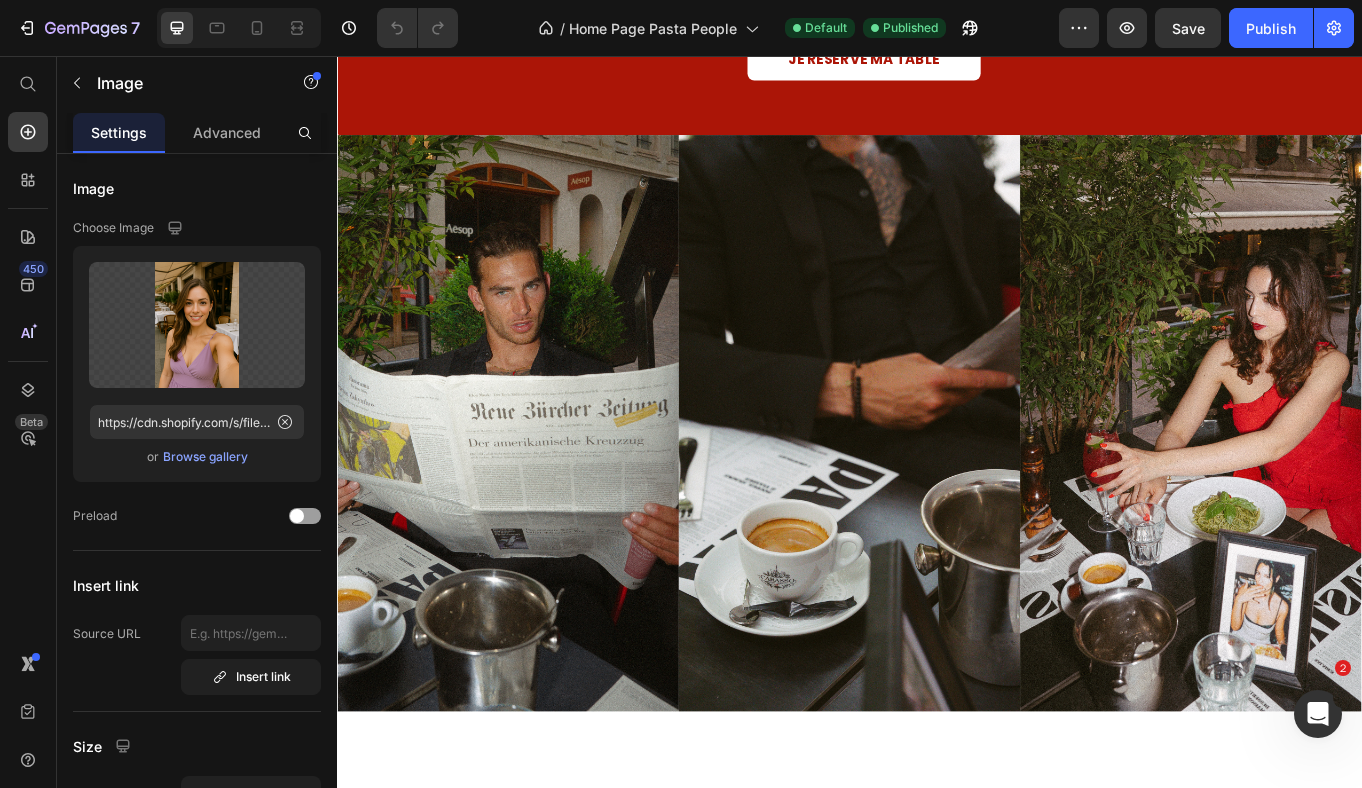 click 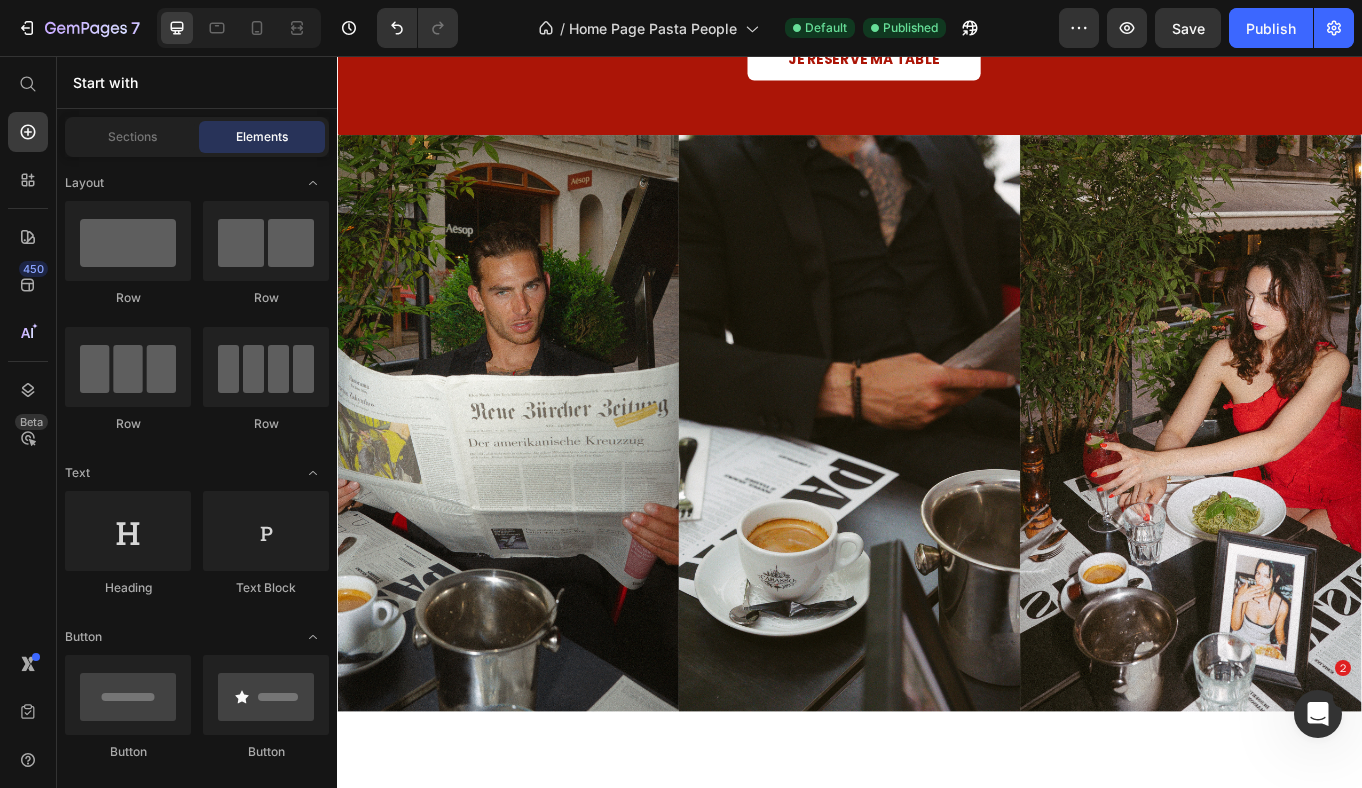 click at bounding box center (830, -356) 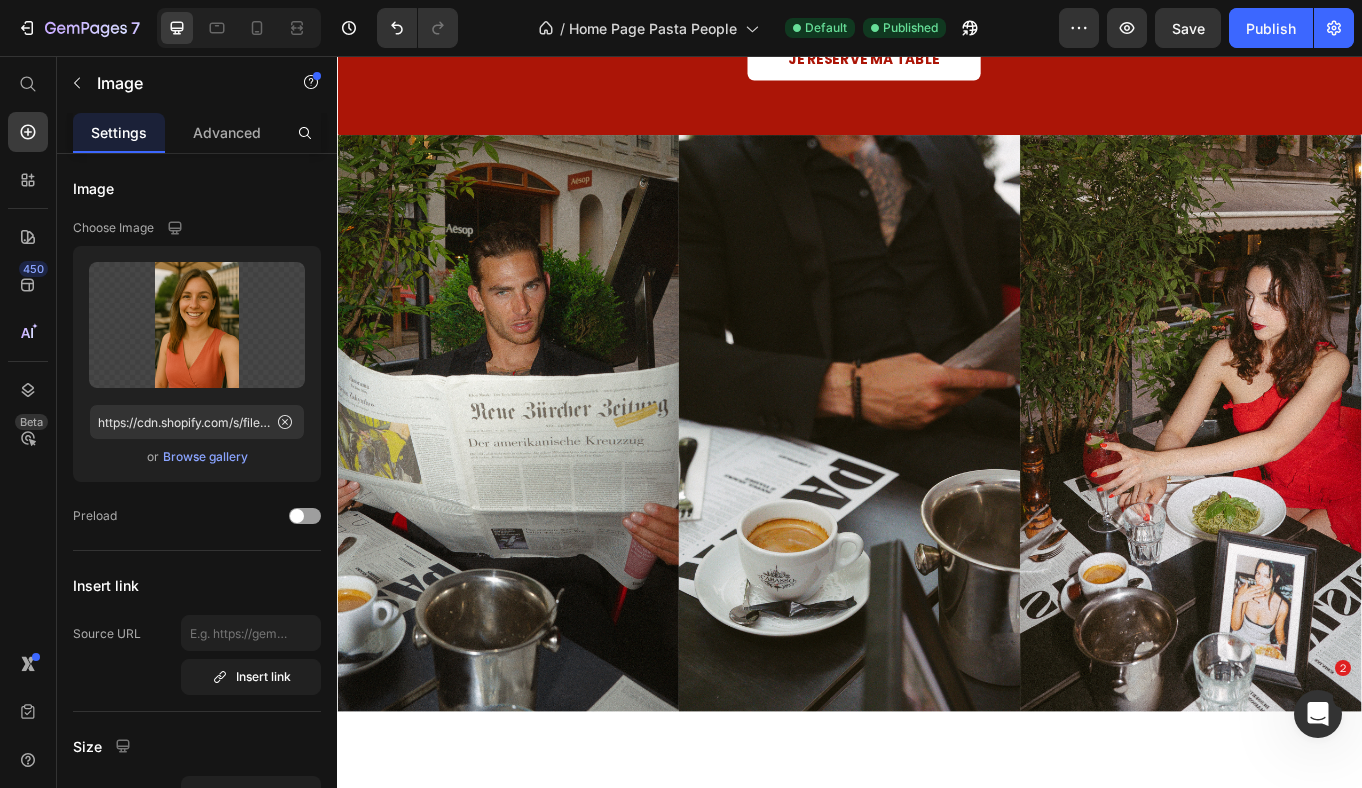 click 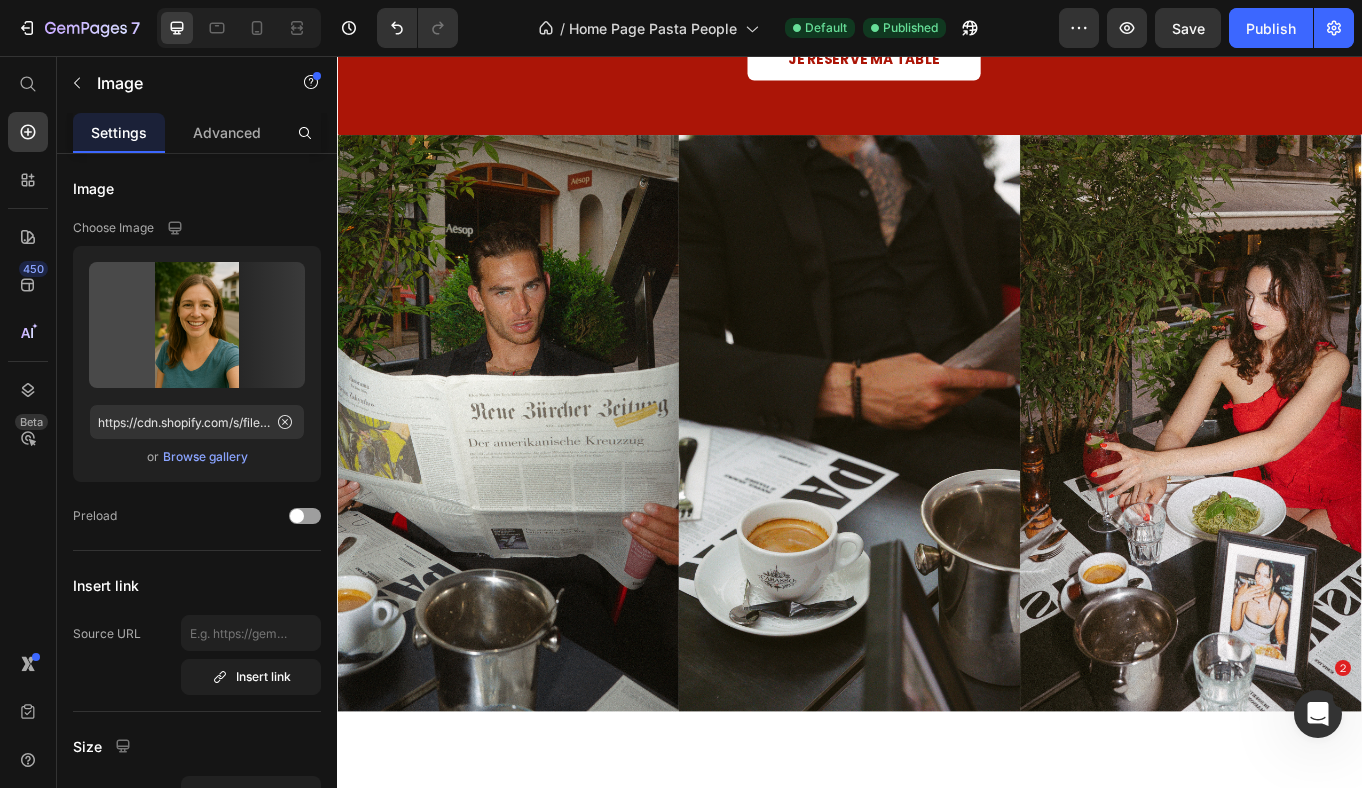 click at bounding box center (1198, -356) 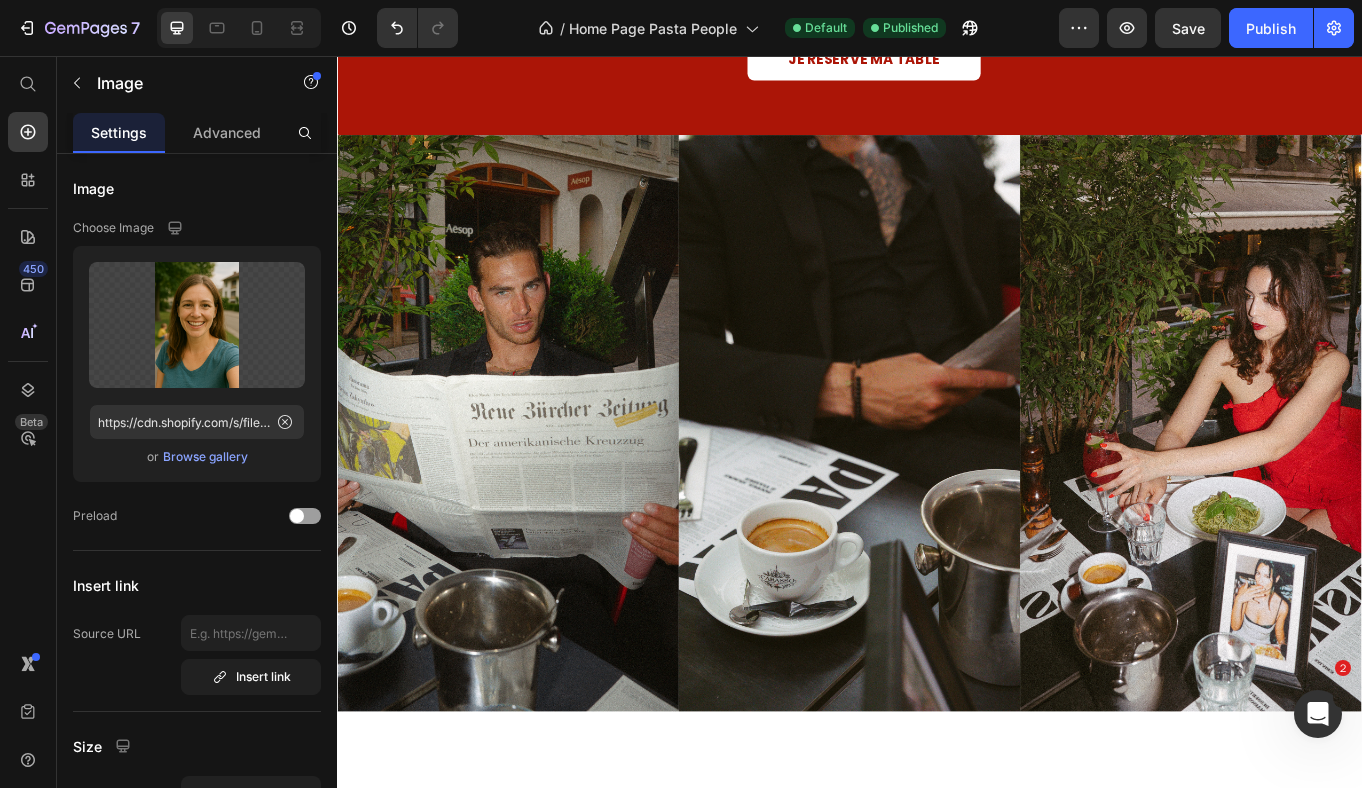 click at bounding box center (1301, -336) 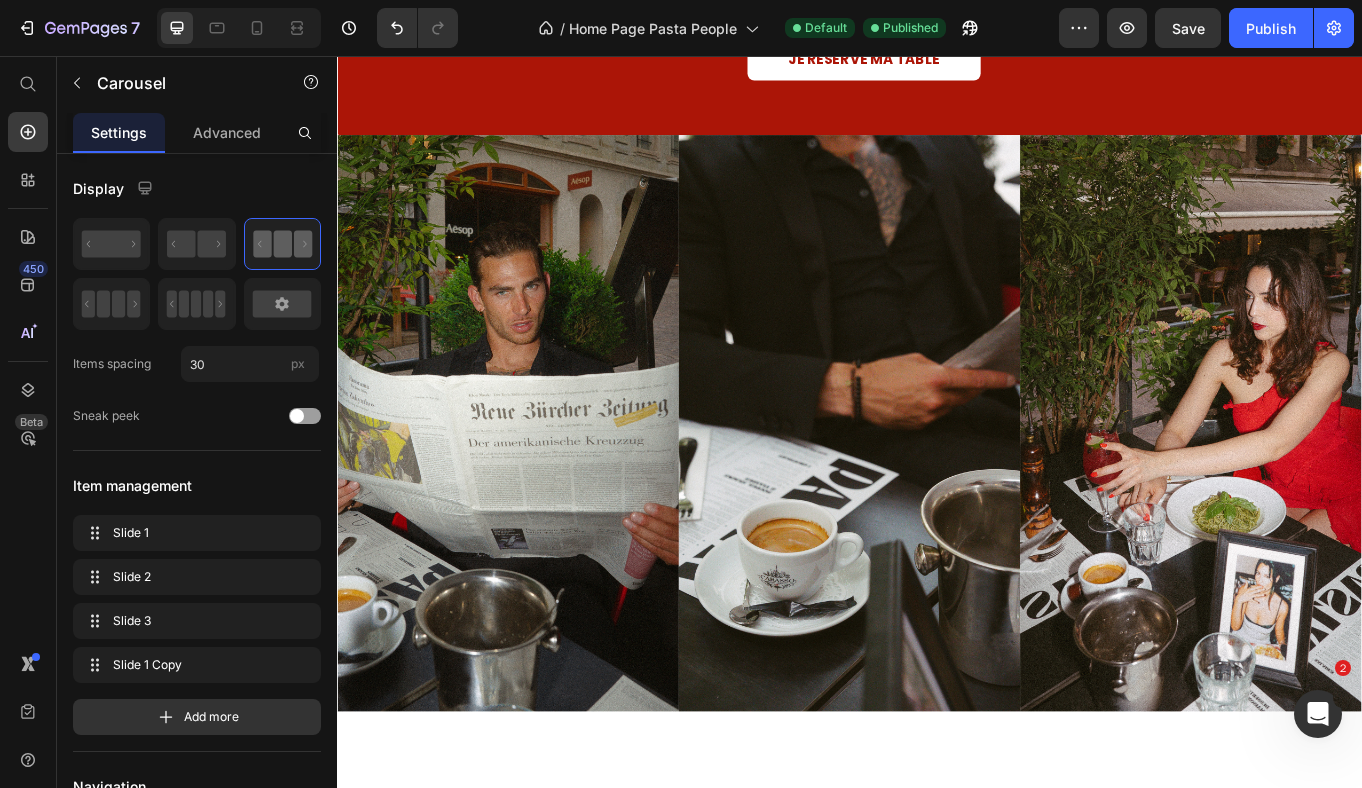 click at bounding box center [947, -2] 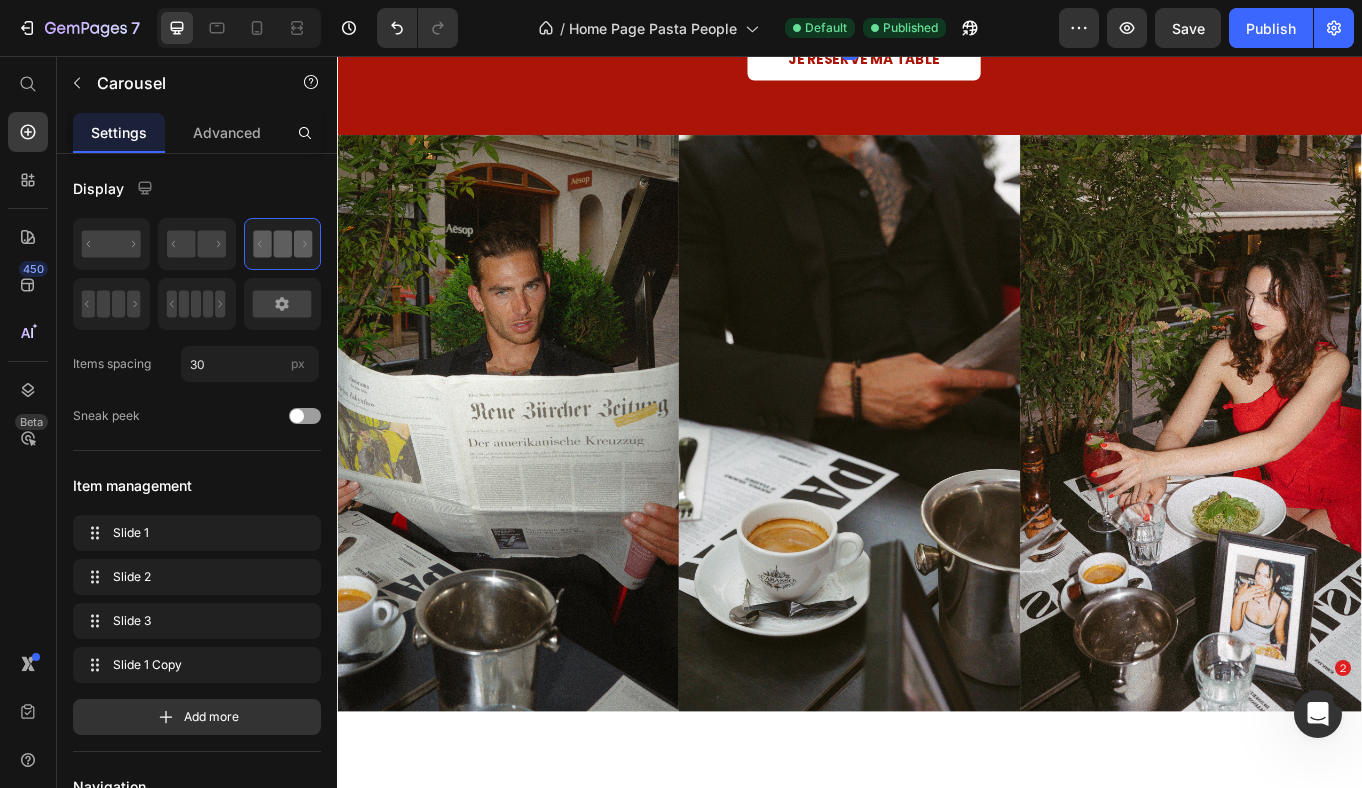 click on "Image" at bounding box center [1198, -356] 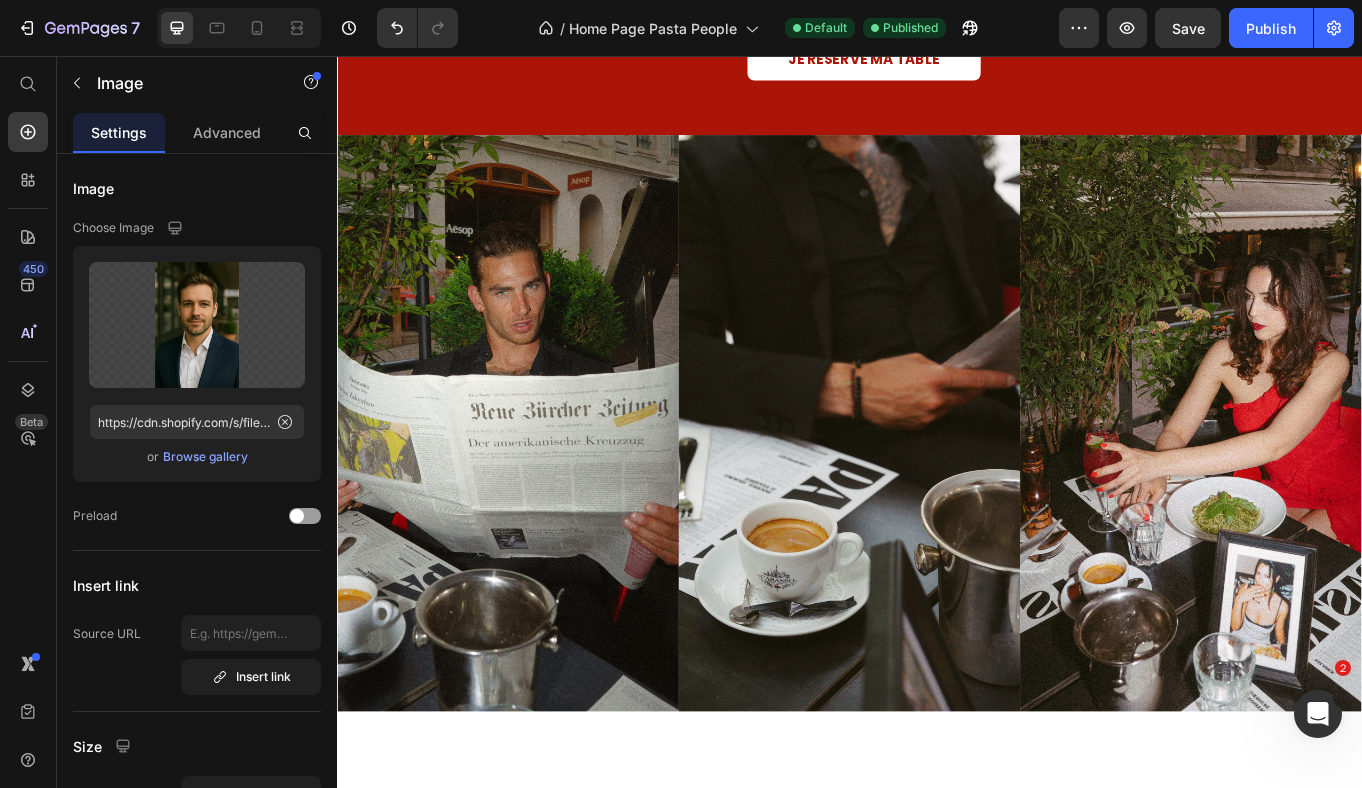 click 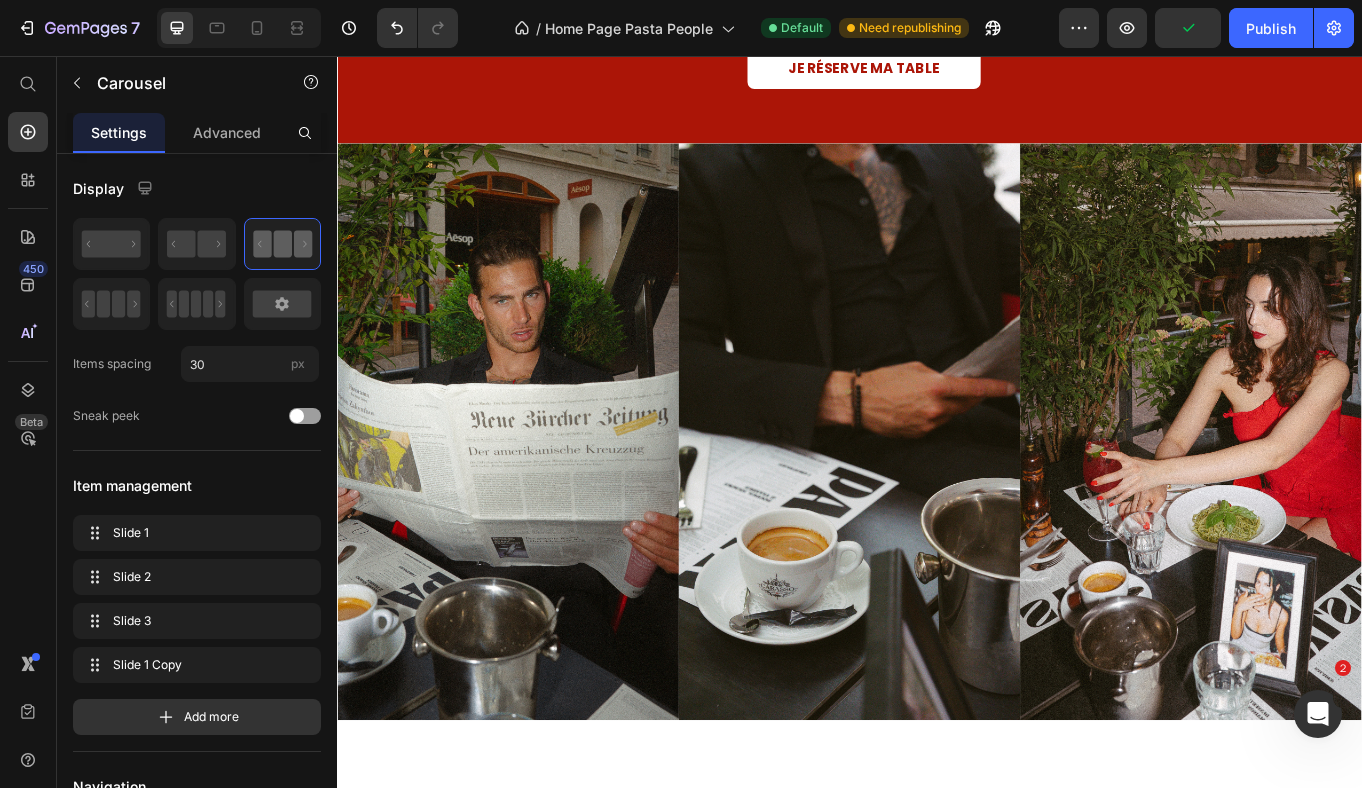 click at bounding box center (927, 8) 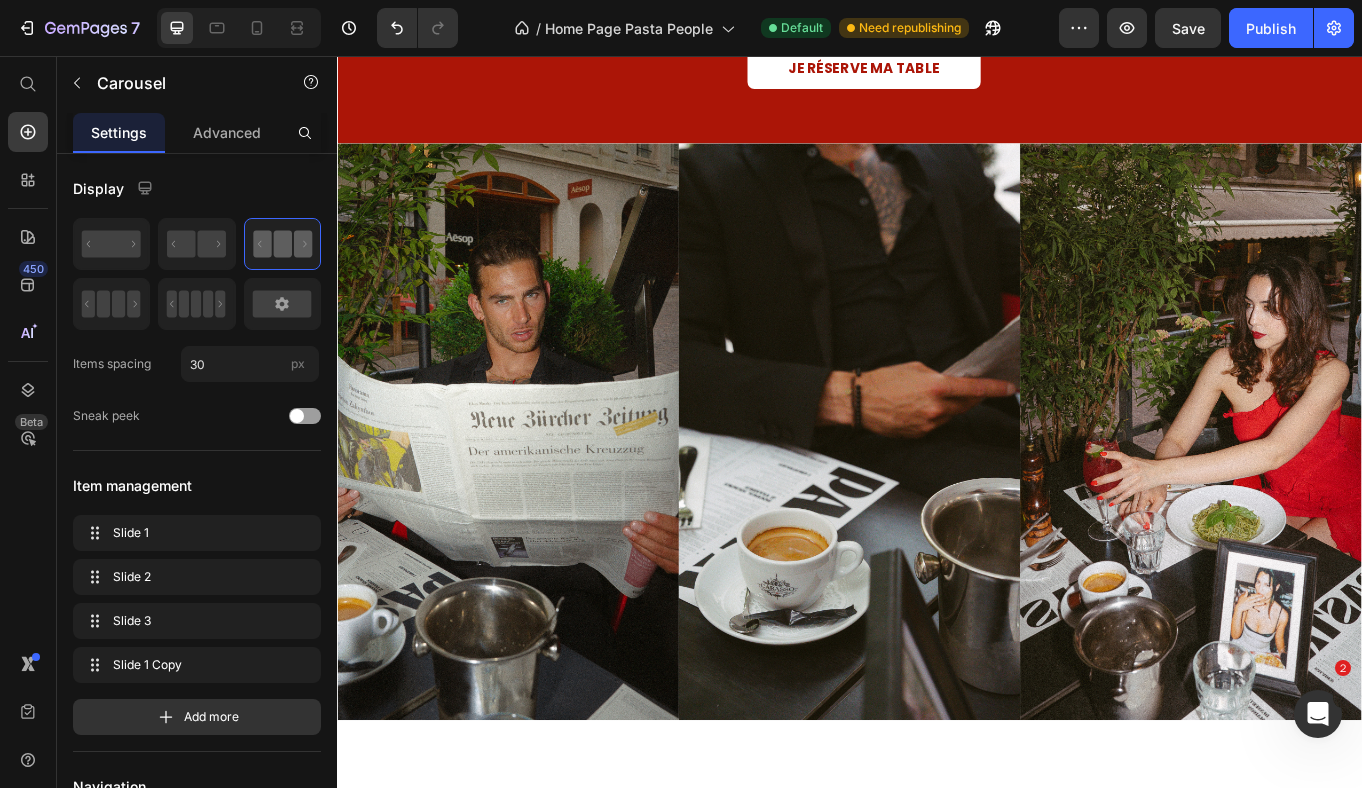 click 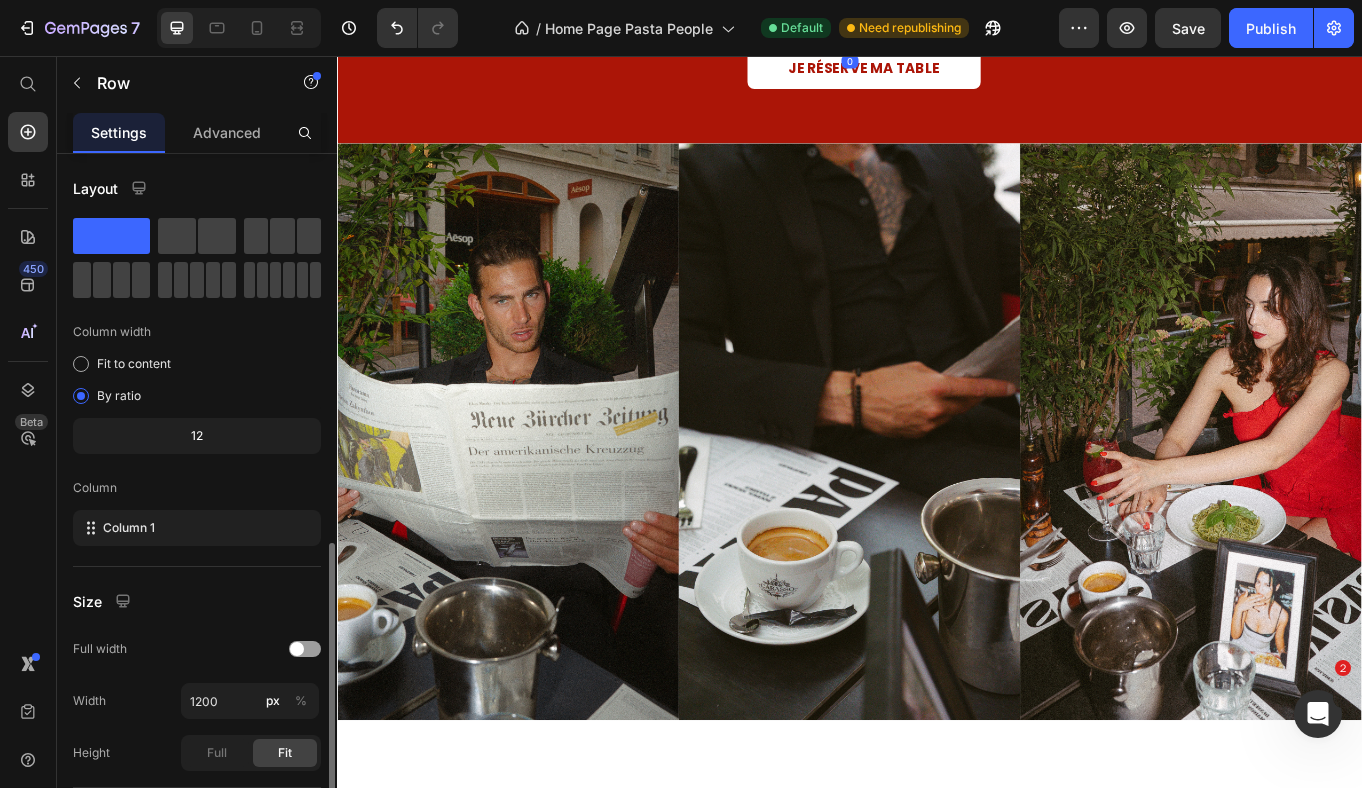scroll, scrollTop: 221, scrollLeft: 0, axis: vertical 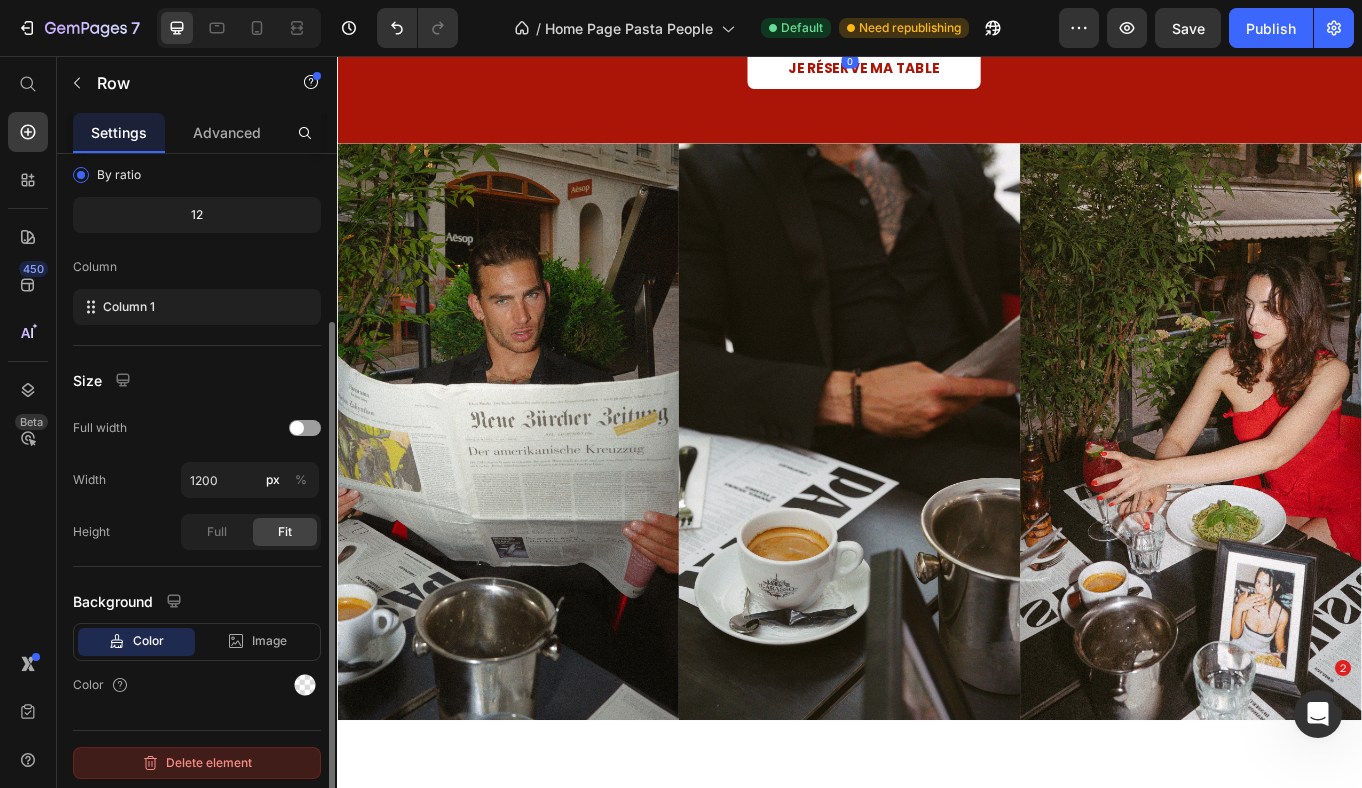 click on "Delete element" at bounding box center (197, 763) 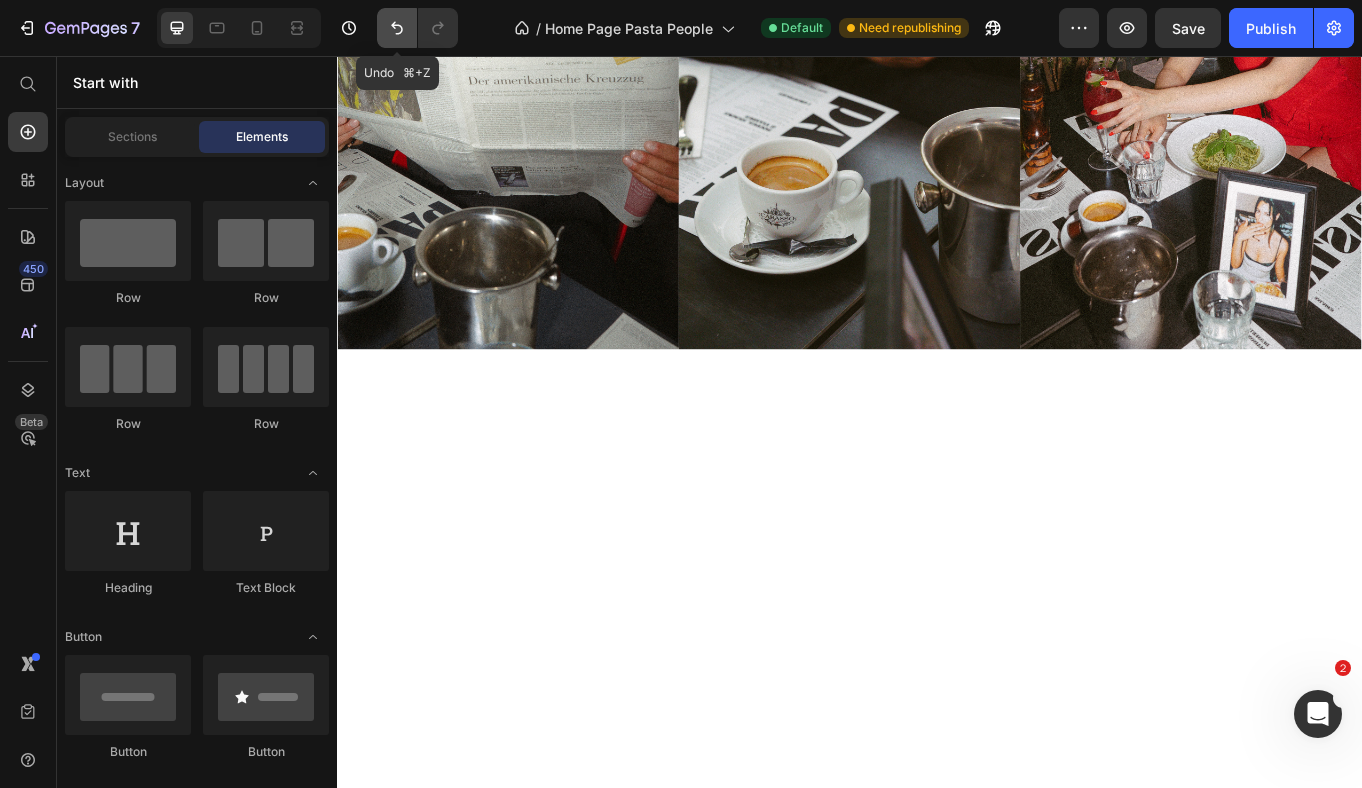 click 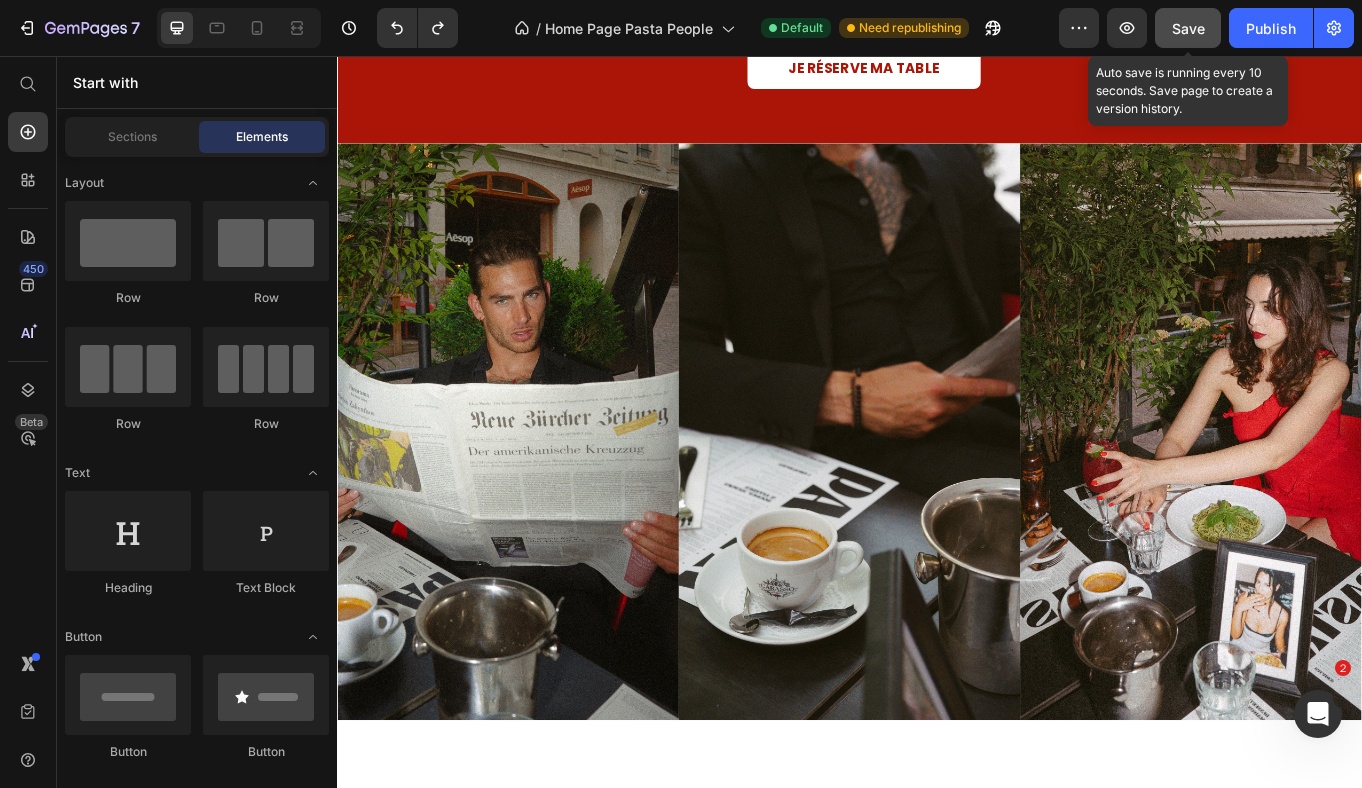 click on "Save" at bounding box center [1188, 28] 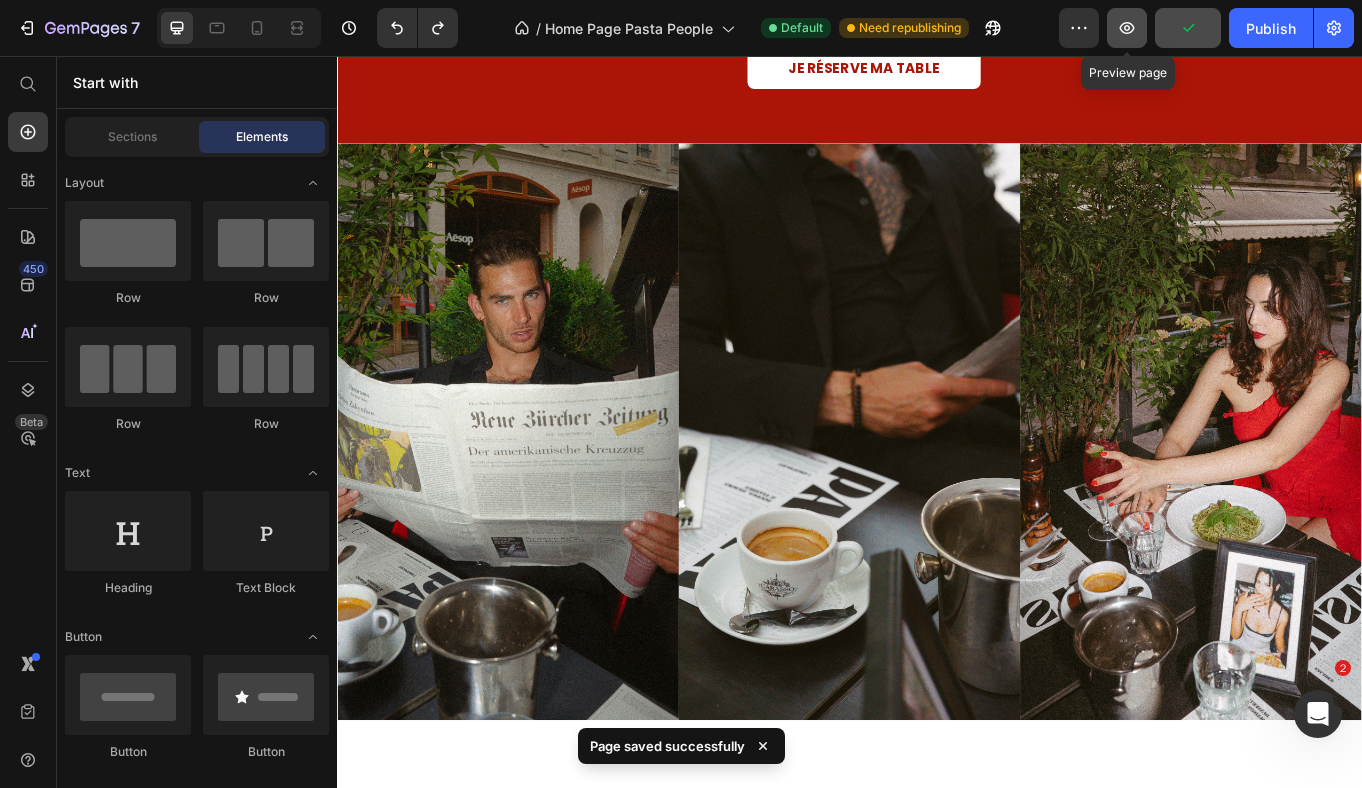 click 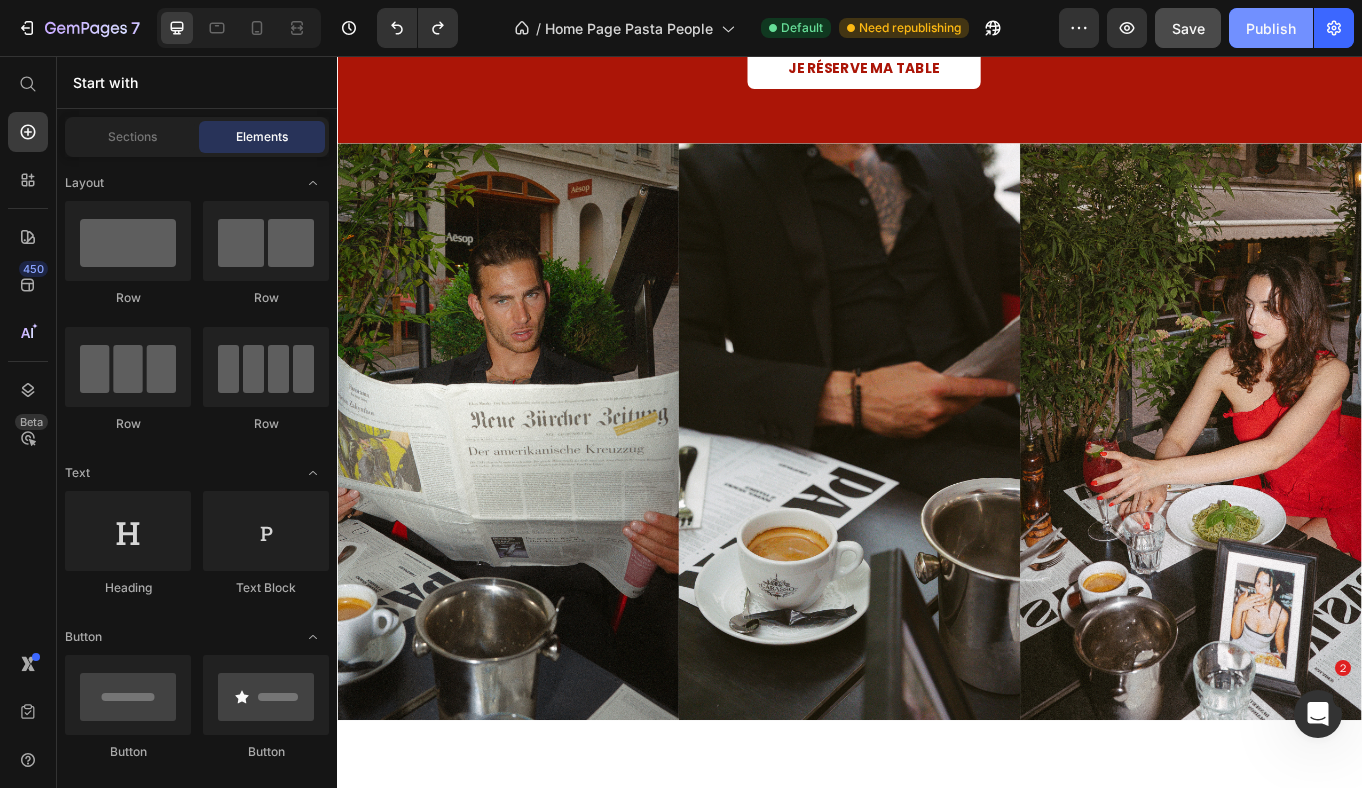 click on "Publish" at bounding box center [1271, 28] 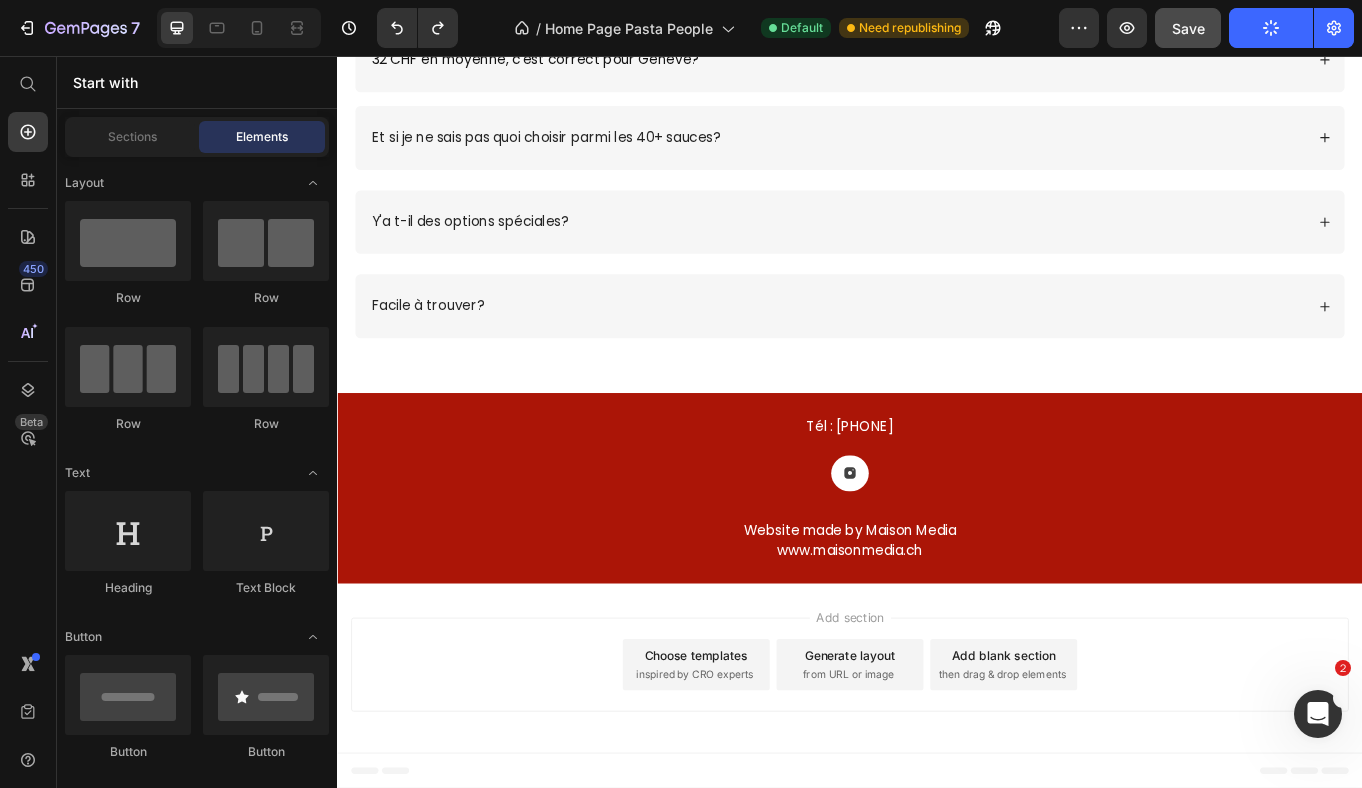 scroll, scrollTop: 7188, scrollLeft: 0, axis: vertical 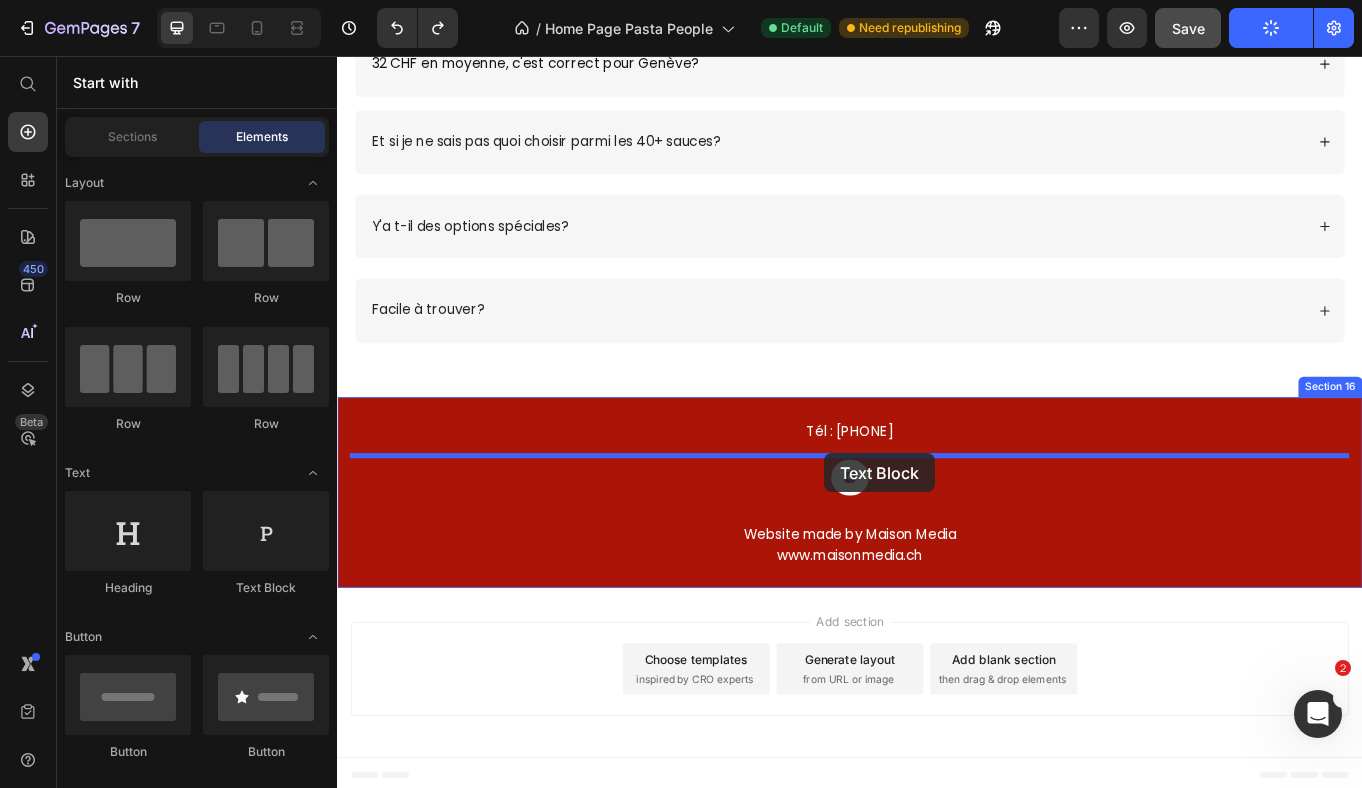 drag, startPoint x: 579, startPoint y: 594, endPoint x: 907, endPoint y: 521, distance: 336.0253 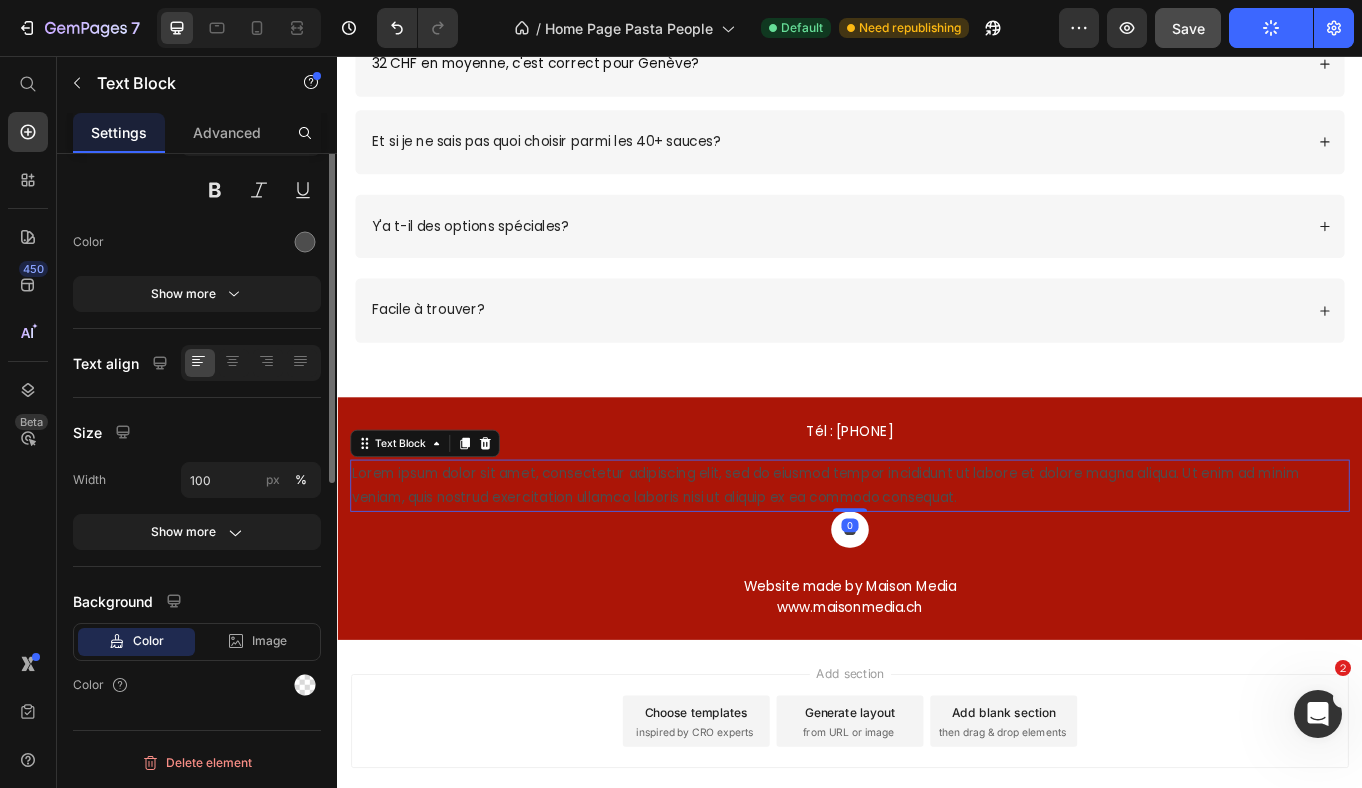 scroll, scrollTop: 0, scrollLeft: 0, axis: both 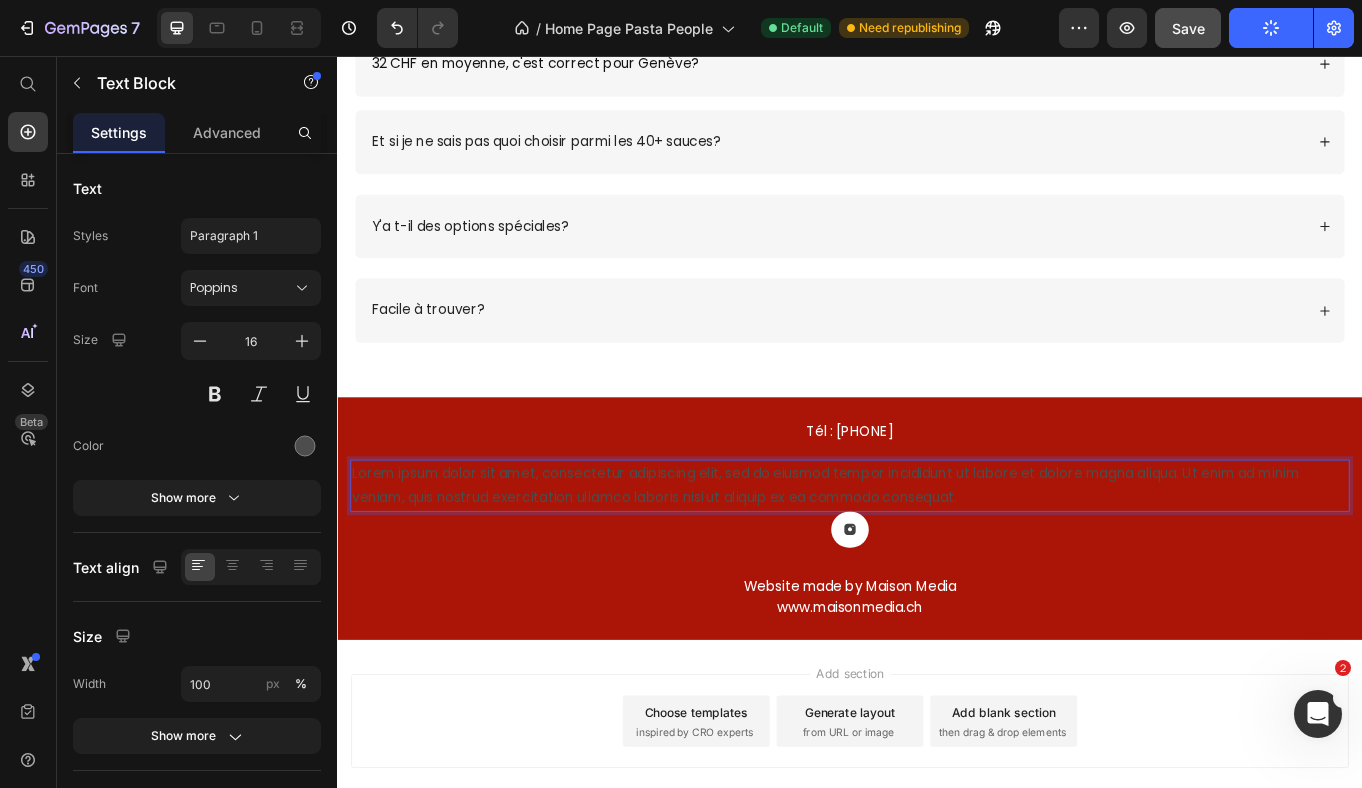 click on "Lorem ipsum dolor sit amet, consectetur adipiscing elit, sed do eiusmod tempor incididunt ut labore et dolore magna aliqua. Ut enim ad minim veniam, quis nostrud exercitation ullamco laboris nisi ut aliquip ex ea commodo consequat." at bounding box center [937, 559] 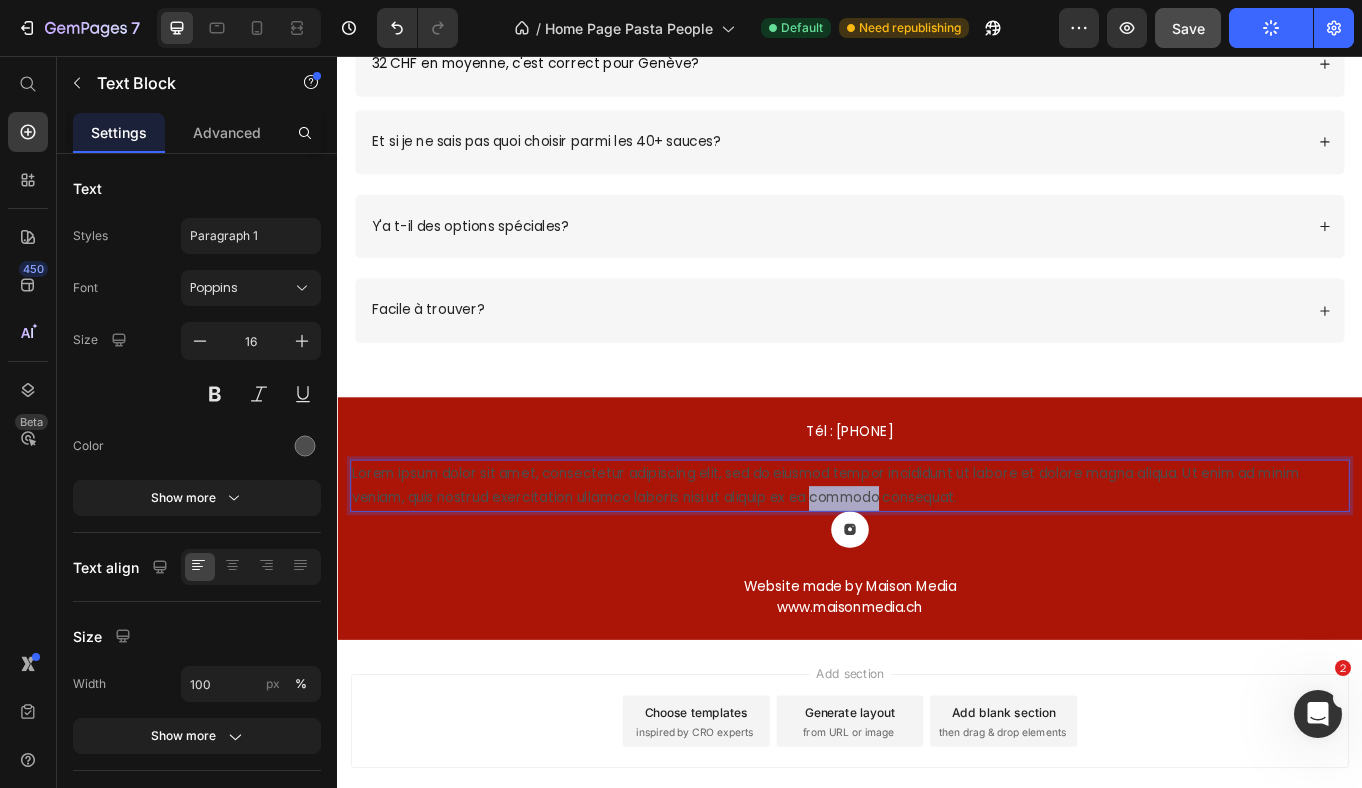 click on "Lorem ipsum dolor sit amet, consectetur adipiscing elit, sed do eiusmod tempor incididunt ut labore et dolore magna aliqua. Ut enim ad minim veniam, quis nostrud exercitation ullamco laboris nisi ut aliquip ex ea commodo consequat." at bounding box center (937, 559) 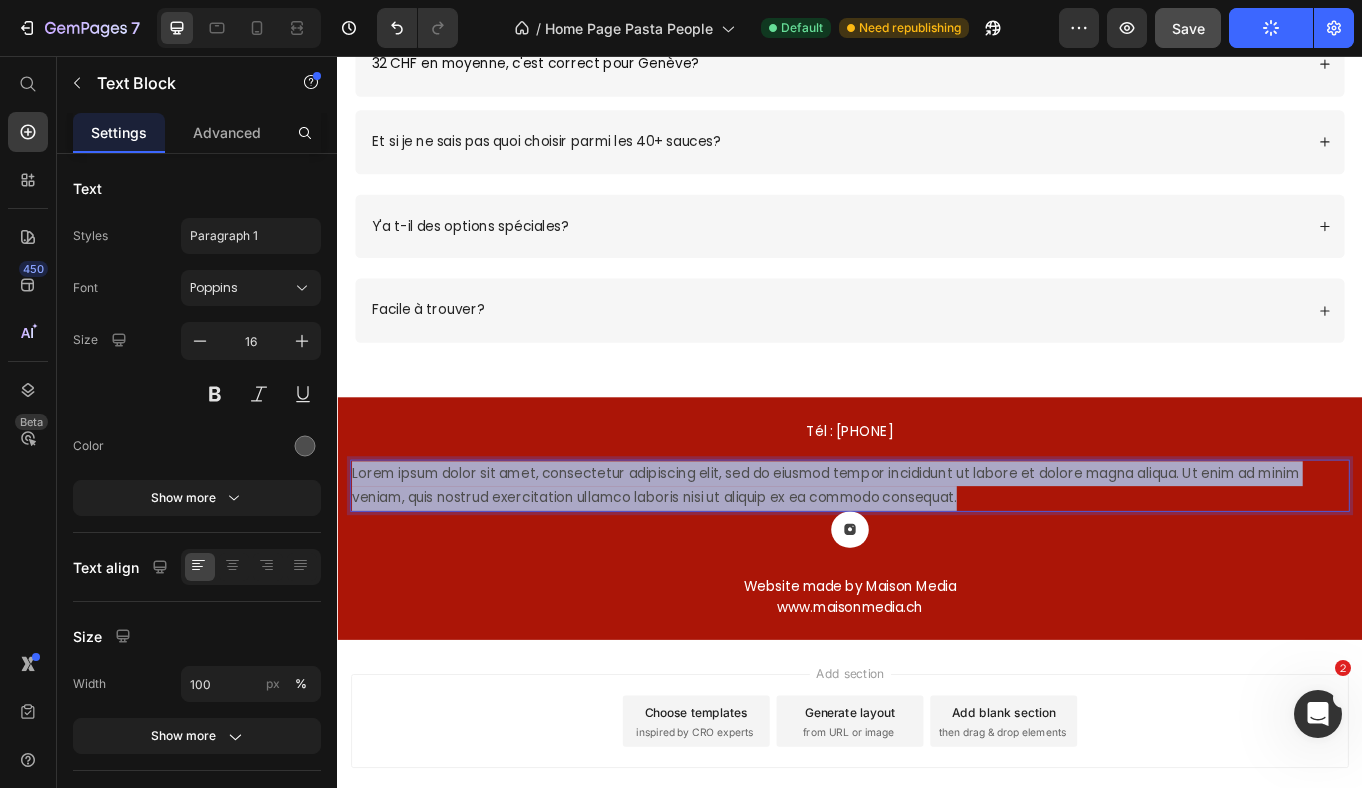click on "Lorem ipsum dolor sit amet, consectetur adipiscing elit, sed do eiusmod tempor incididunt ut labore et dolore magna aliqua. Ut enim ad minim veniam, quis nostrud exercitation ullamco laboris nisi ut aliquip ex ea commodo consequat." at bounding box center [937, 559] 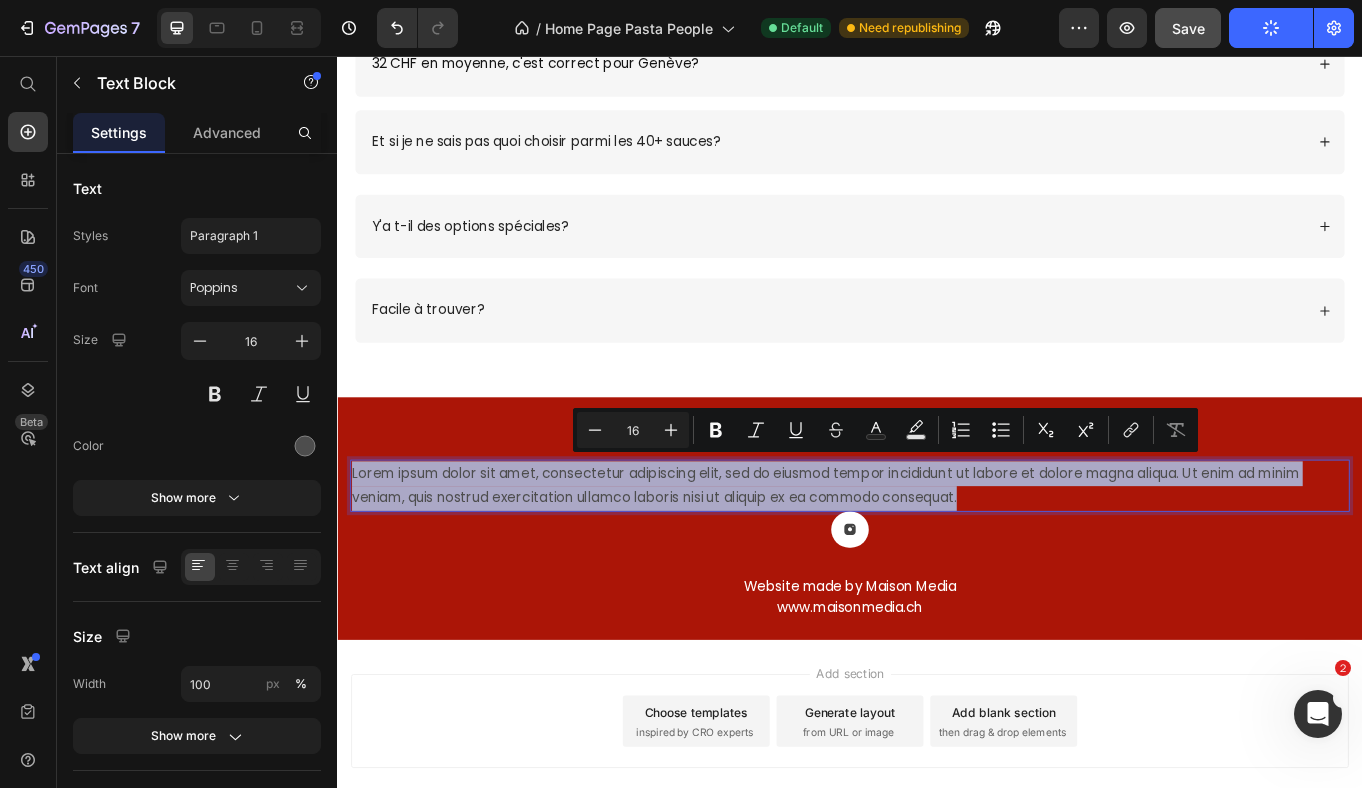 click on "Lorem ipsum dolor sit amet, consectetur adipiscing elit, sed do eiusmod tempor incididunt ut labore et dolore magna aliqua. Ut enim ad minim veniam, quis nostrud exercitation ullamco laboris nisi ut aliquip ex ea commodo consequat." at bounding box center [937, 559] 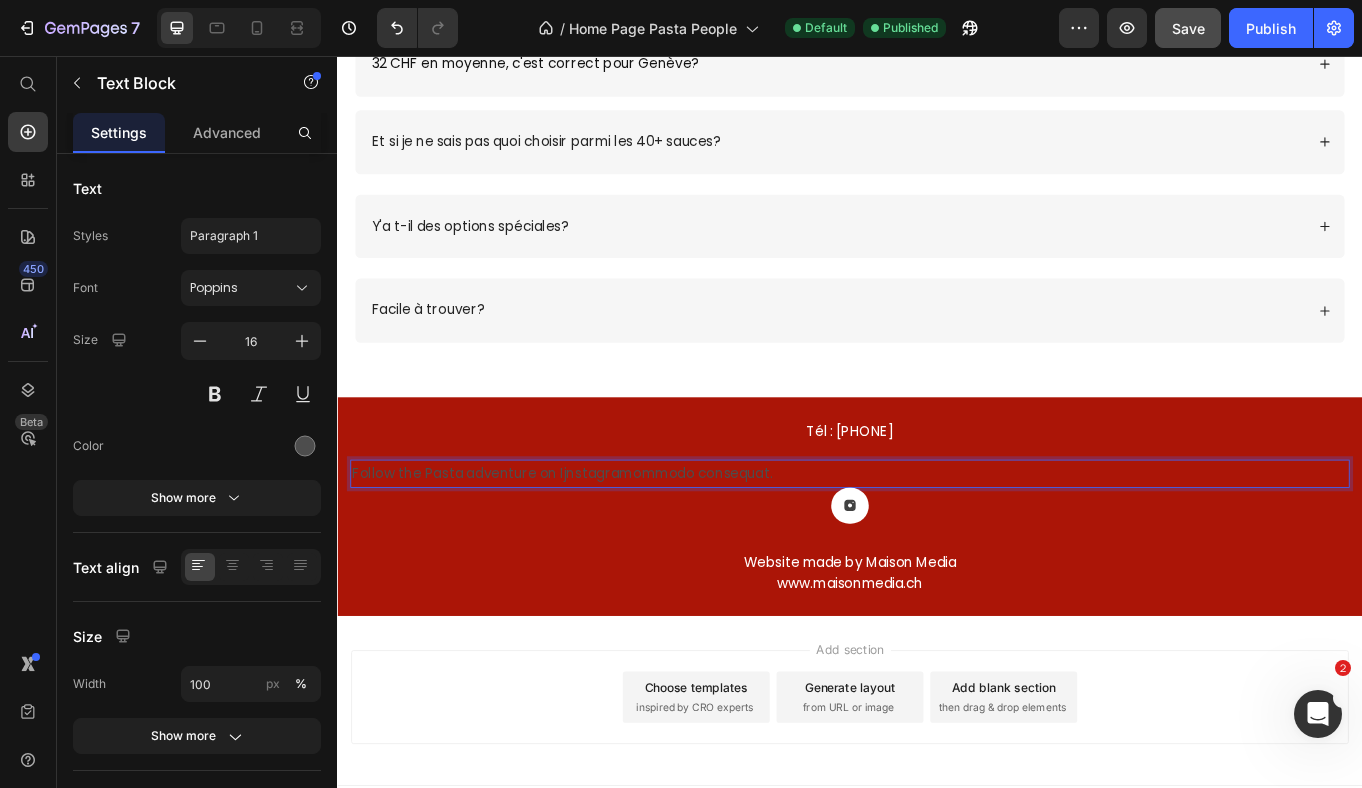 click on "Follow the Pasta adventure on Ijnstagramommodo consequat." at bounding box center [937, 544] 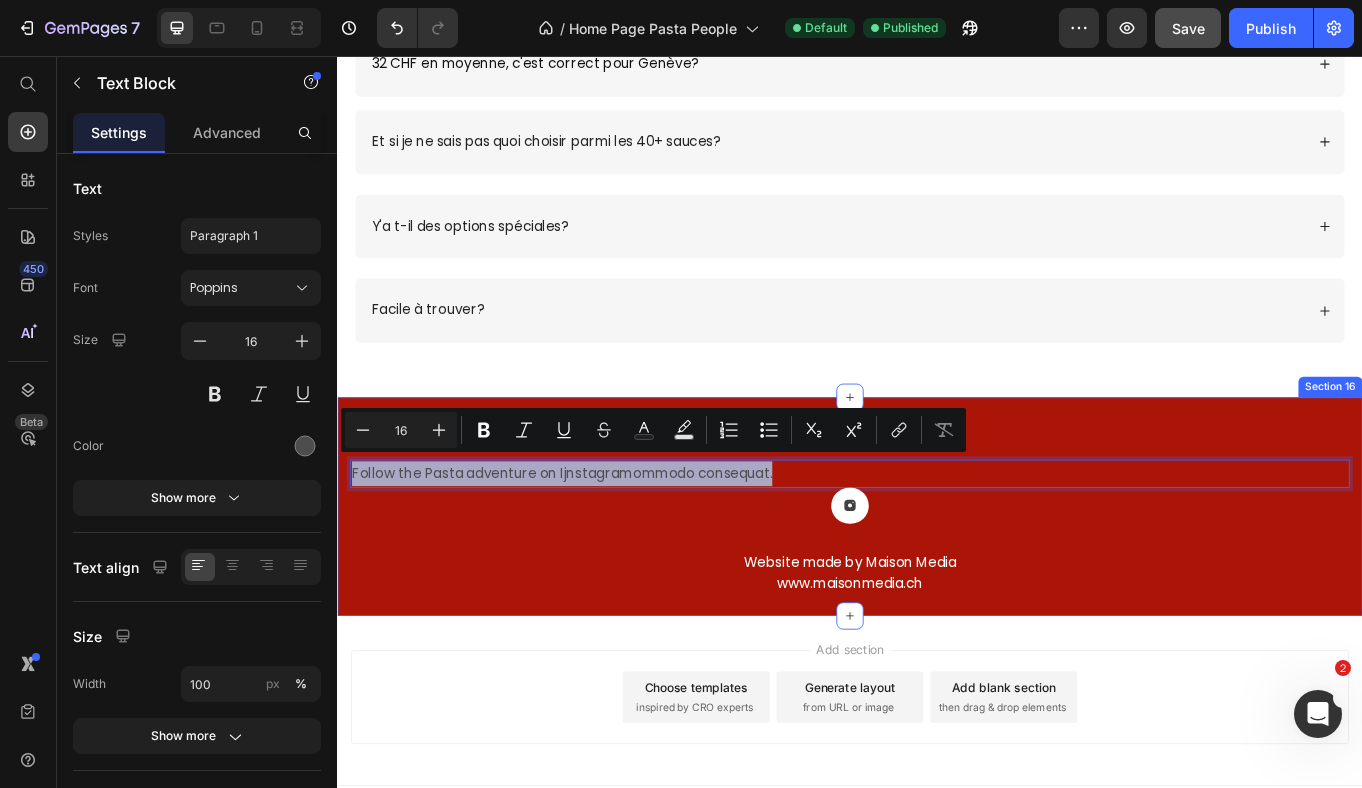 drag, startPoint x: 874, startPoint y: 538, endPoint x: 658, endPoint y: 510, distance: 217.80725 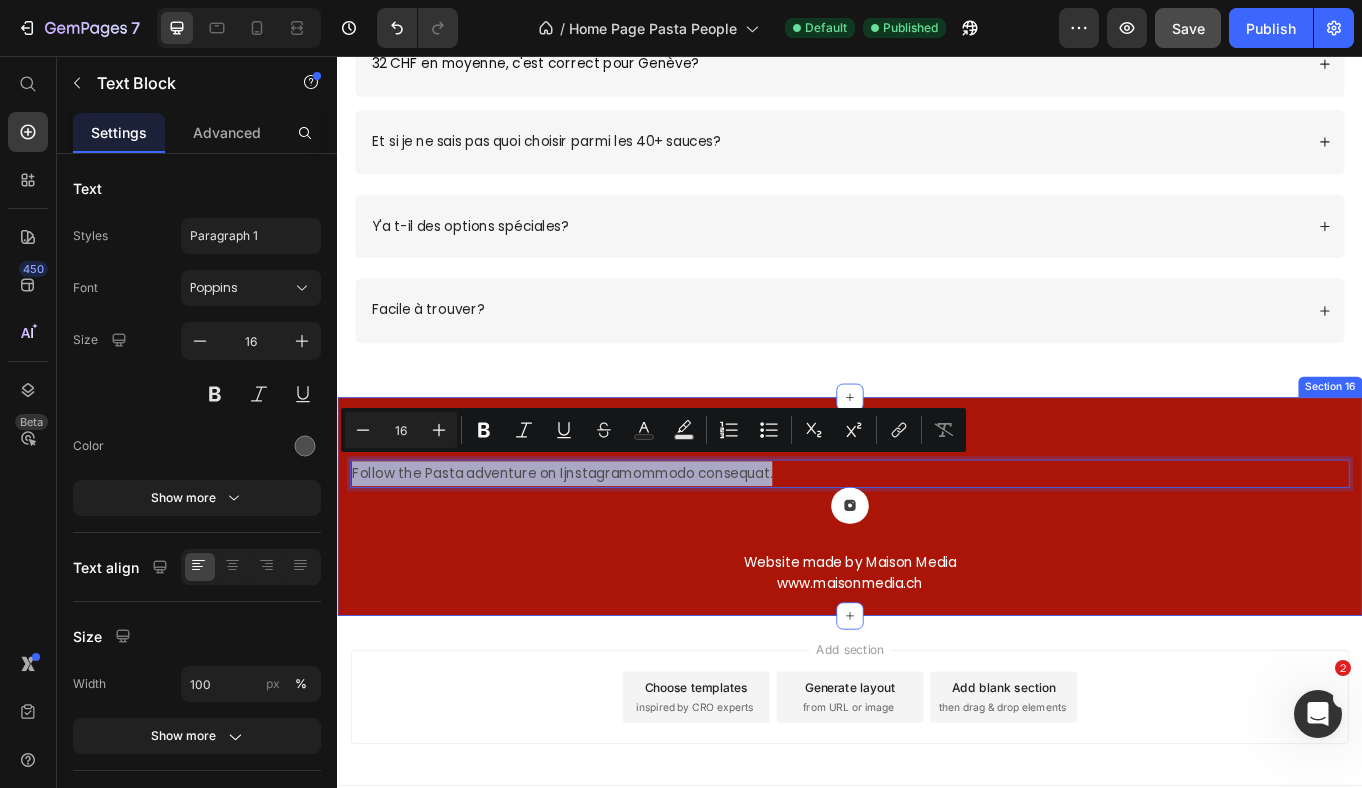 click on "Tél : +41 22 310 61 00 Text Block Follow the Pasta adventure on Ijnstagramommodo consequat. Text Block   0     Button Row Website made by Maison Media www.maisonmedia.ch Text block Row Row Section 16" at bounding box center [937, 583] 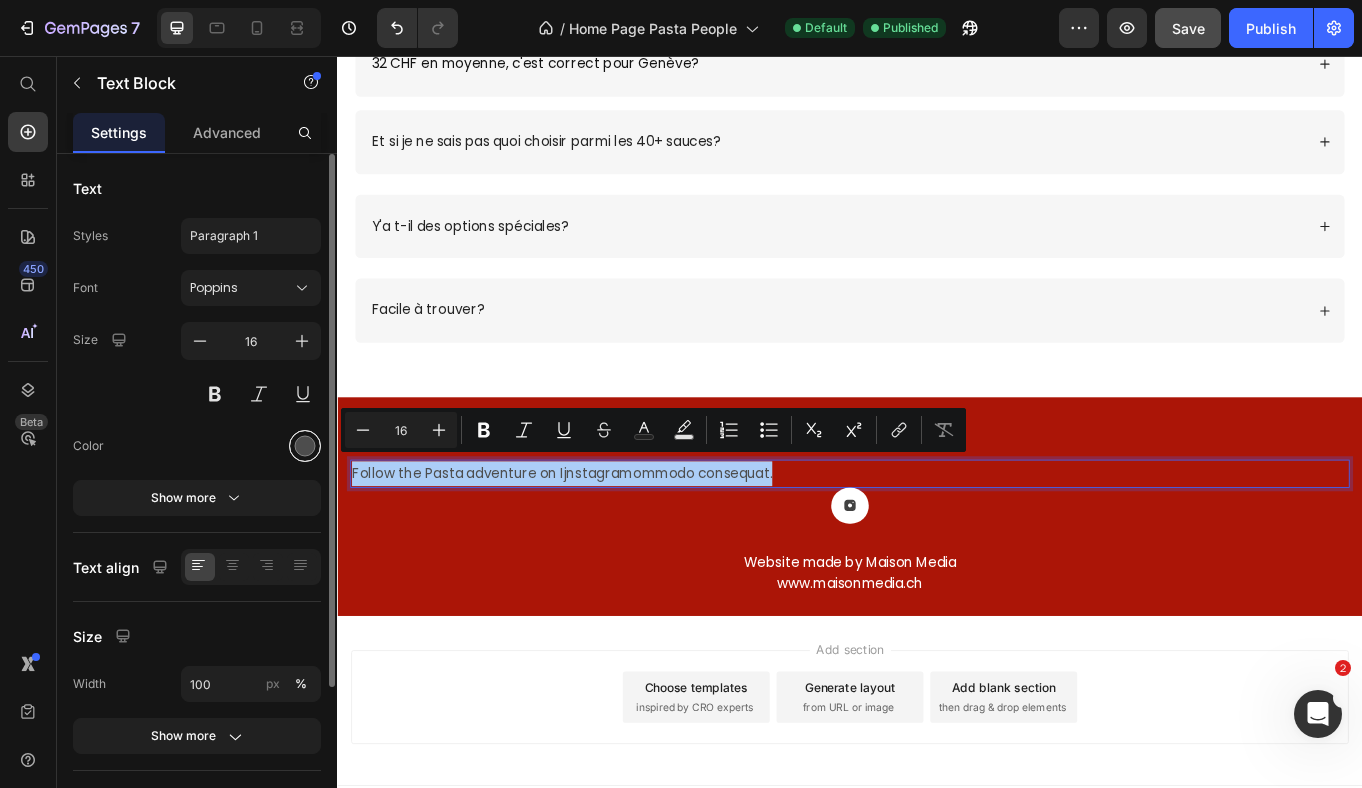 click at bounding box center (305, 446) 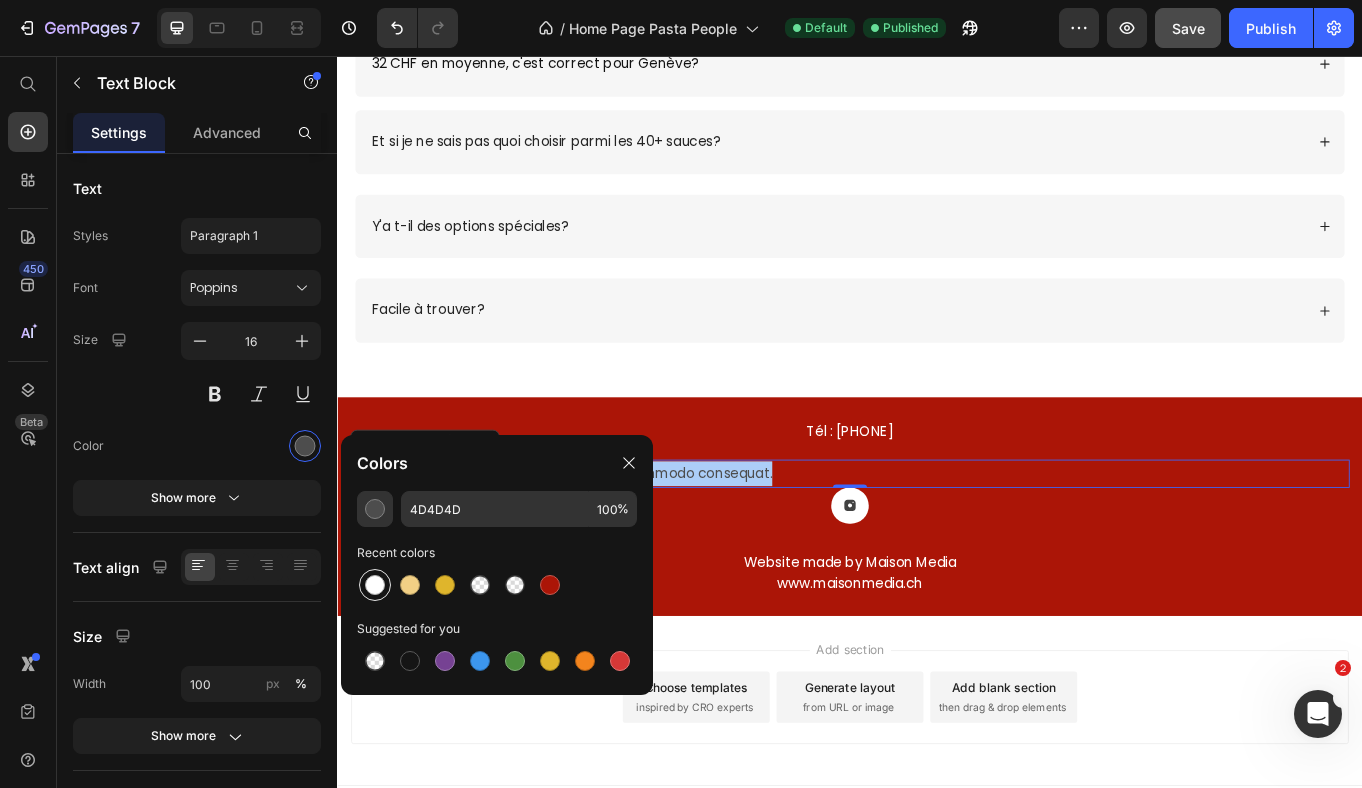 click at bounding box center (375, 585) 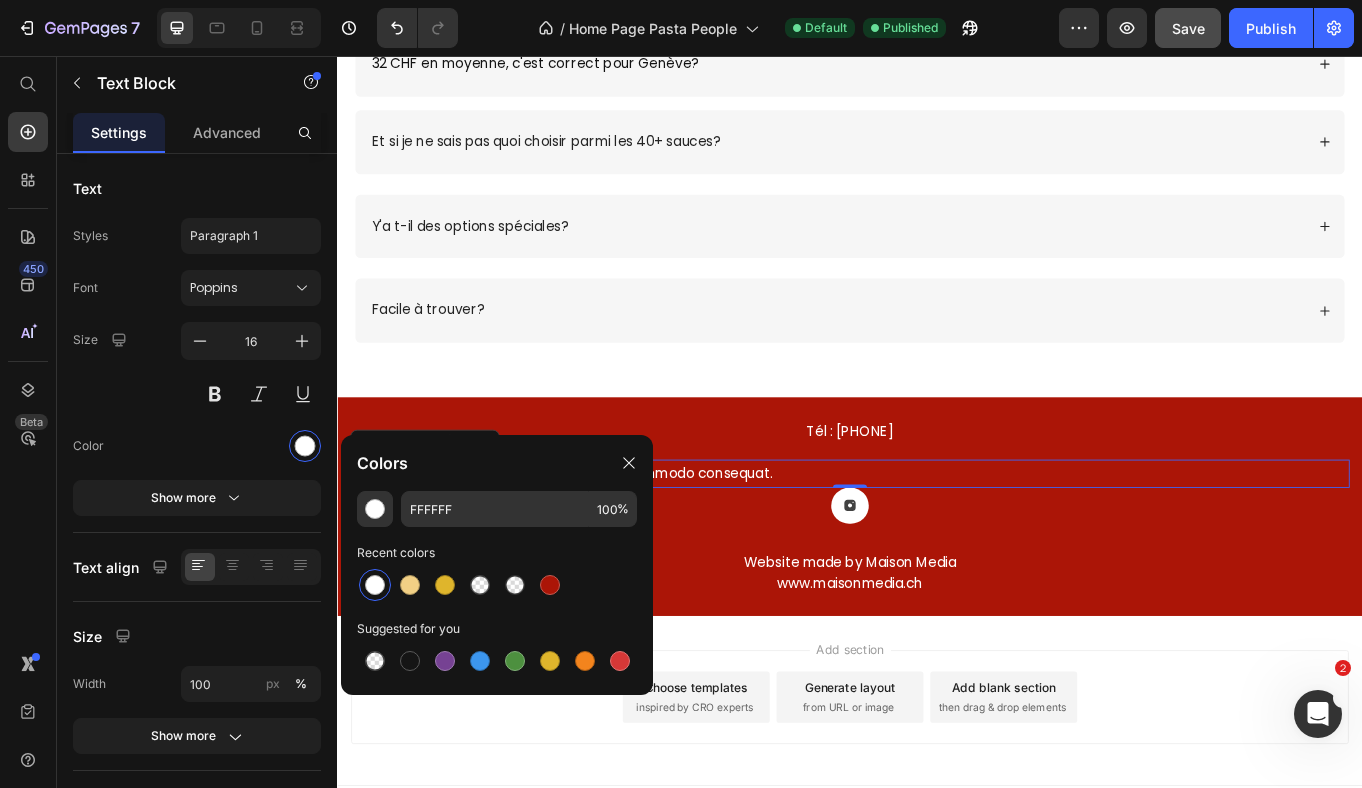 click on "Follow the Pasta adventure on Ijnstagramommodo consequat." at bounding box center (937, 544) 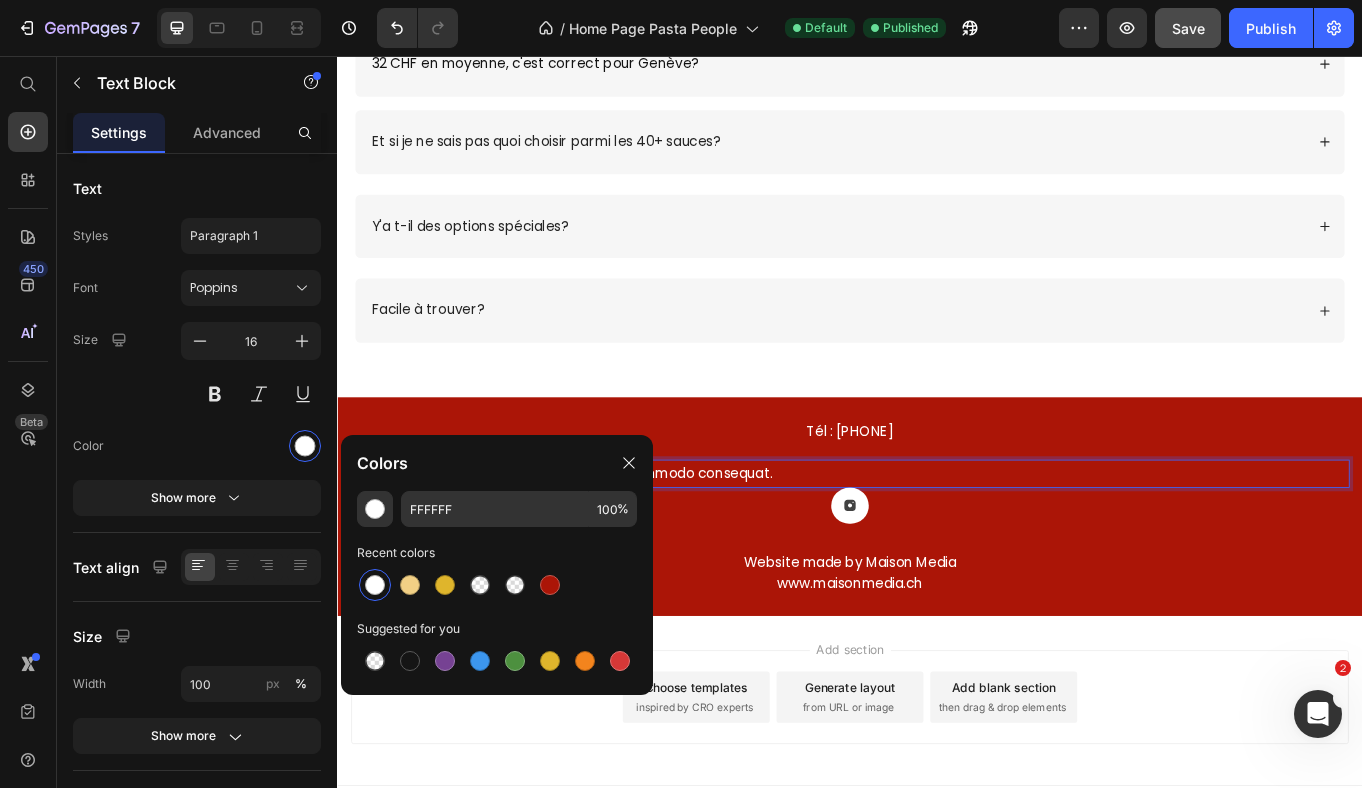 click on "Follow the Pasta adventure on Ijnstagramommodo consequat." at bounding box center (937, 544) 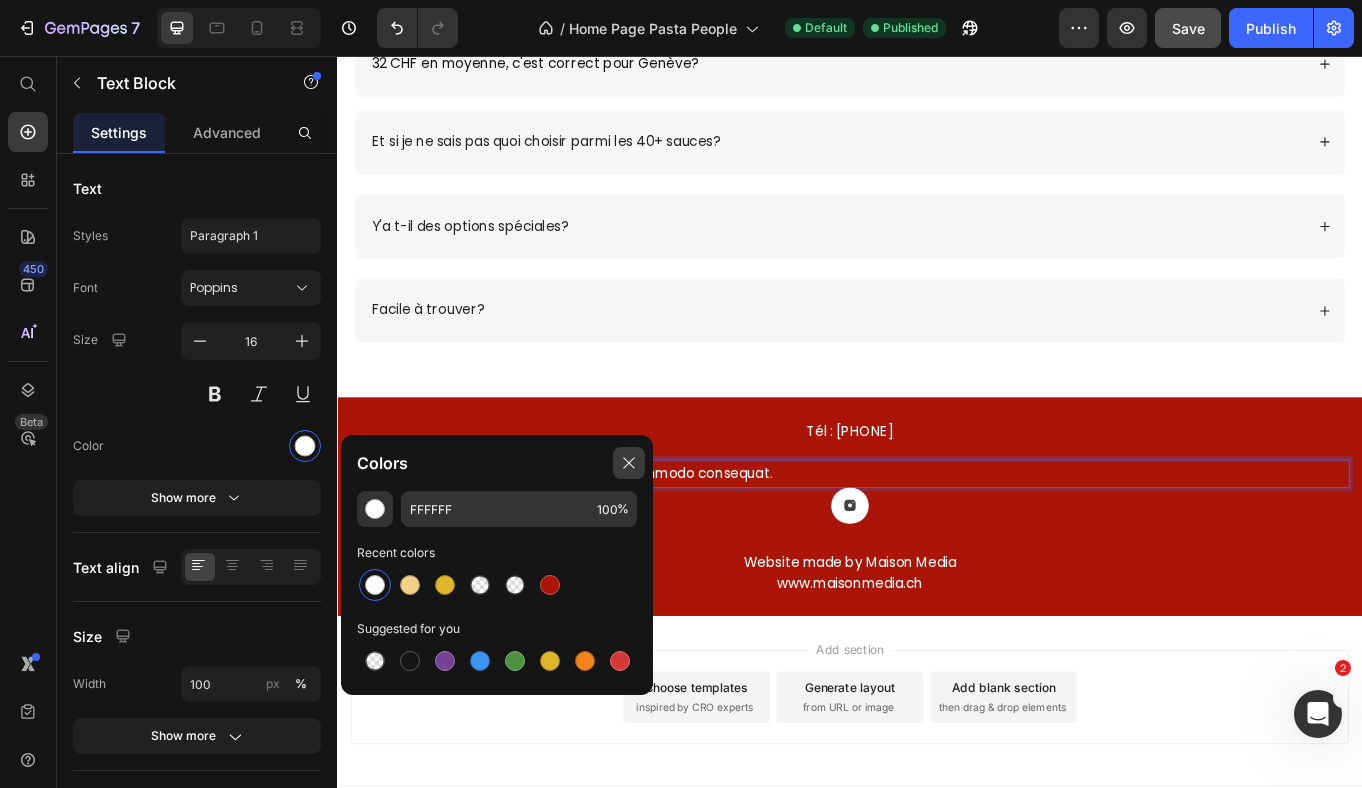 click 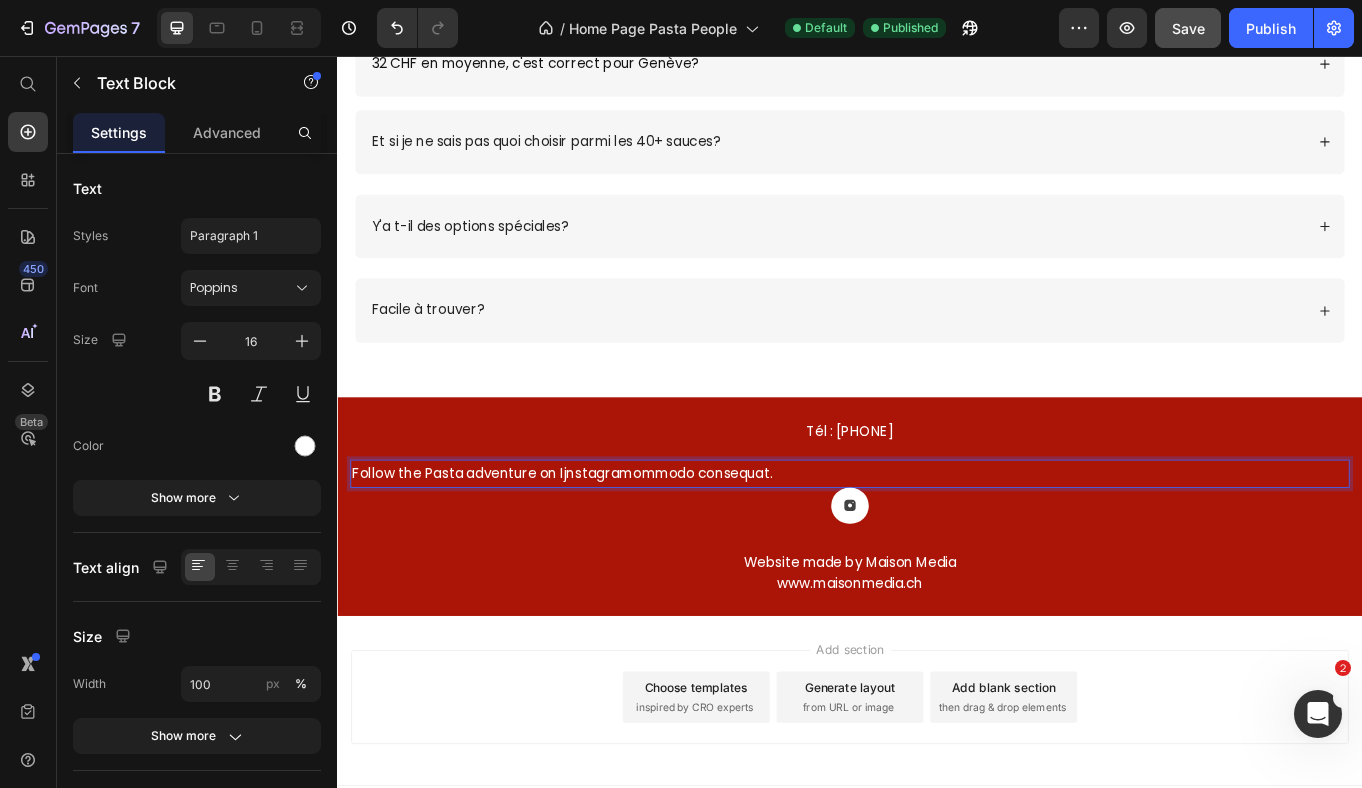 click on "Follow the Pasta adventure on Ijnstagramommodo consequat." at bounding box center [937, 544] 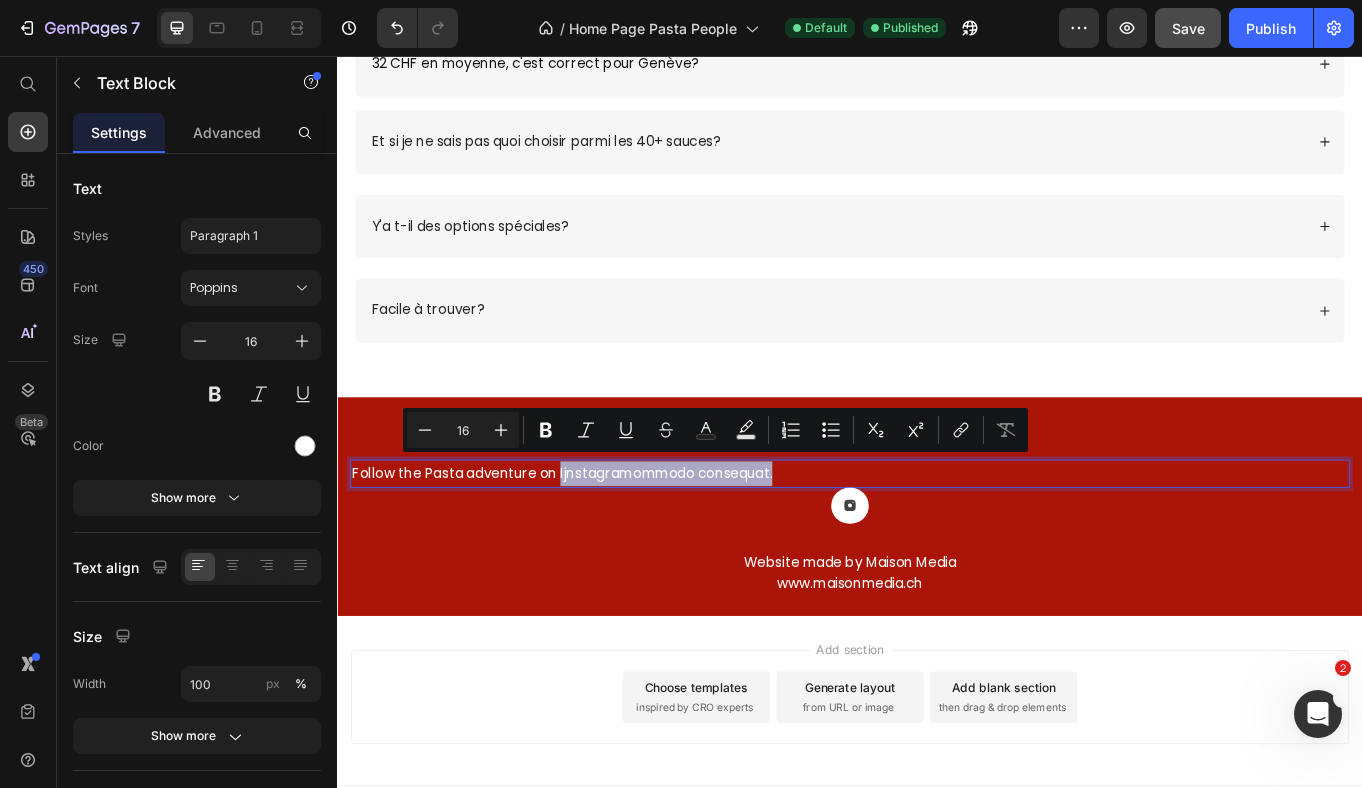 drag, startPoint x: 869, startPoint y: 536, endPoint x: 600, endPoint y: 541, distance: 269.04648 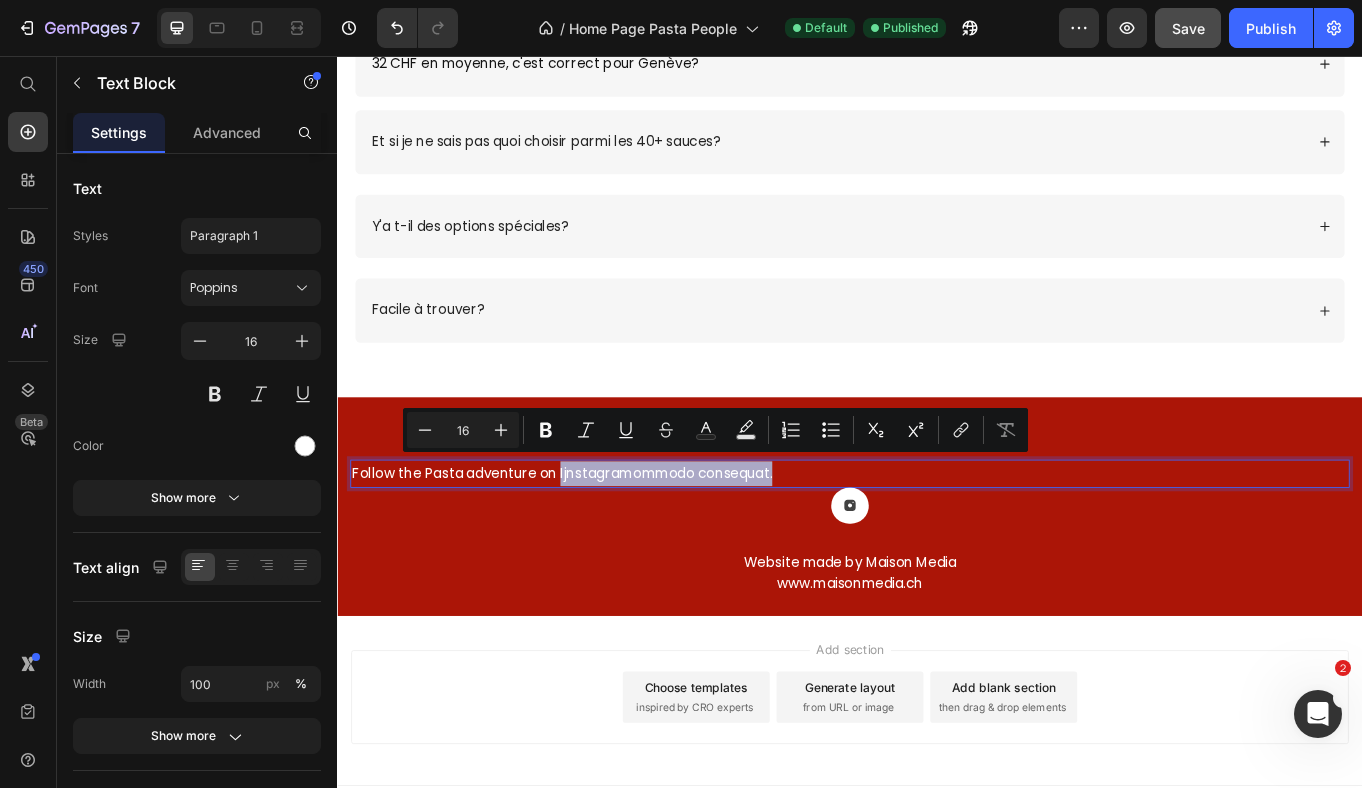 click on "Follow the Pasta adventure on Ijnstagramommodo consequat." at bounding box center (937, 544) 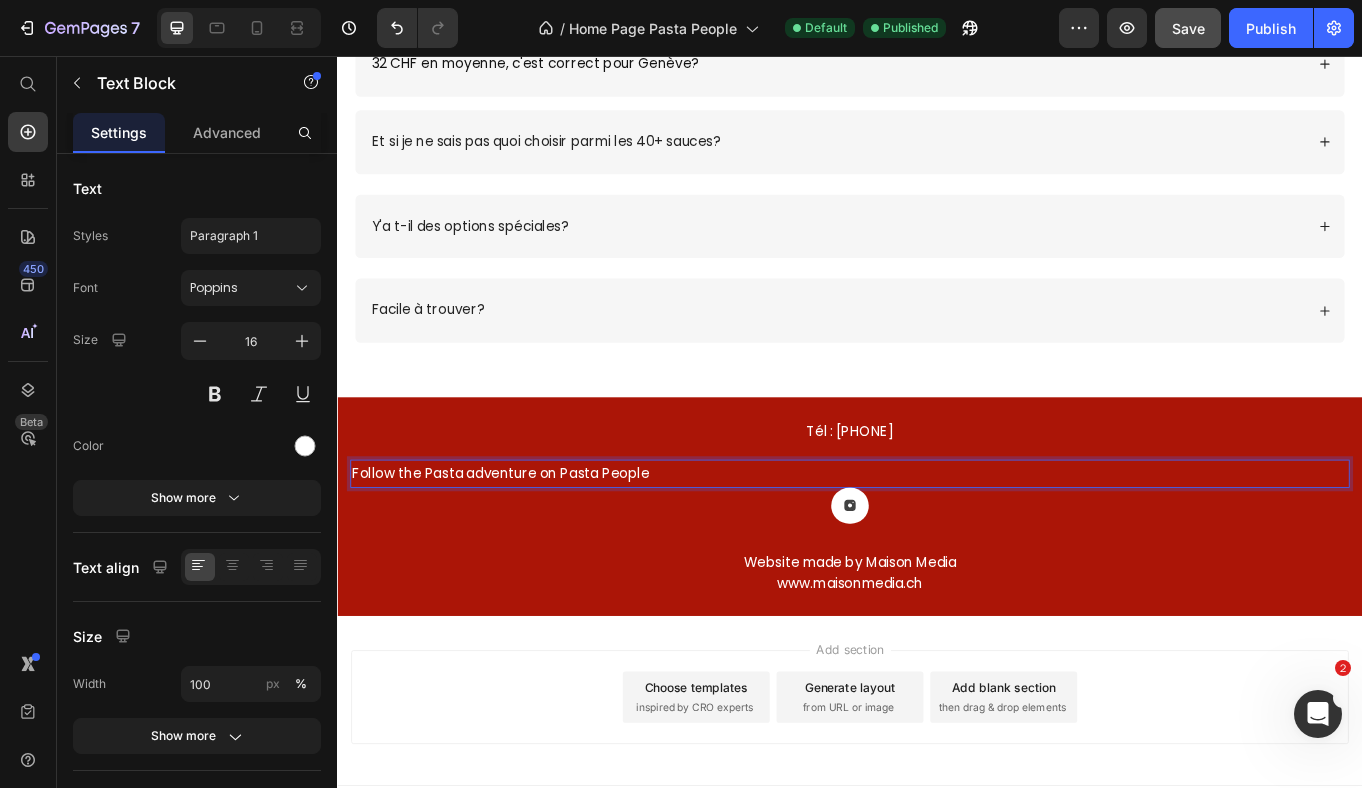 click on "Follow the Pasta adventure on Pasta People" at bounding box center [937, 544] 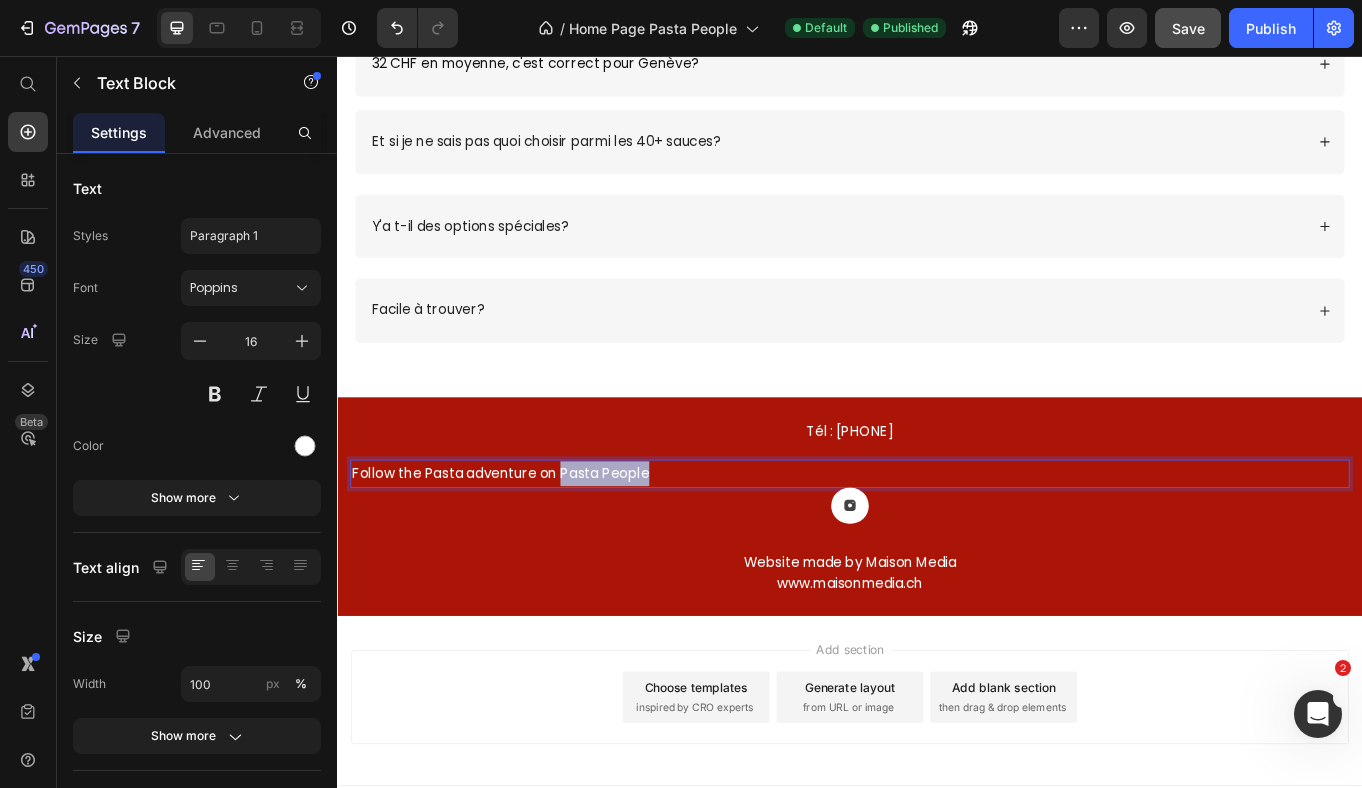 drag, startPoint x: 598, startPoint y: 536, endPoint x: 725, endPoint y: 535, distance: 127.00394 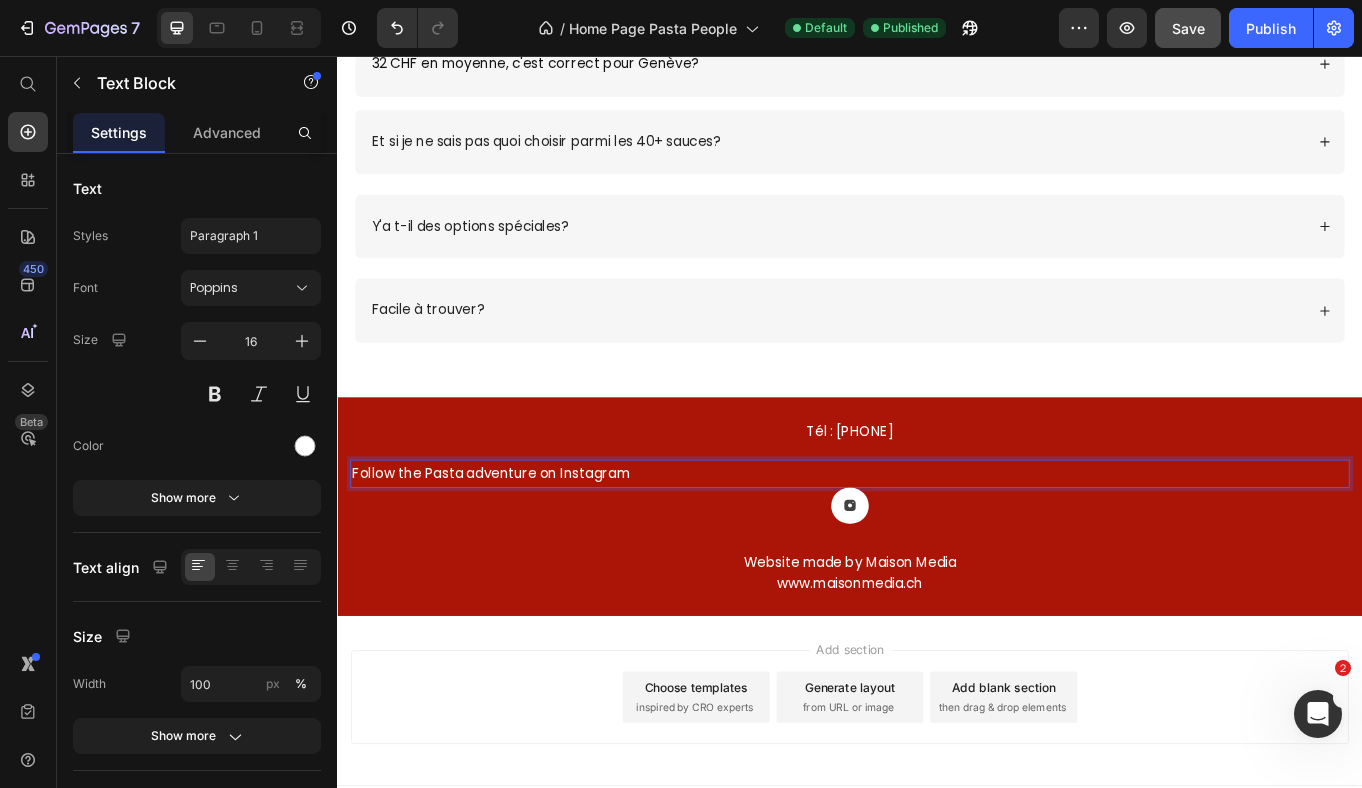 click on "Follow the Pasta adventure on Instagram" at bounding box center (937, 544) 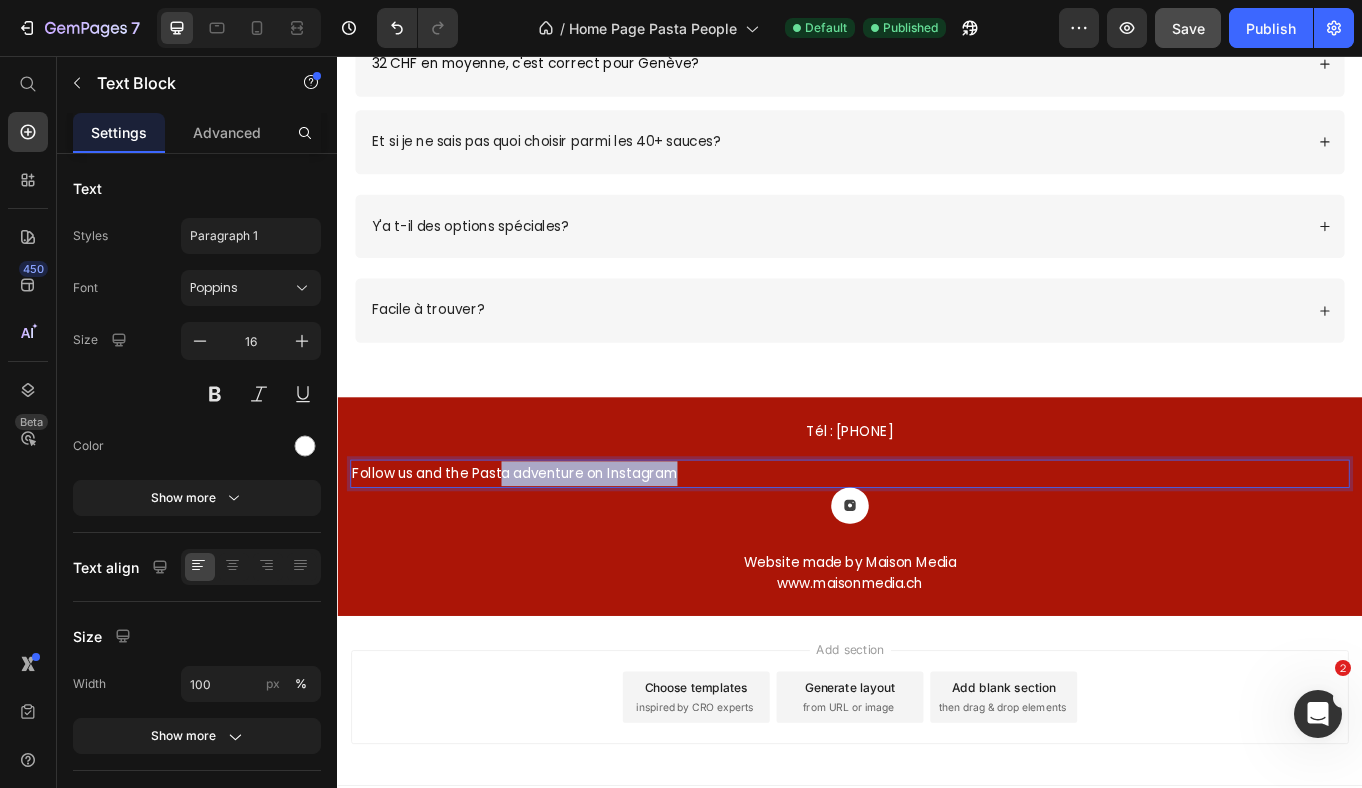 drag, startPoint x: 782, startPoint y: 540, endPoint x: 537, endPoint y: 531, distance: 245.16525 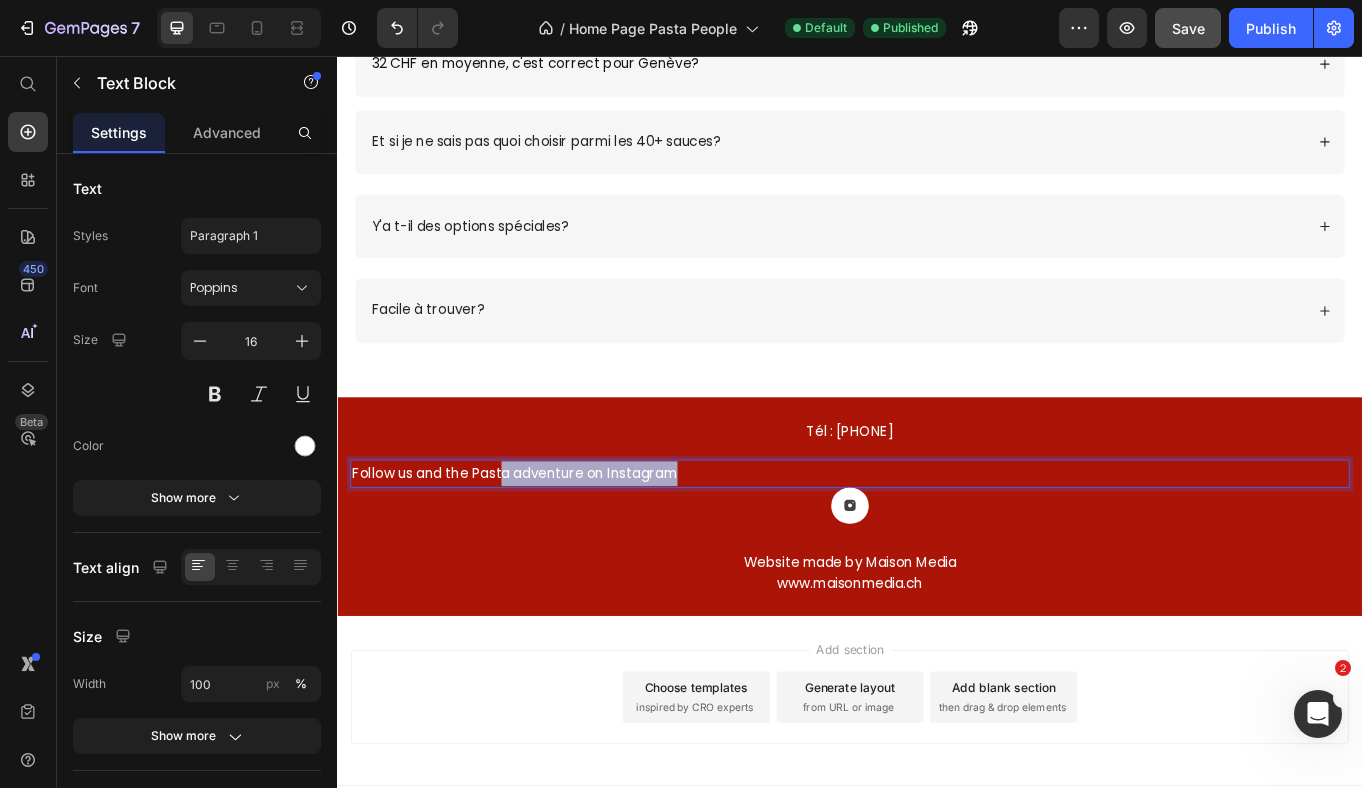 click on "Follow us and the Pasta adventure on Instagram" at bounding box center [937, 544] 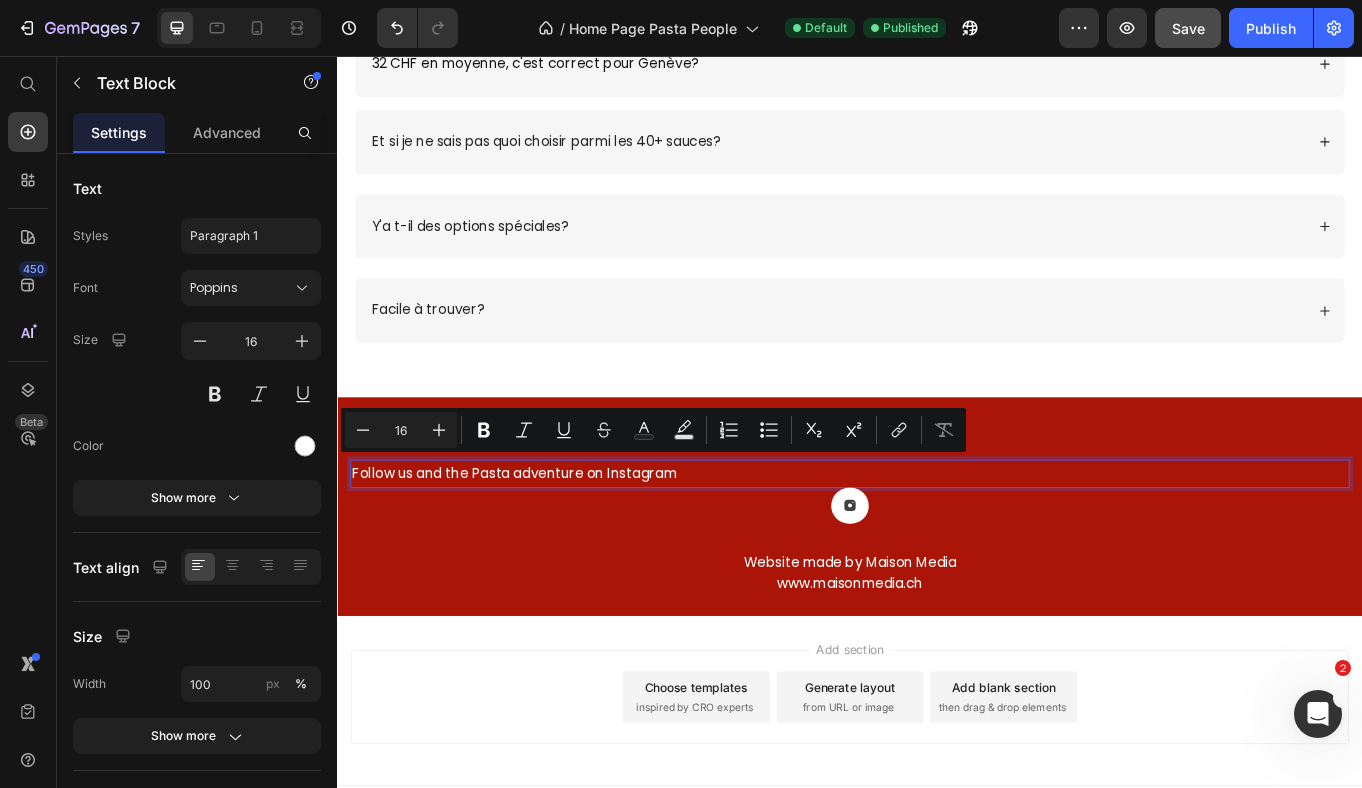 click on "Follow us and the Pasta adventure on Instagram" at bounding box center (937, 544) 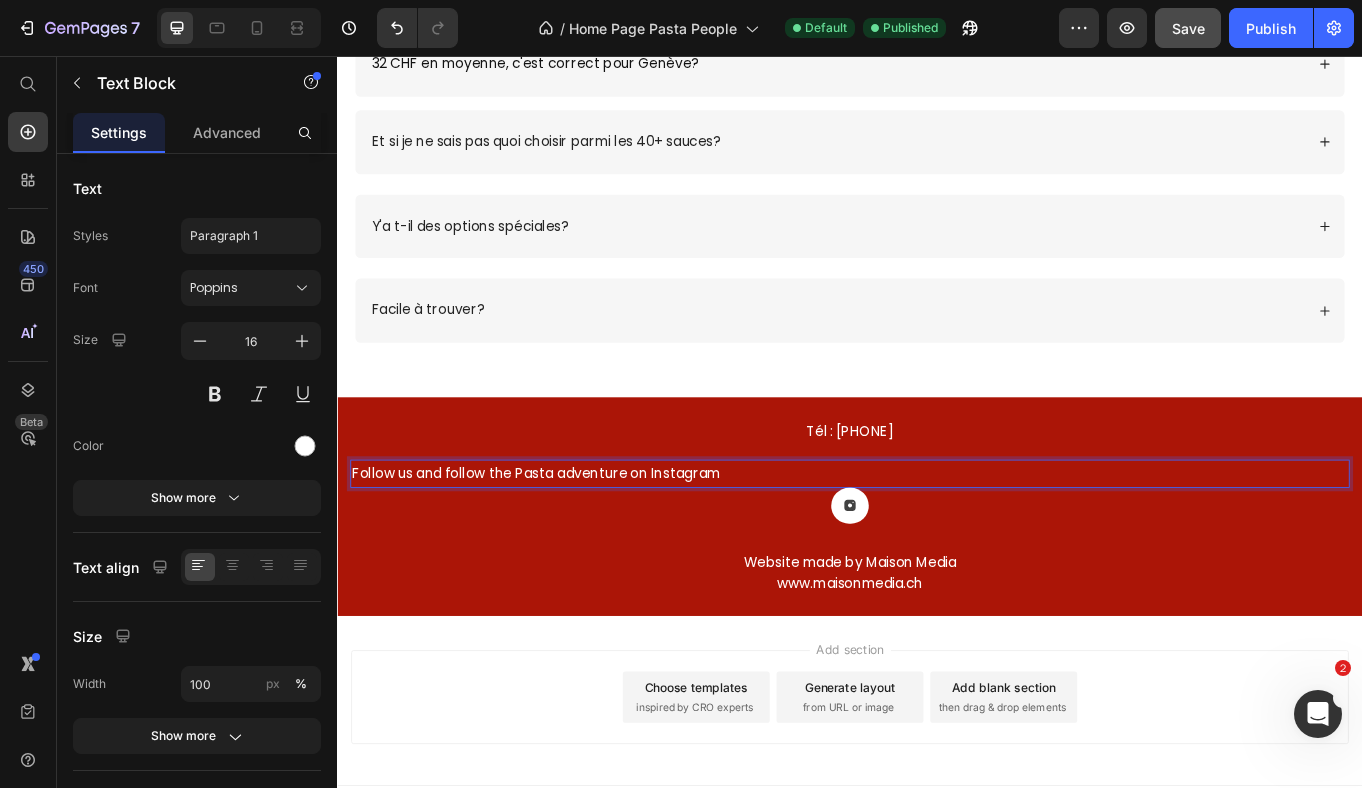 click on "Follow us and follow the Pasta adventure on Instagram" at bounding box center (937, 544) 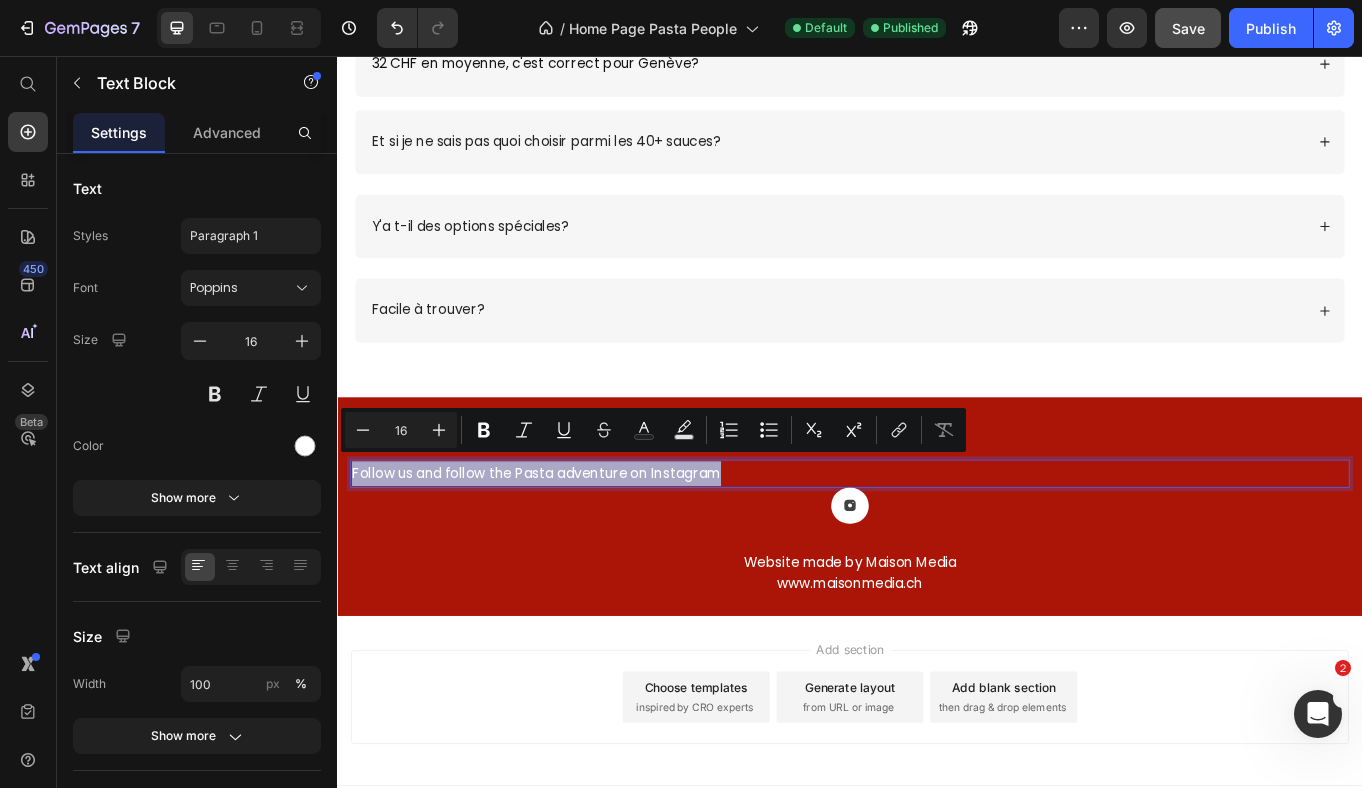 drag, startPoint x: 863, startPoint y: 540, endPoint x: 356, endPoint y: 532, distance: 507.0631 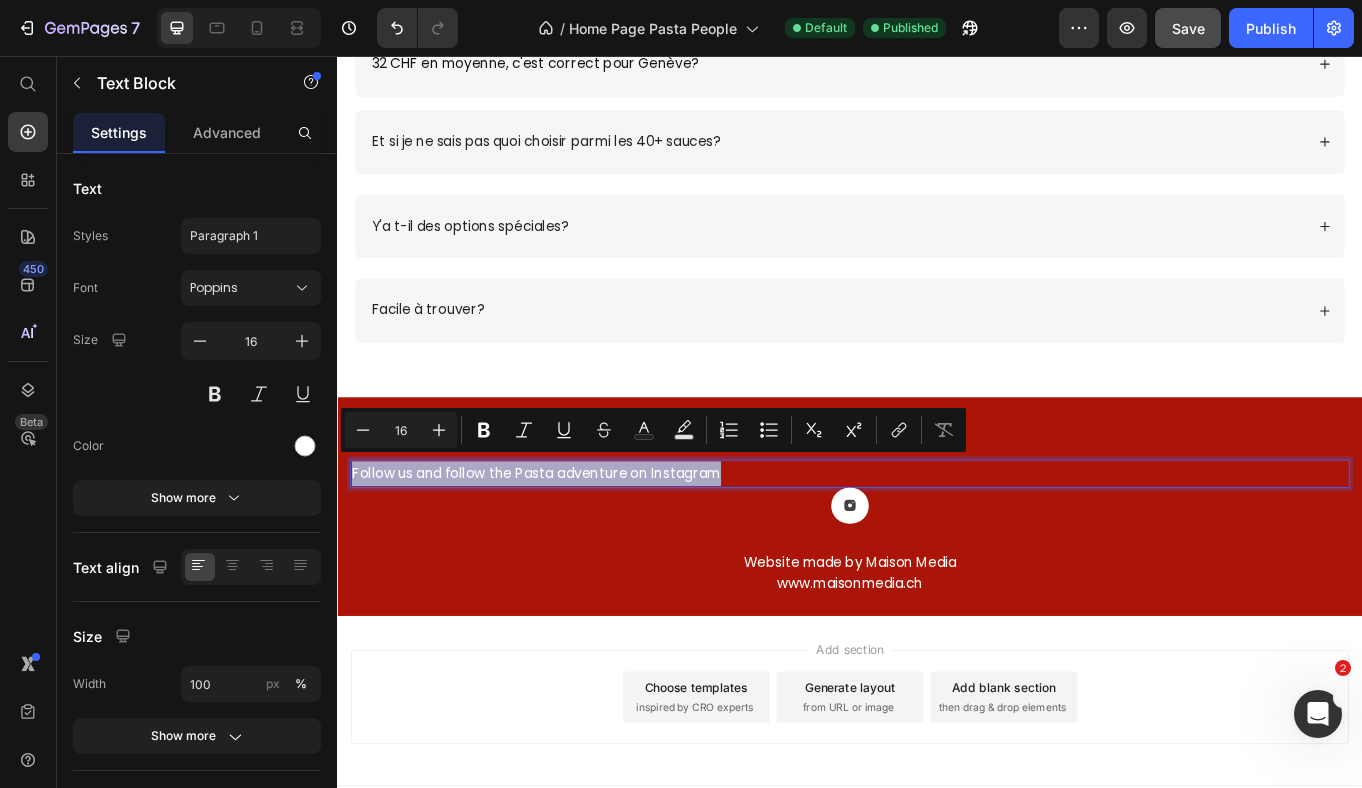 copy on "Follow us and follow the Pasta adventure on Instagram" 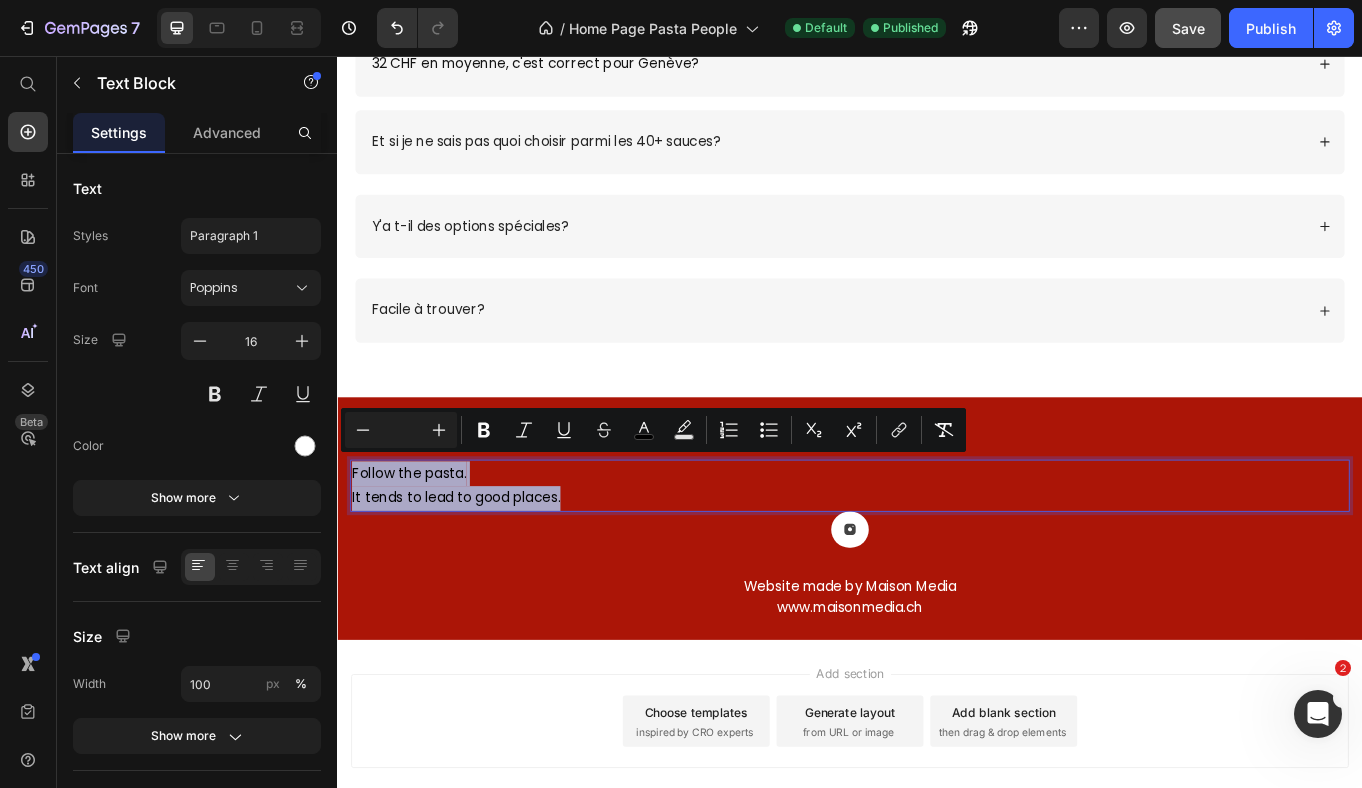 drag, startPoint x: 648, startPoint y: 571, endPoint x: 328, endPoint y: 531, distance: 322.4903 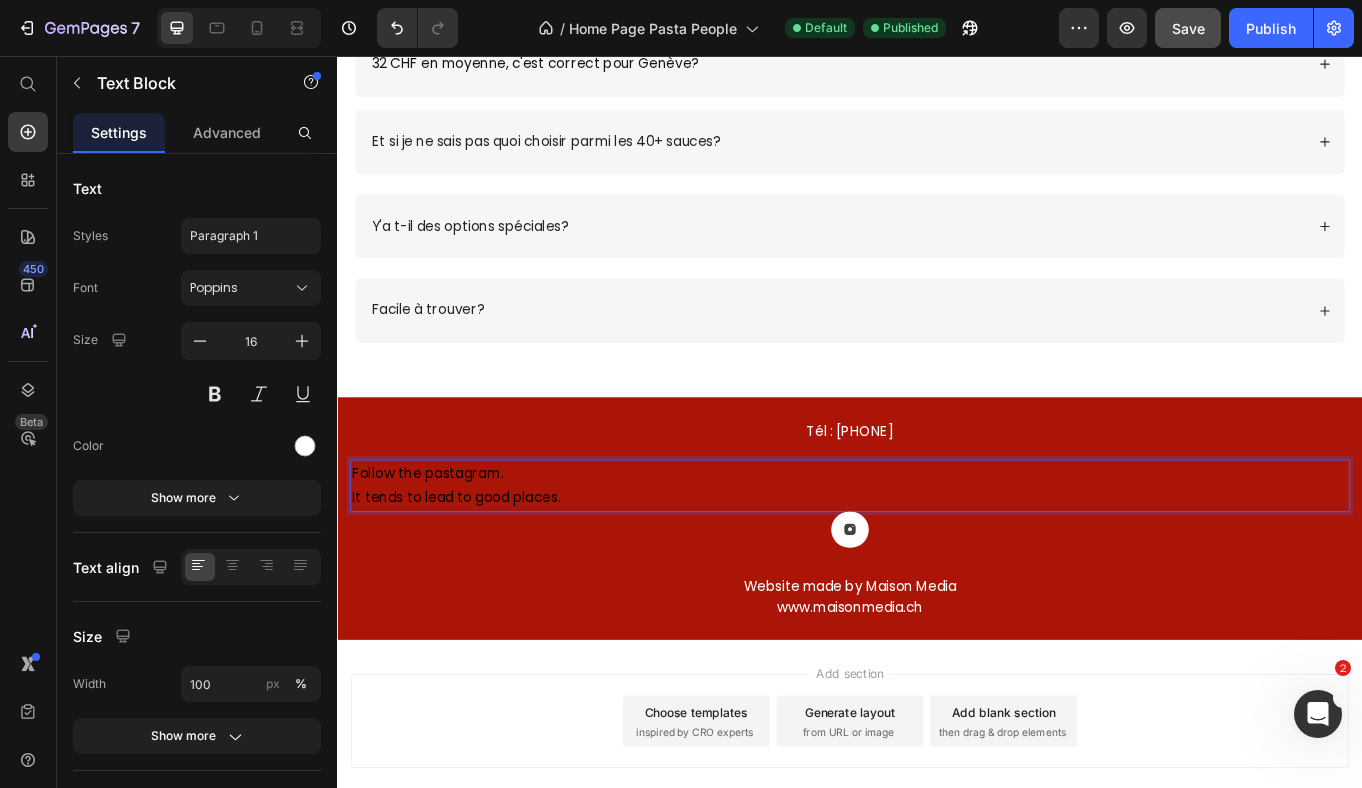 click on "Follow the pastagram. It tends to lead to good places." at bounding box center (937, 559) 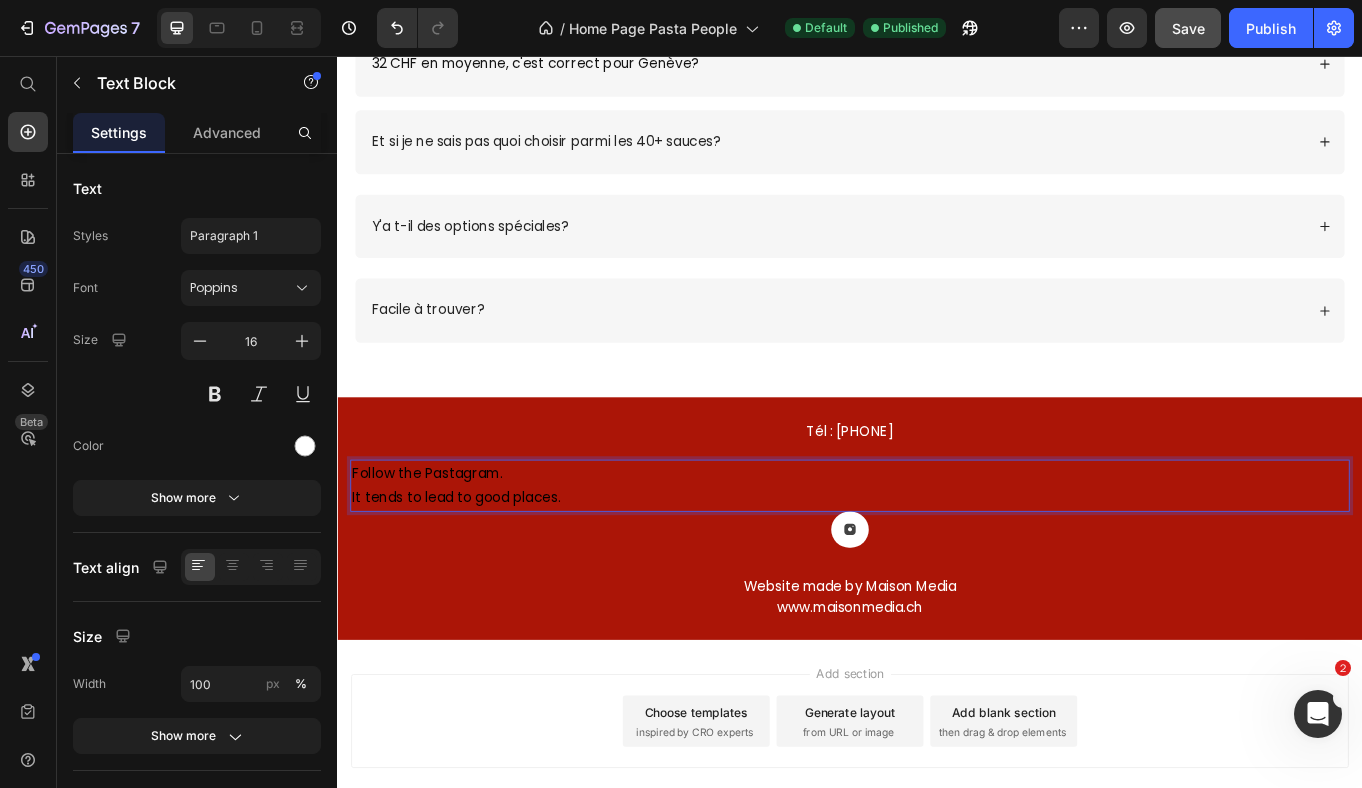 click on "Follow the Pastagram." at bounding box center (442, 543) 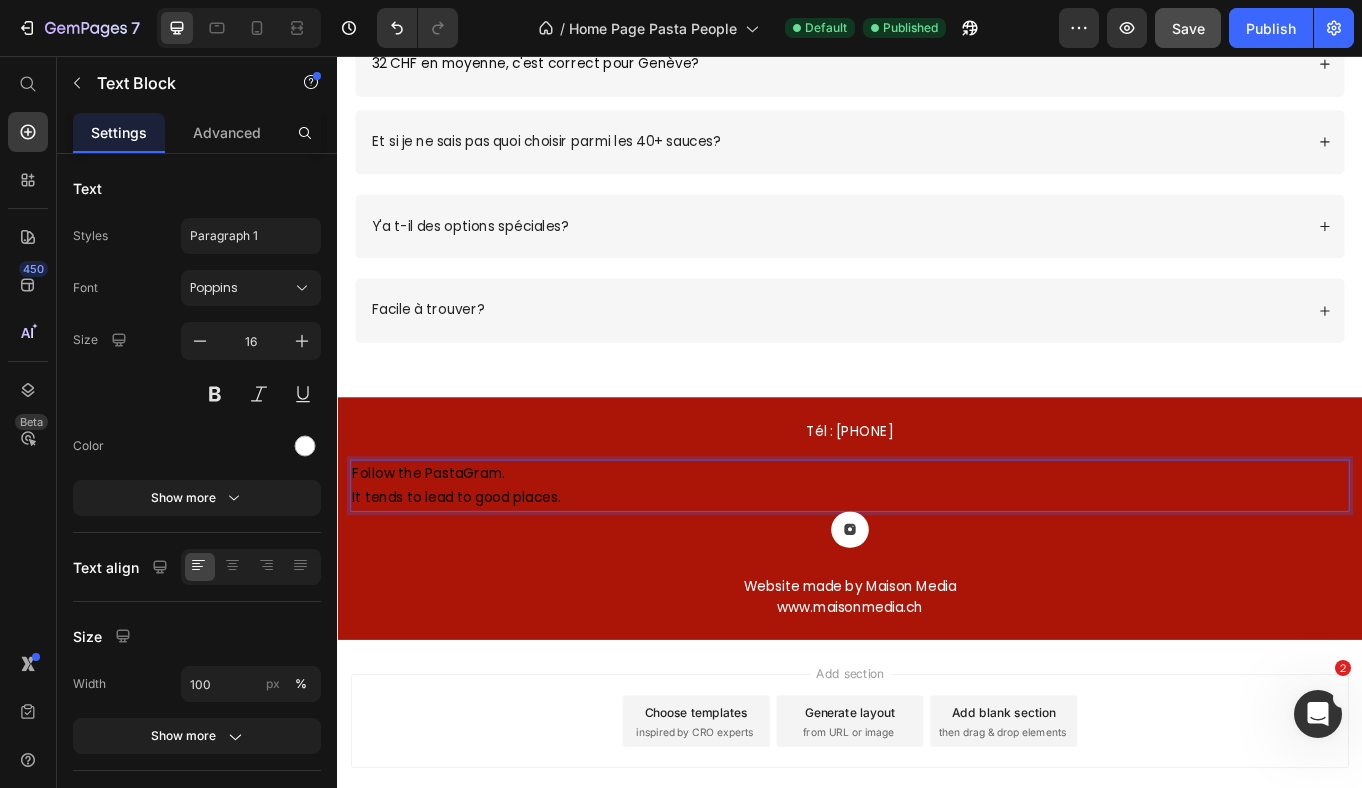 click on "Follow the PastaGram. It tends to lead to good places." at bounding box center [937, 559] 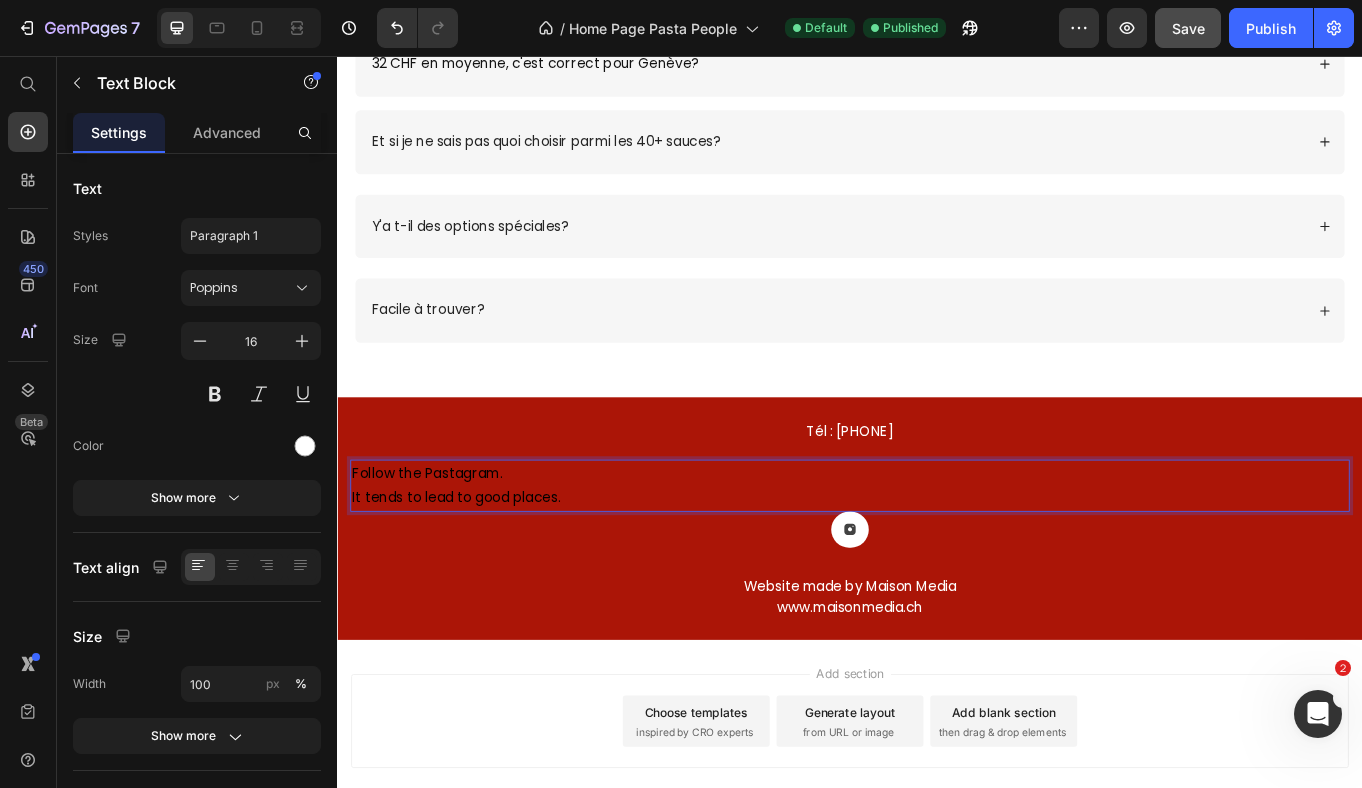 click on "Follow the Pastagram. It tends to lead to good places." at bounding box center [937, 559] 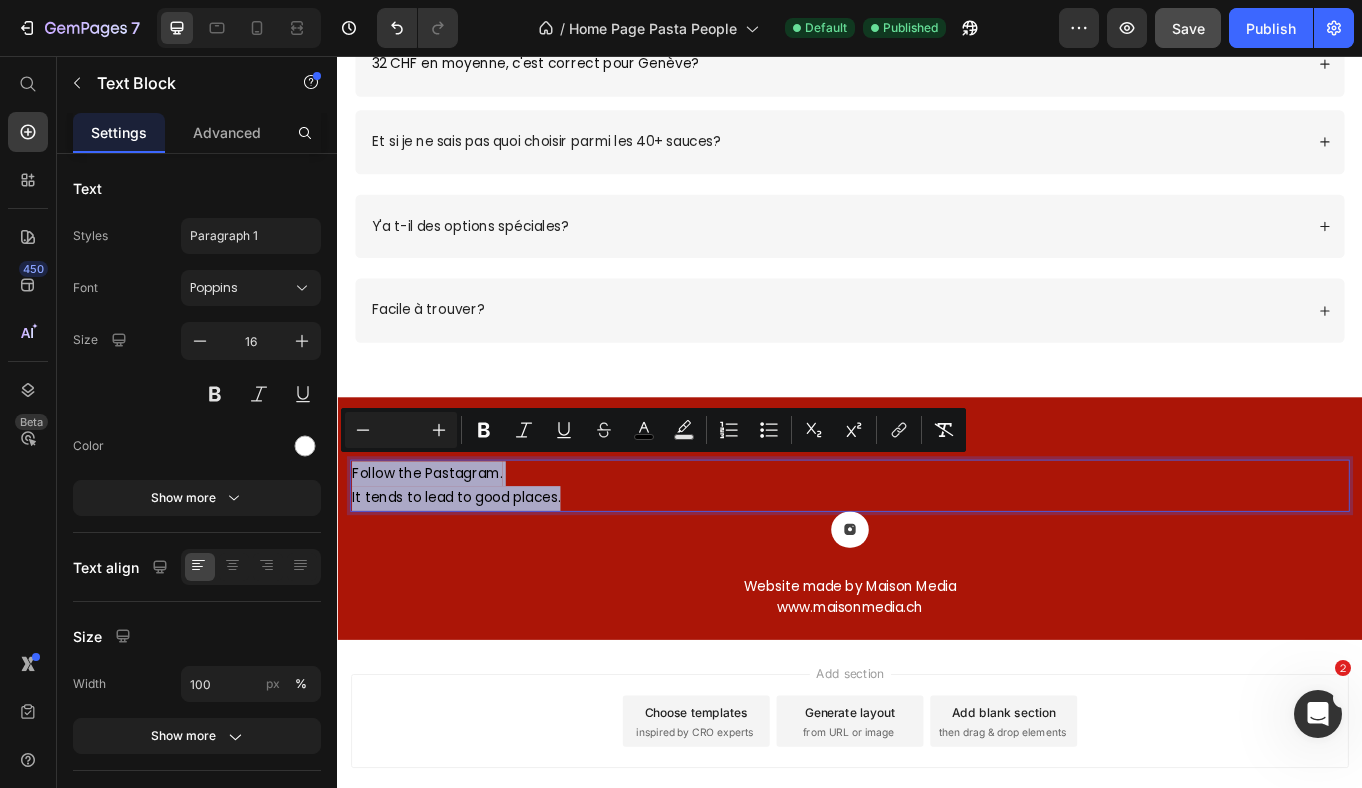 drag, startPoint x: 647, startPoint y: 571, endPoint x: 324, endPoint y: 538, distance: 324.6814 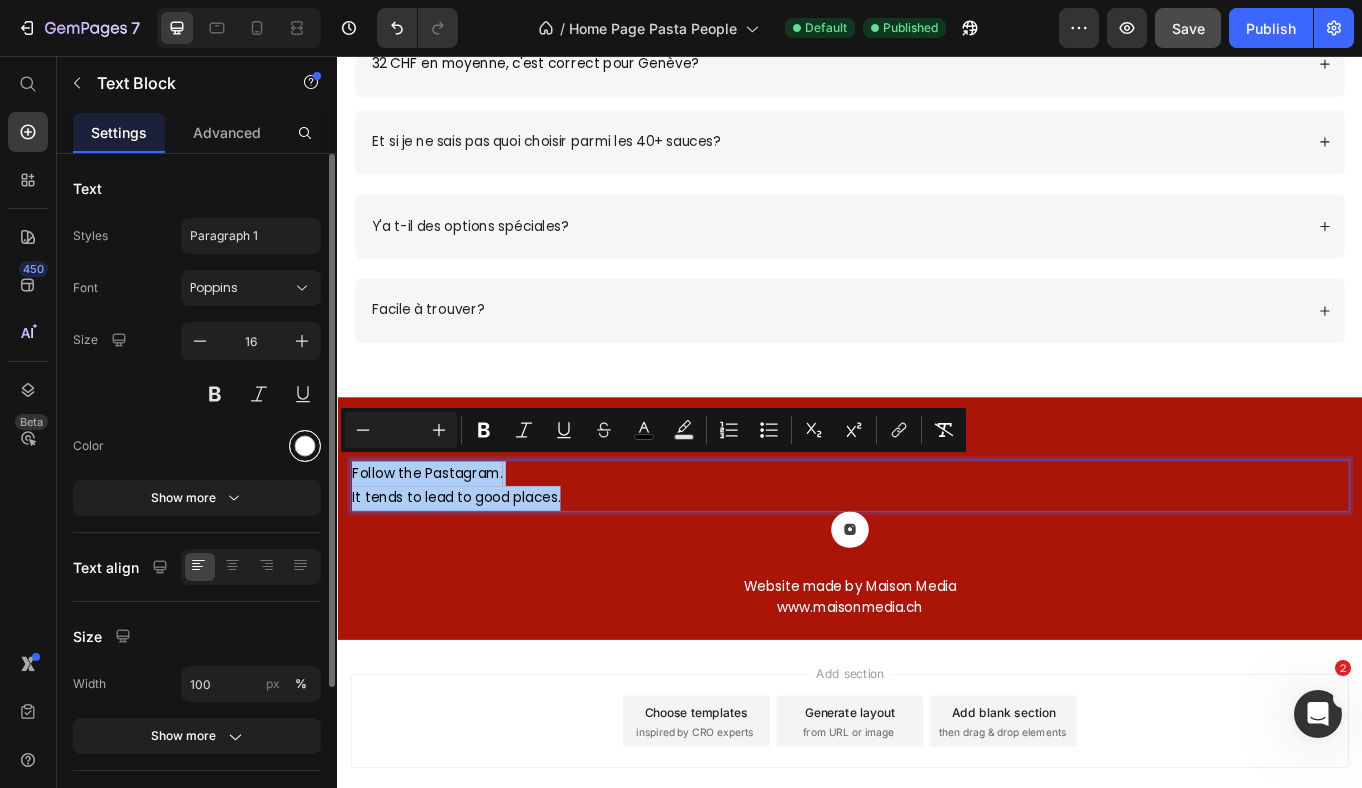 click at bounding box center (305, 446) 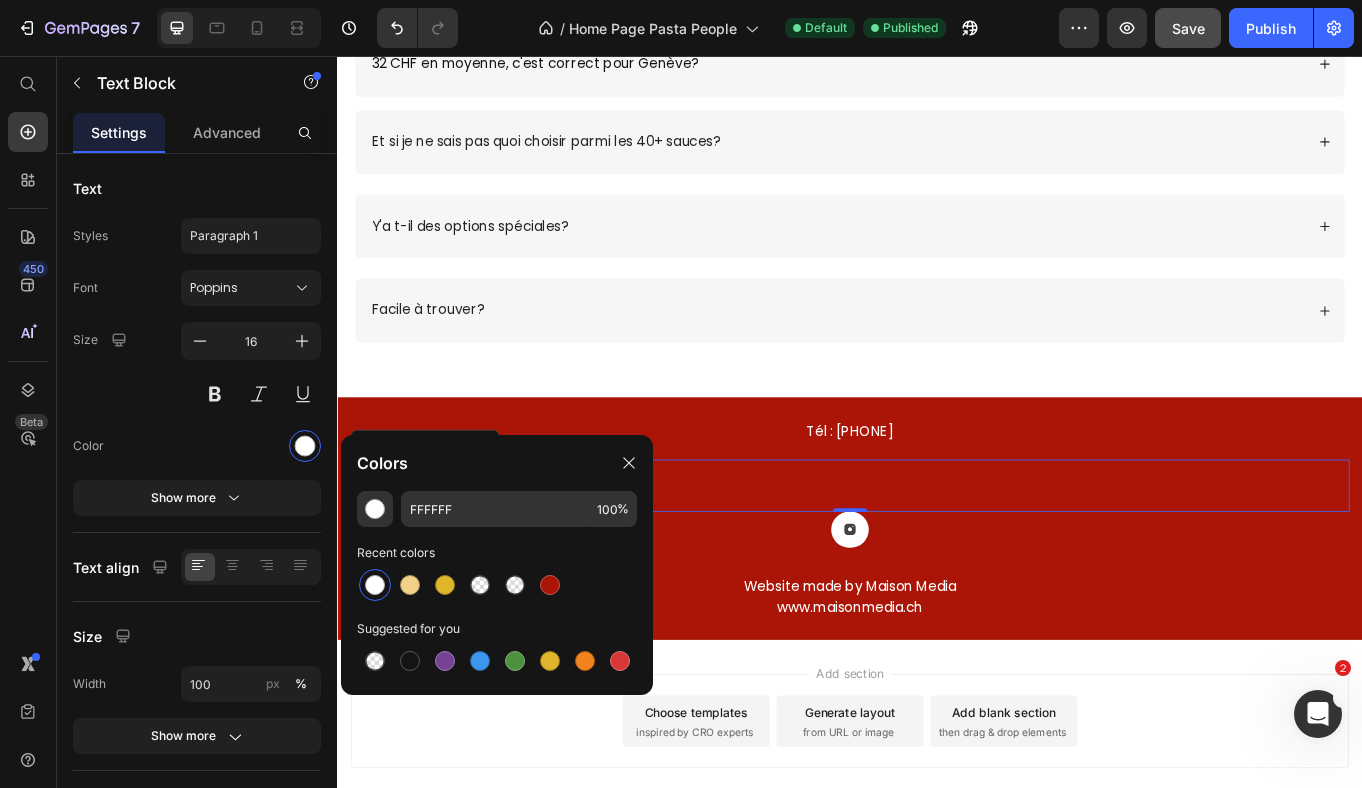 click at bounding box center (375, 585) 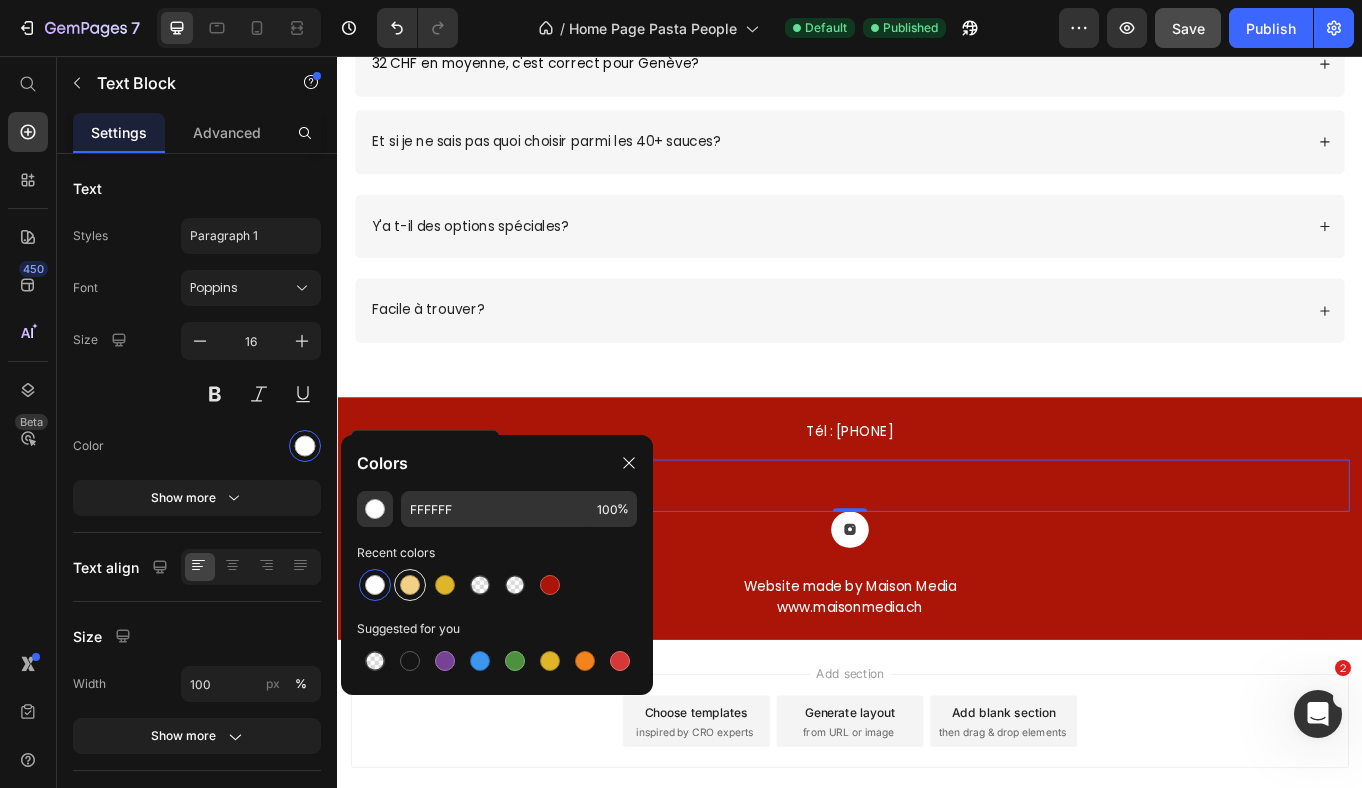 click at bounding box center [410, 585] 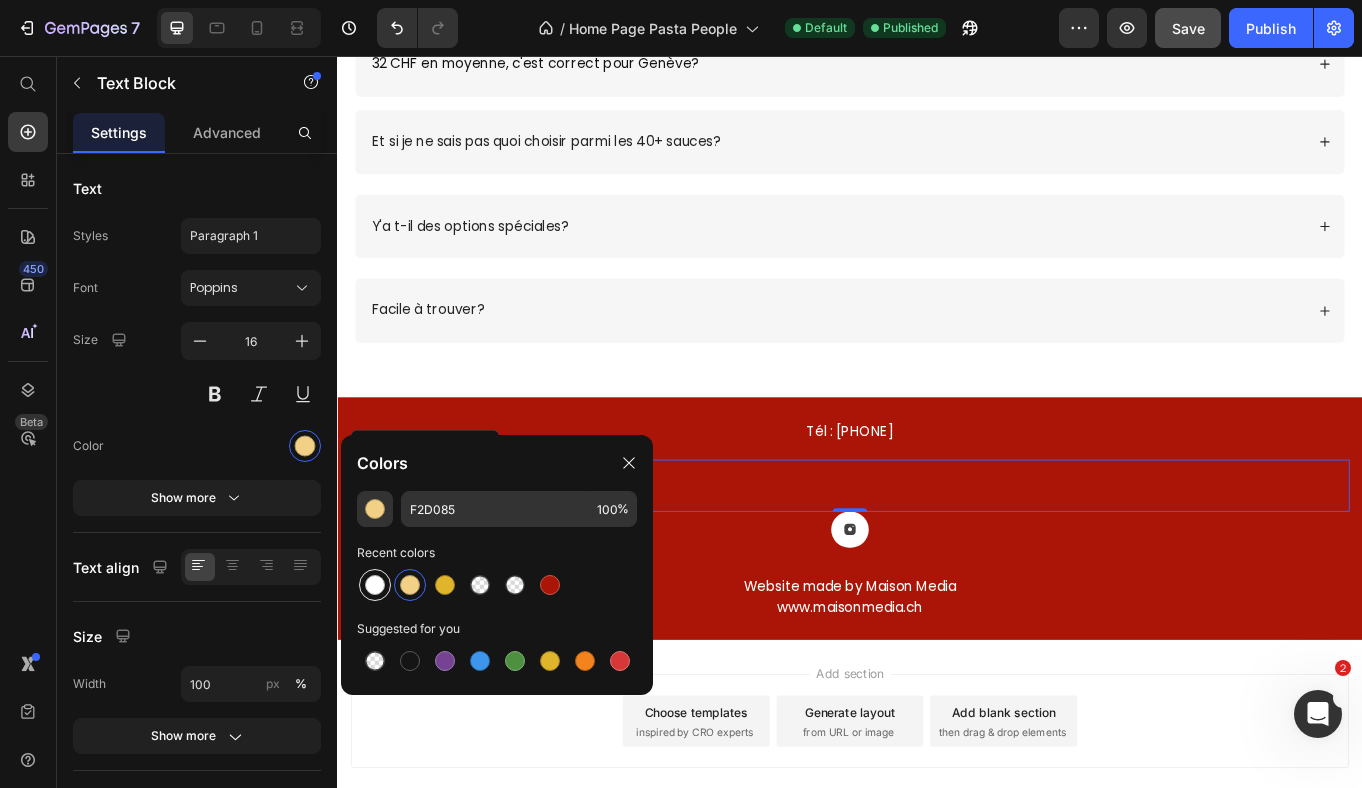click at bounding box center [375, 585] 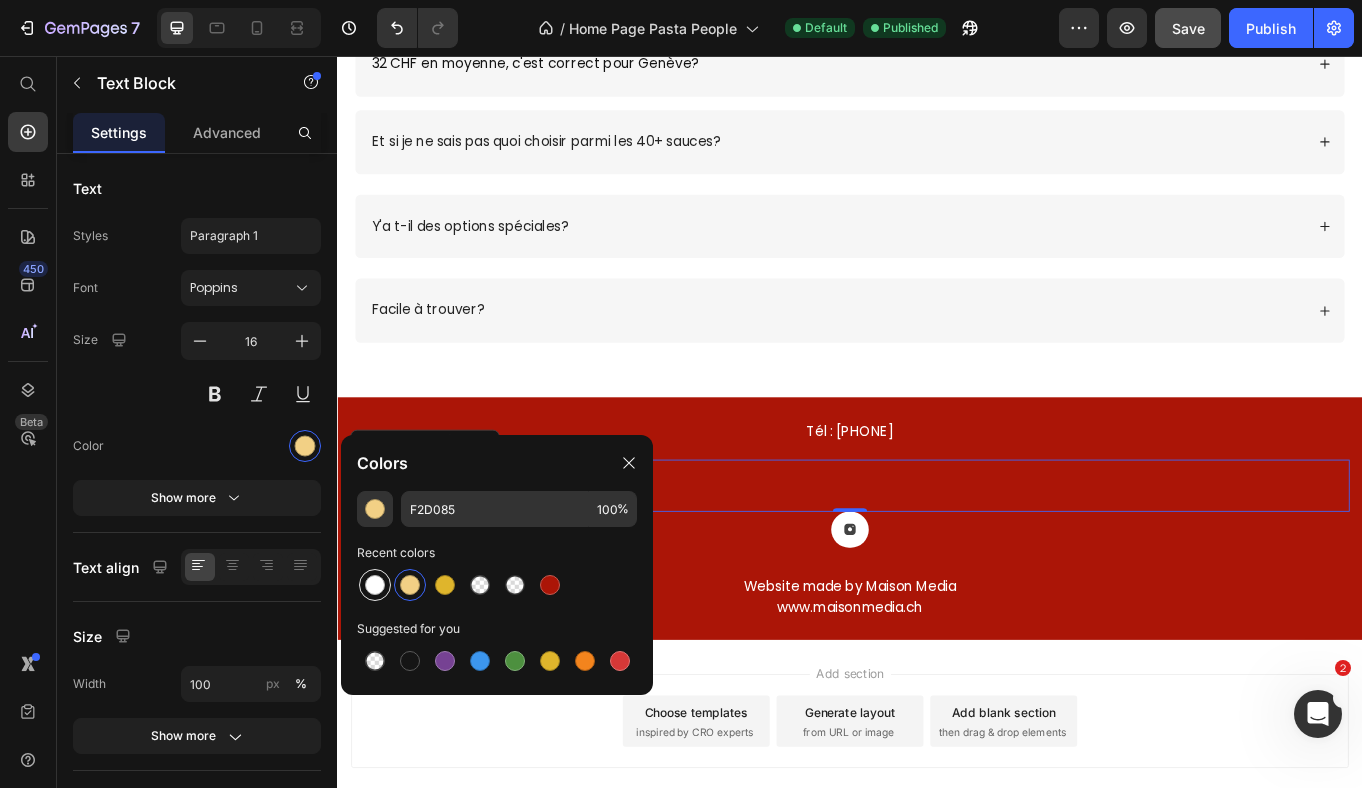 type on "FFFFFF" 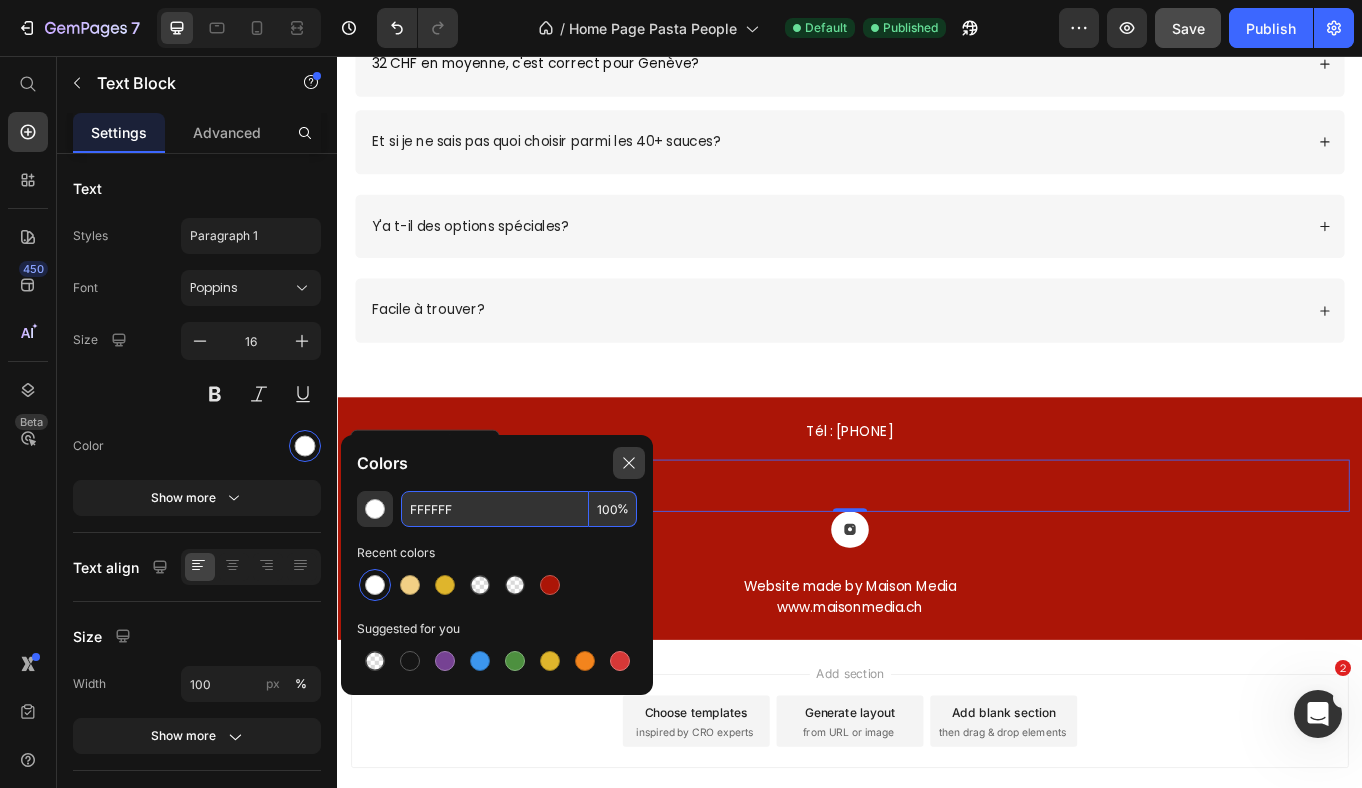 click at bounding box center (629, 463) 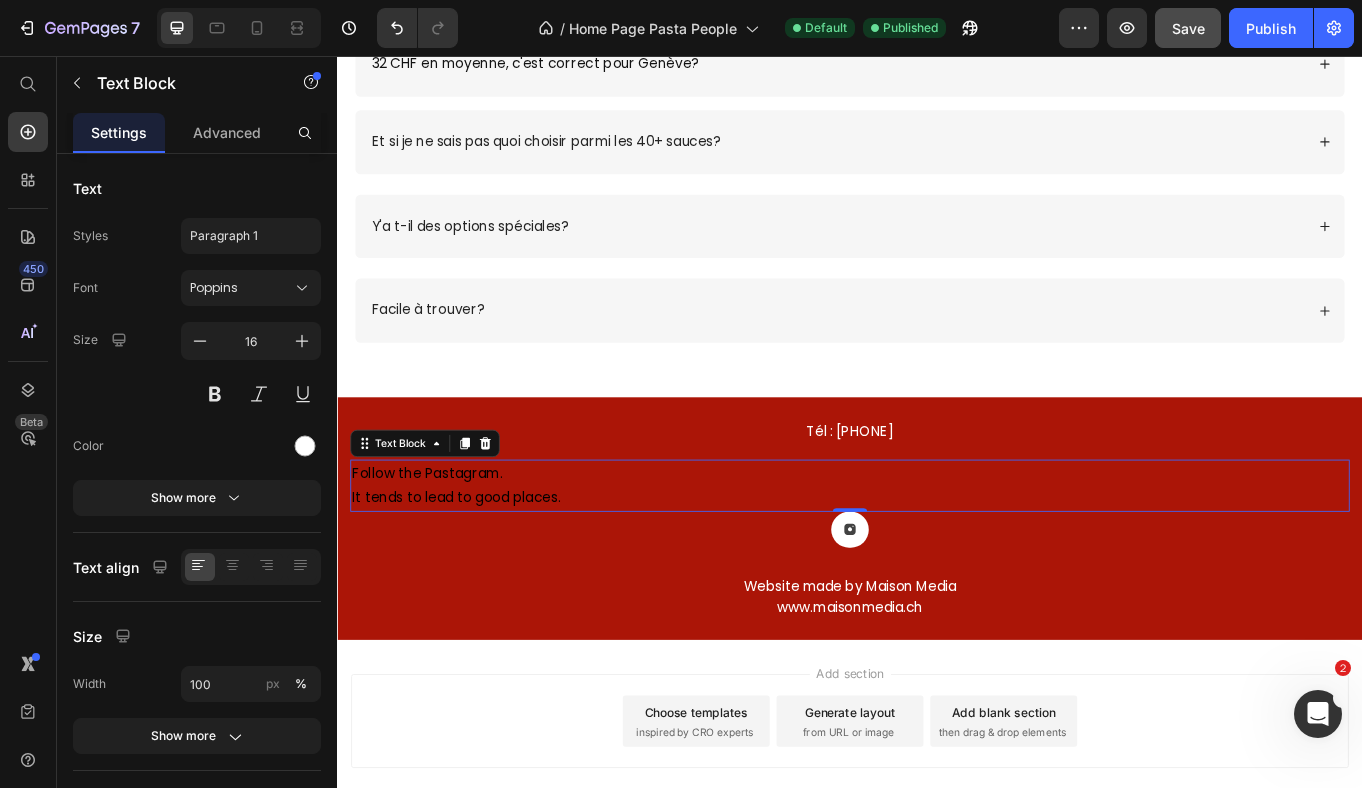 click on "Follow the Pastagram. It tends to lead to good places." at bounding box center (937, 559) 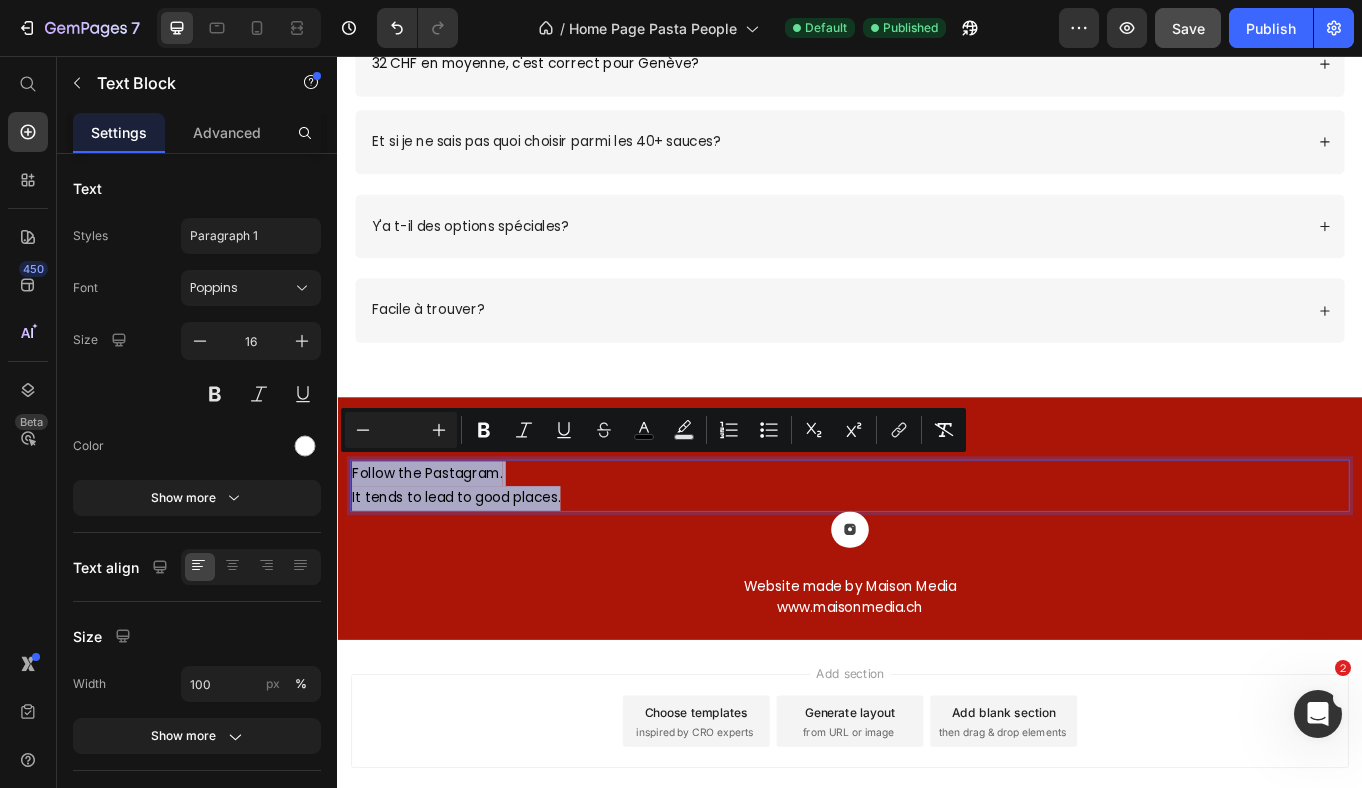 drag, startPoint x: 627, startPoint y: 563, endPoint x: 358, endPoint y: 537, distance: 270.25357 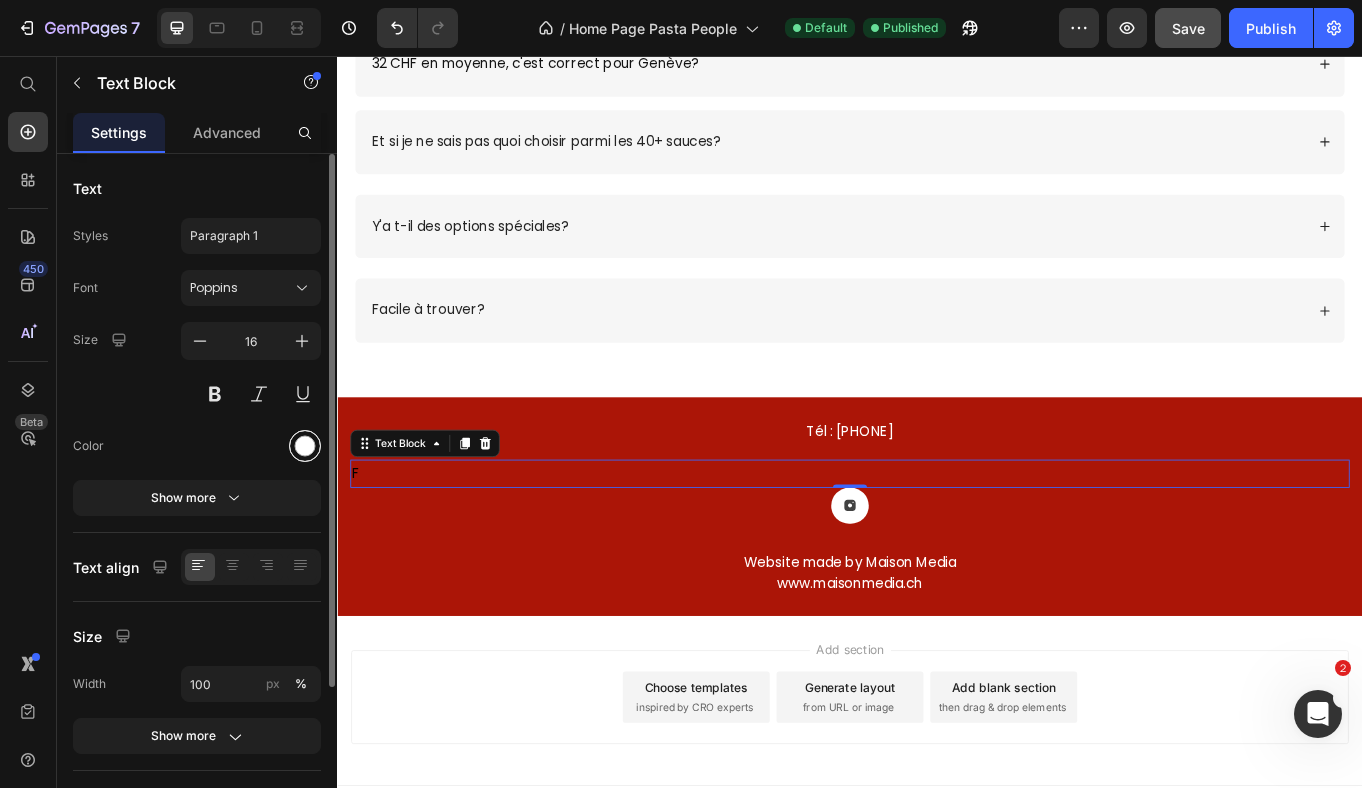 click at bounding box center [305, 446] 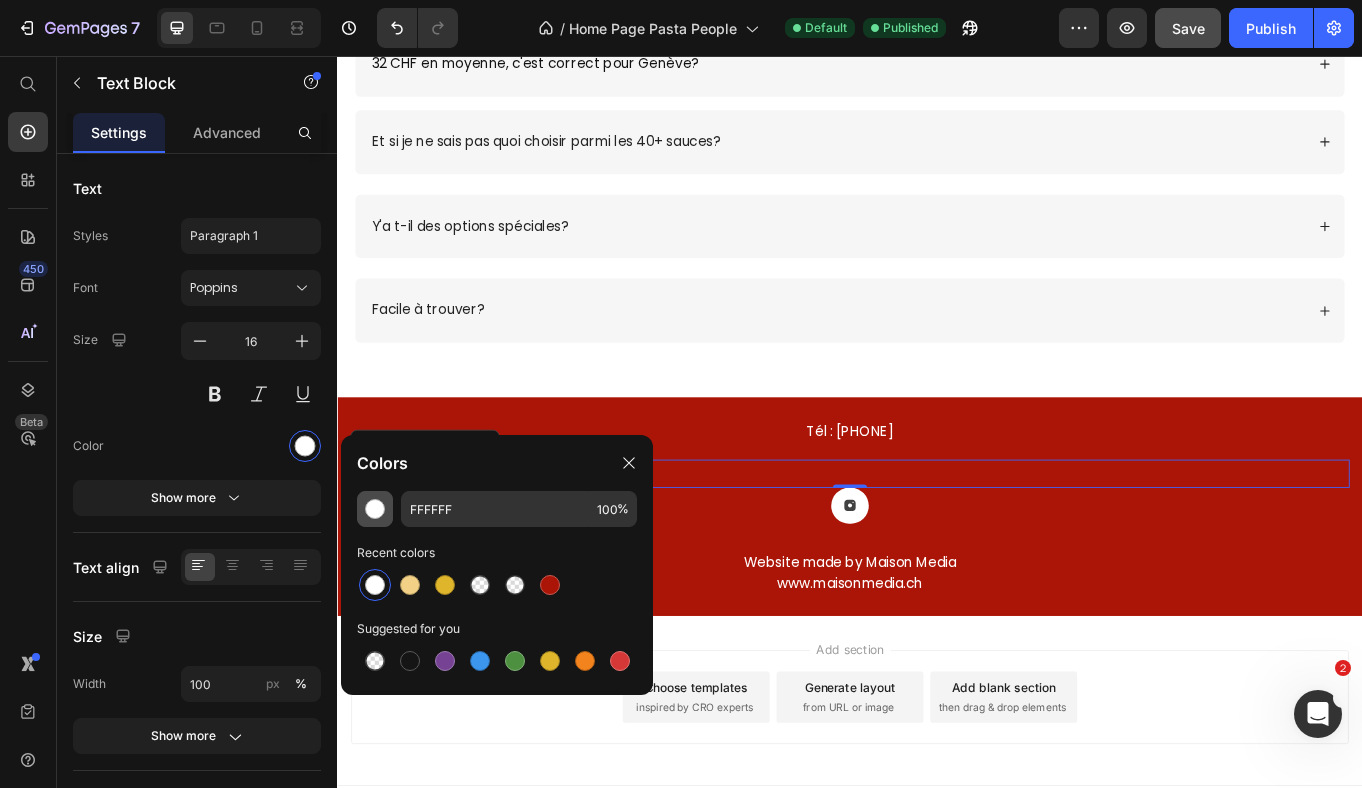 click at bounding box center [375, 509] 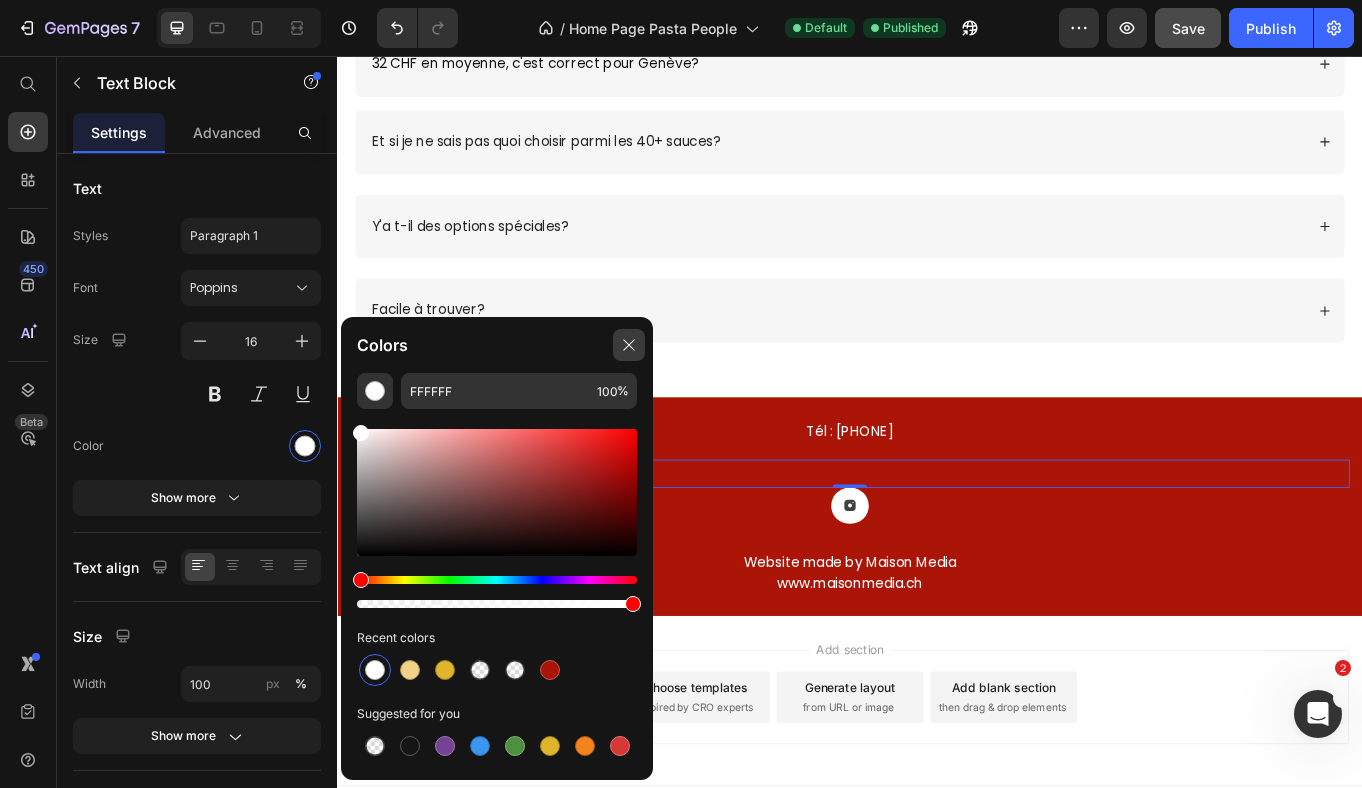 click at bounding box center (629, 345) 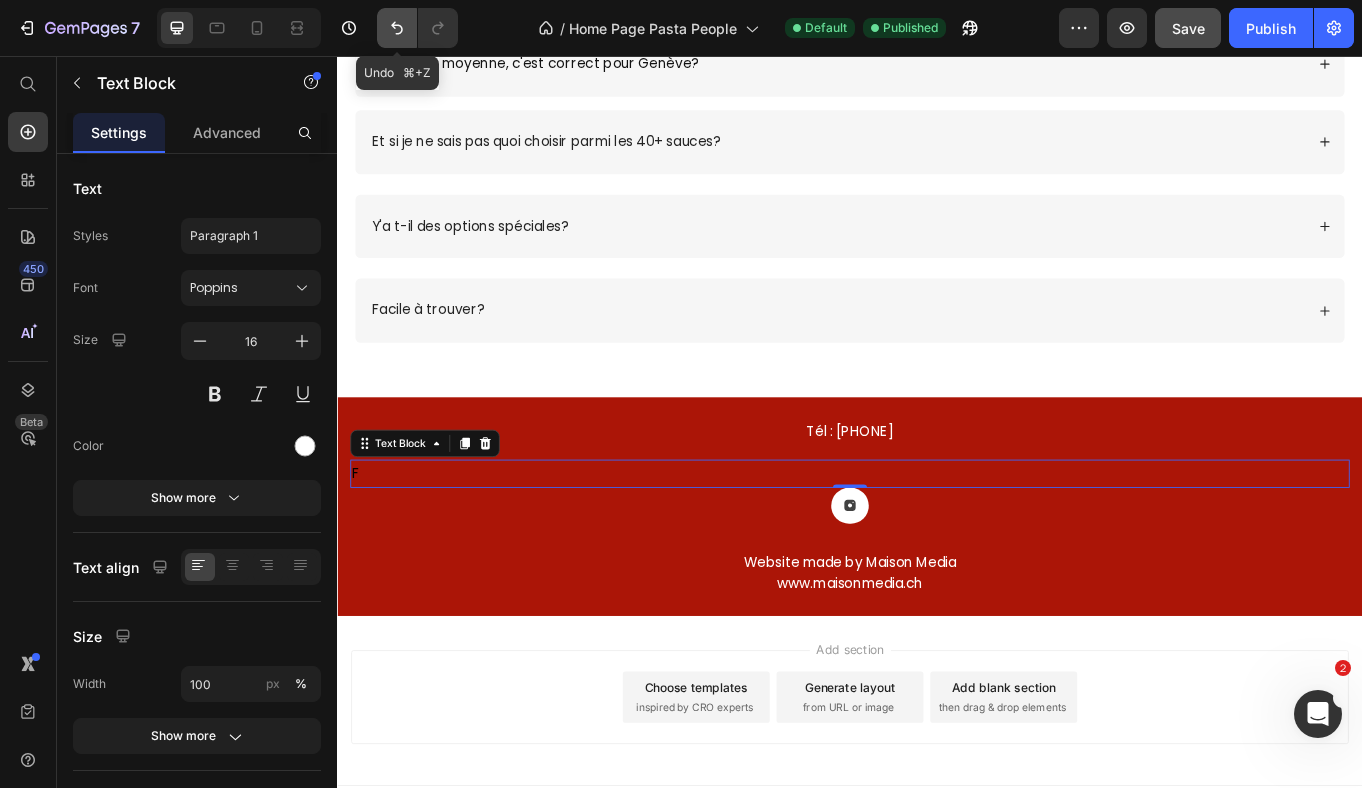 click 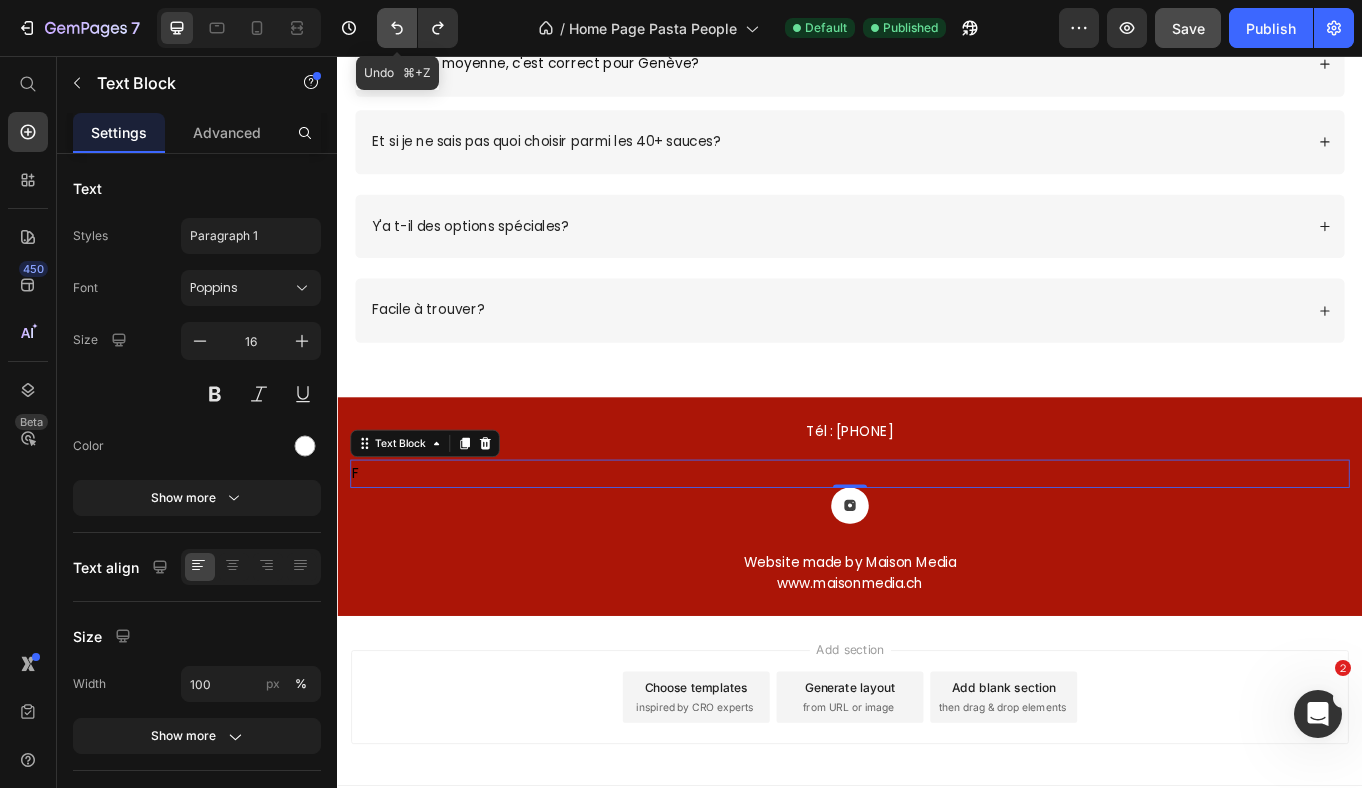 click 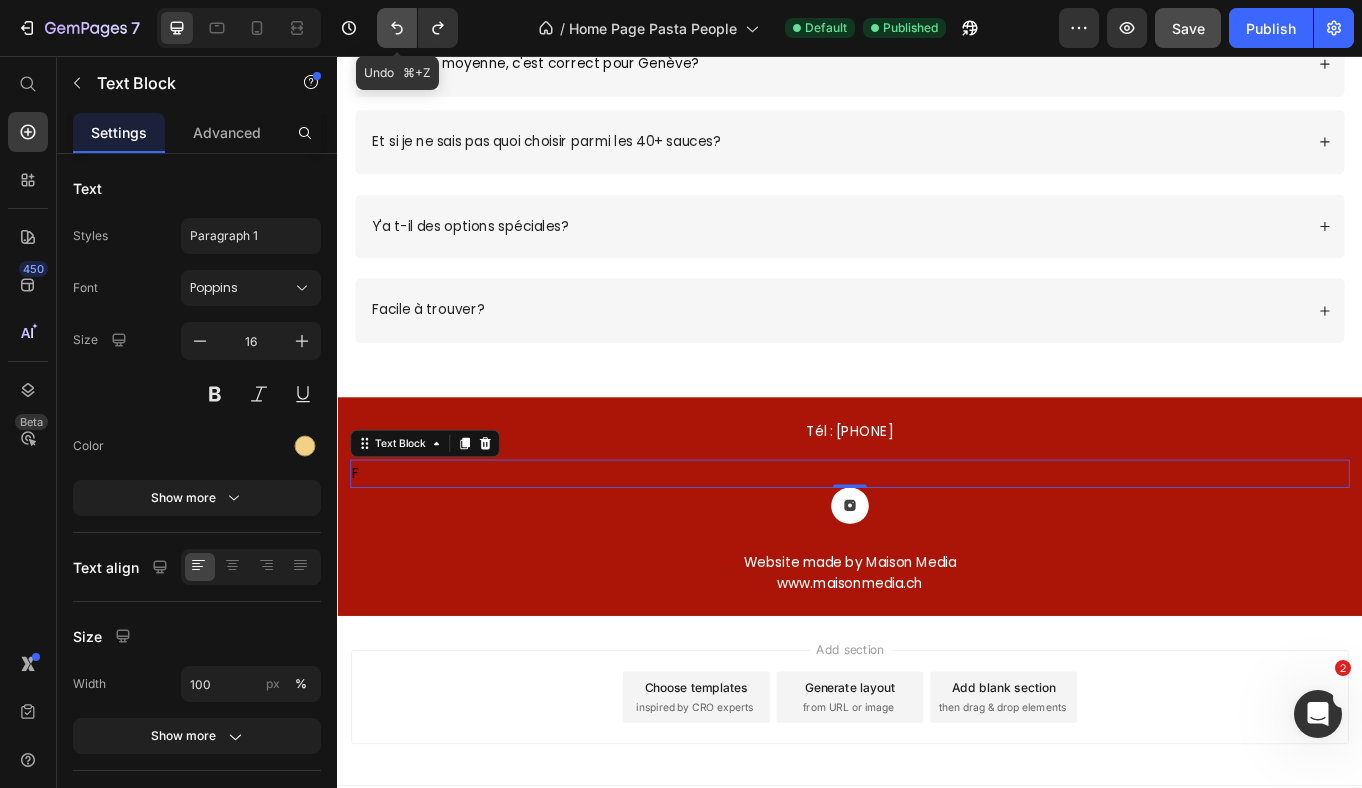 click 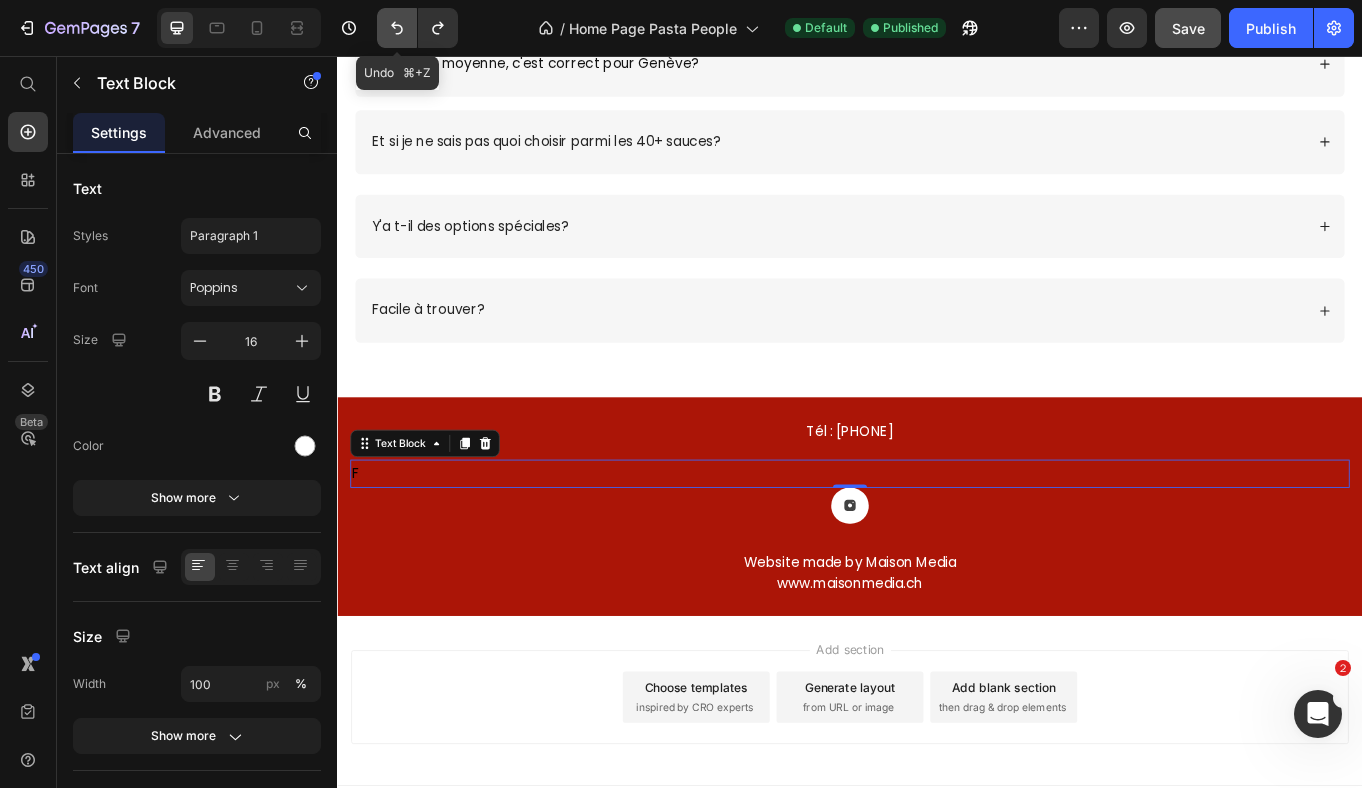 click 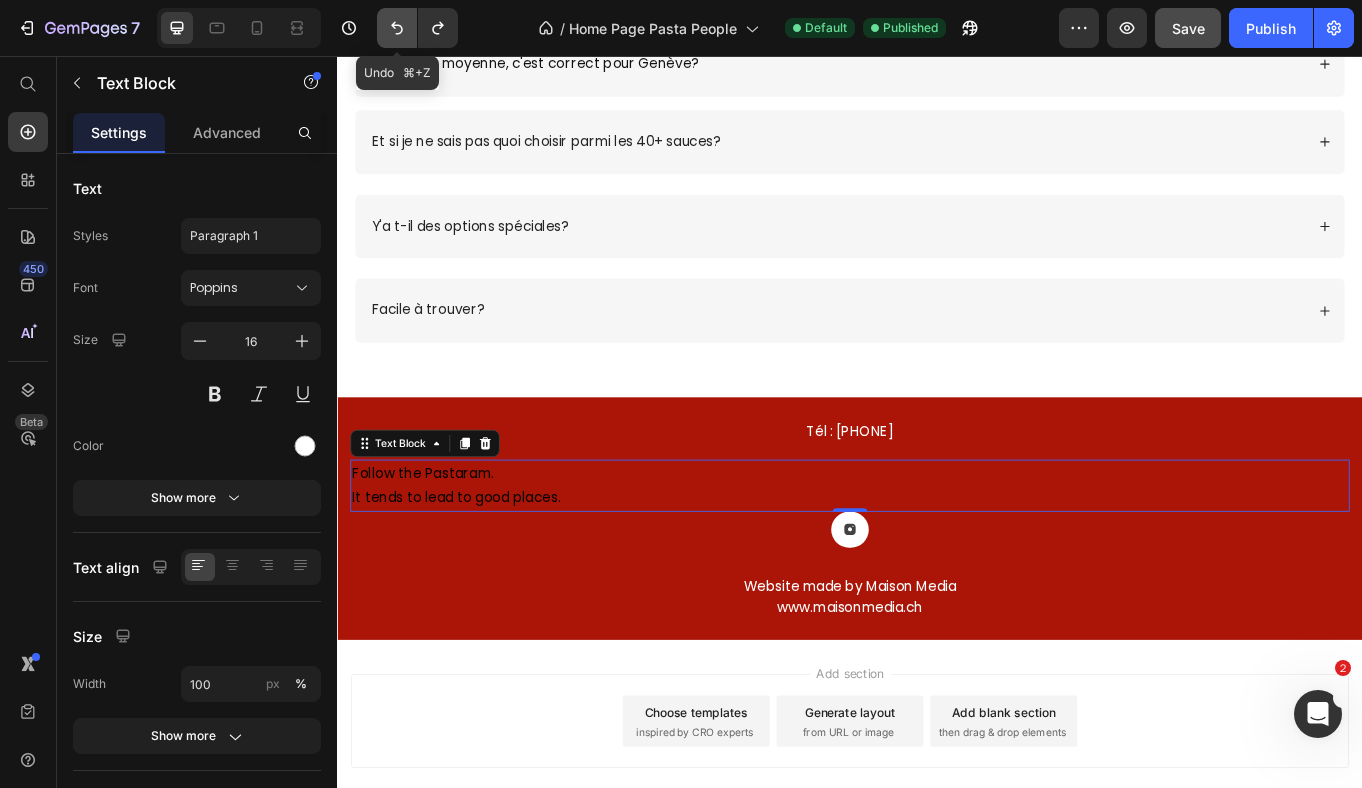 click 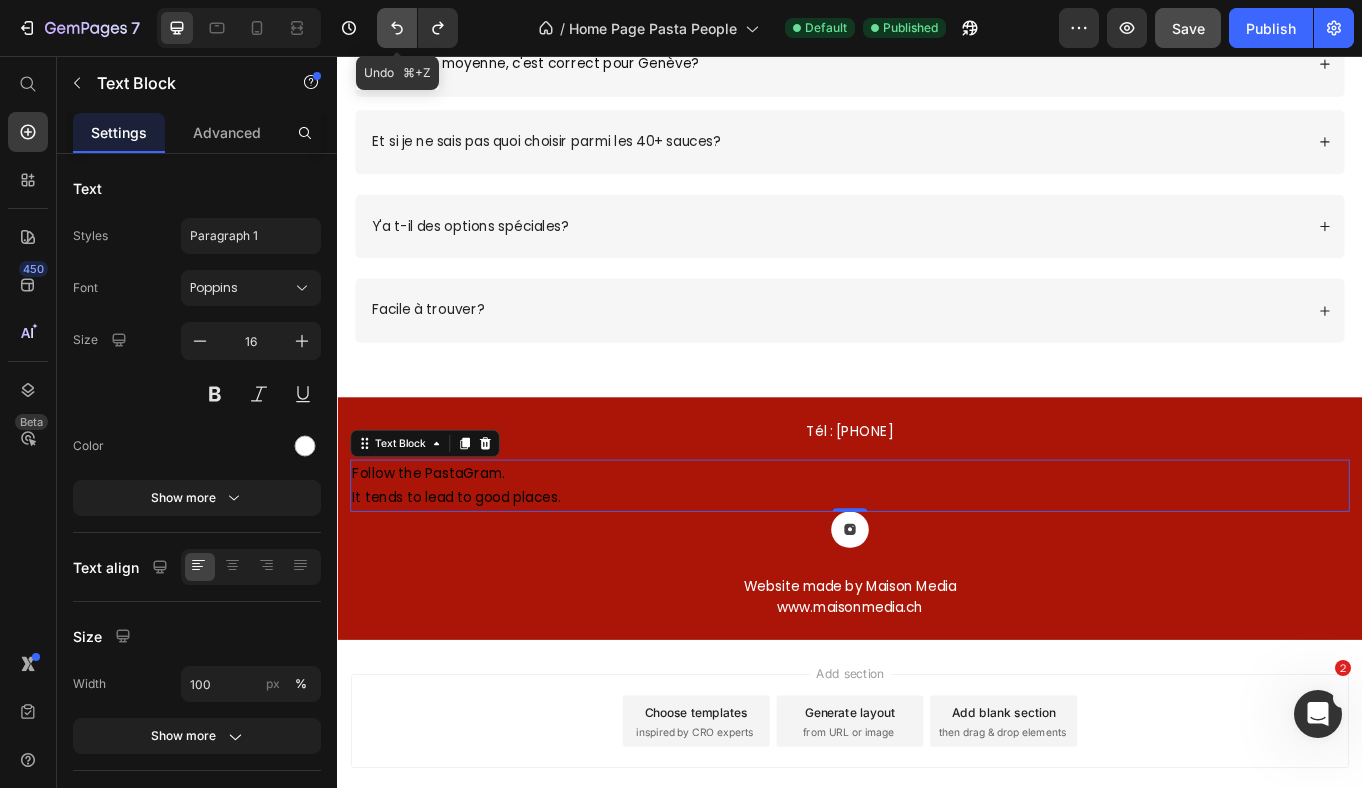 click 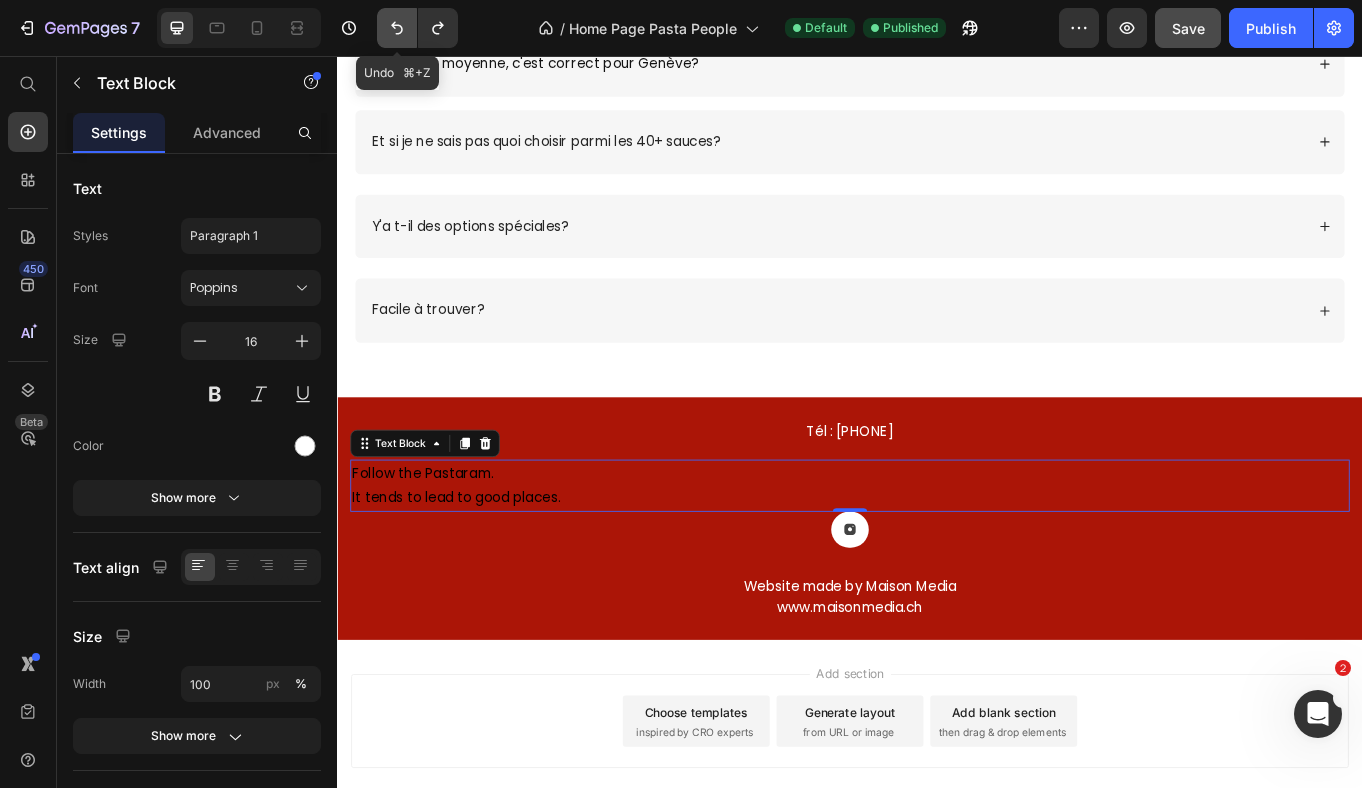 click 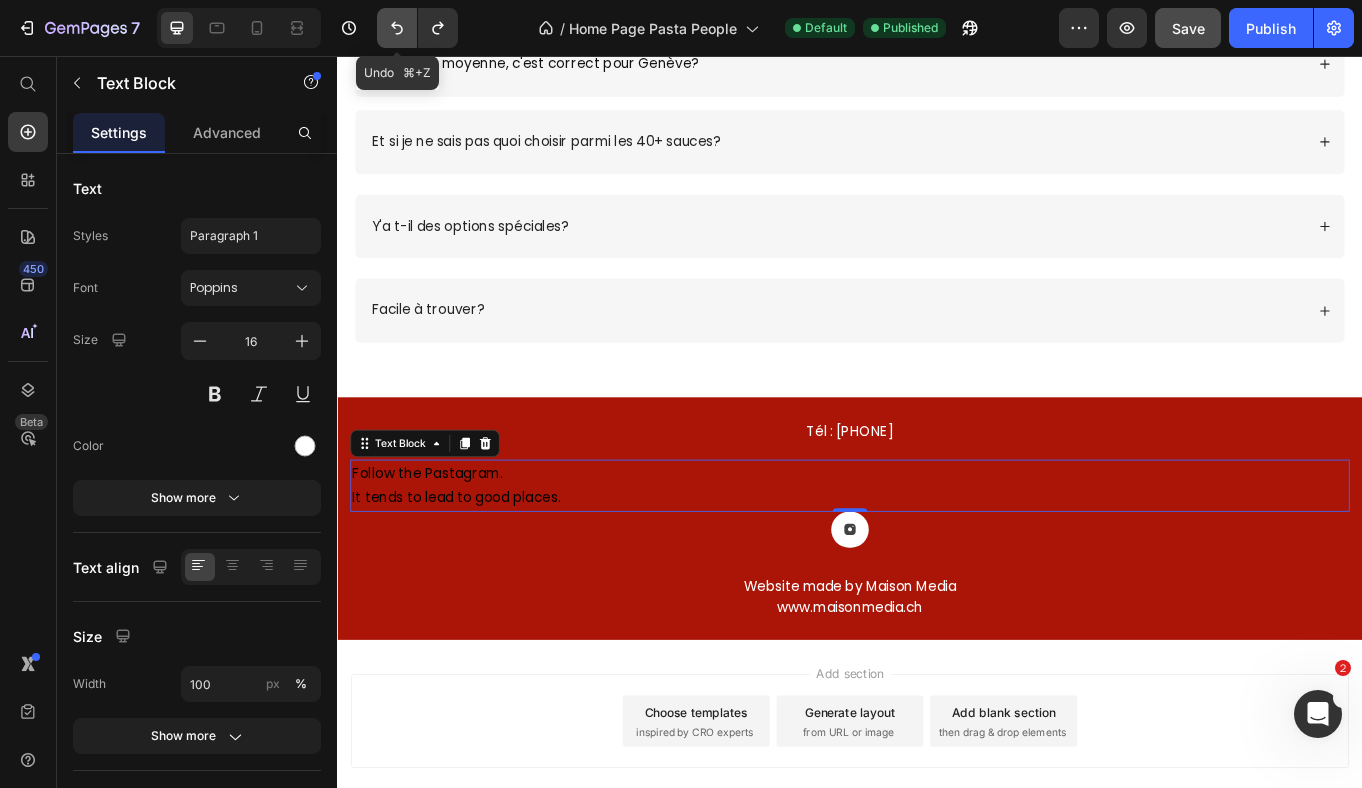 click 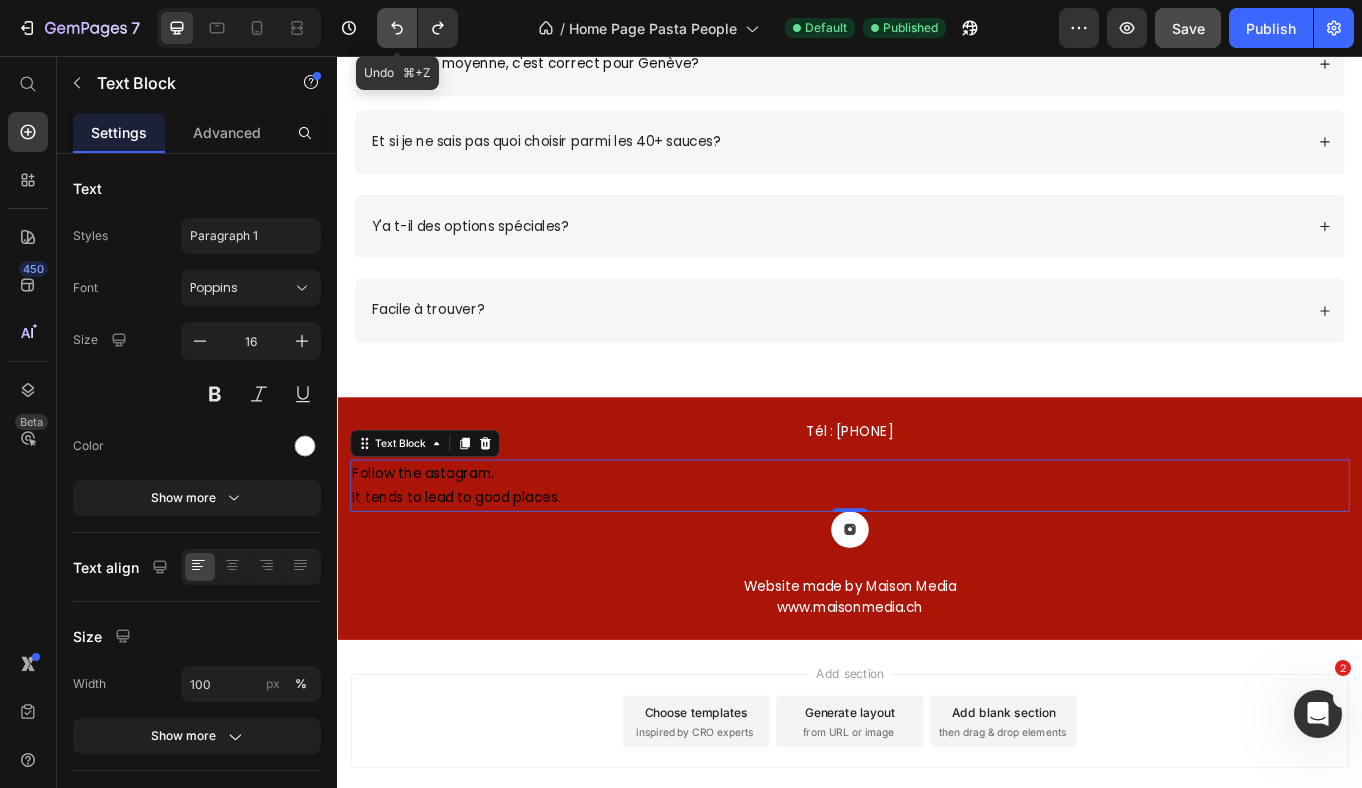 click 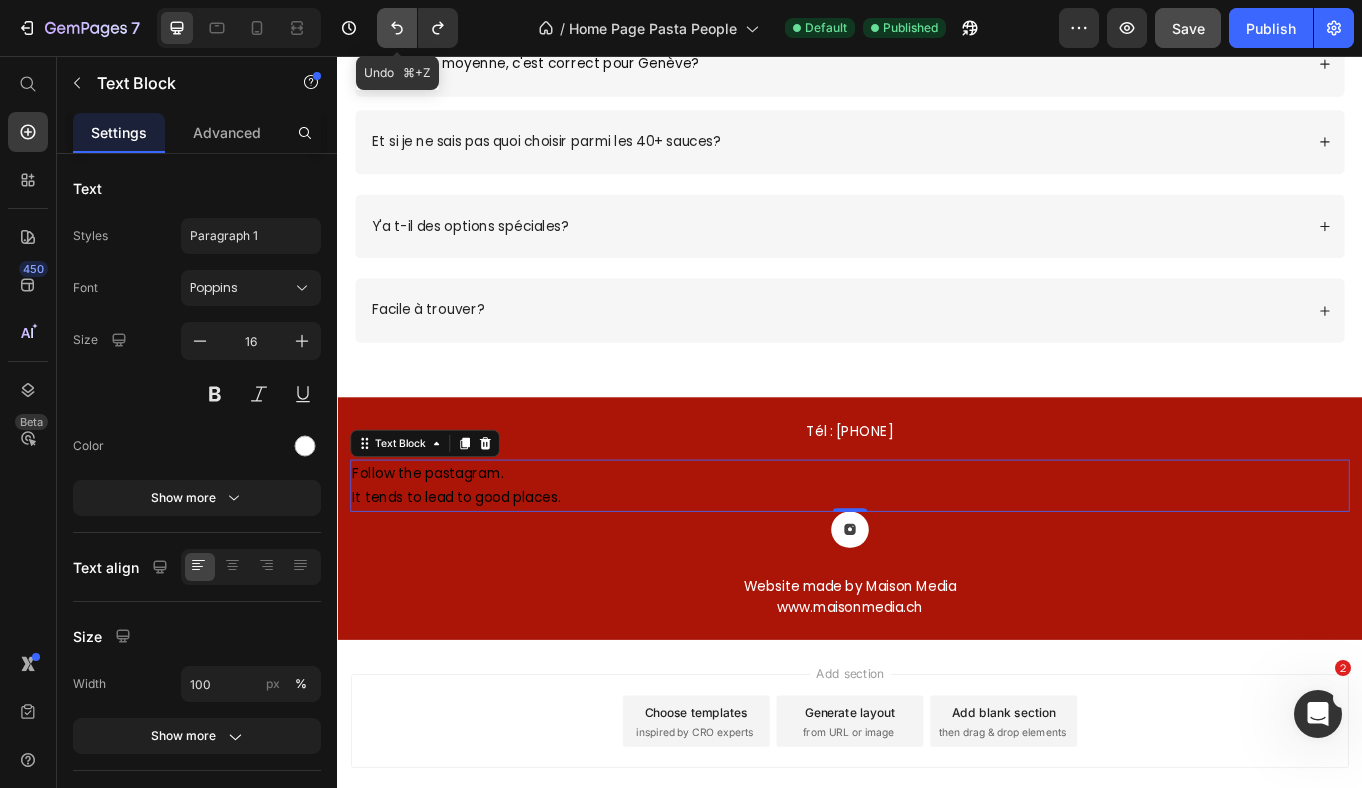 click 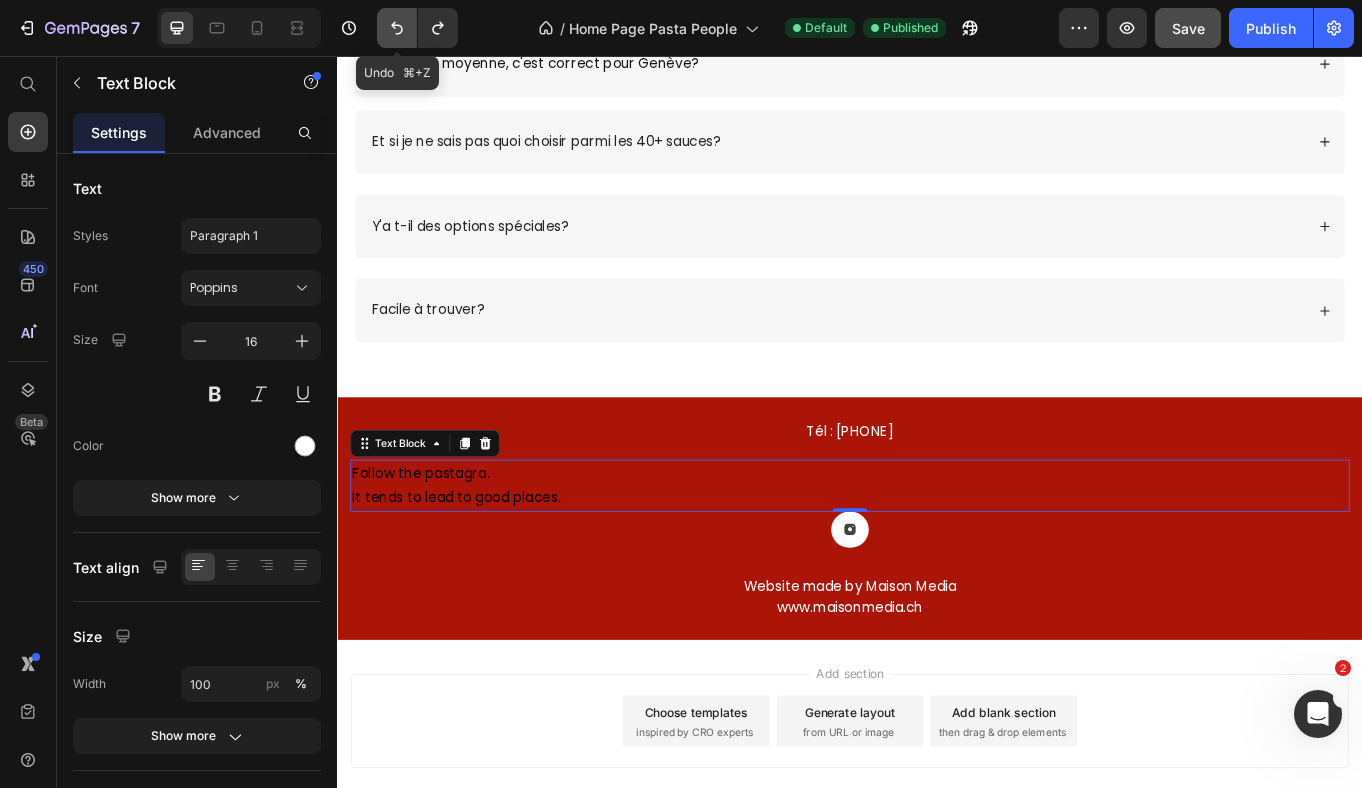 click 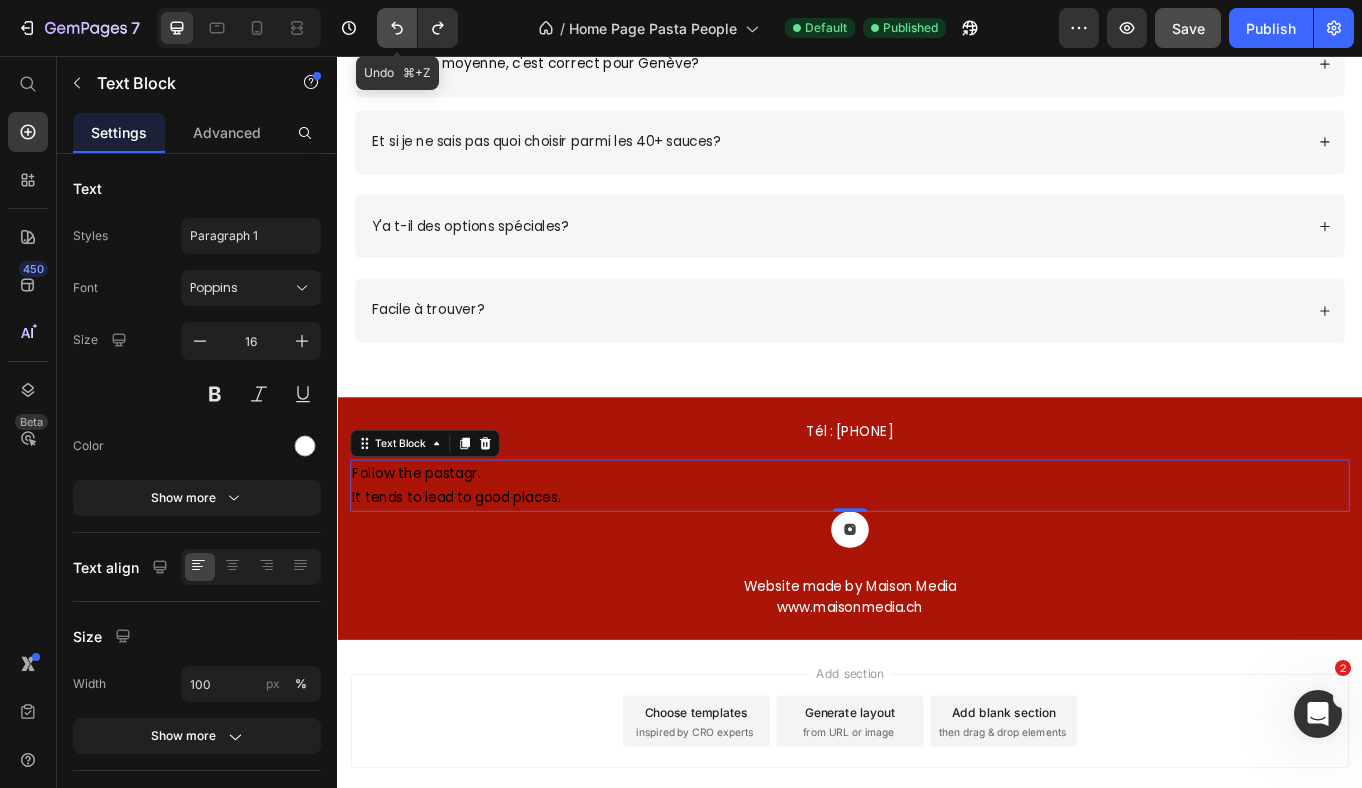 click 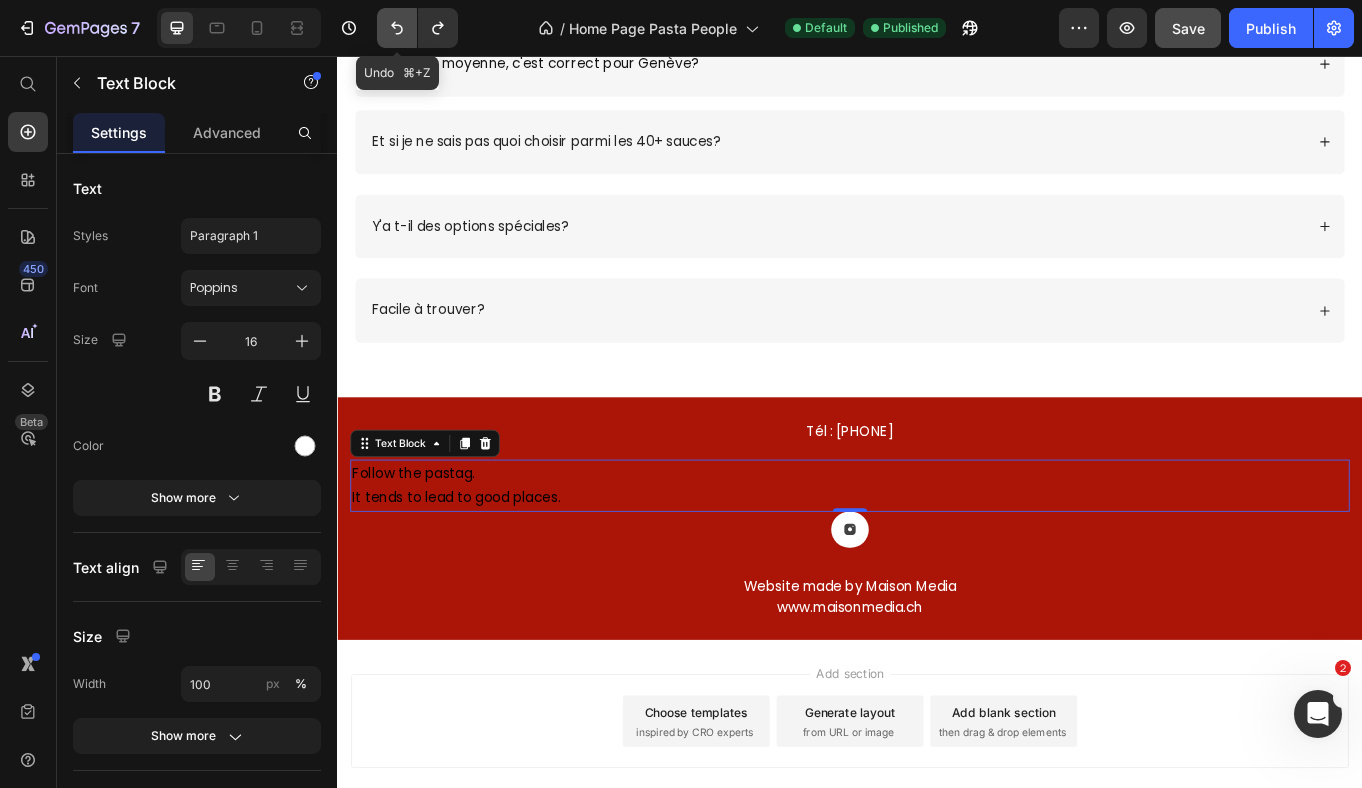 click 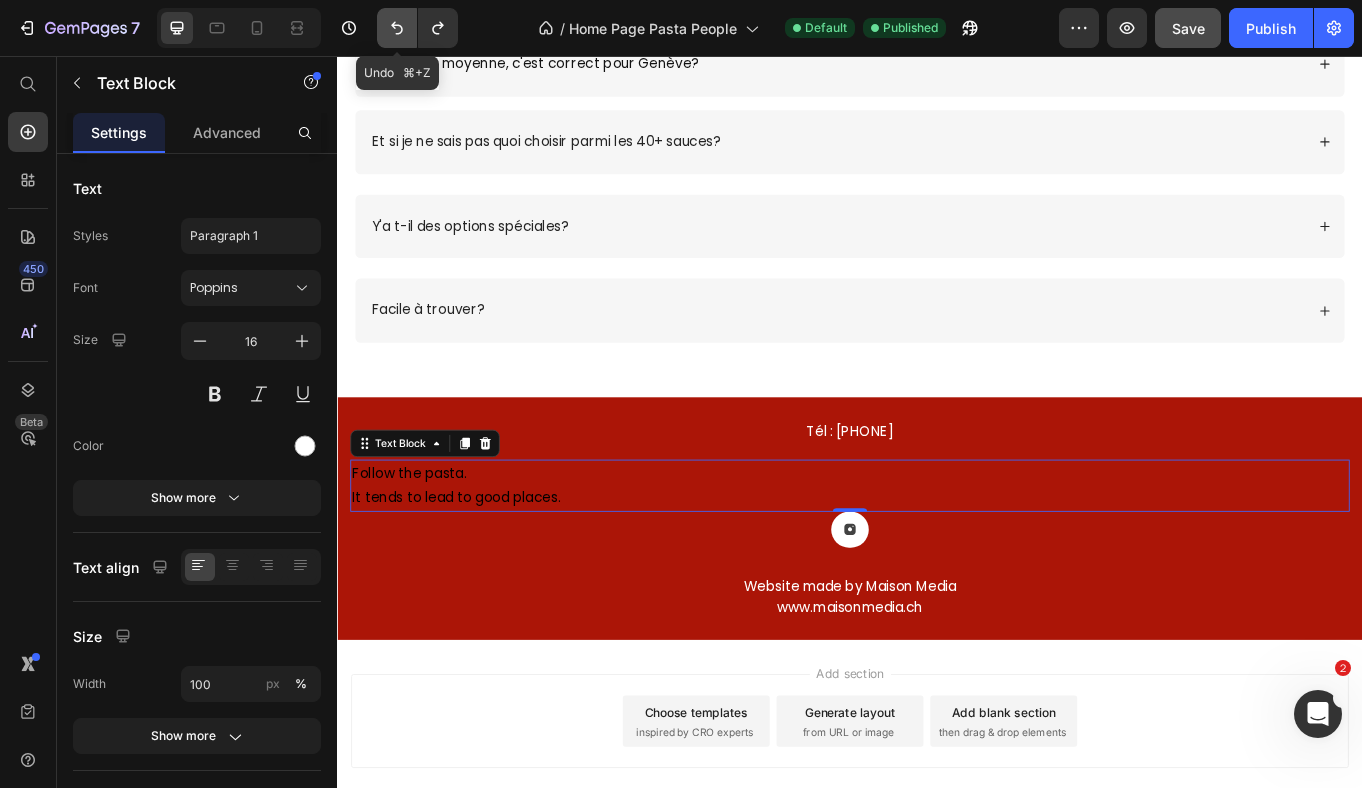 click 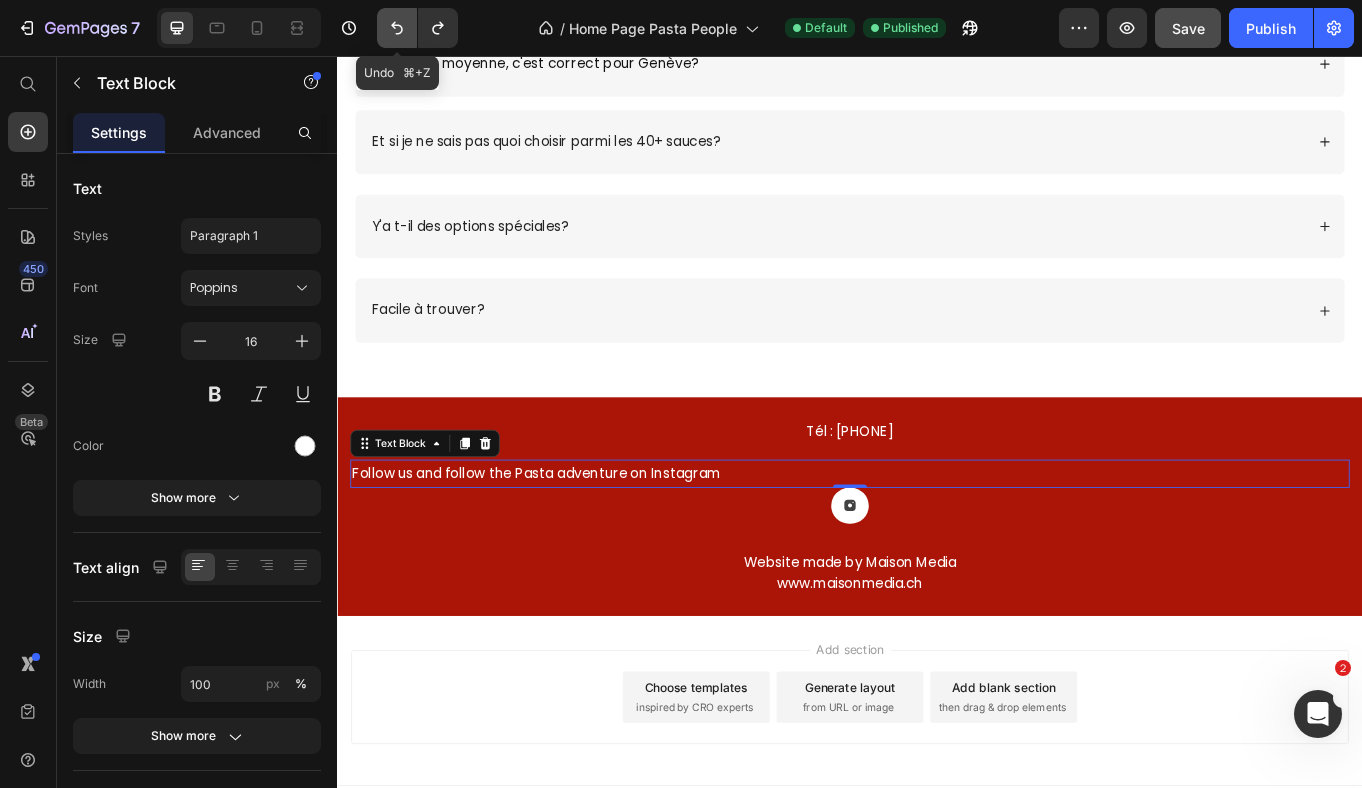 click 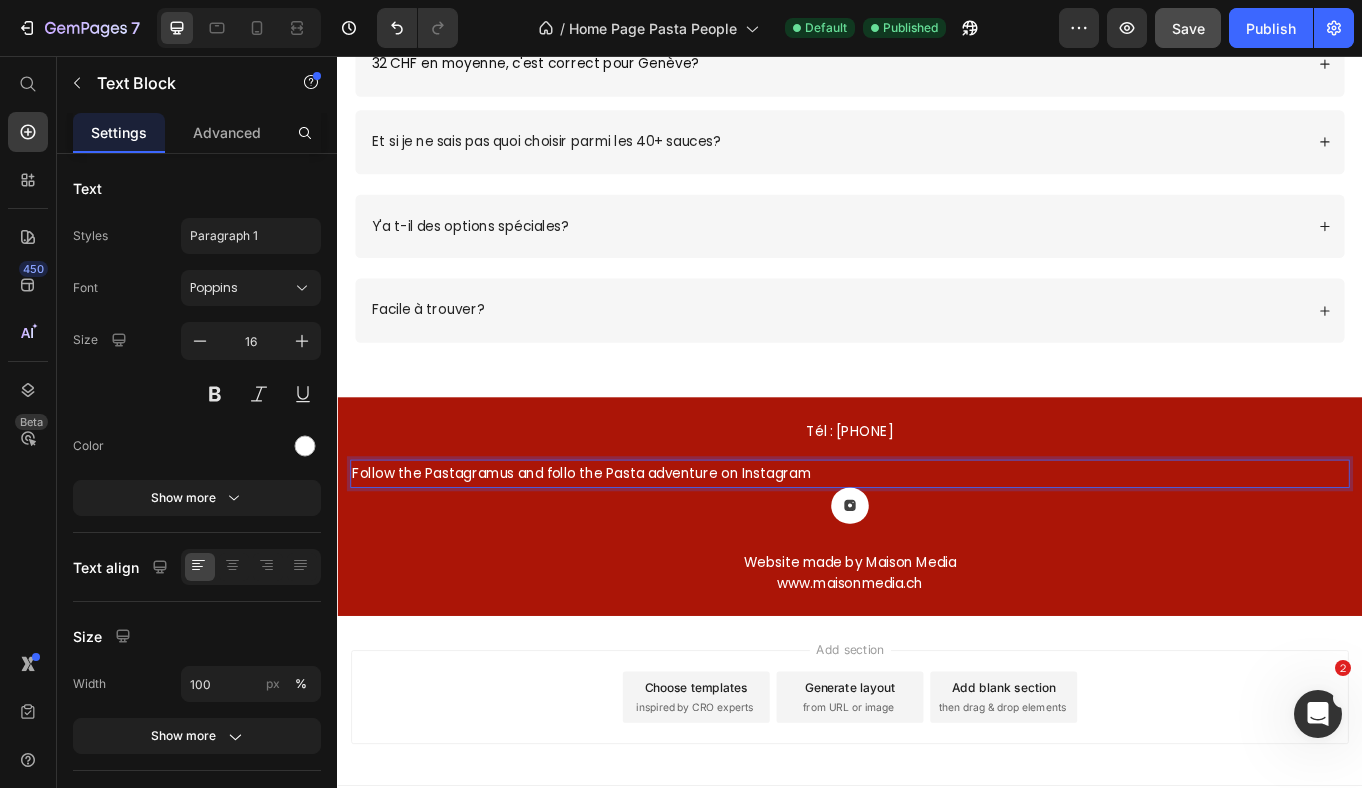 click on "Follow the Pastagramus and follo the Pasta adventure on Instagram" at bounding box center [937, 544] 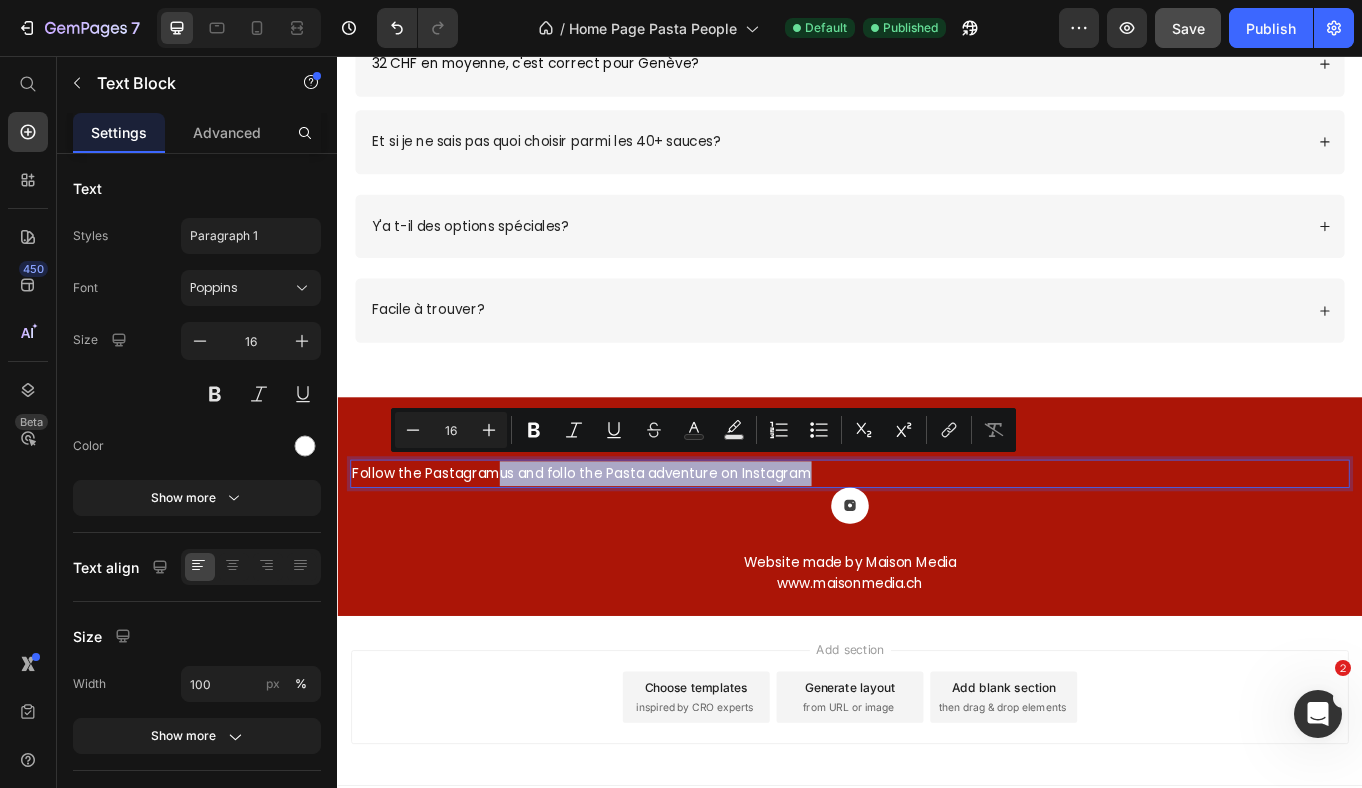 drag, startPoint x: 927, startPoint y: 540, endPoint x: 528, endPoint y: 540, distance: 399 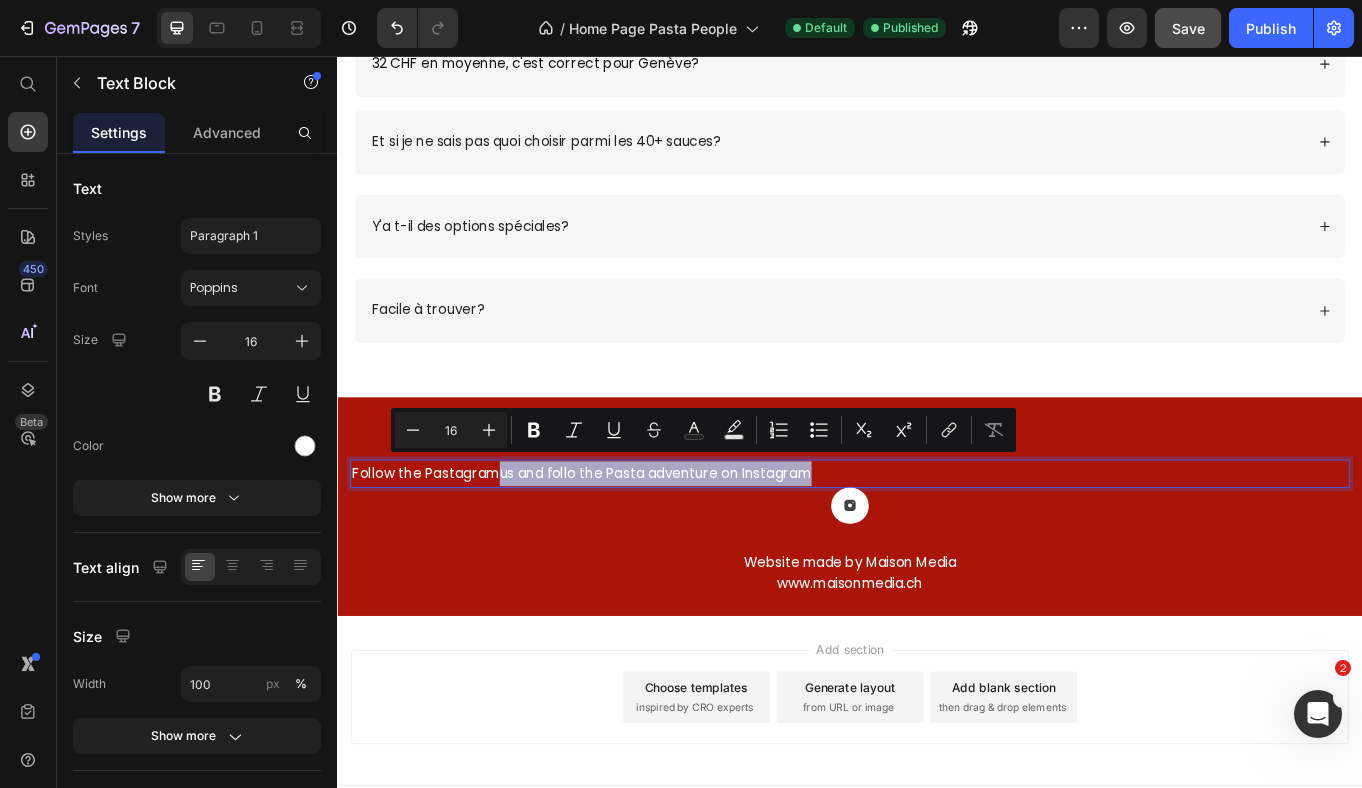 click on "Follow the Pastagramus and follo the Pasta adventure on Instagram" at bounding box center (937, 544) 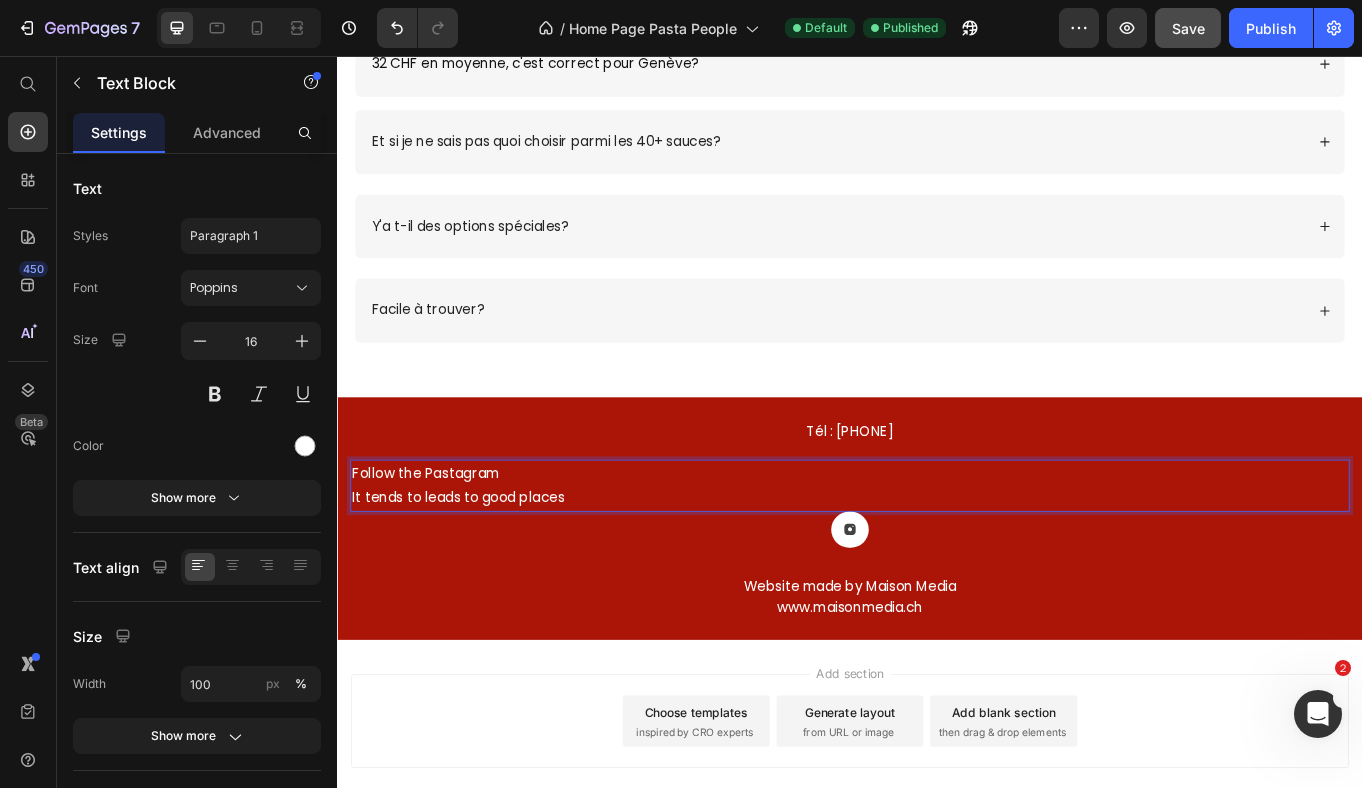 click on "Follow the Pastagram" at bounding box center (937, 544) 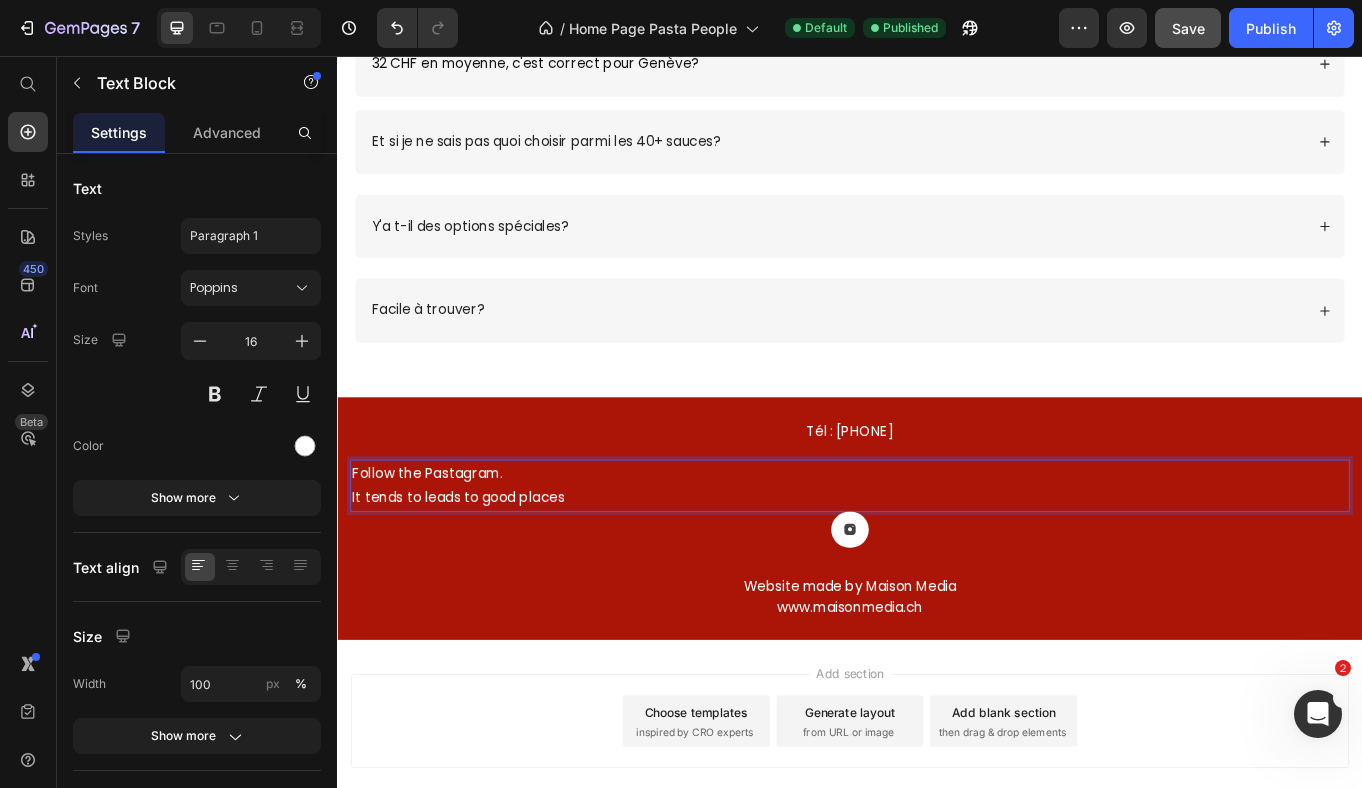 click on "It tends to leads to good places" at bounding box center (937, 573) 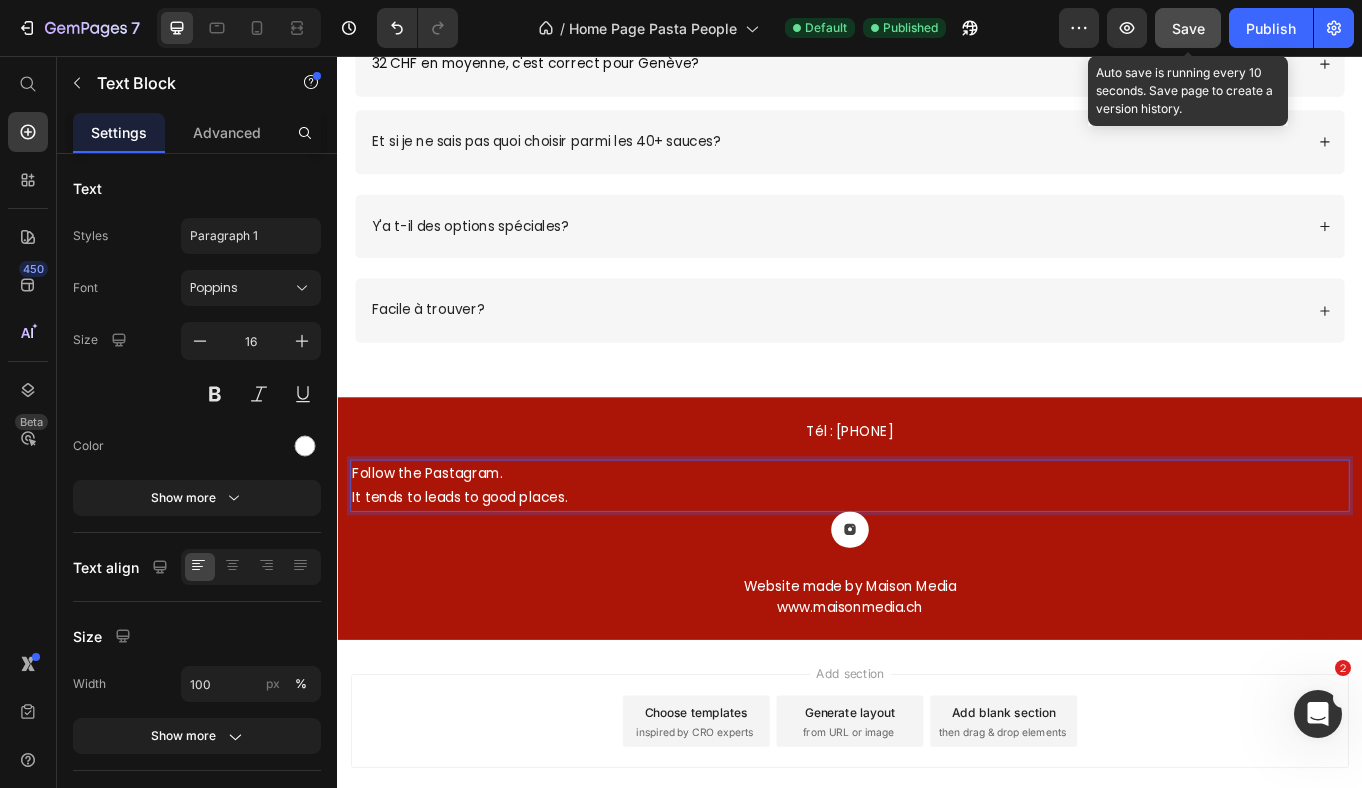 click on "Save" at bounding box center [1188, 28] 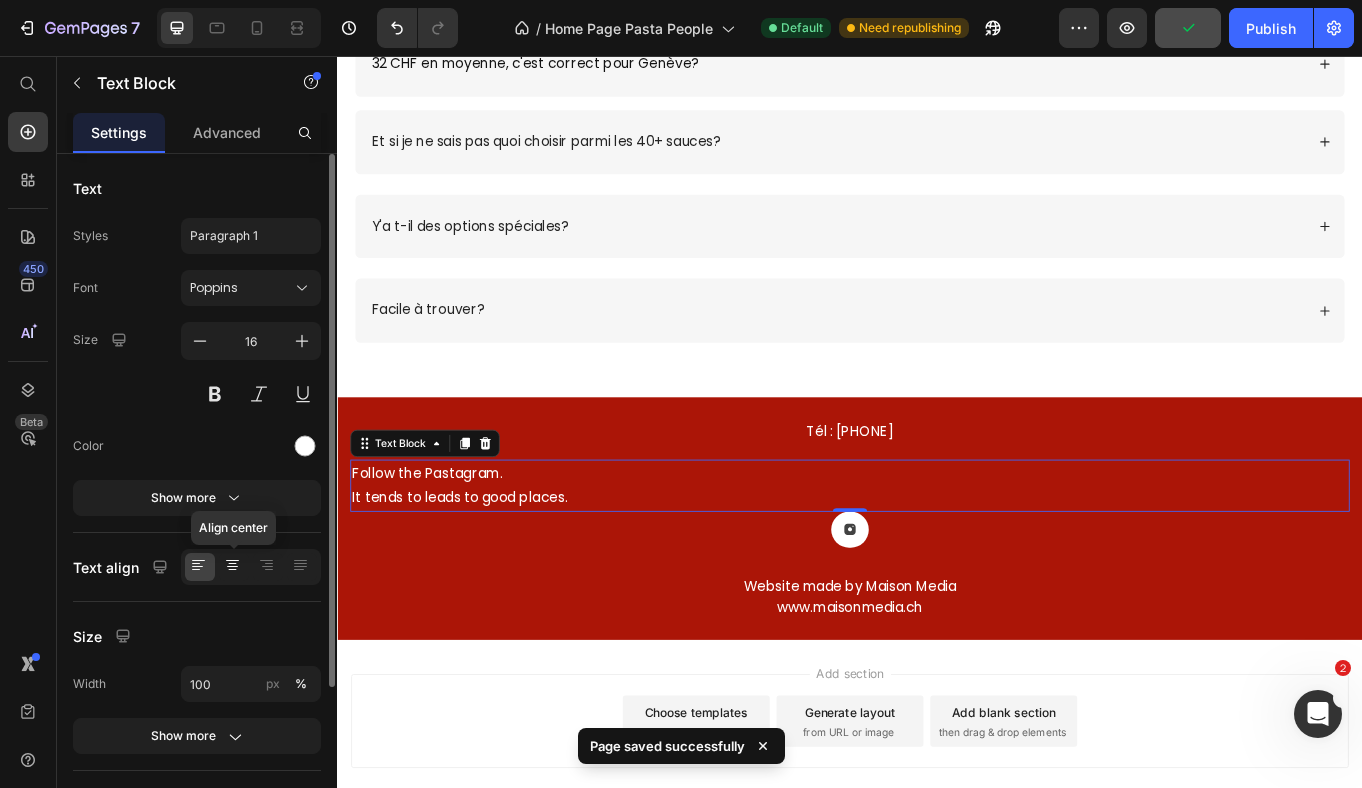click 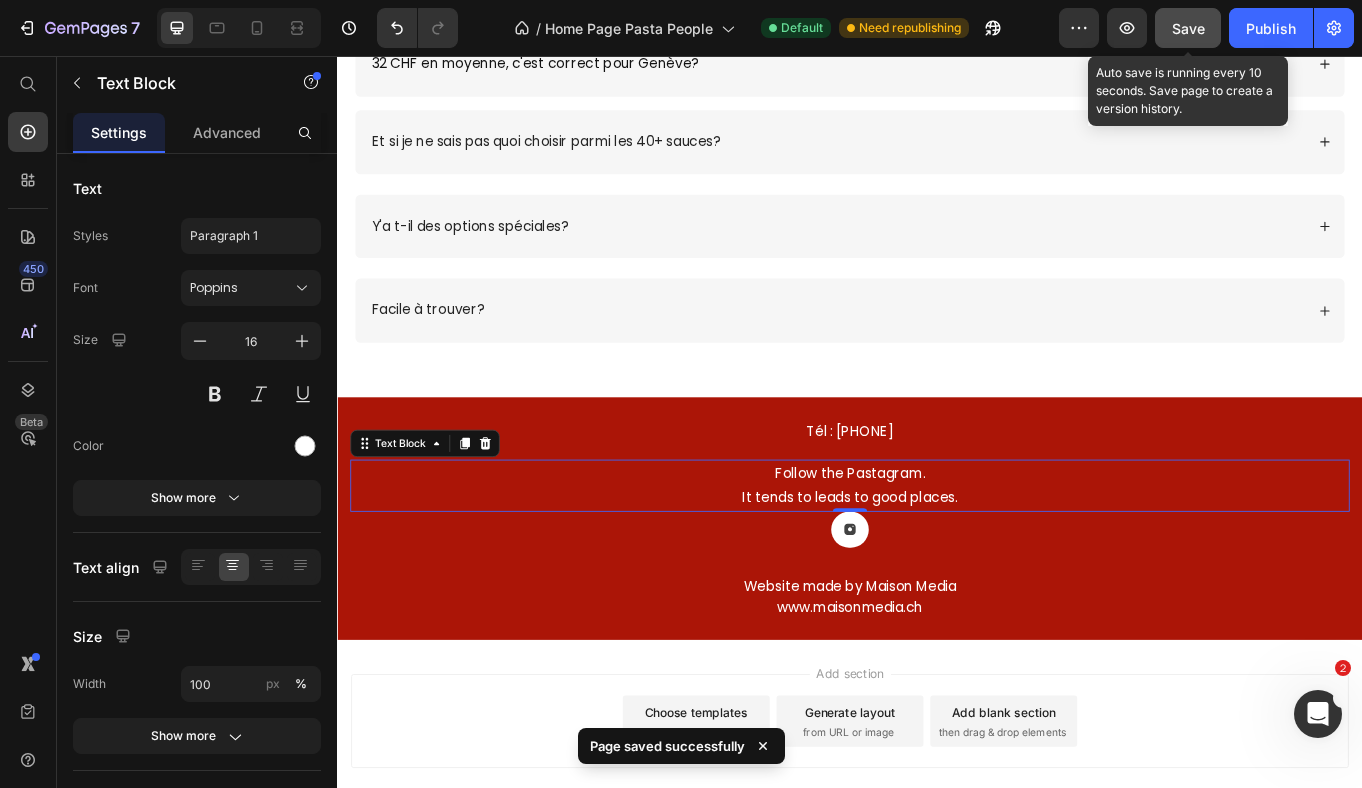 click on "Save" at bounding box center (1188, 28) 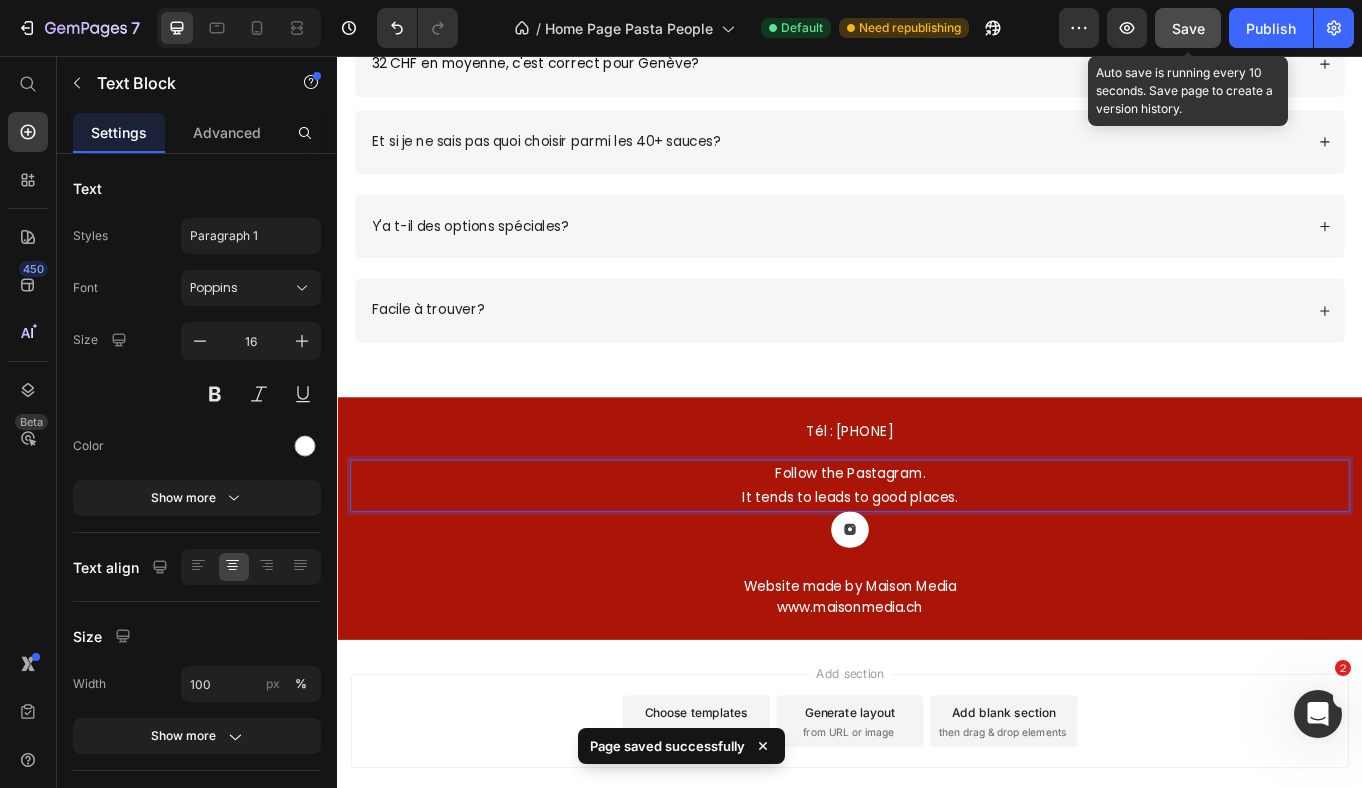click on "Follow the Pastagram." at bounding box center (937, 544) 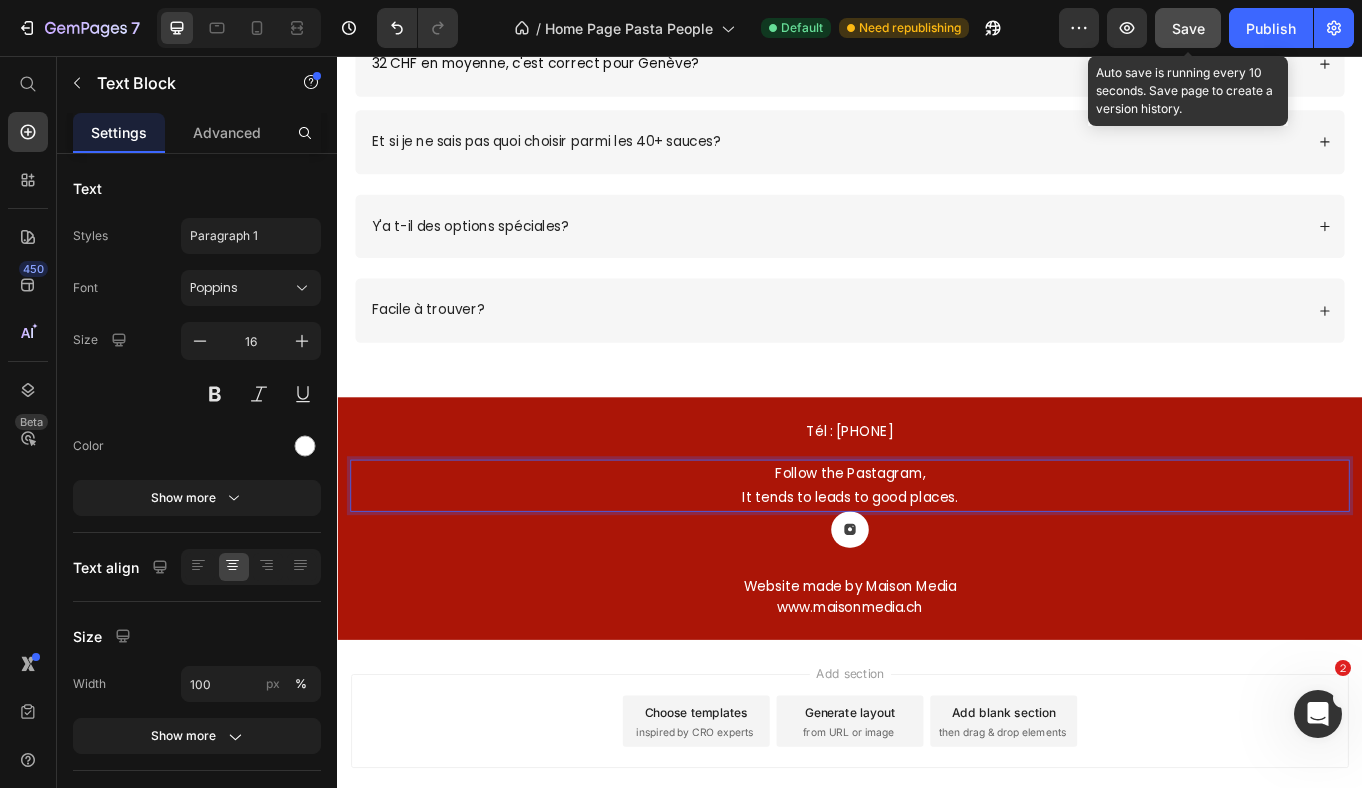 click on "It tends to leads to good places." at bounding box center (937, 573) 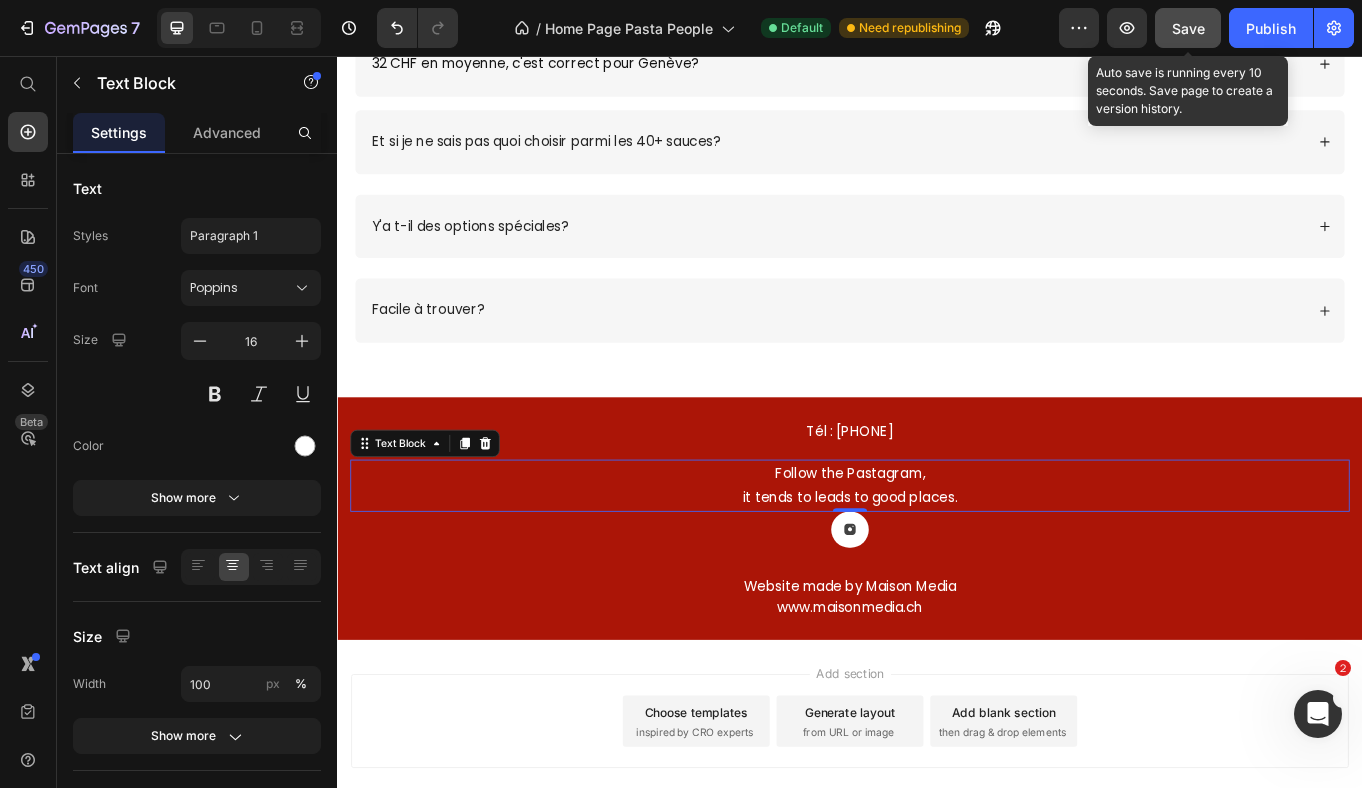 click on "Save" at bounding box center [1188, 28] 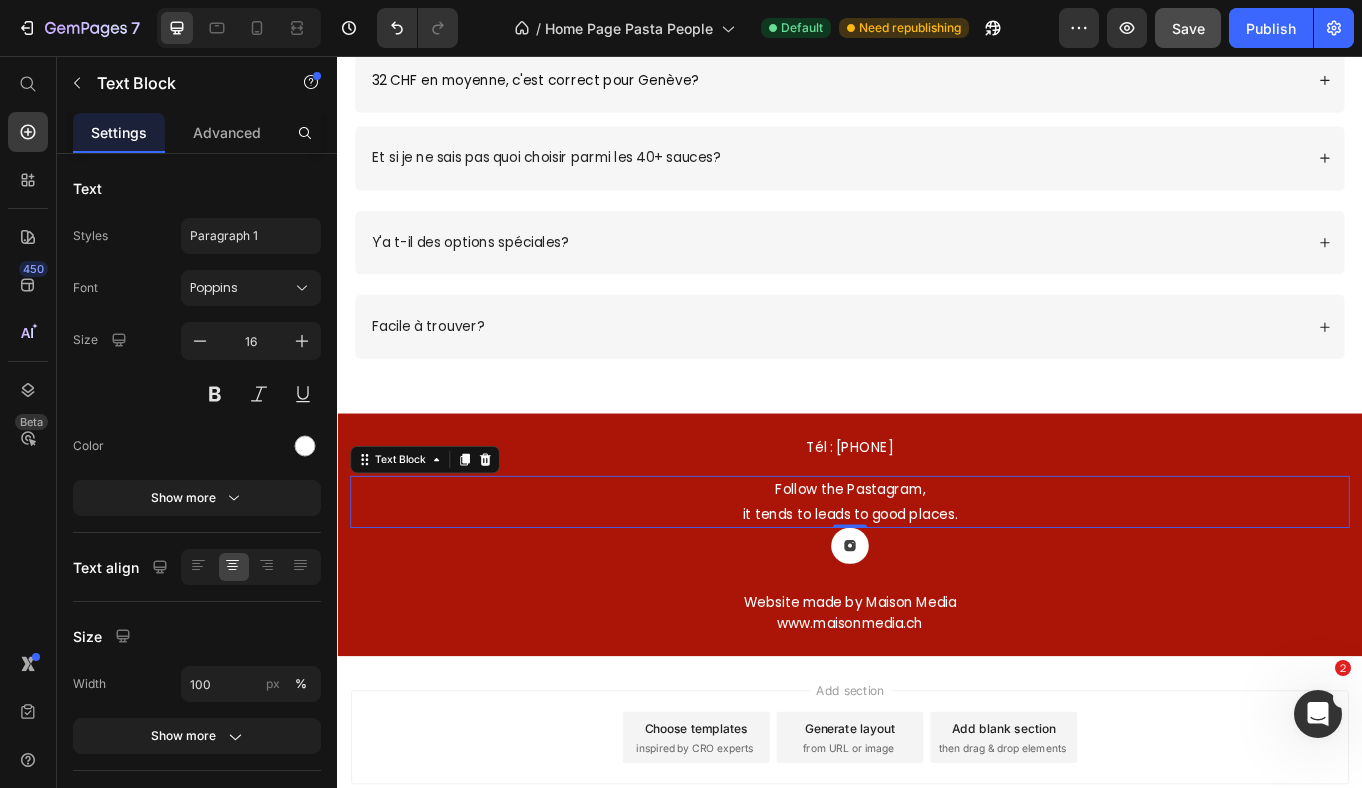 scroll, scrollTop: 7174, scrollLeft: 0, axis: vertical 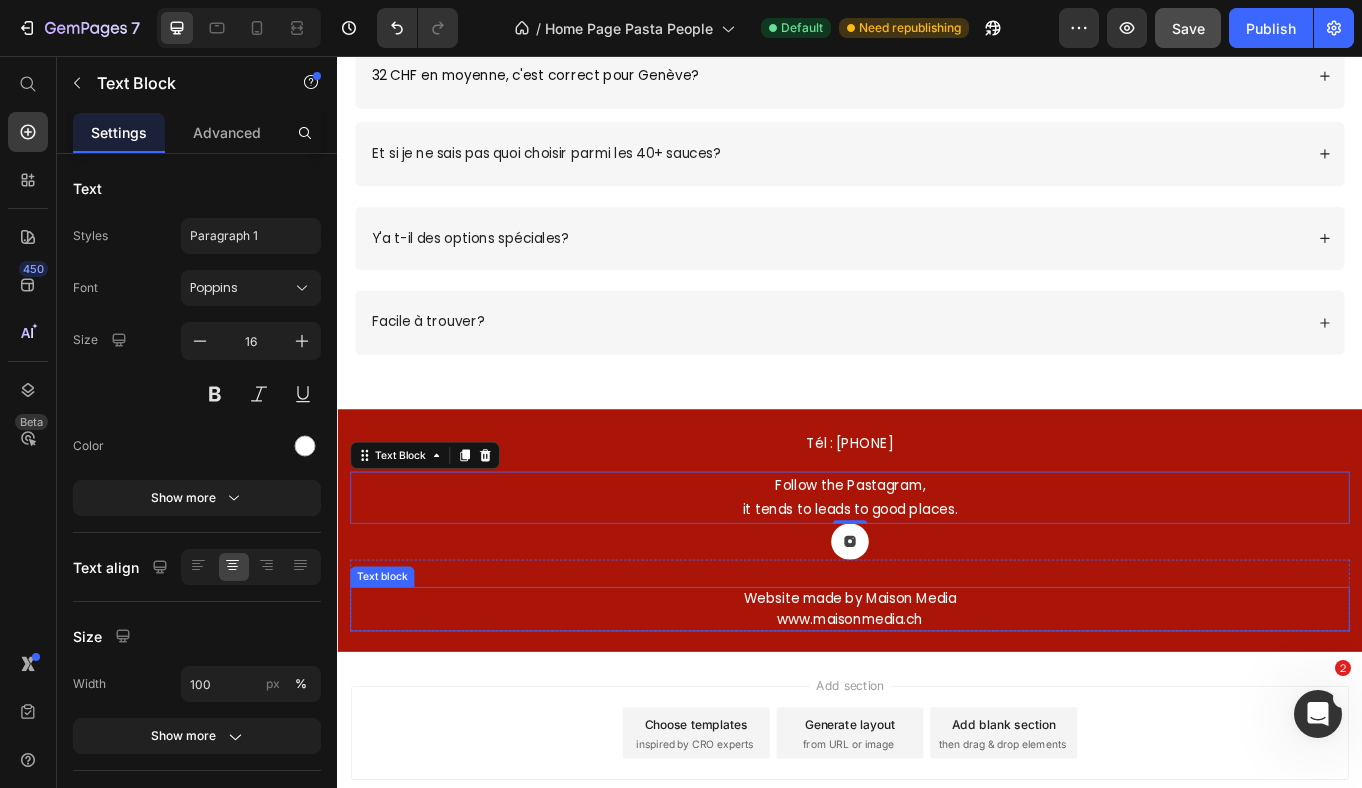 click on "www.maisonmedia.ch" at bounding box center [937, 715] 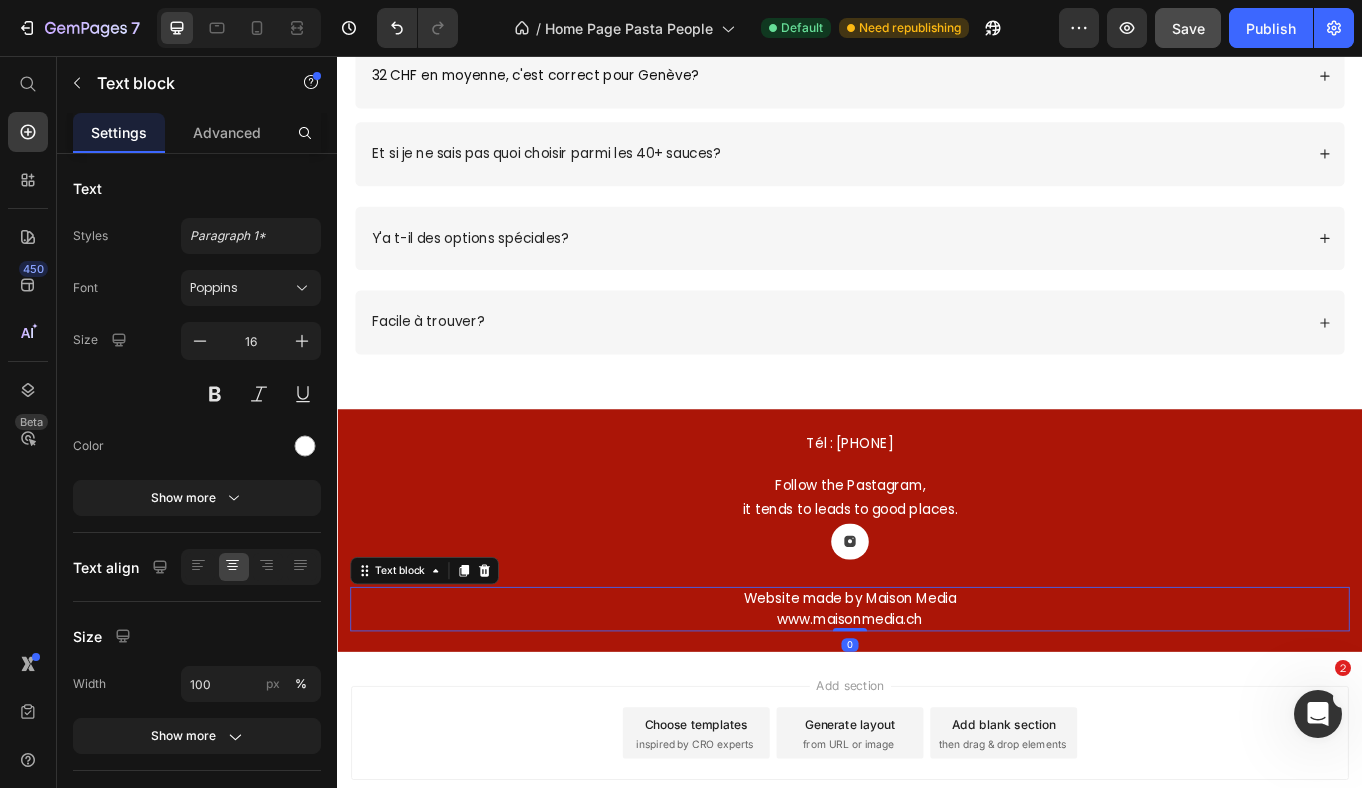 click on "www.maisonmedia.ch" at bounding box center (937, 715) 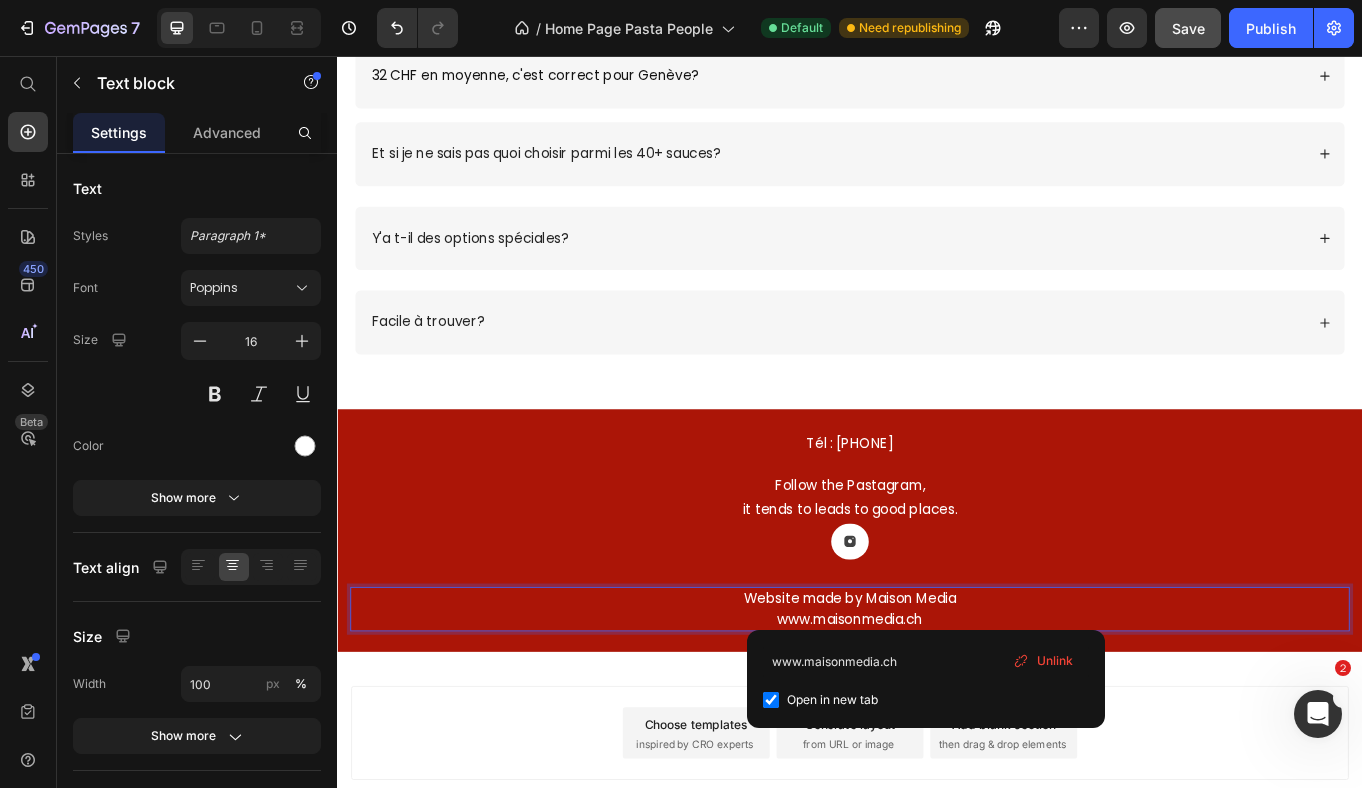 click on "www.maisonmedia.ch" at bounding box center [937, 715] 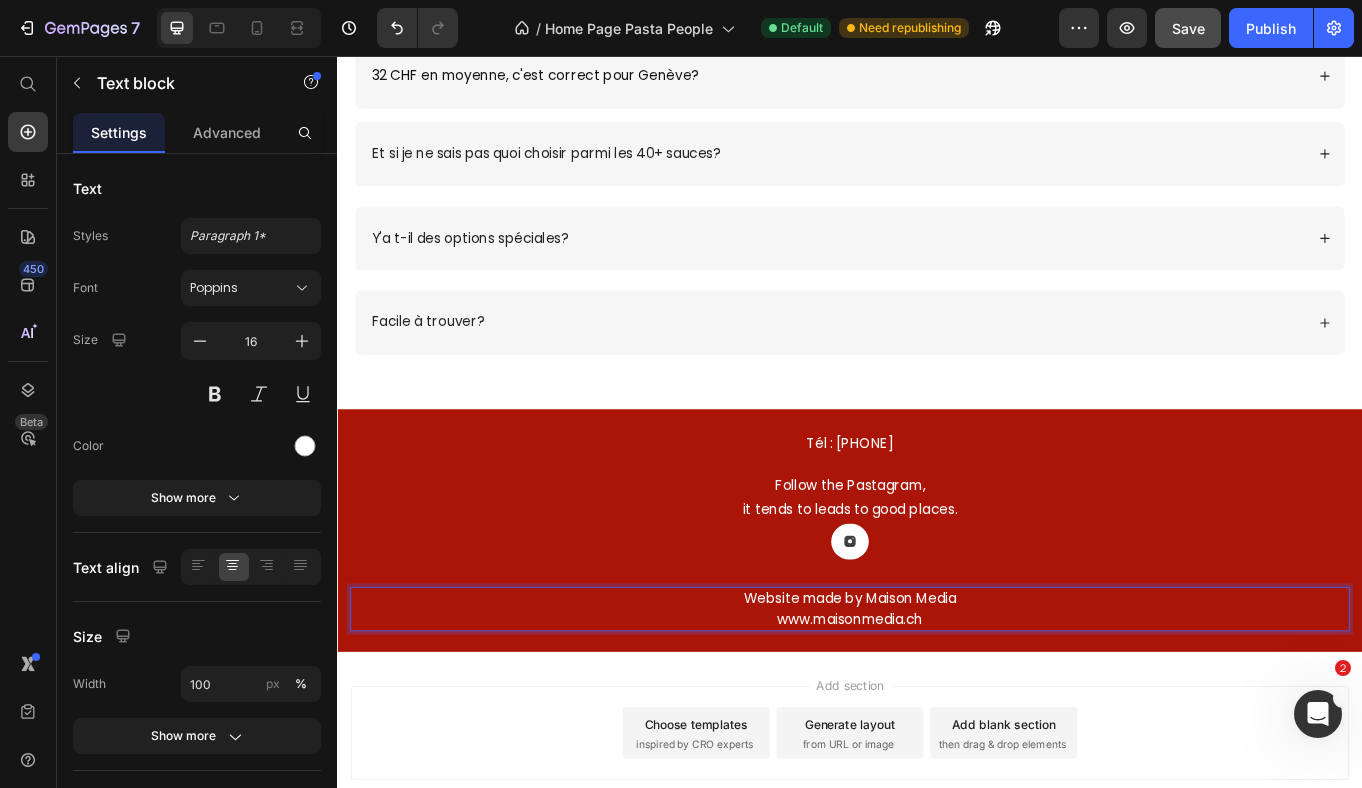 drag, startPoint x: 1063, startPoint y: 707, endPoint x: 847, endPoint y: 710, distance: 216.02083 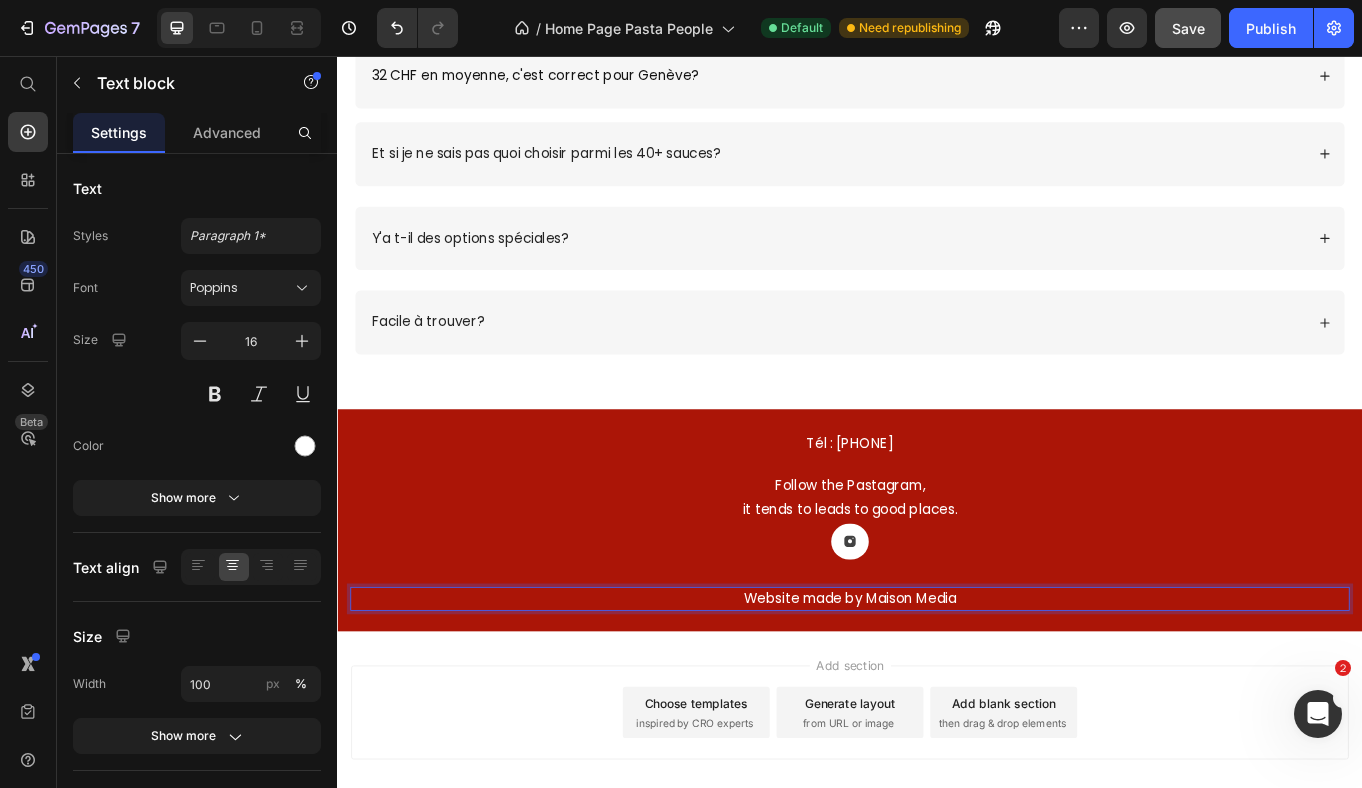 click on "Website made by Maison Media" at bounding box center [937, 691] 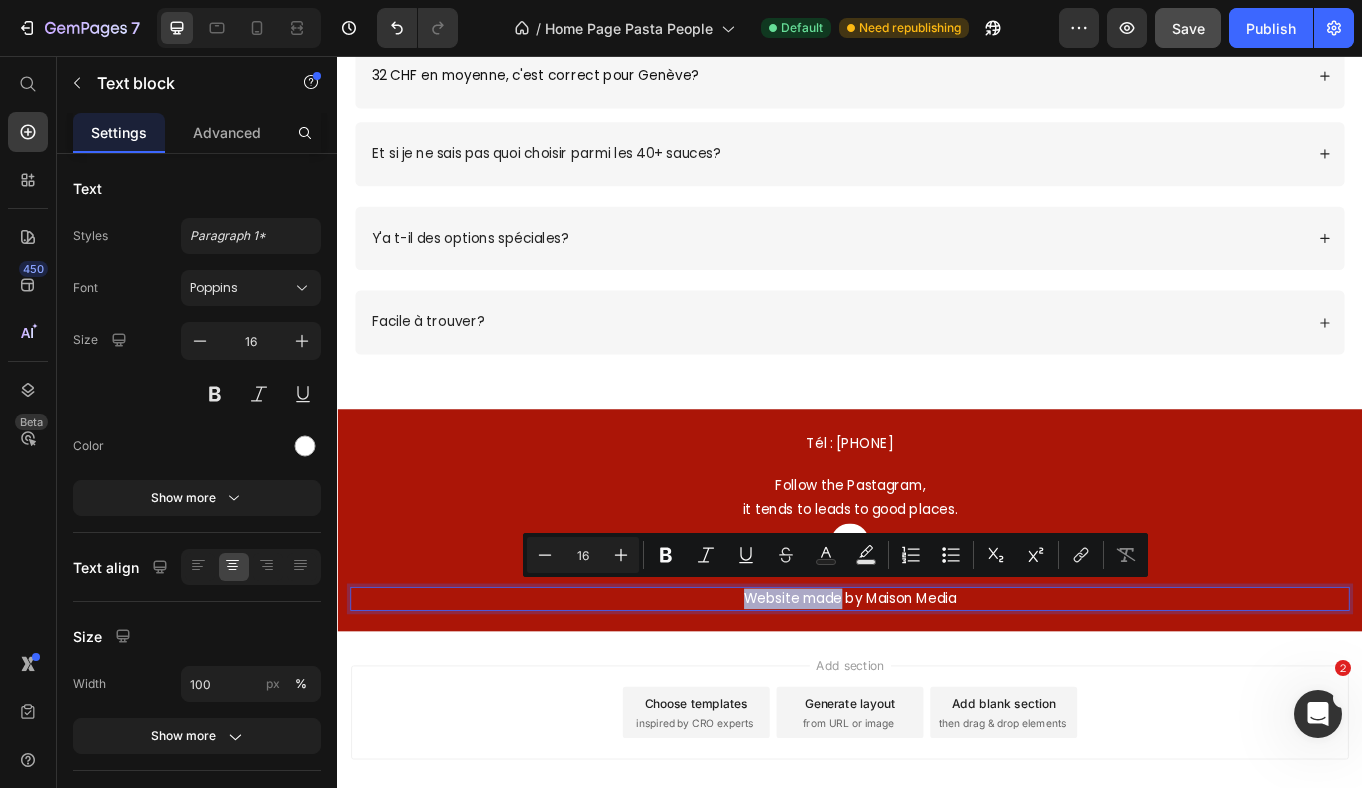 drag, startPoint x: 927, startPoint y: 682, endPoint x: 808, endPoint y: 682, distance: 119 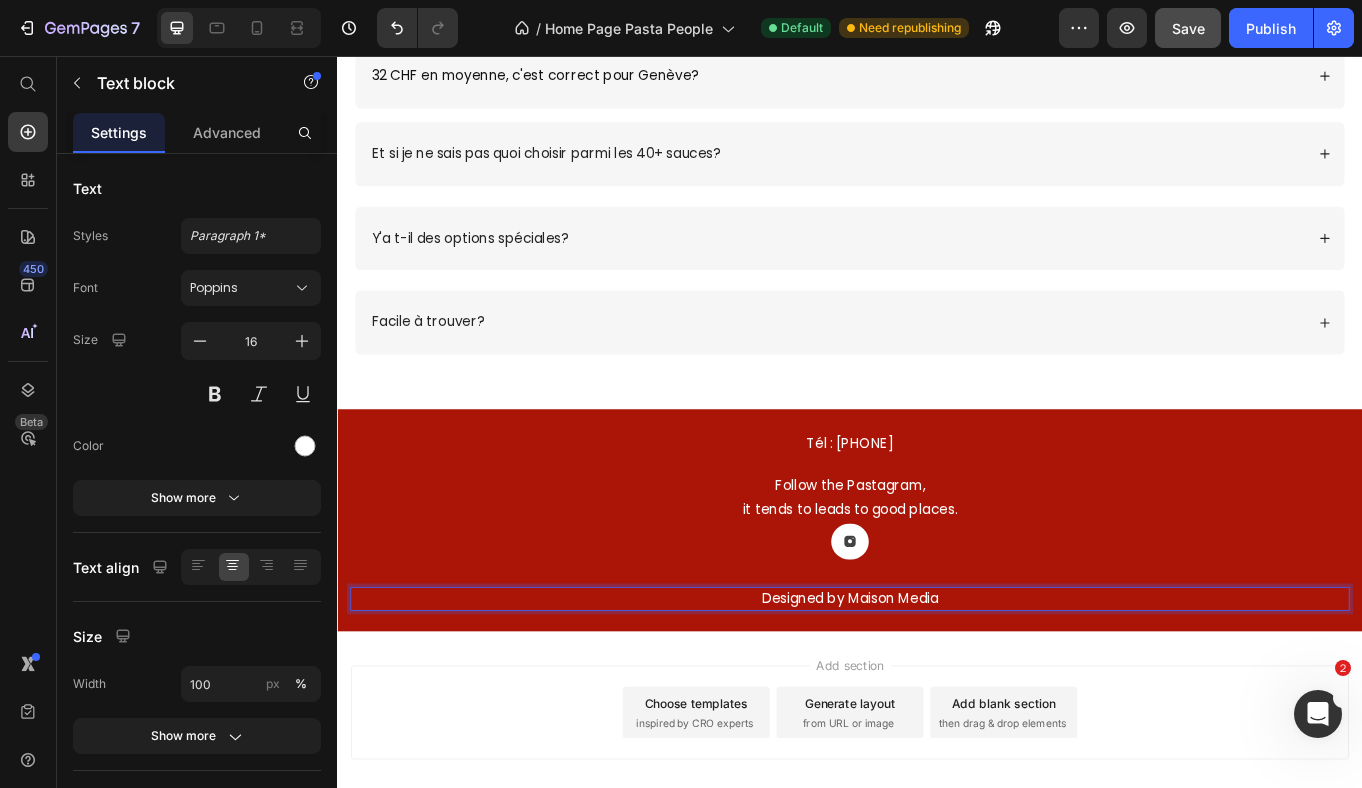 click on "Designed by Maison Media" at bounding box center (937, 691) 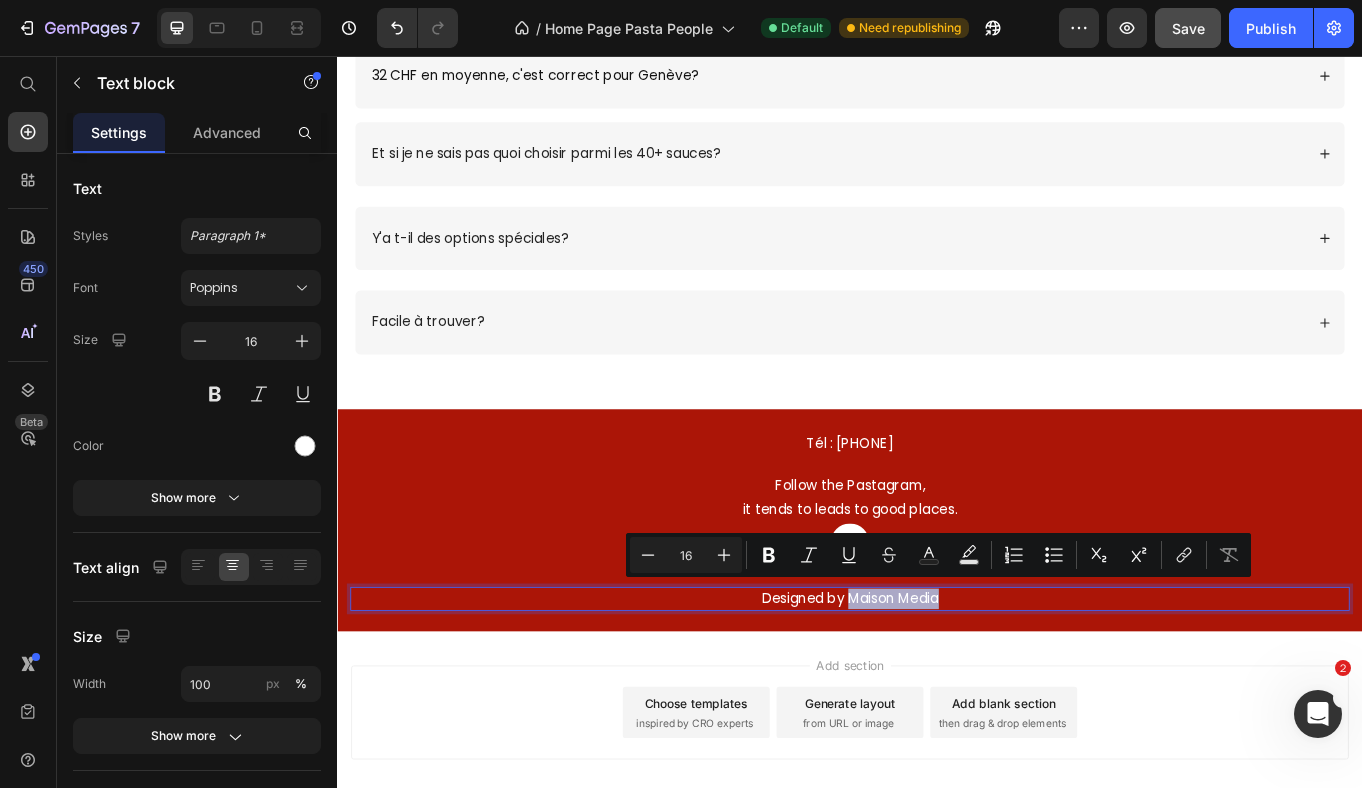 drag, startPoint x: 1064, startPoint y: 685, endPoint x: 936, endPoint y: 684, distance: 128.0039 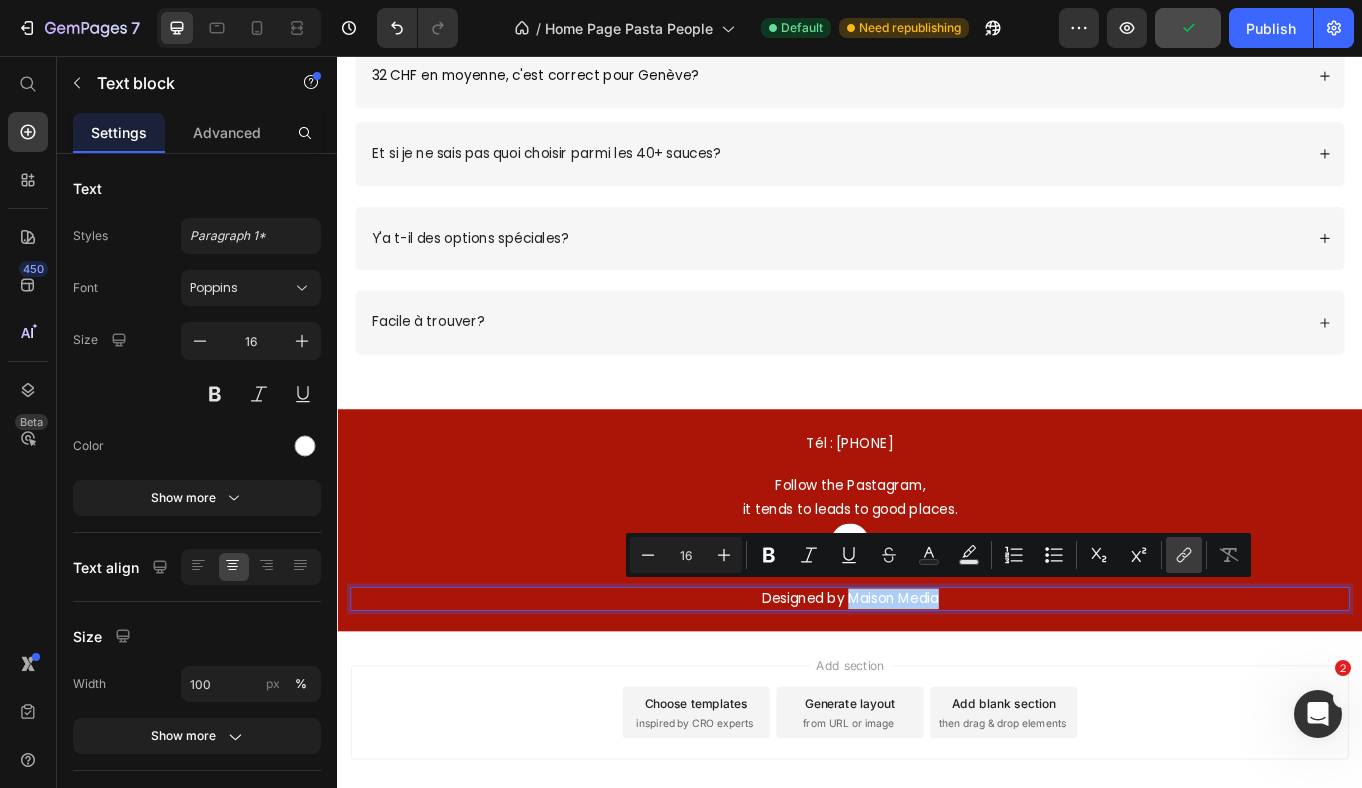 click 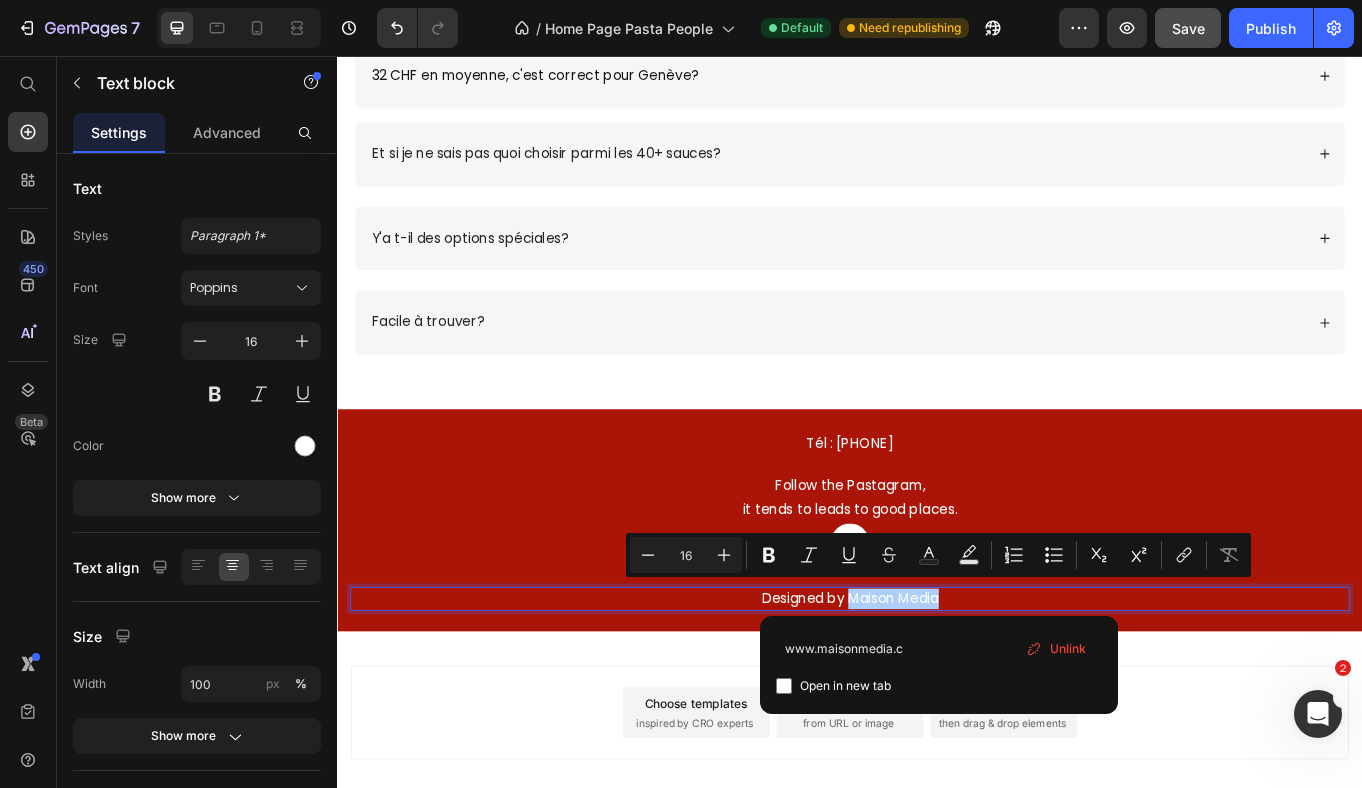 type on "www.maisonmedia.ch" 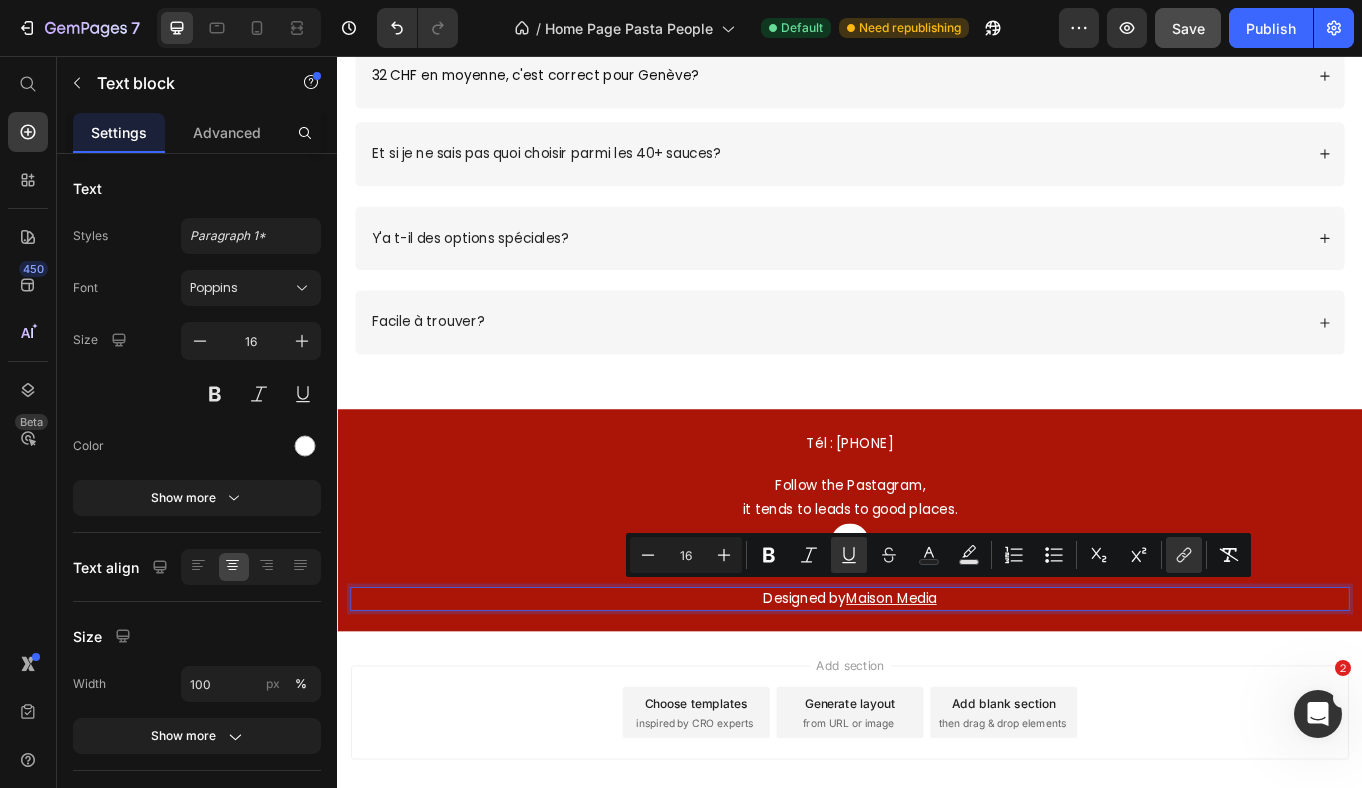 click on "Designed by  Maison Media" at bounding box center (937, 691) 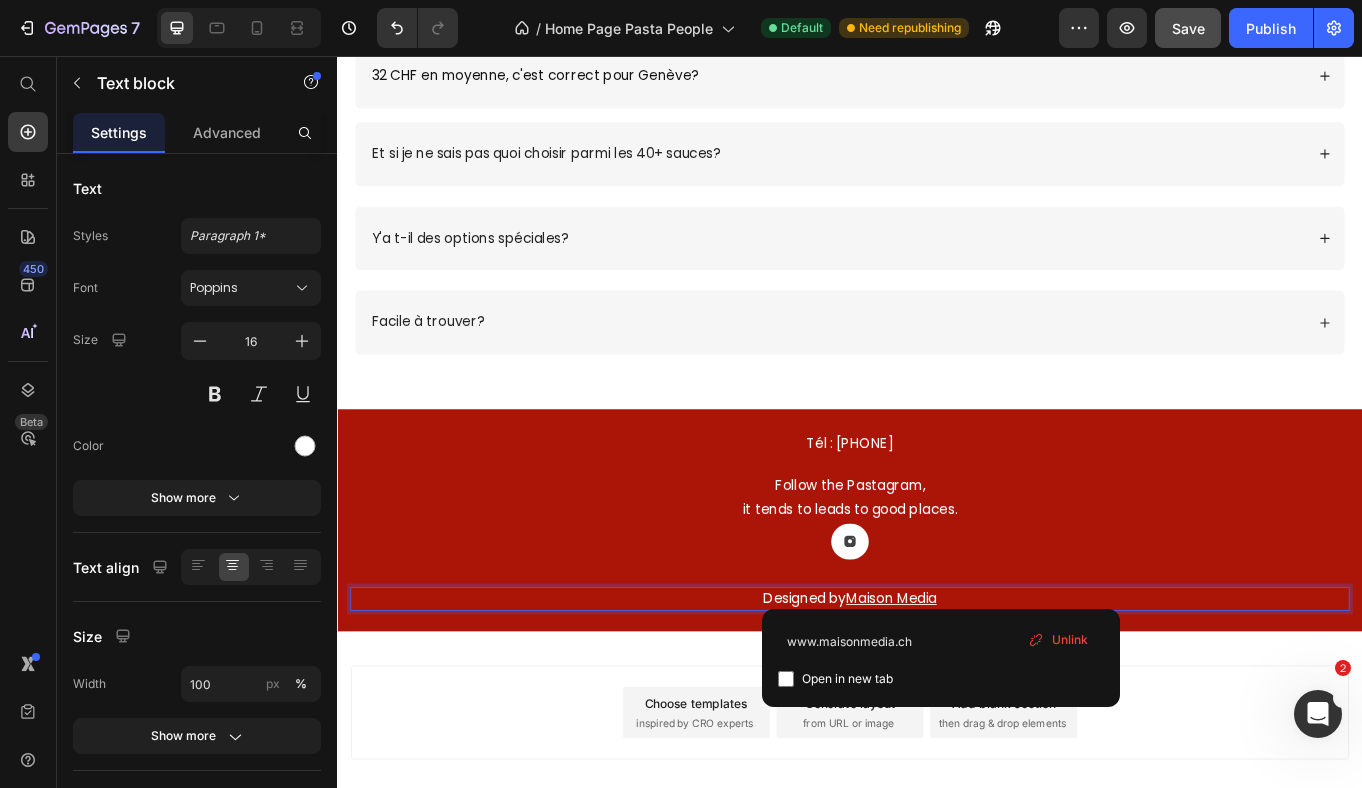 click at bounding box center (786, 679) 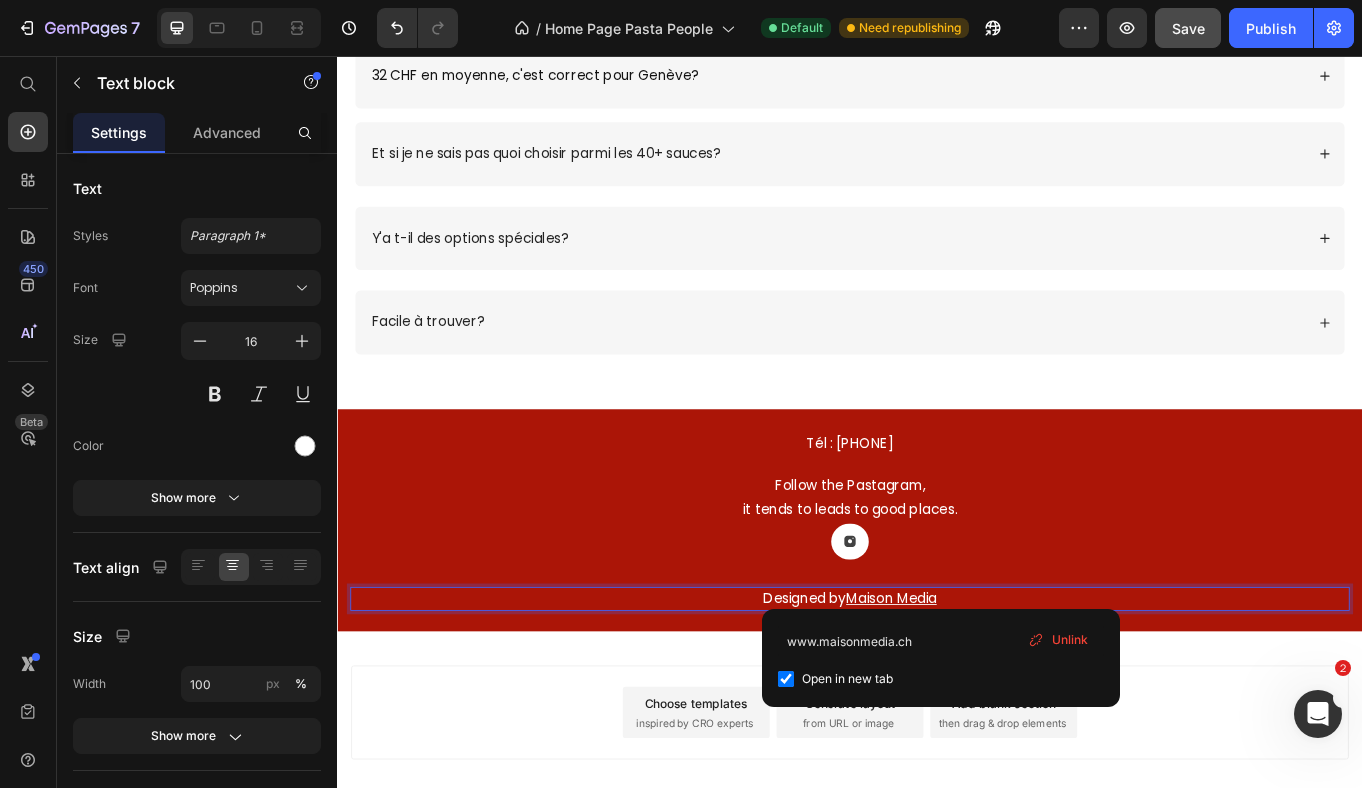 checkbox on "true" 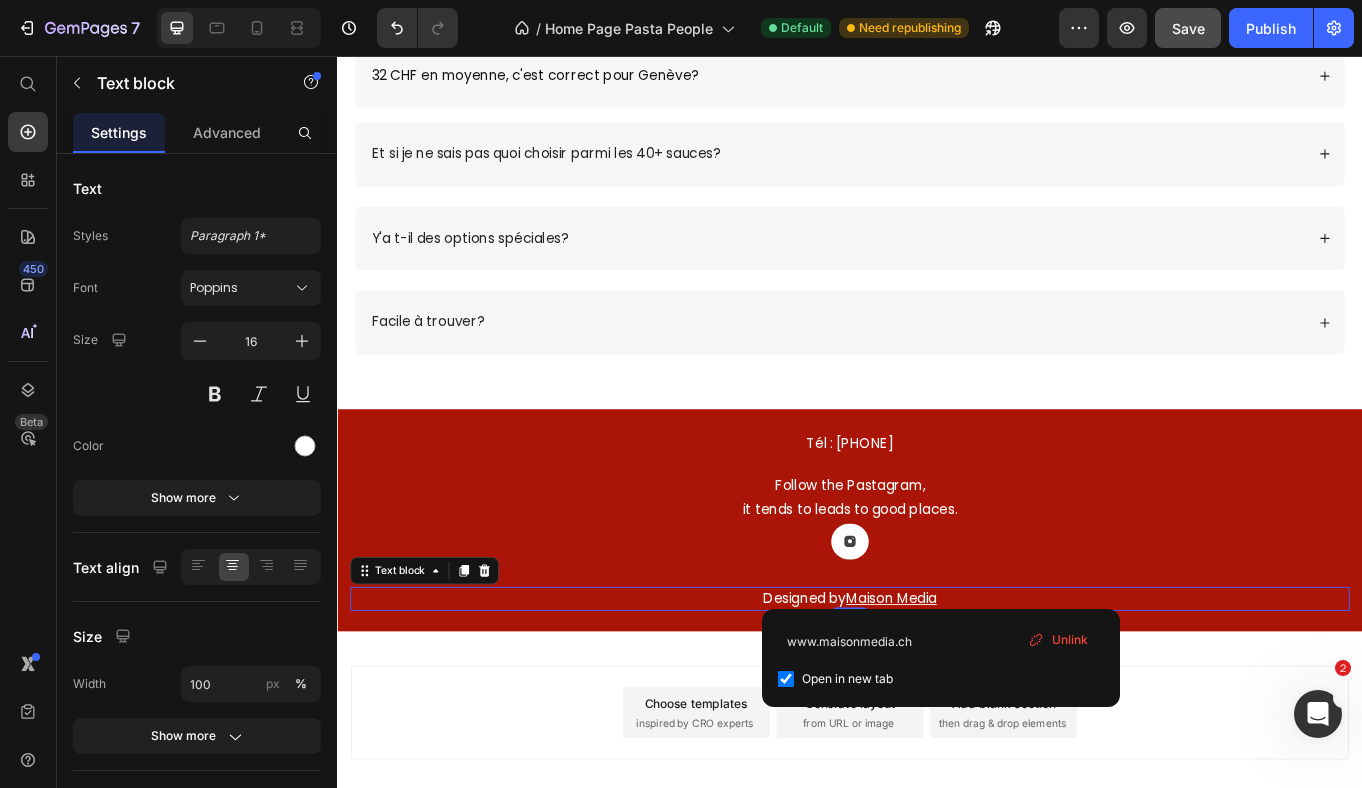 click on "Add section Choose templates inspired by CRO experts Generate layout from URL or image Add blank section then drag & drop elements" at bounding box center [937, 824] 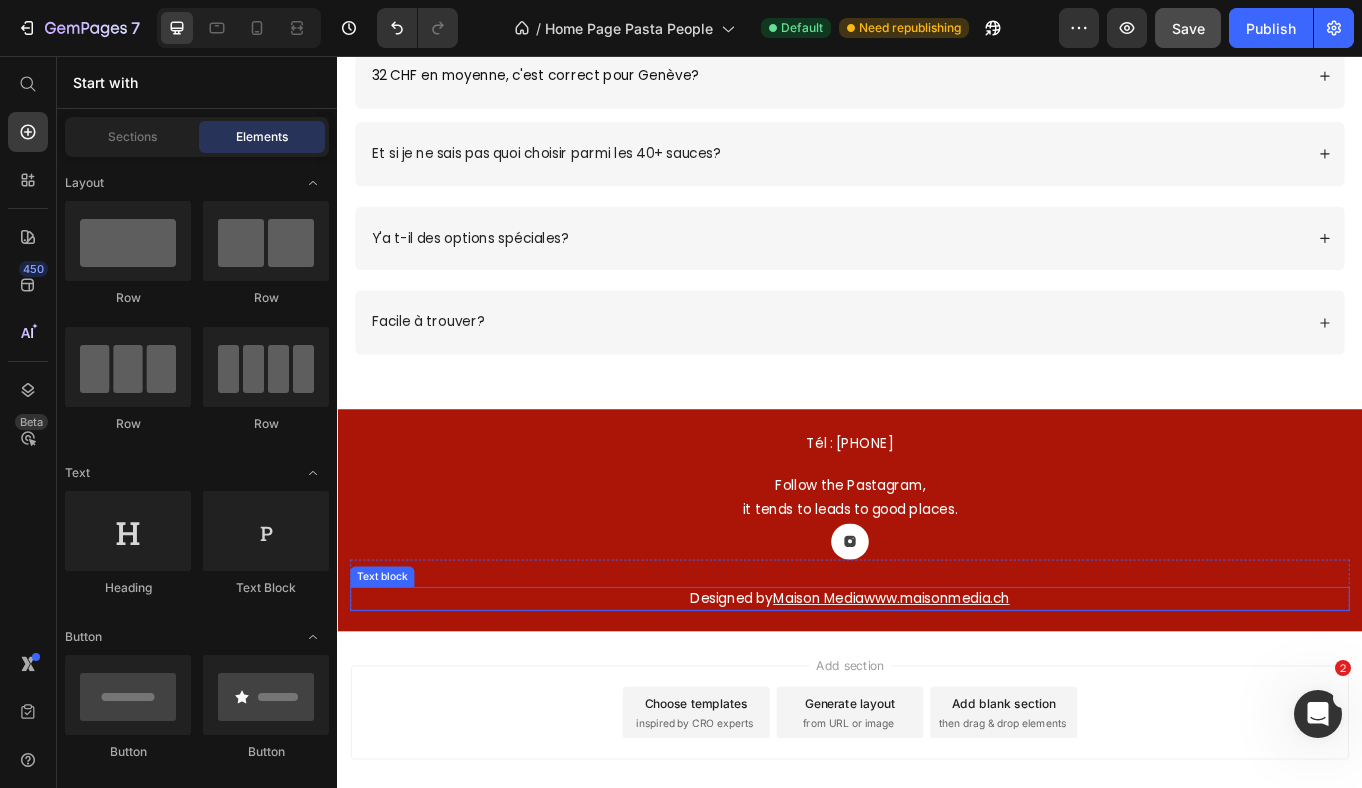 click on "Designed by  Maison Media www.maisonmedia.ch" at bounding box center [937, 691] 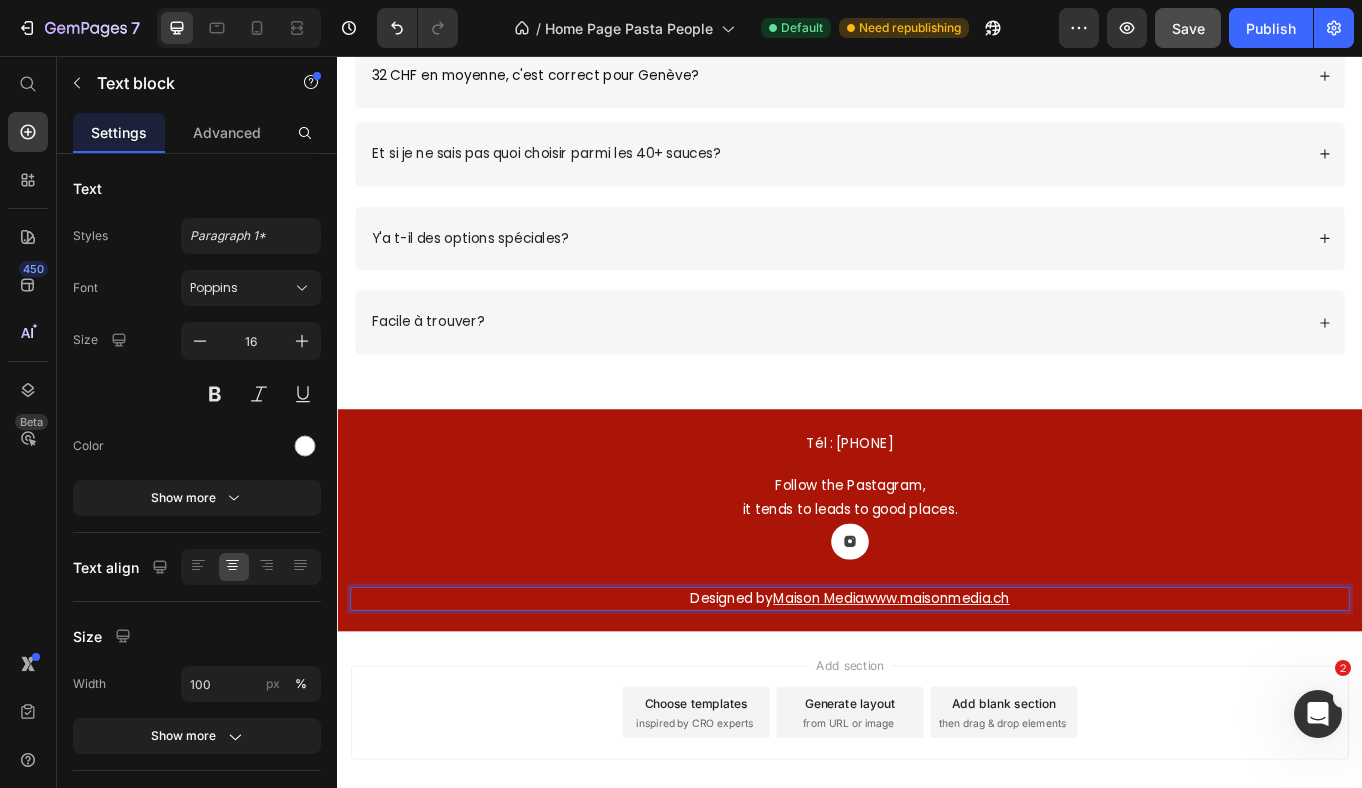 click on "Designed by  Maison Media www.maisonmedia.ch" at bounding box center [937, 691] 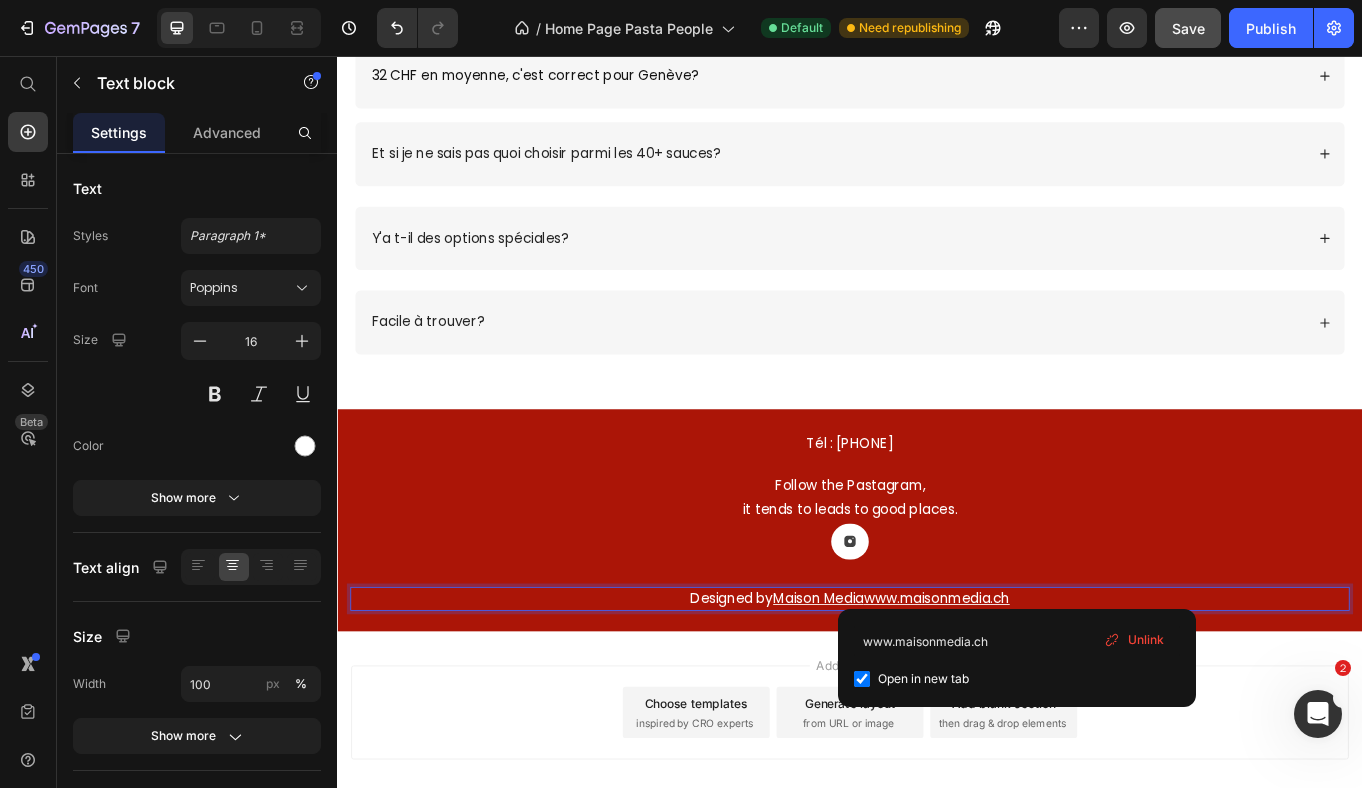 click on "Designed by  Maison Media www.maisonmedia.ch ⁠⁠⁠⁠⁠⁠⁠" at bounding box center (937, 691) 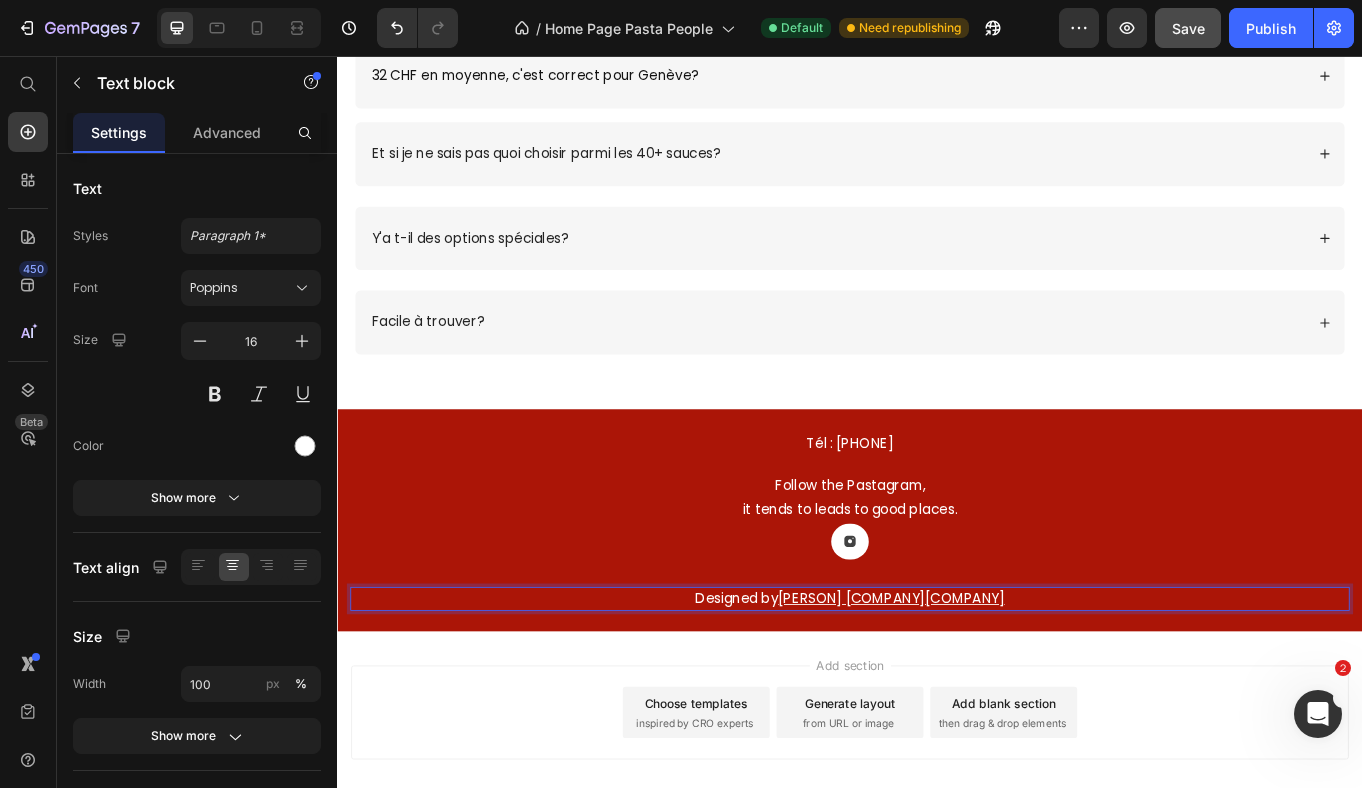 click on "Designed by  Maison Mediawww.maisonmedia.chwww.maisonmedia.ch ⁠⁠⁠⁠⁠⁠⁠" at bounding box center (937, 691) 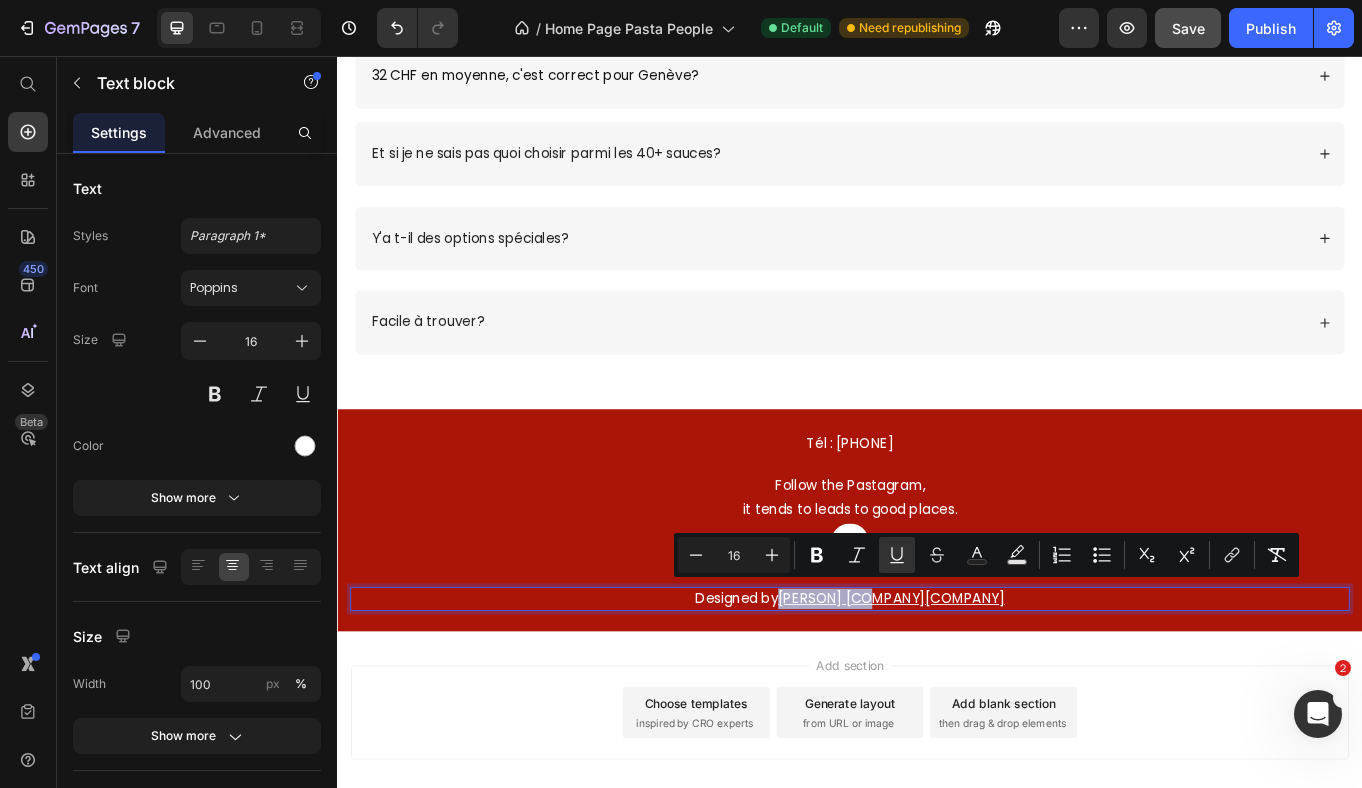drag, startPoint x: 1235, startPoint y: 685, endPoint x: 865, endPoint y: 692, distance: 370.06622 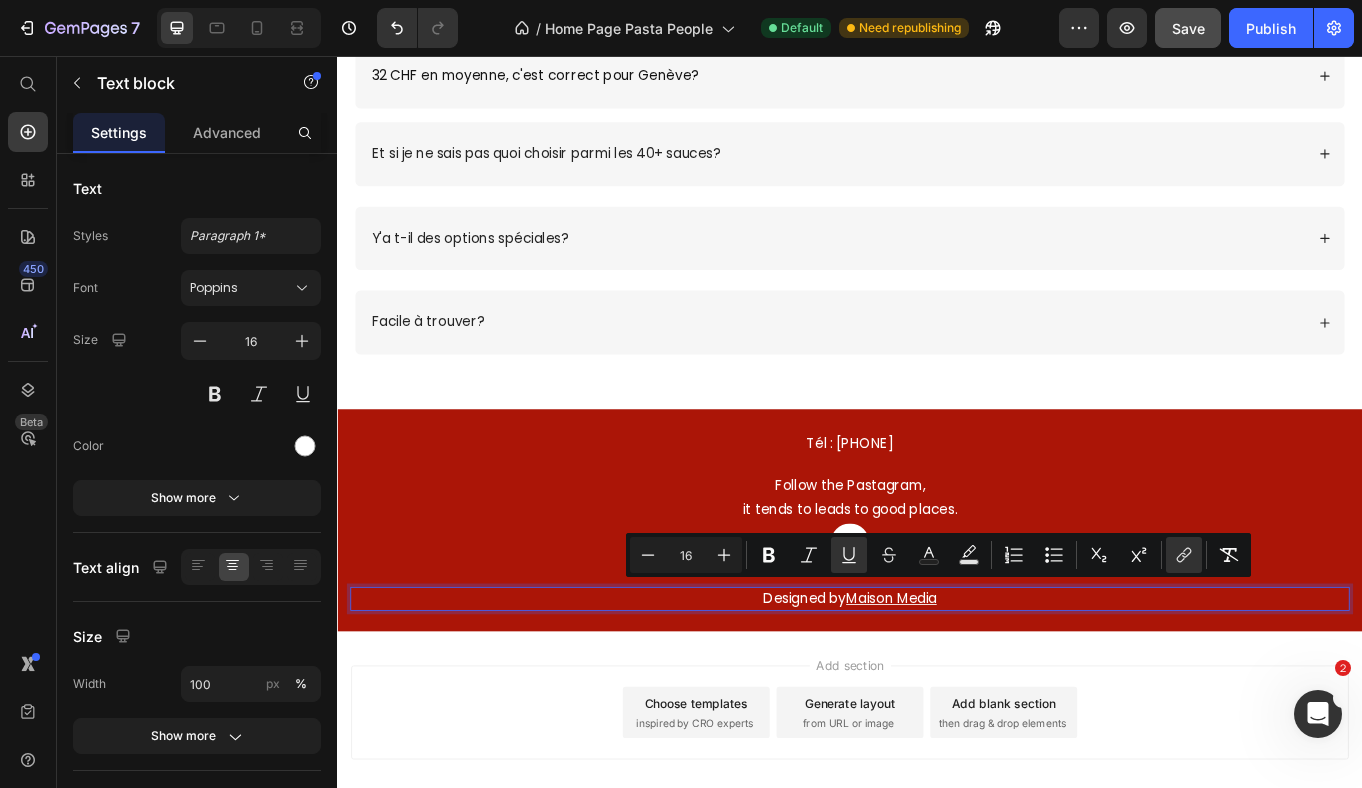 drag, startPoint x: 1079, startPoint y: 680, endPoint x: 938, endPoint y: 681, distance: 141.00354 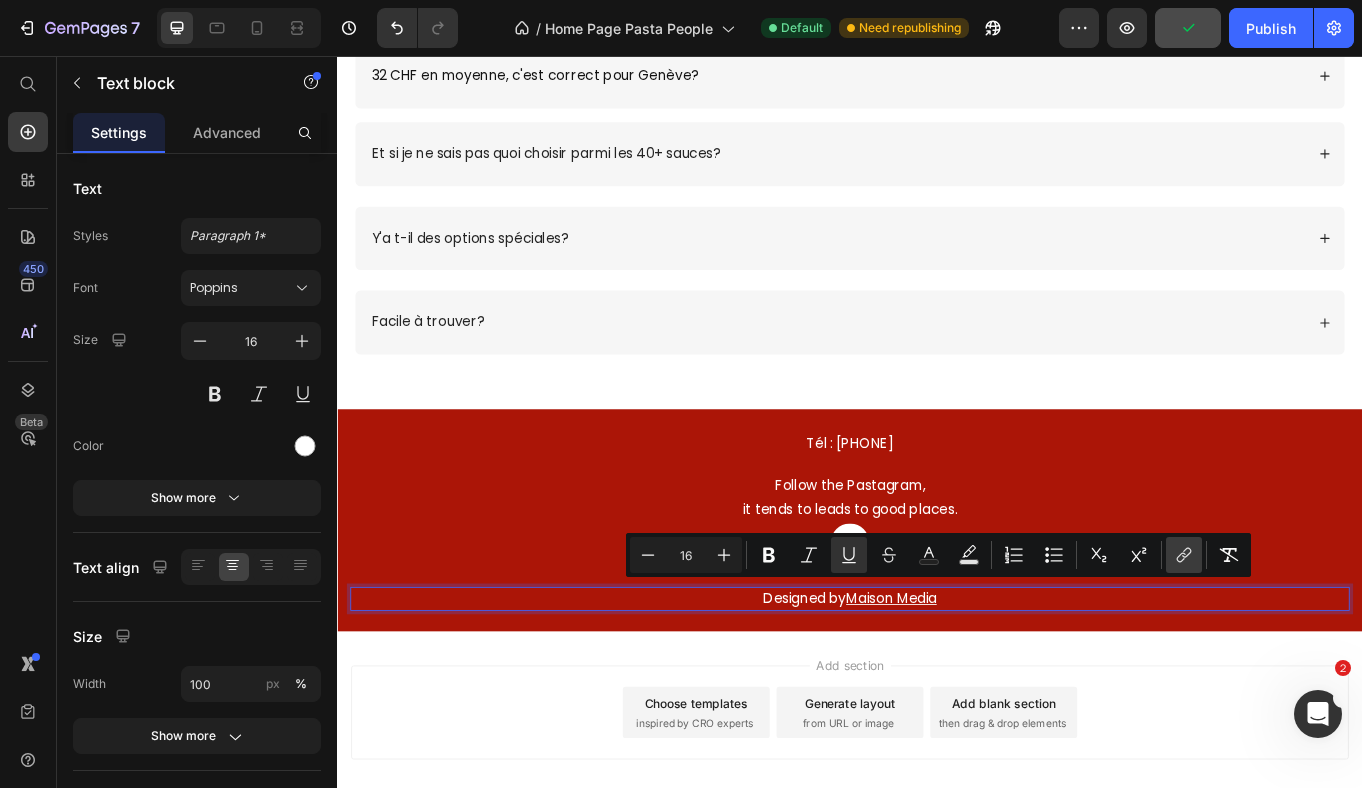 click 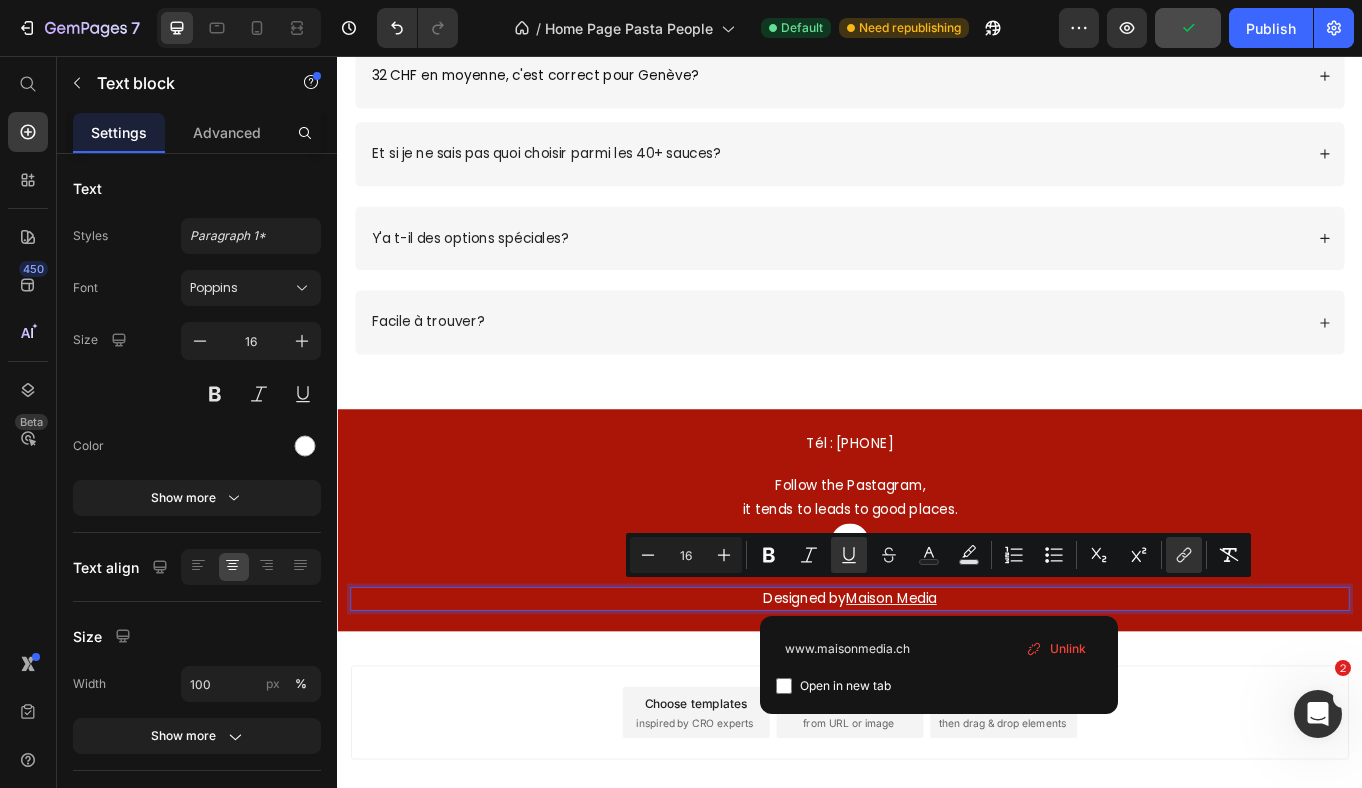 click at bounding box center (784, 686) 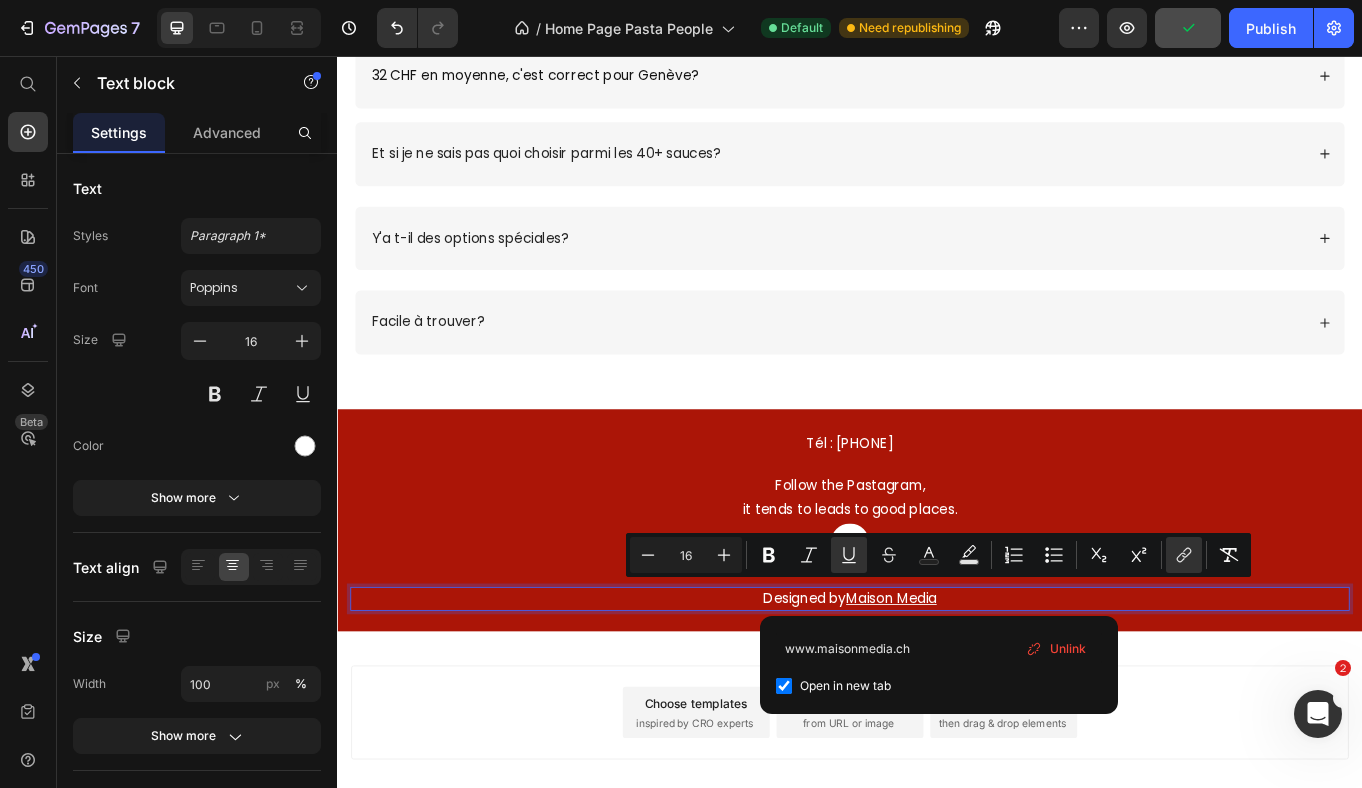 checkbox on "true" 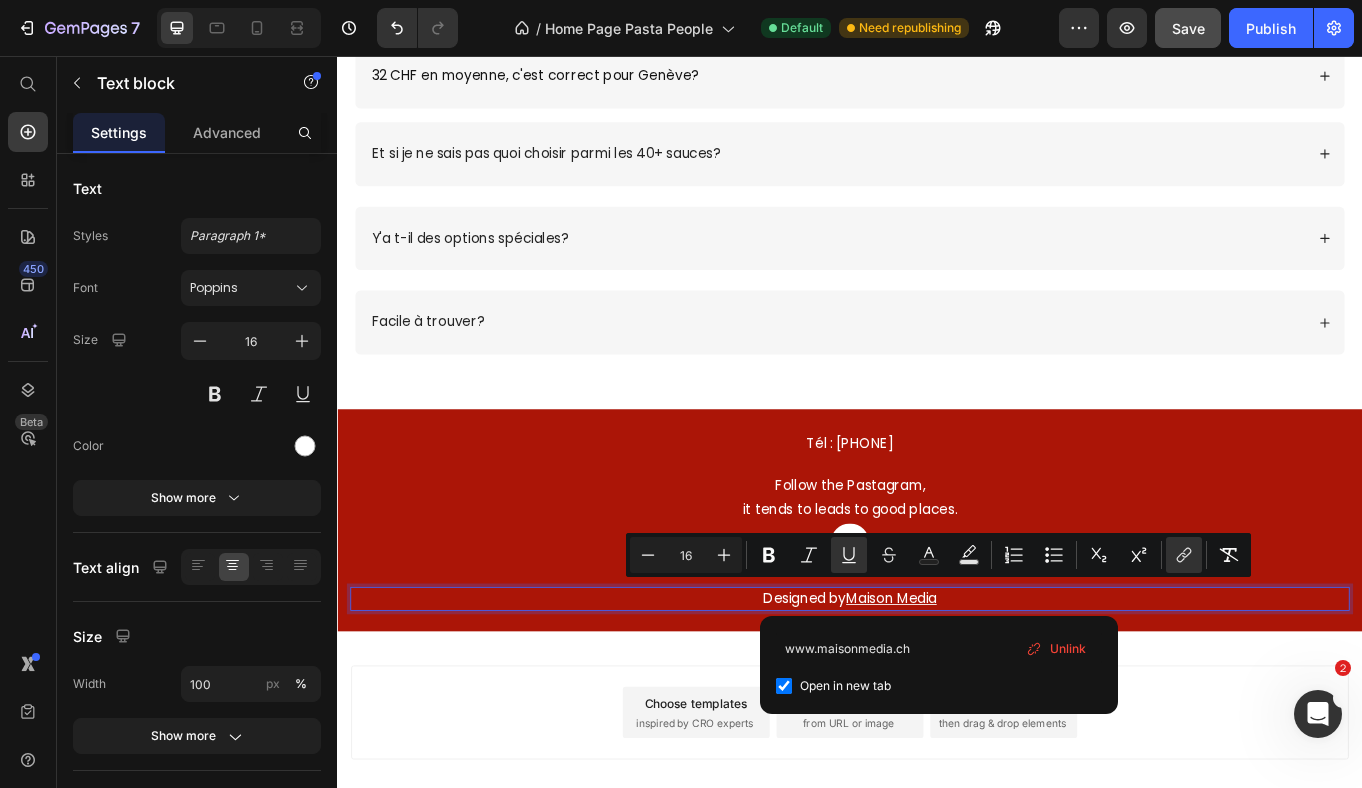 click on "Add section Choose templates inspired by CRO experts Generate layout from URL or image Add blank section then drag & drop elements" at bounding box center [937, 824] 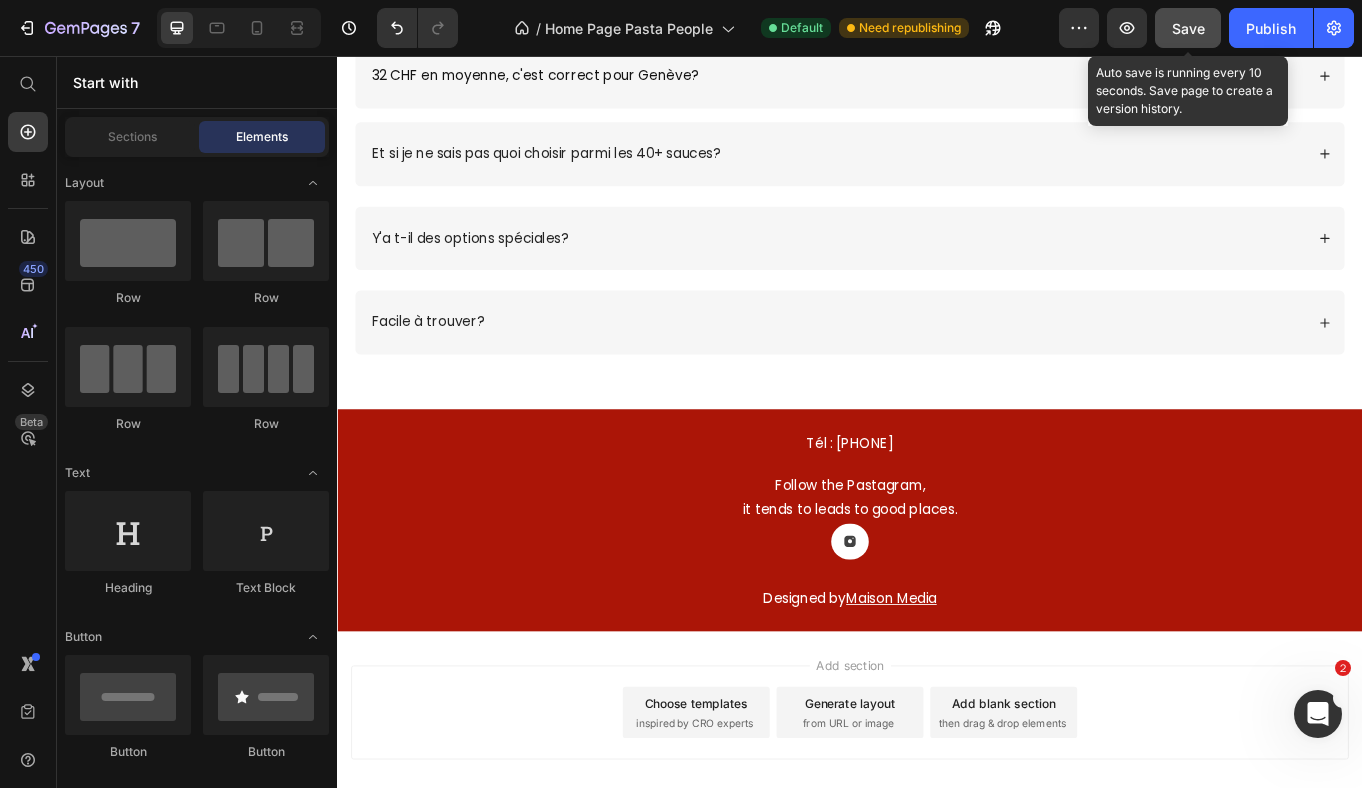 click on "Save" at bounding box center [1188, 28] 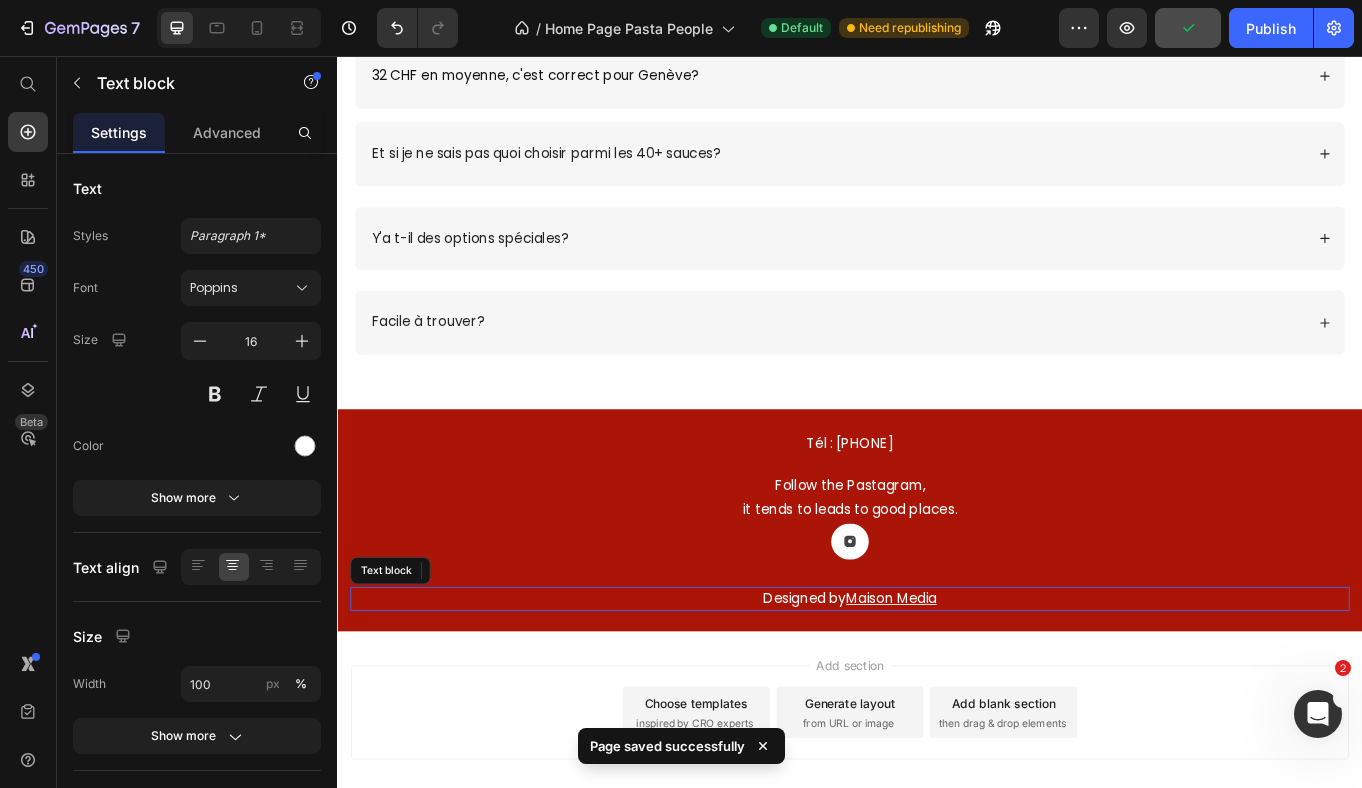 click on "Maison Media" at bounding box center (986, 690) 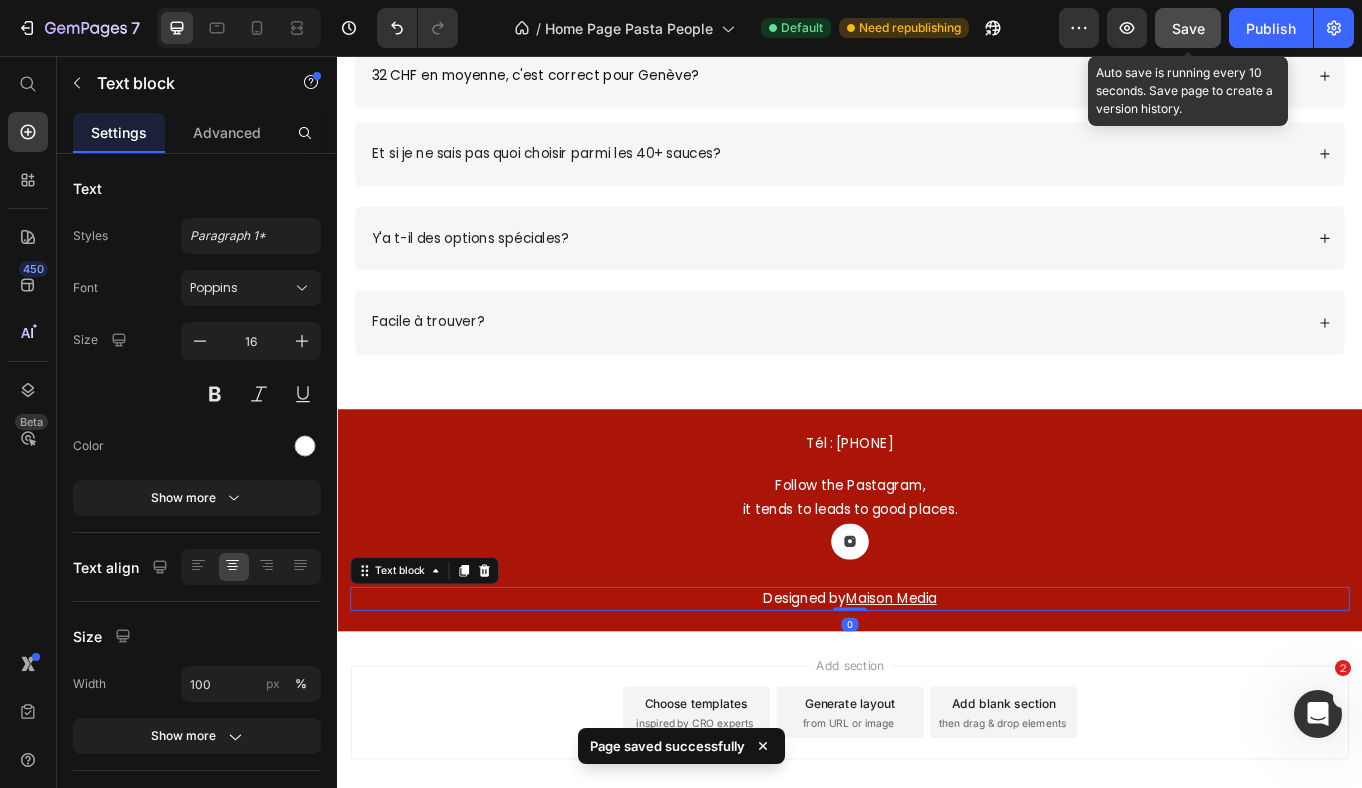 click on "Save" 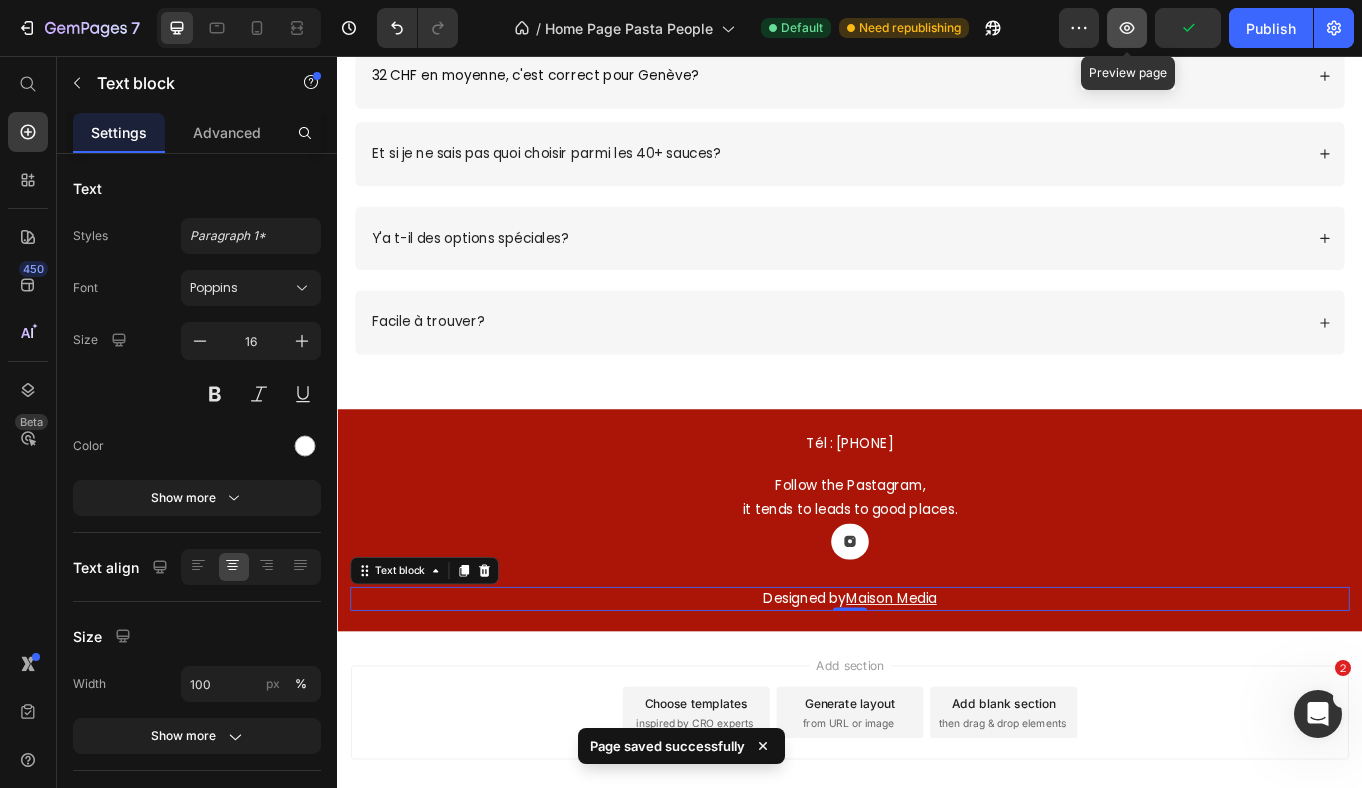 click 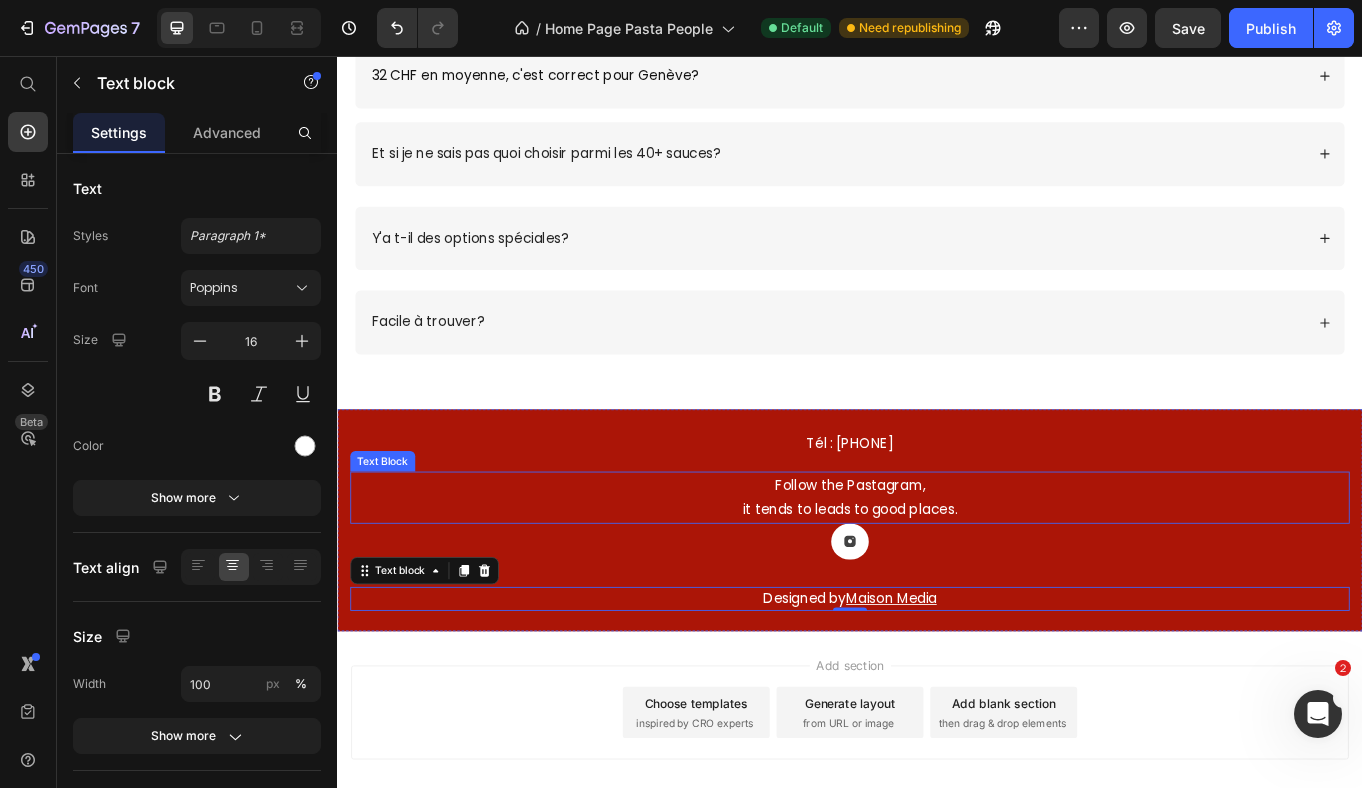 click on "it tends to leads to good places." at bounding box center [937, 587] 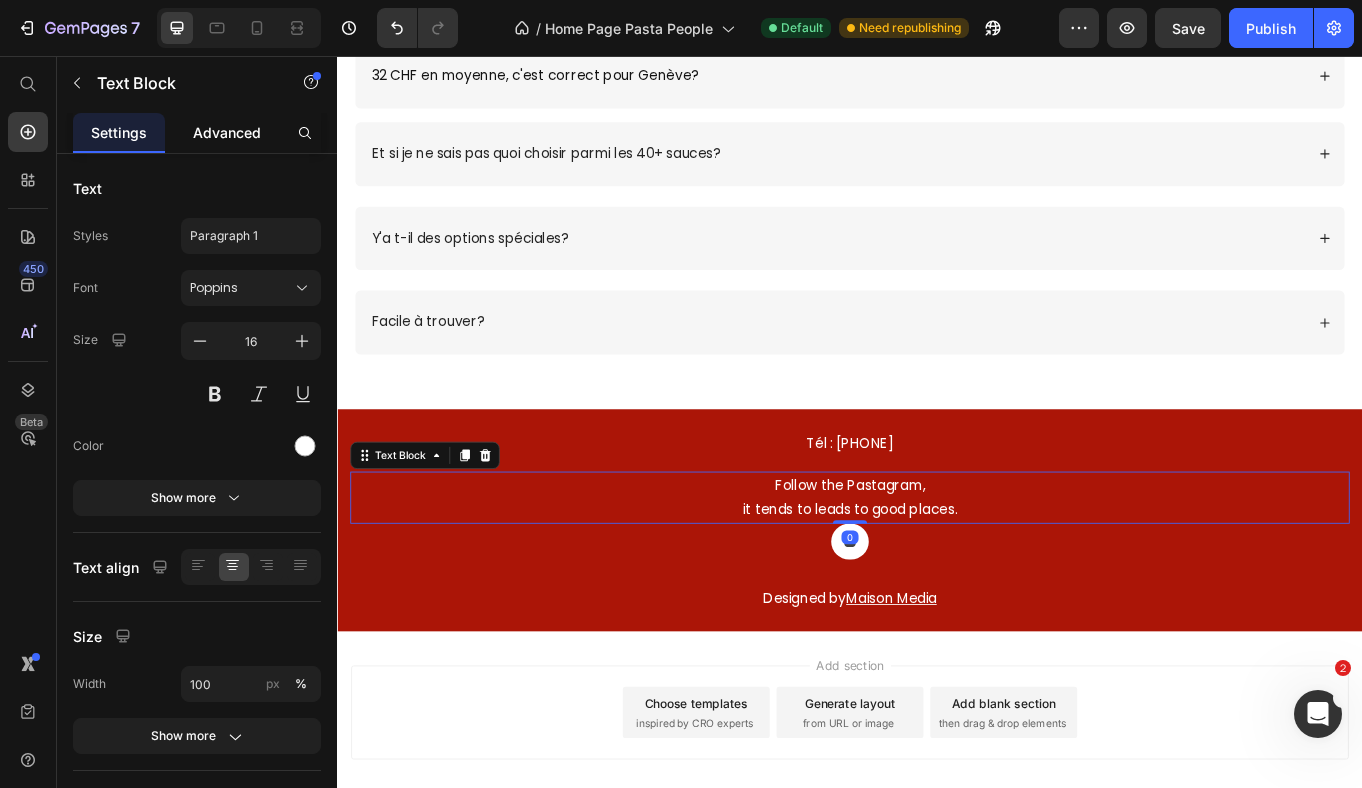 click on "Advanced" at bounding box center [227, 132] 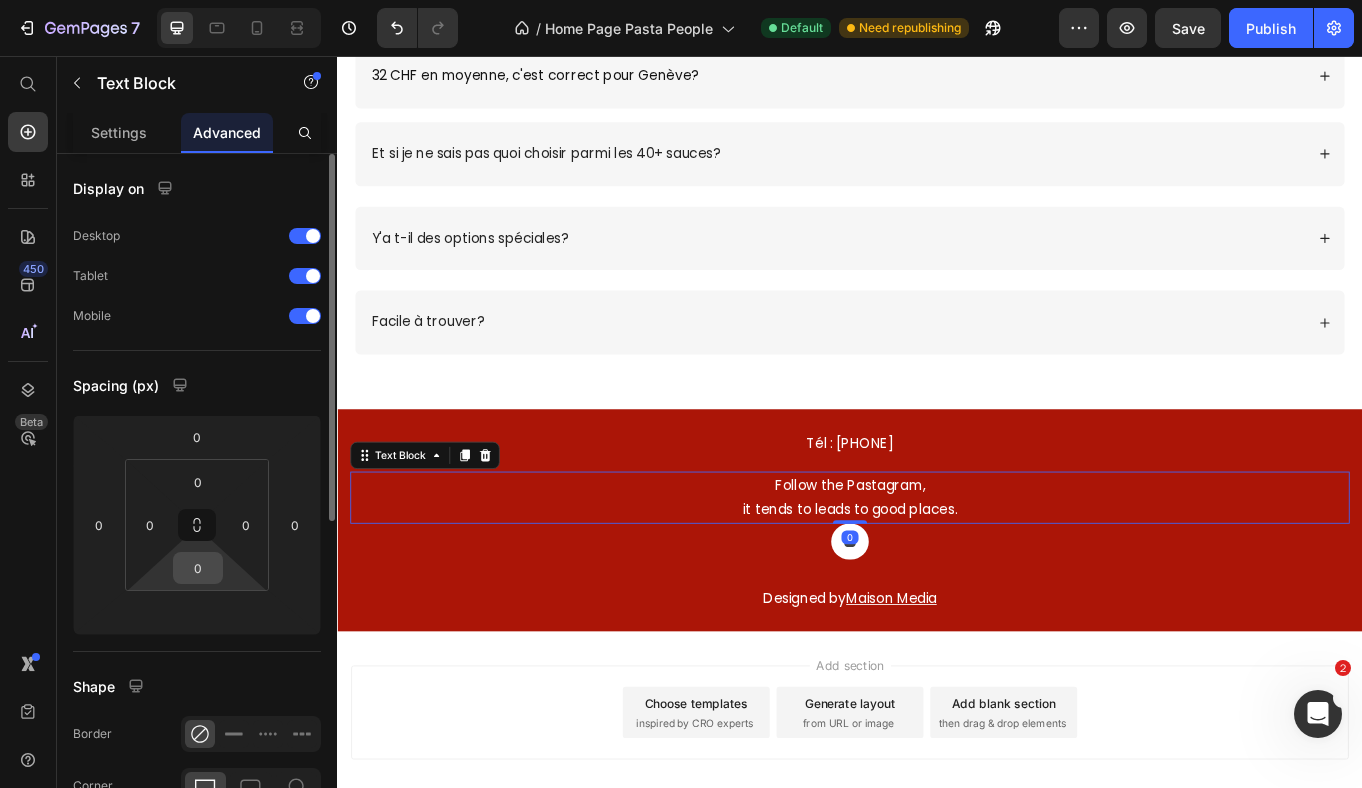 click on "0" at bounding box center [198, 568] 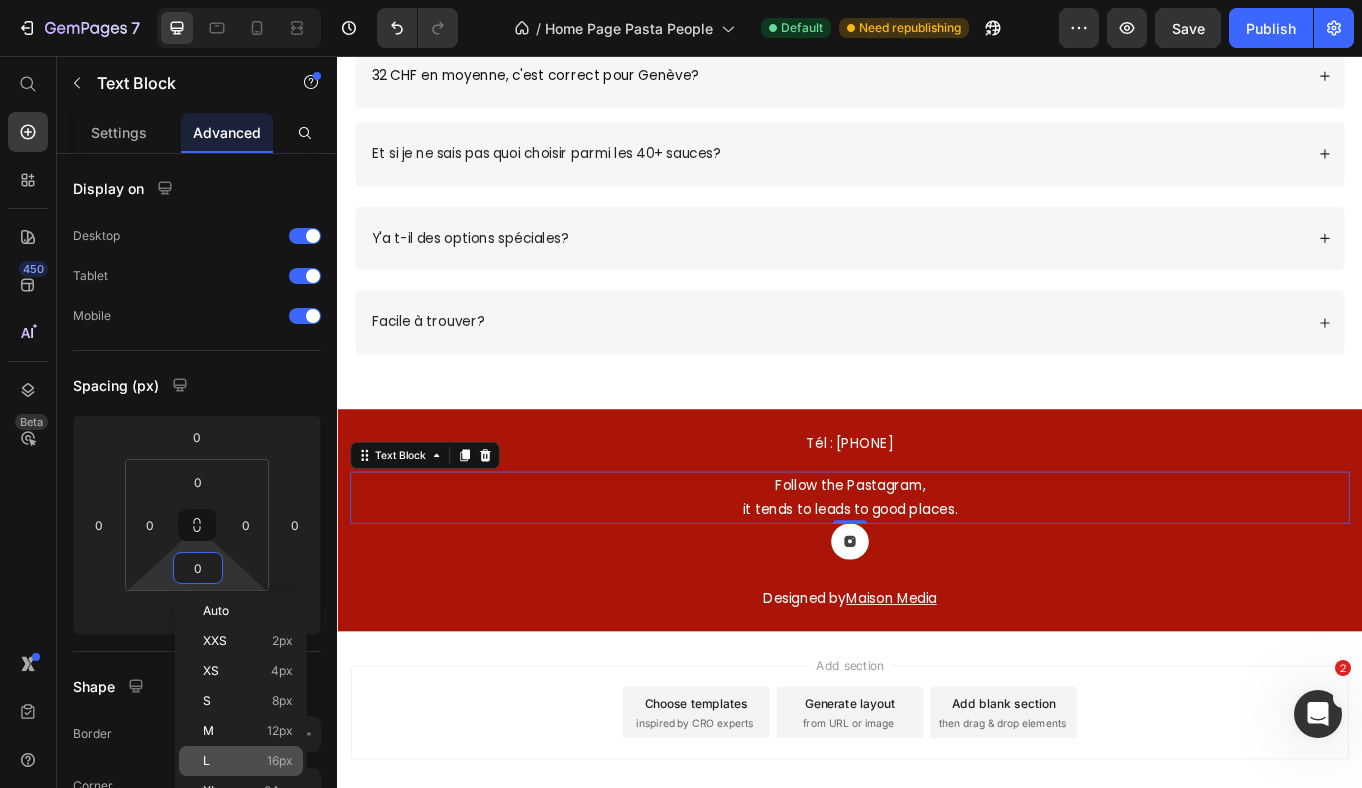 click on "L 16px" at bounding box center [248, 761] 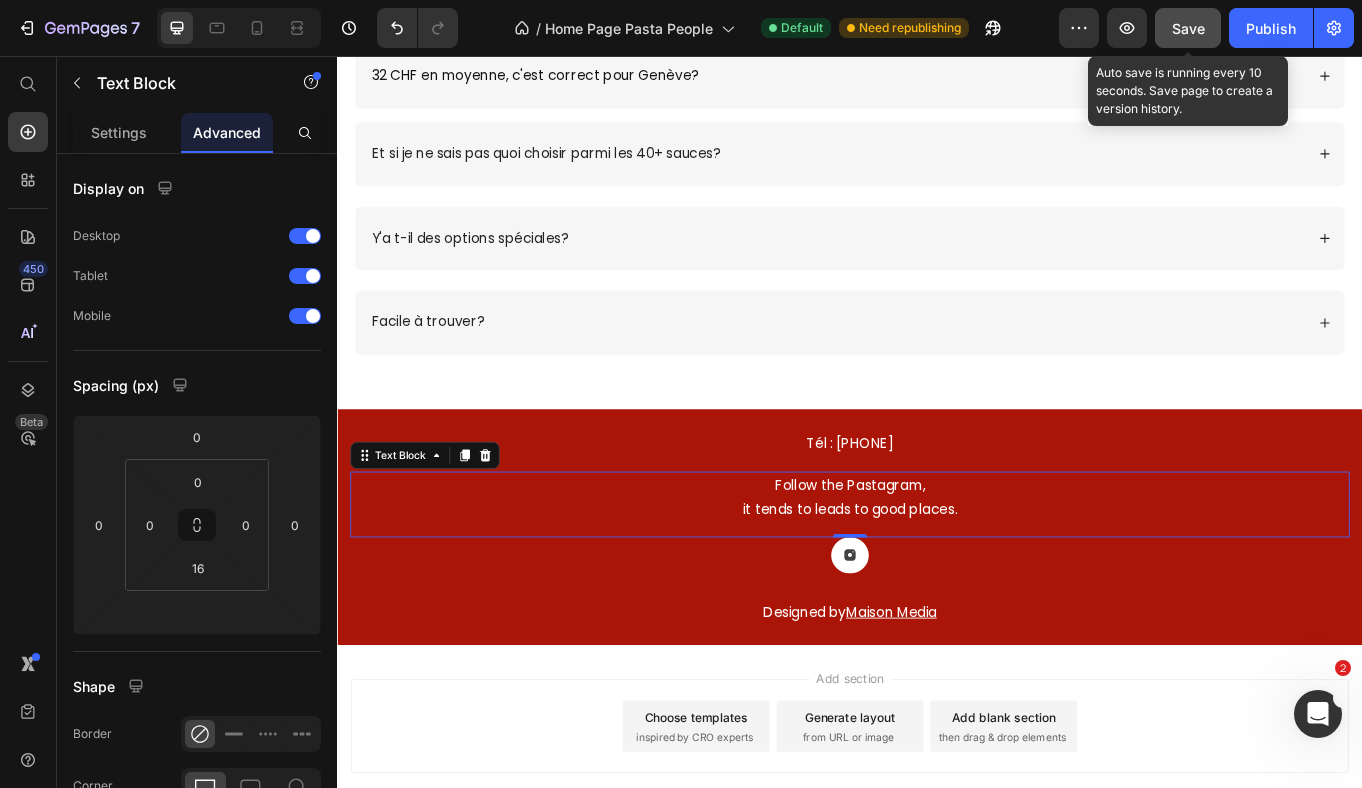 click on "Save" at bounding box center (1188, 28) 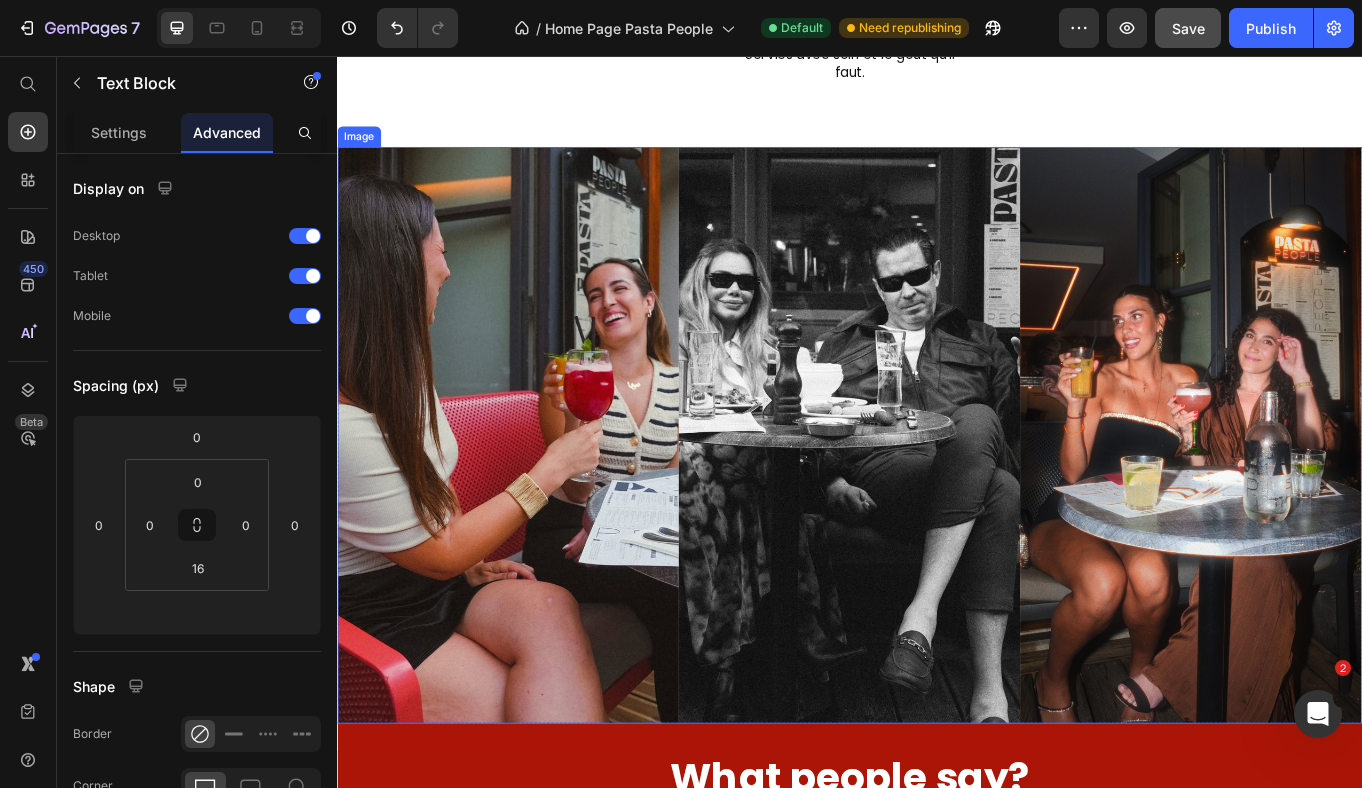 scroll, scrollTop: 3299, scrollLeft: 0, axis: vertical 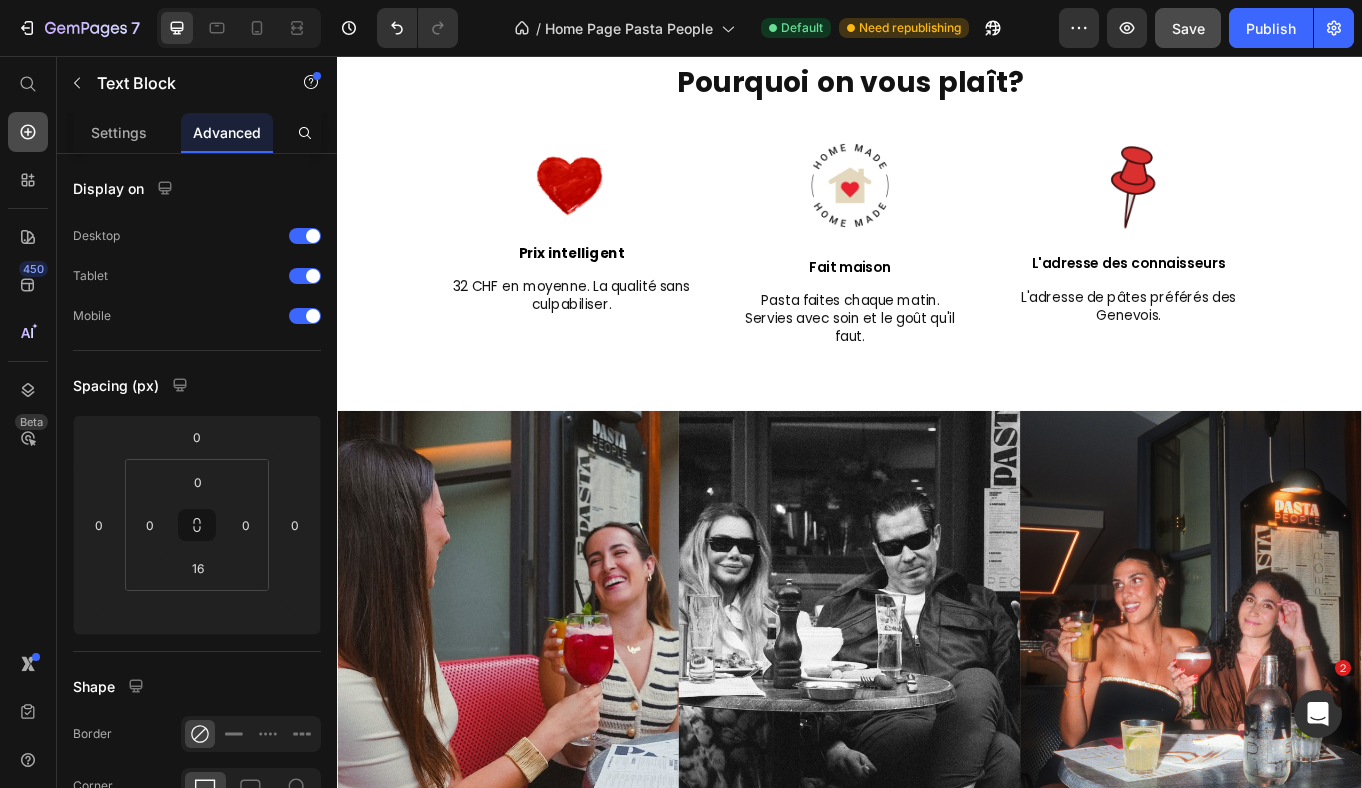 click 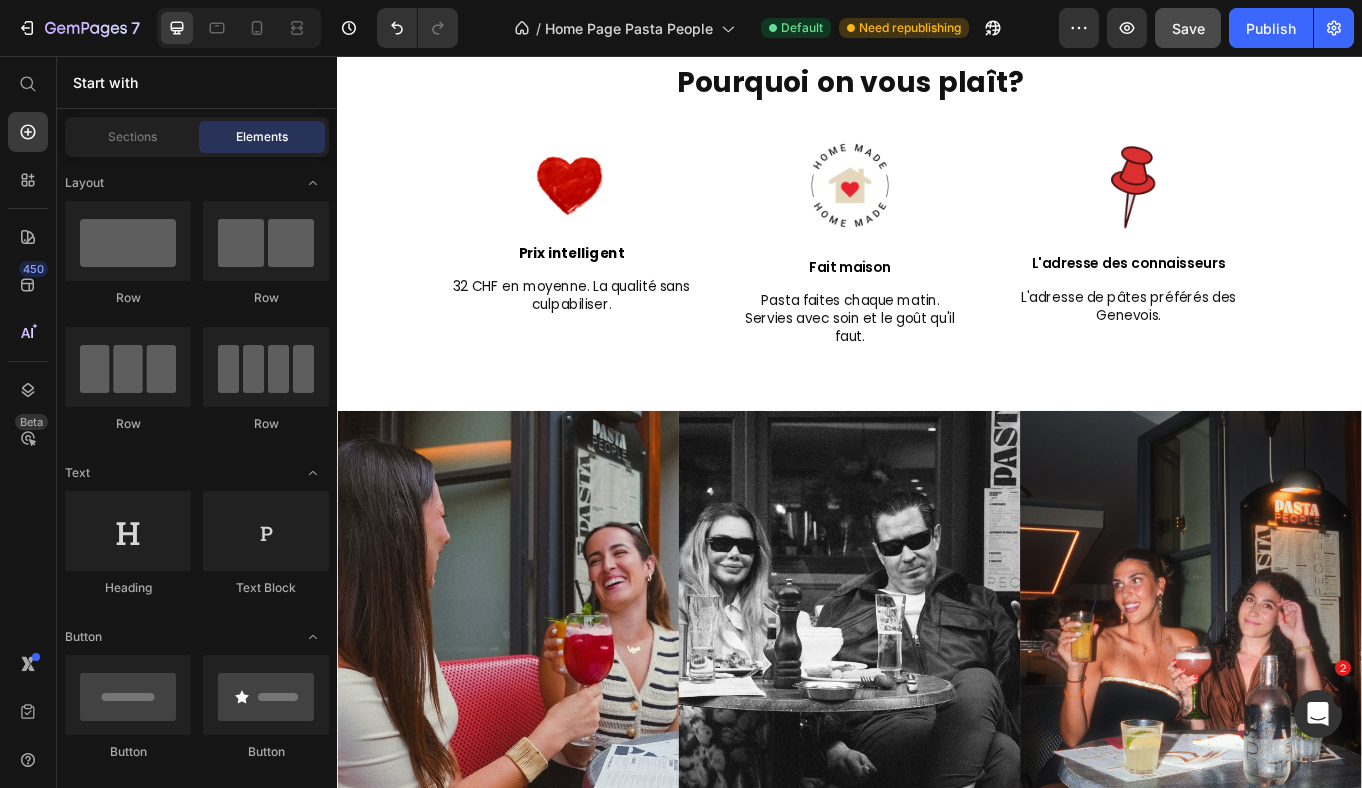 click on "Sections Elements" at bounding box center [197, 137] 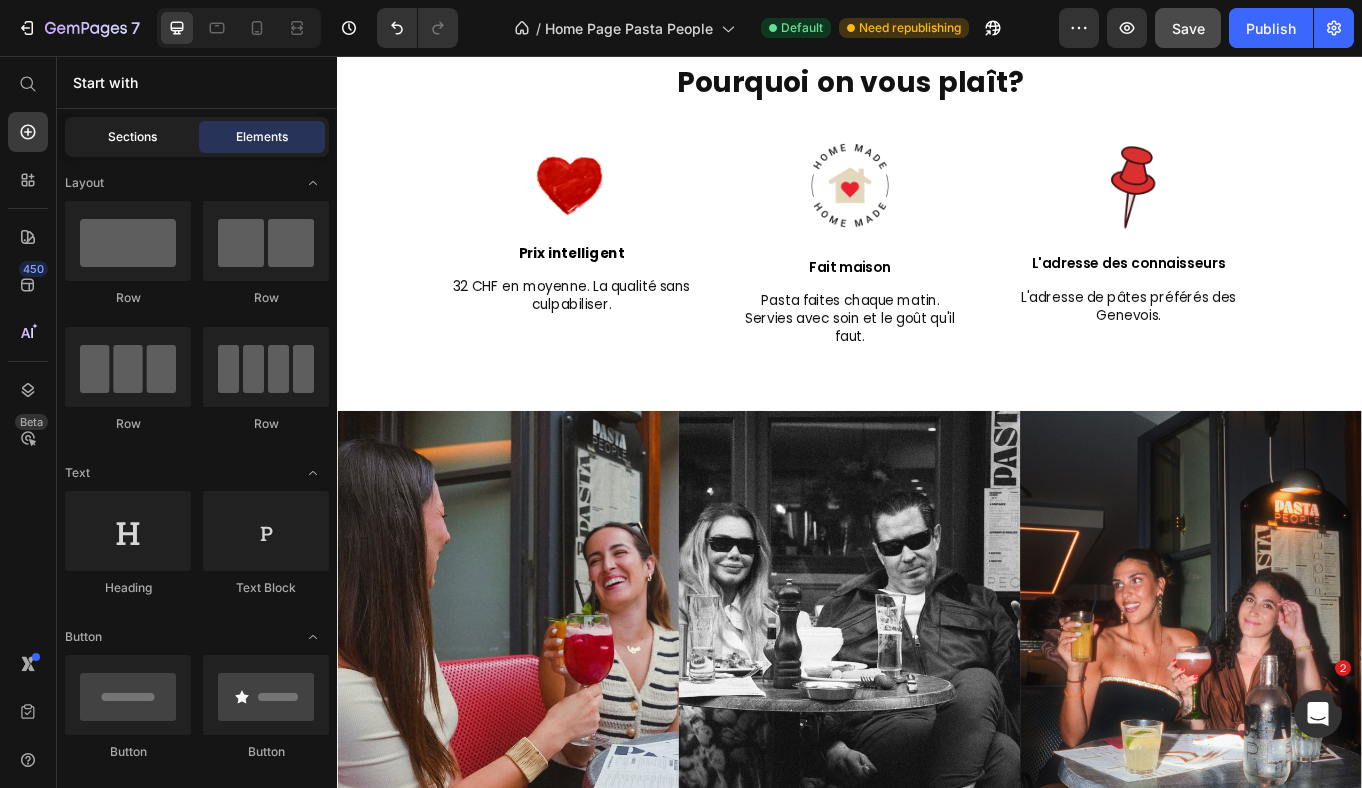 click on "Sections" at bounding box center (132, 137) 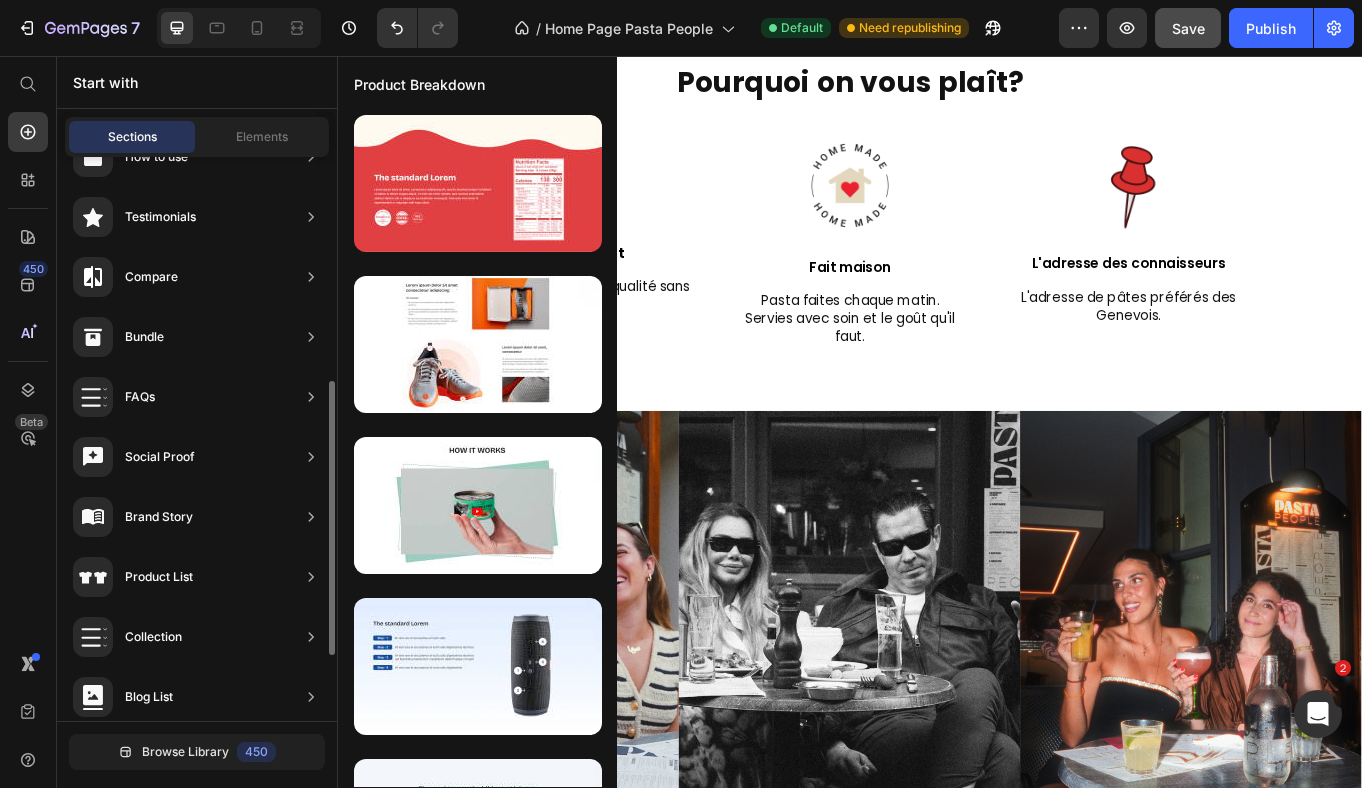 scroll, scrollTop: 424, scrollLeft: 0, axis: vertical 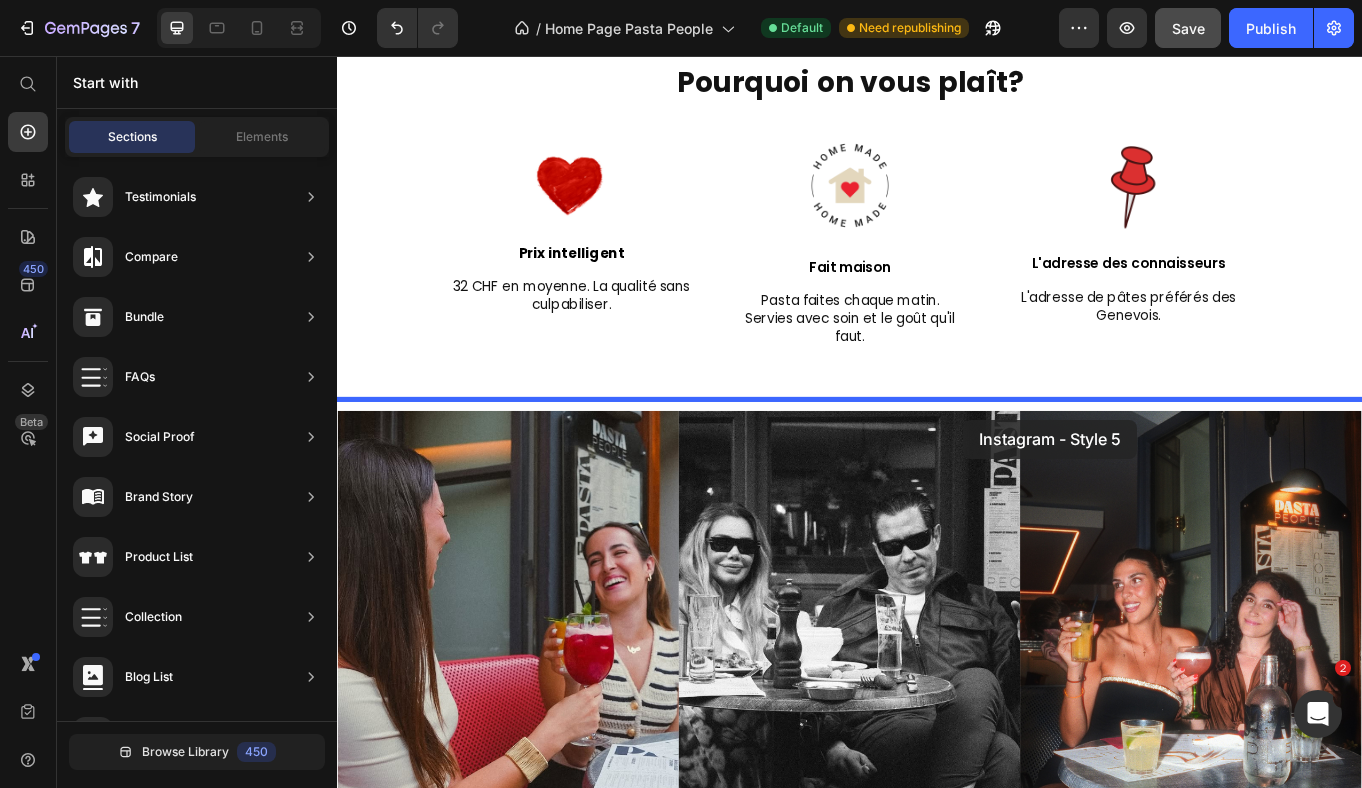 drag, startPoint x: 793, startPoint y: 542, endPoint x: 1070, endPoint y: 482, distance: 283.4237 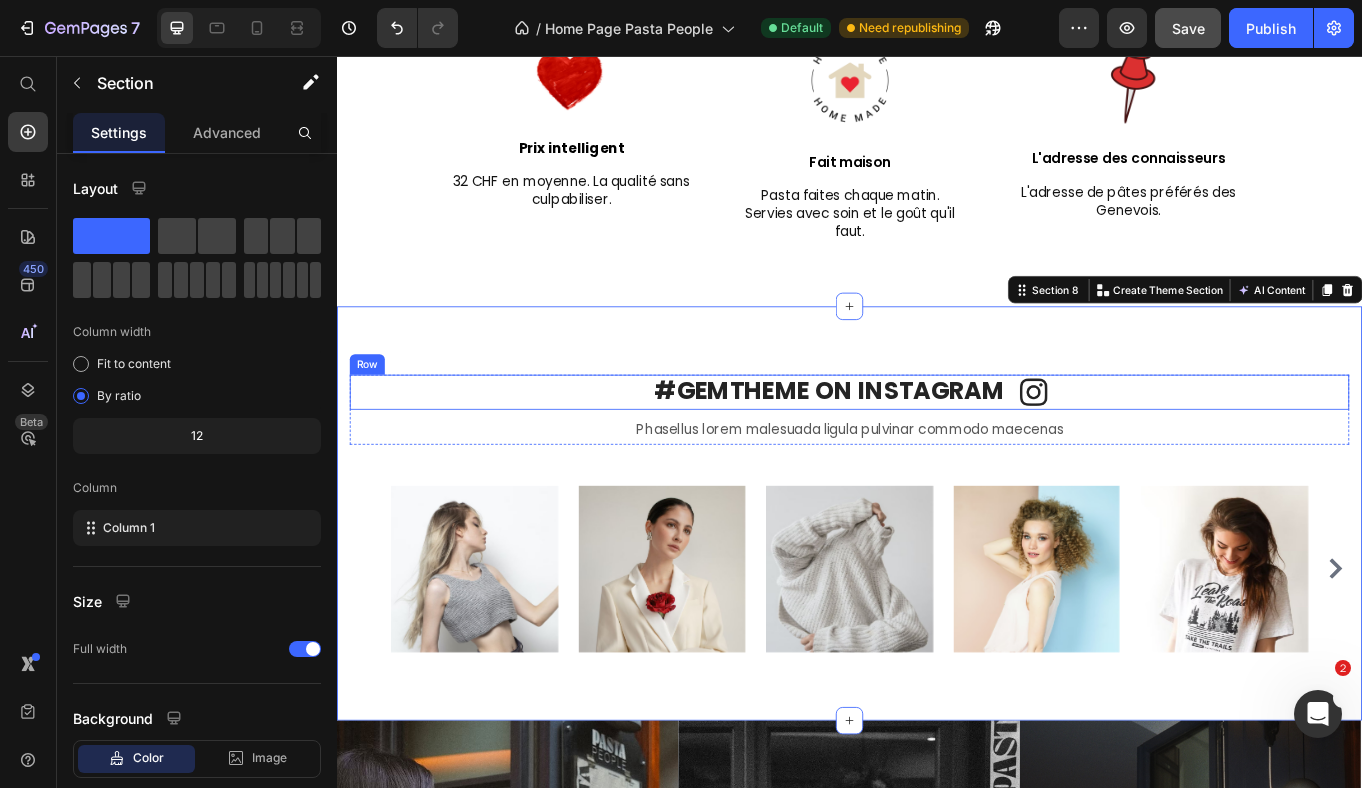 scroll, scrollTop: 3407, scrollLeft: 0, axis: vertical 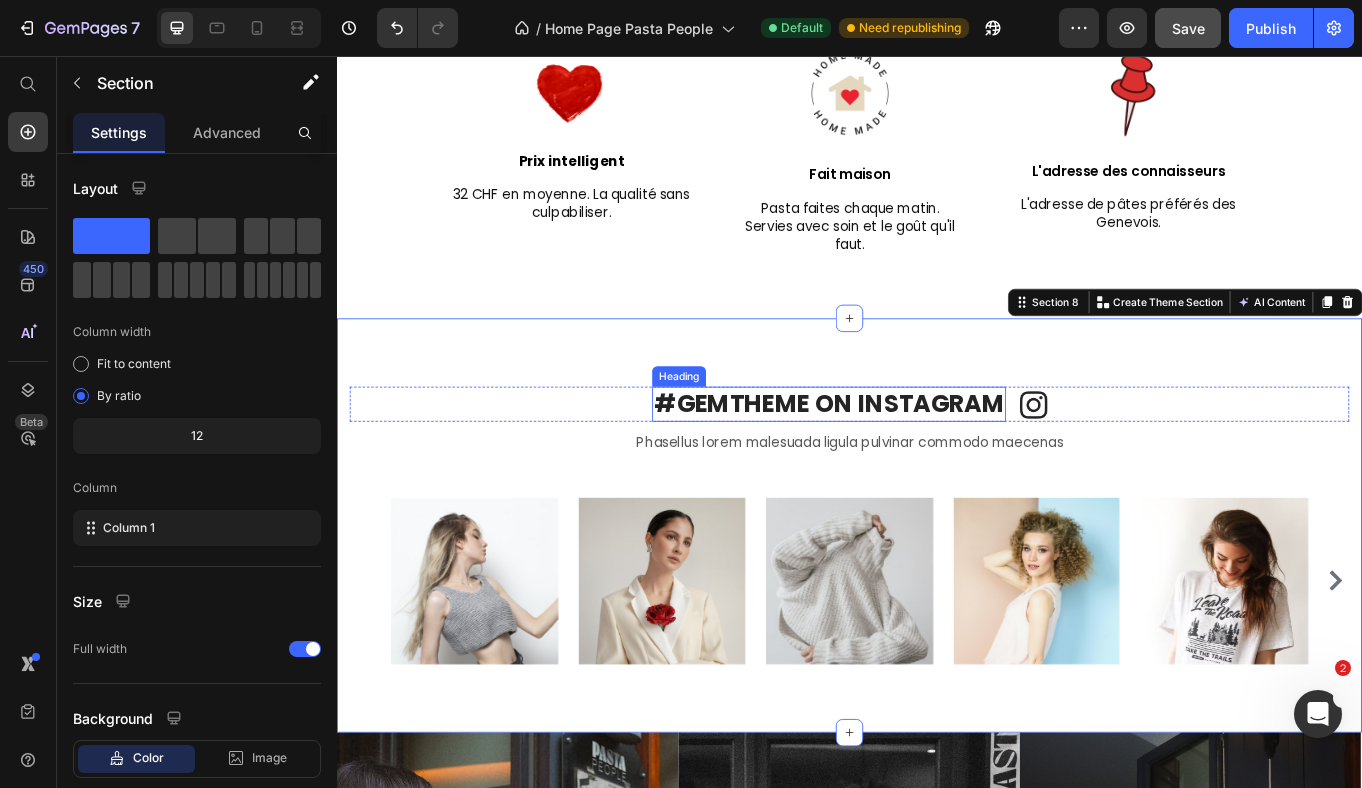 click on "#GEMTHEME ON INSTAGRAM" at bounding box center (913, 463) 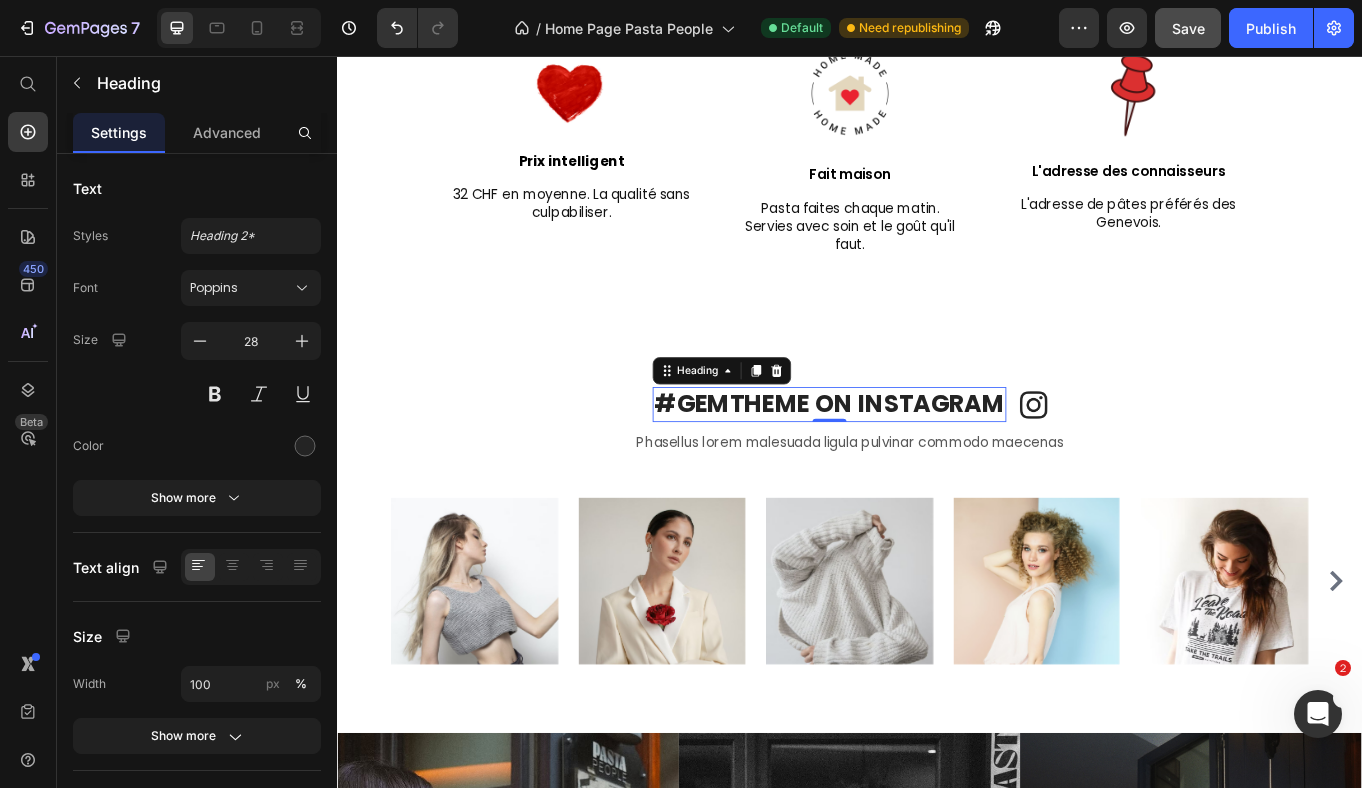 click on "#GEMTHEME ON INSTAGRAM" at bounding box center [913, 463] 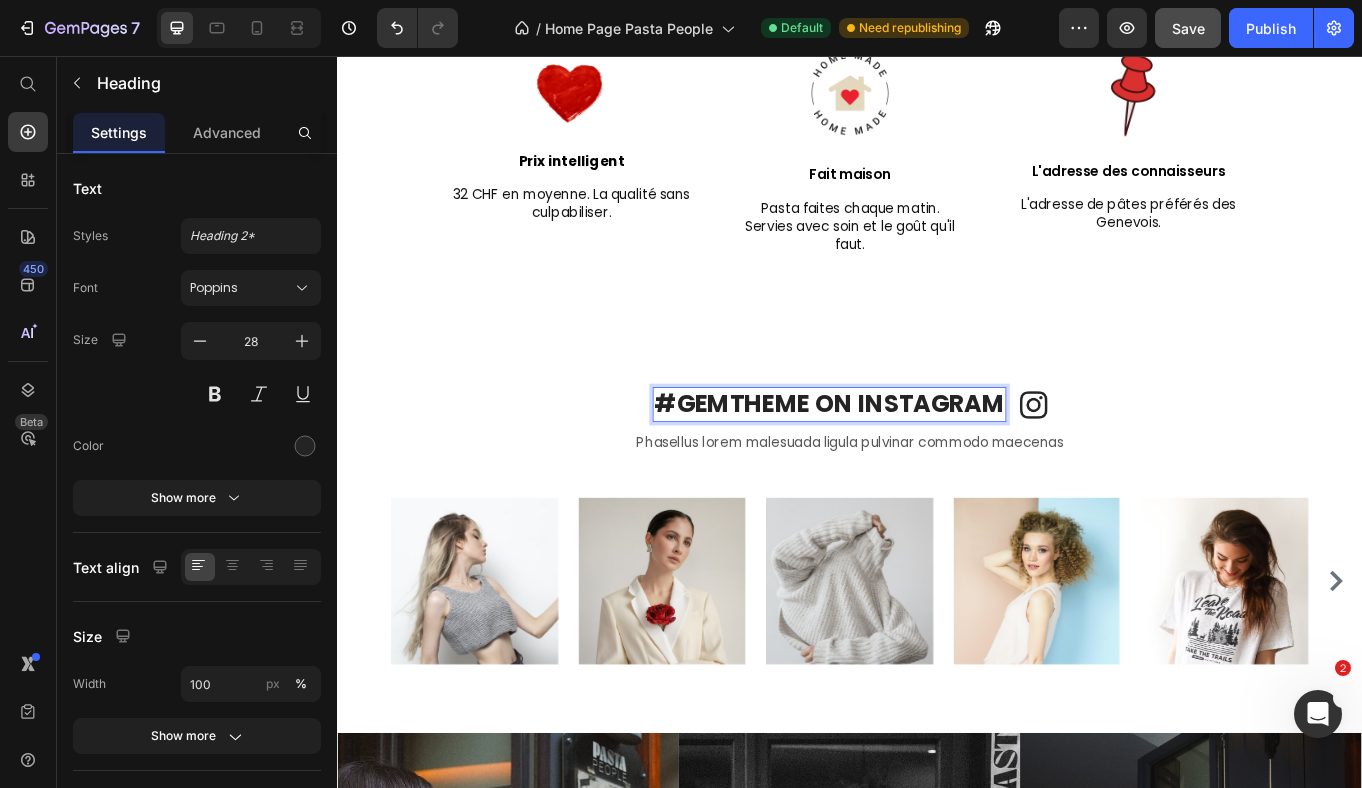 click on "#GEMTHEME ON INSTAGRAM" at bounding box center (913, 463) 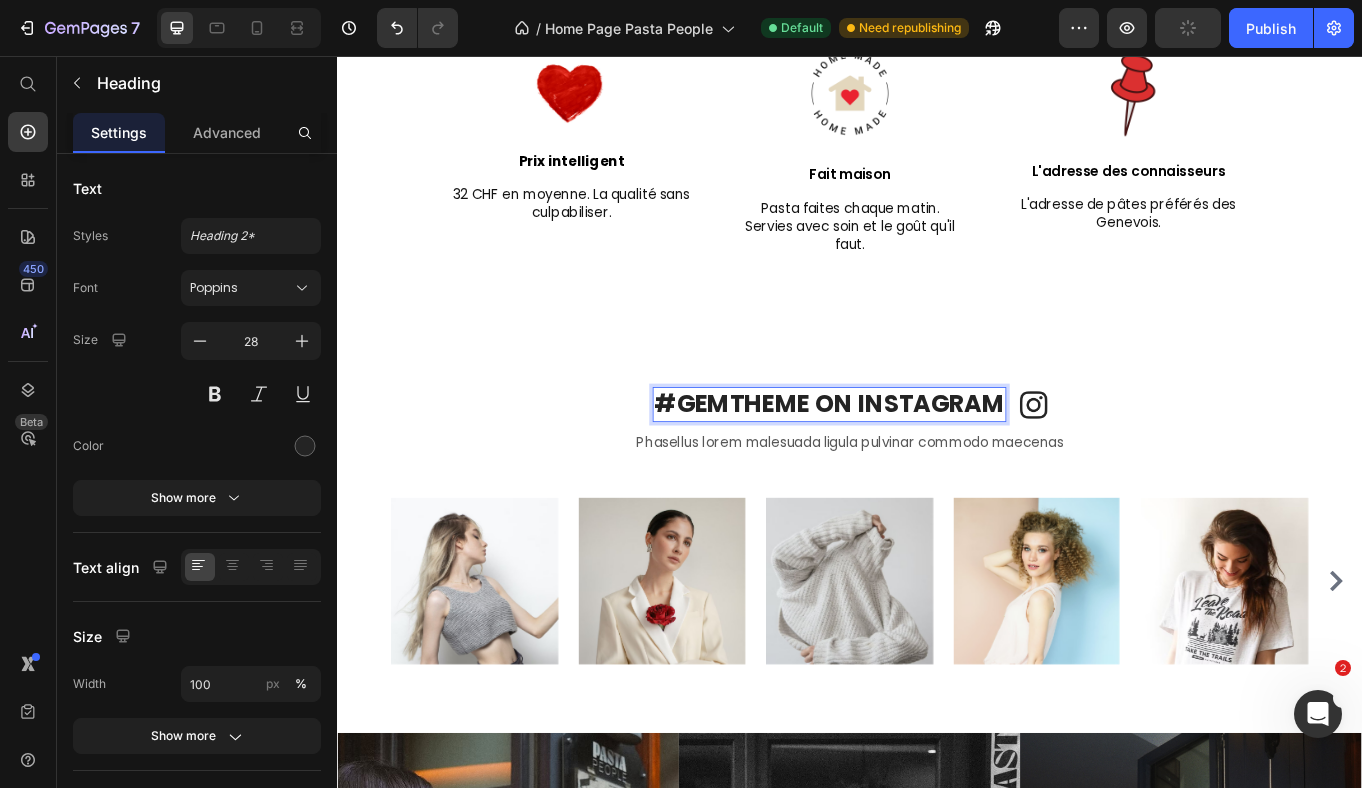 click on "#GEMTHEME ON INSTAGRAM" at bounding box center (913, 463) 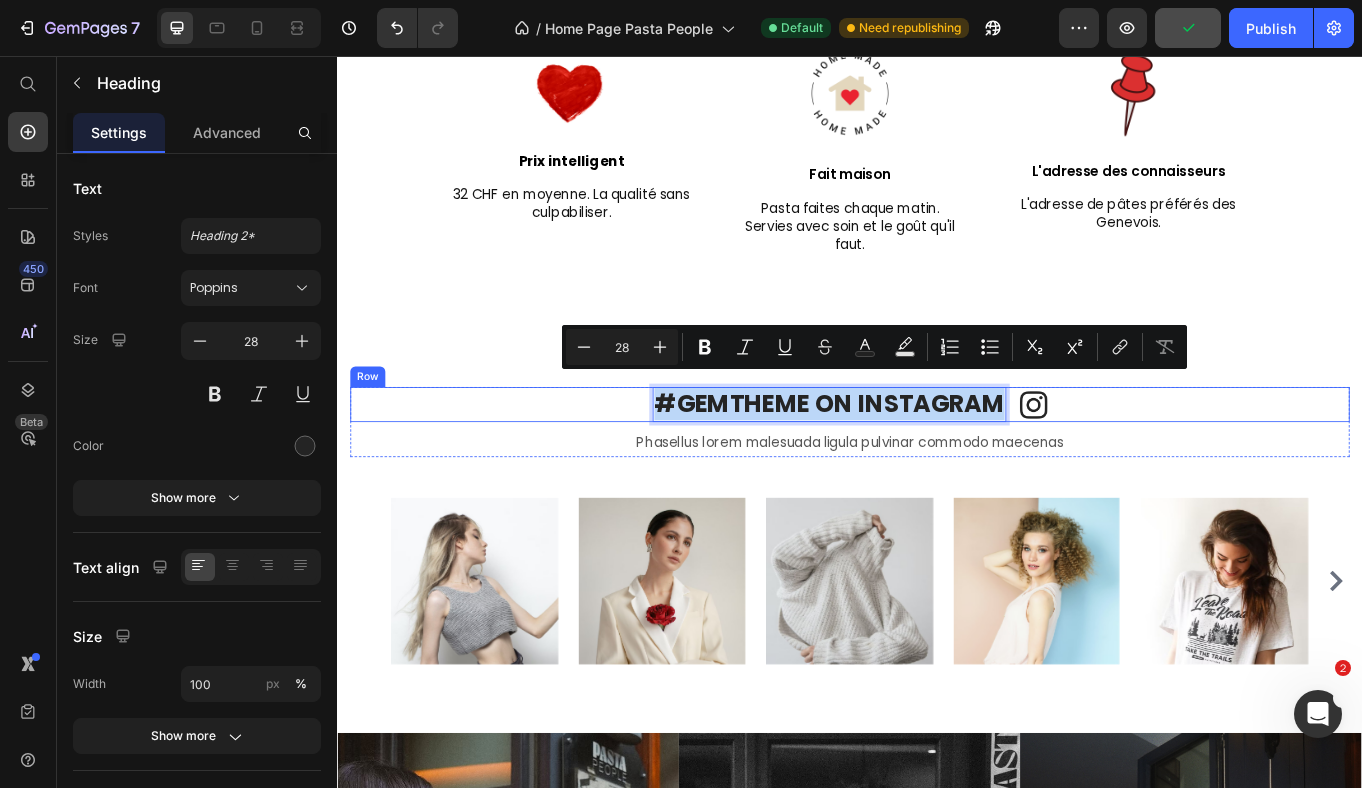 drag, startPoint x: 1112, startPoint y: 448, endPoint x: 708, endPoint y: 445, distance: 404.01114 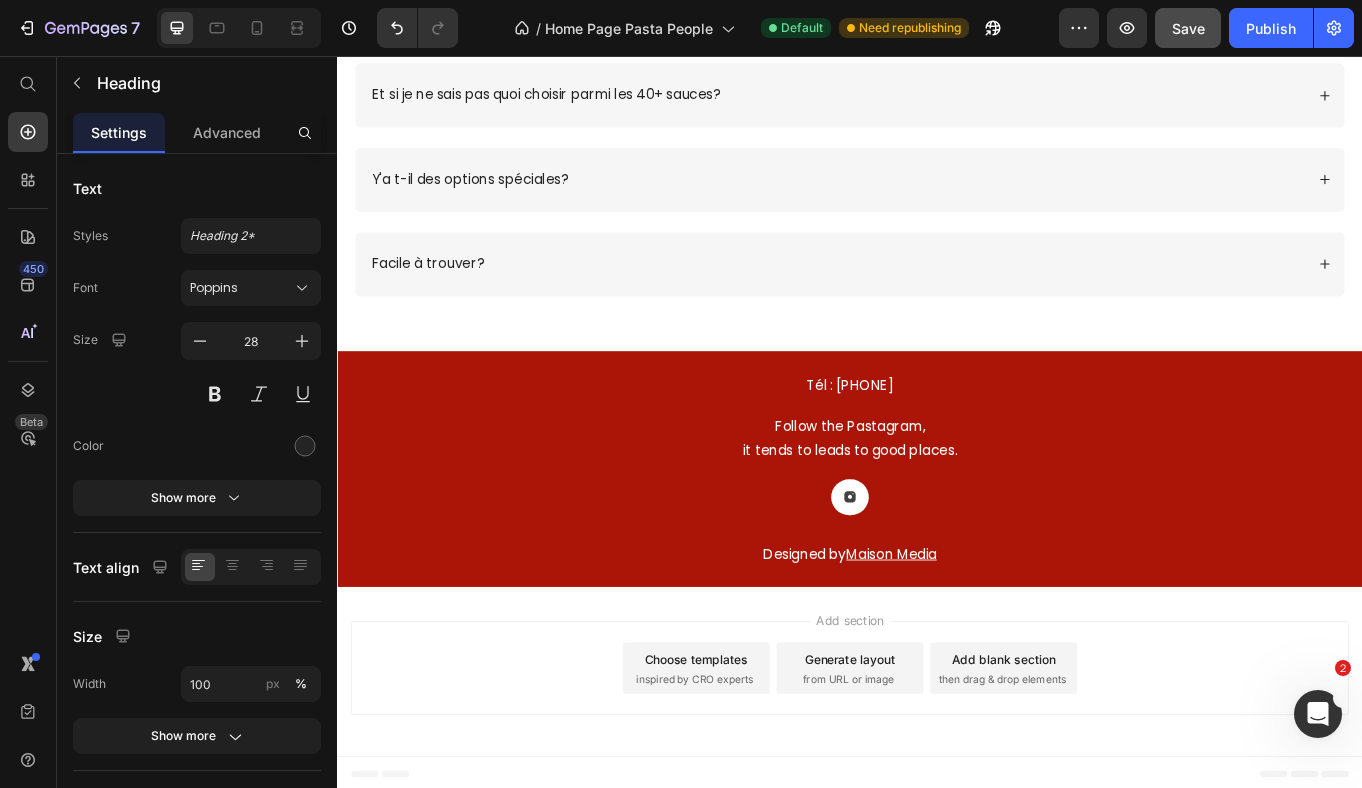 scroll, scrollTop: 7049, scrollLeft: 0, axis: vertical 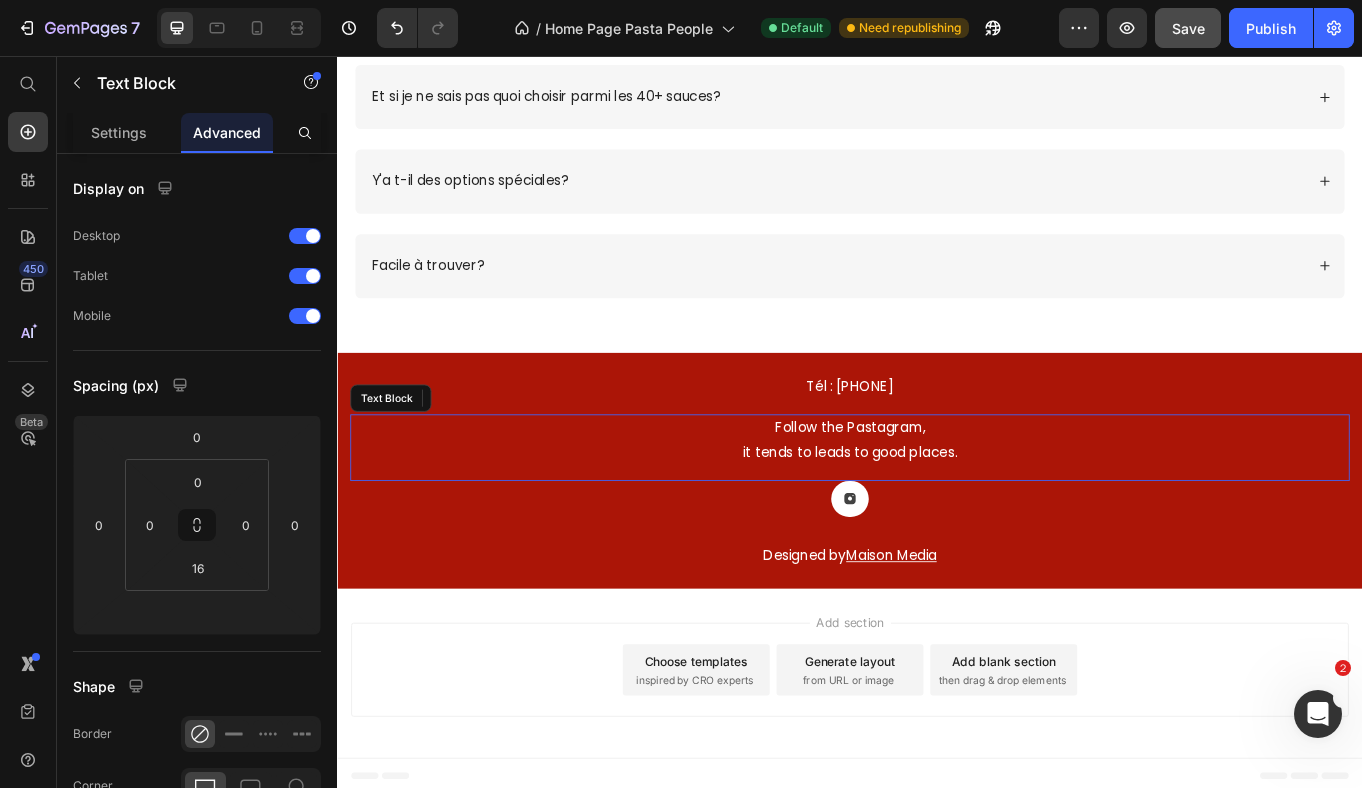 click on "Follow the Pastagram," at bounding box center (937, 491) 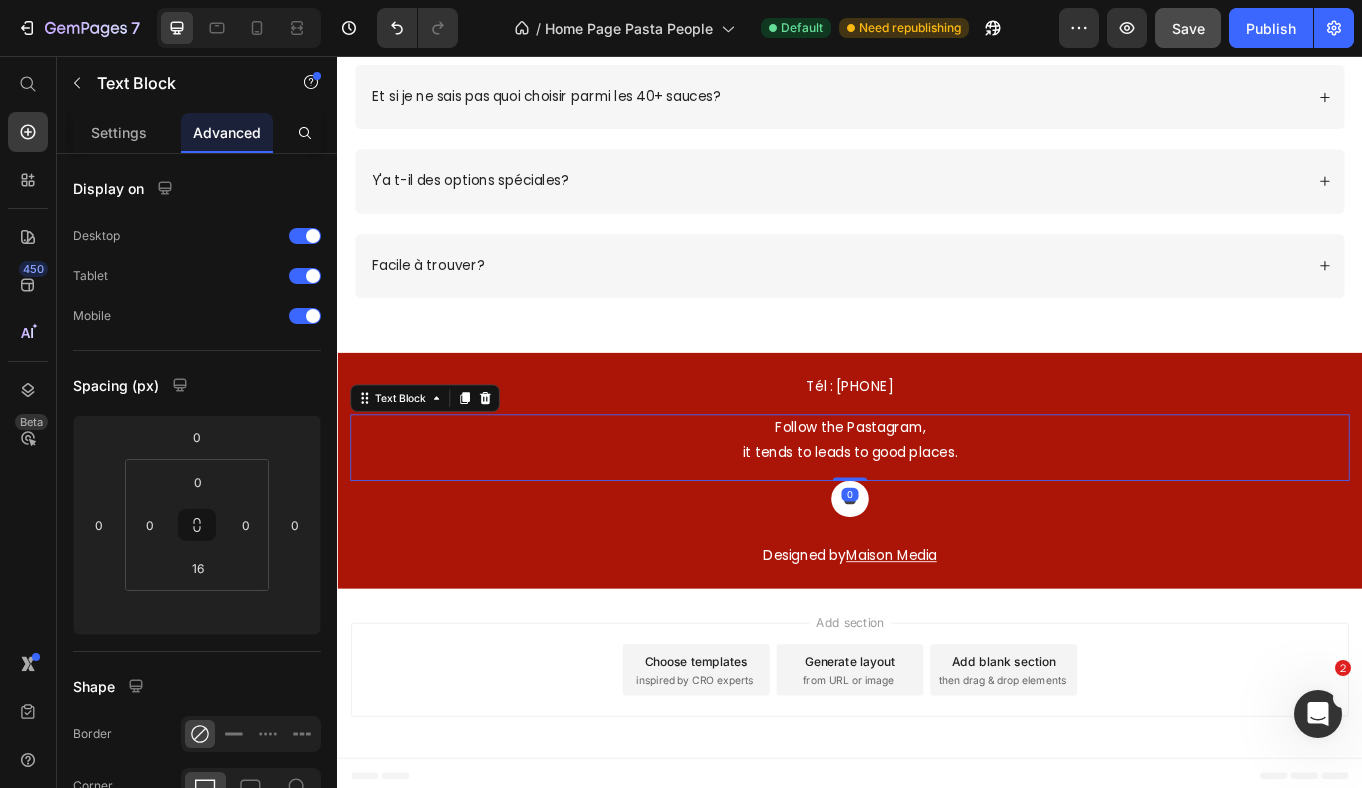 click on "Follow the Pastagram," at bounding box center (937, 491) 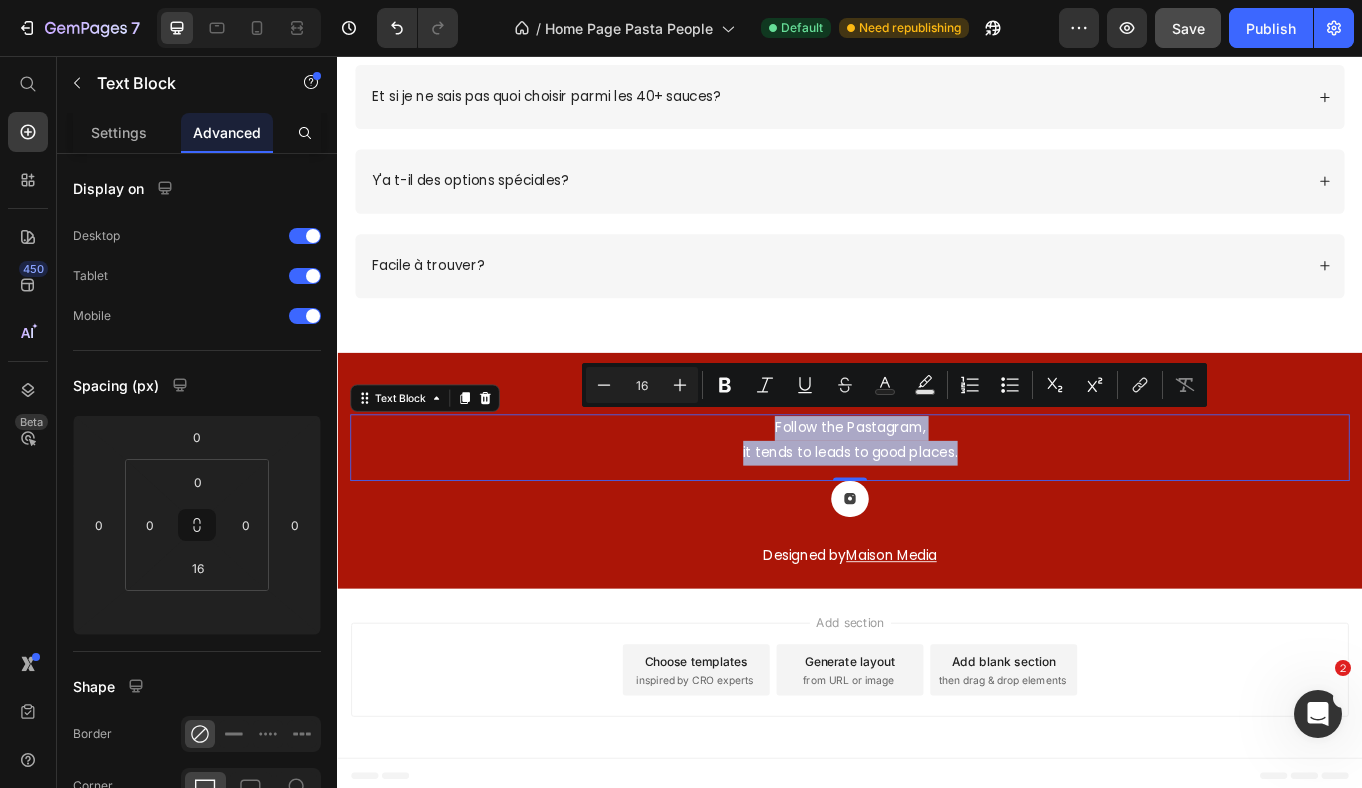 drag, startPoint x: 847, startPoint y: 483, endPoint x: 1089, endPoint y: 525, distance: 245.61758 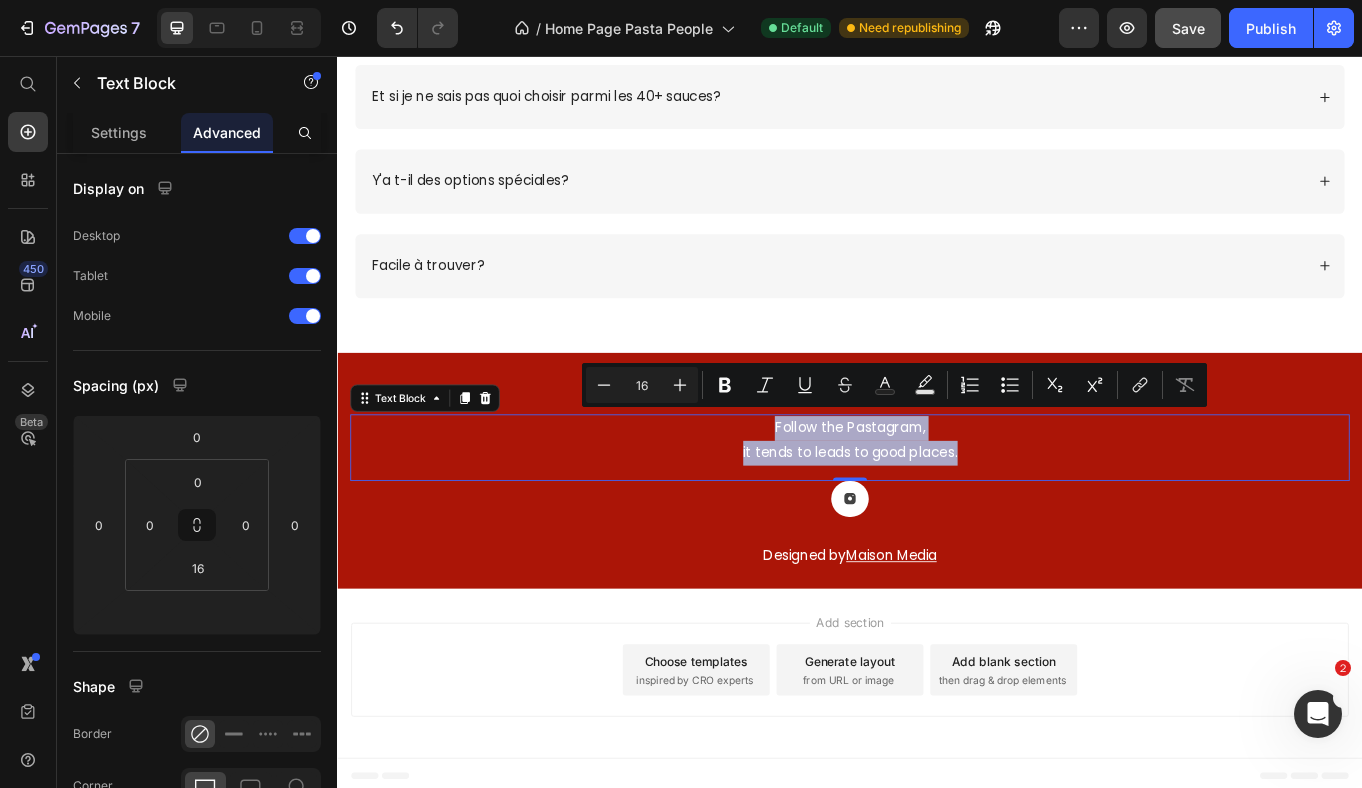 click on "Follow the Pastagram, it tends to leads to good places." at bounding box center (937, 506) 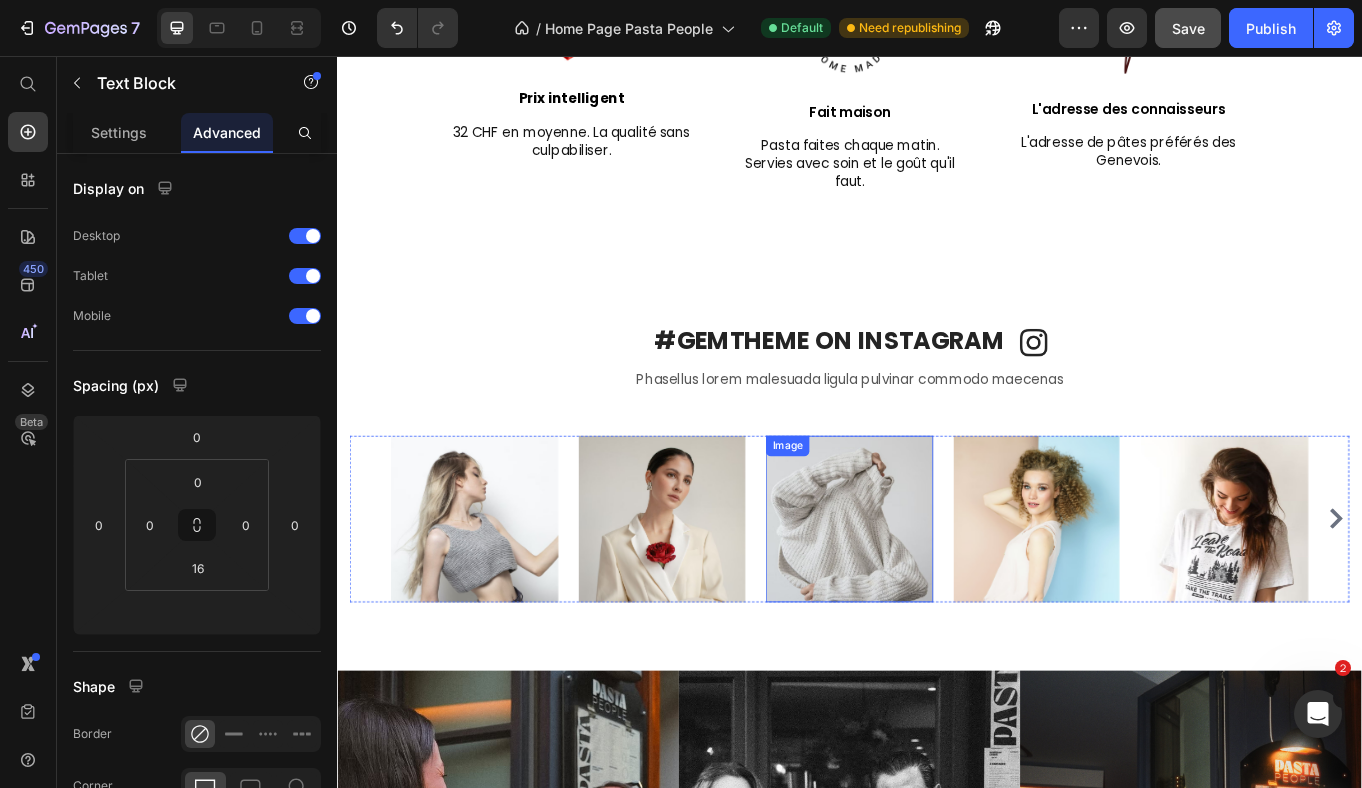 scroll, scrollTop: 3471, scrollLeft: 0, axis: vertical 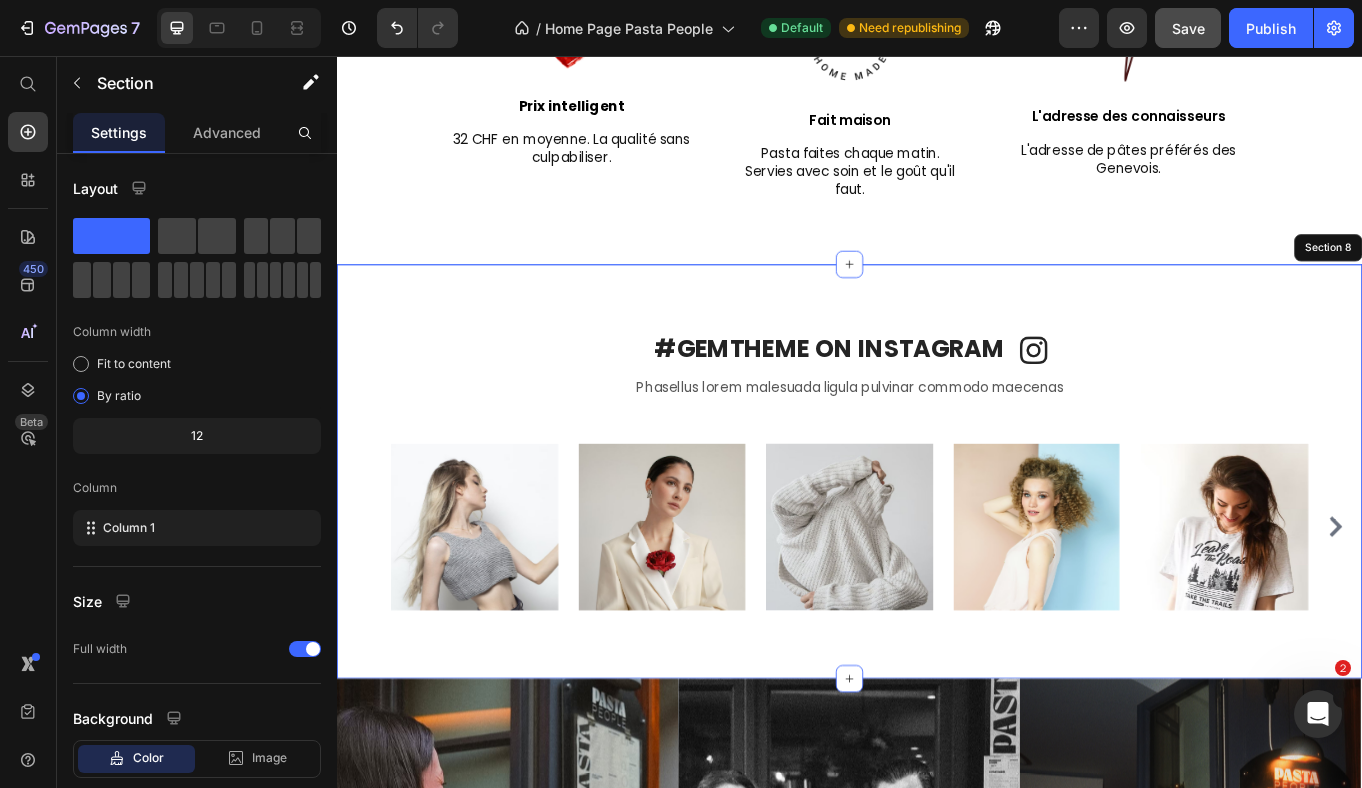 click on "#GEMTHEME ON INSTAGRAM Heading Image Row Phasellus lorem malesuada ligula pulvinar commodo maecenas Text block Row Image Image Image Image Image Image Image Image Image Carousel Row Section 8" at bounding box center [937, 541] 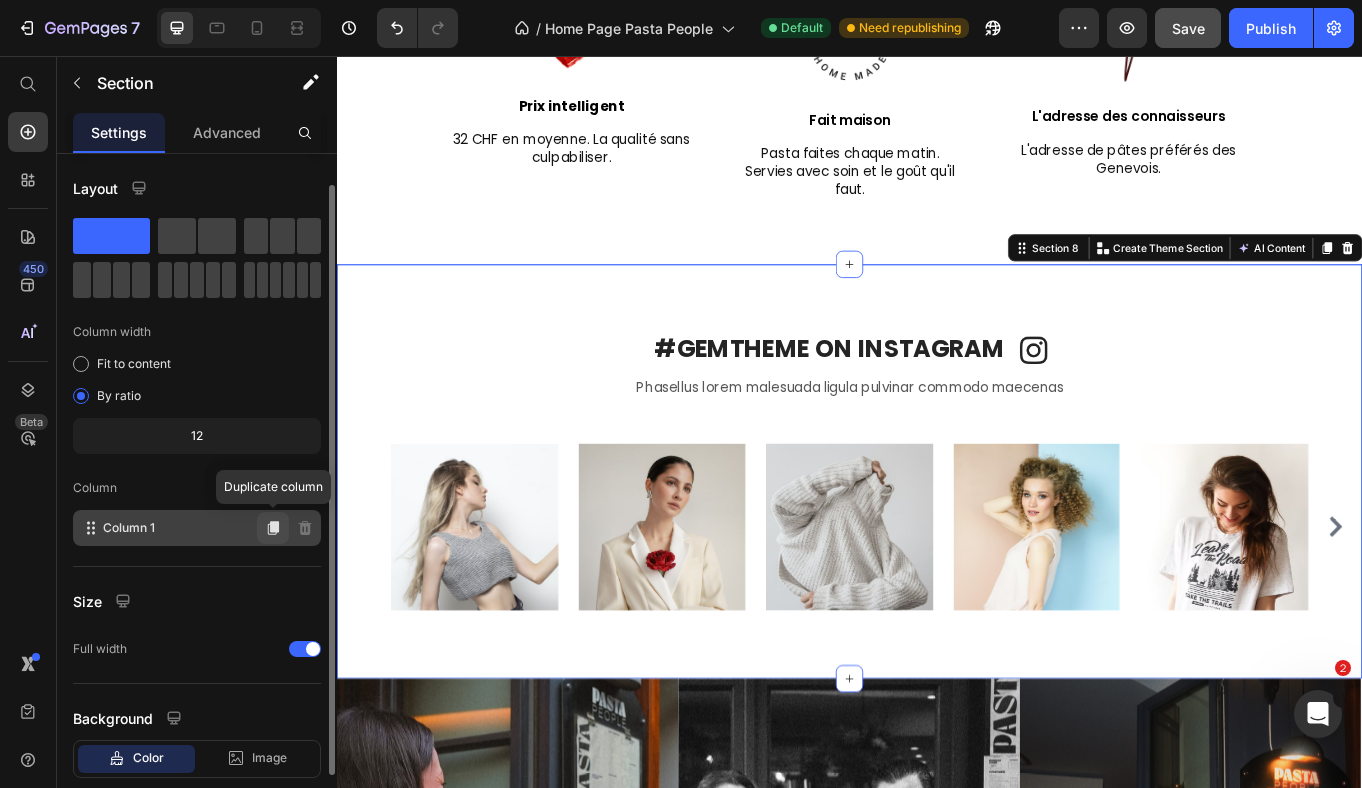 scroll, scrollTop: 117, scrollLeft: 0, axis: vertical 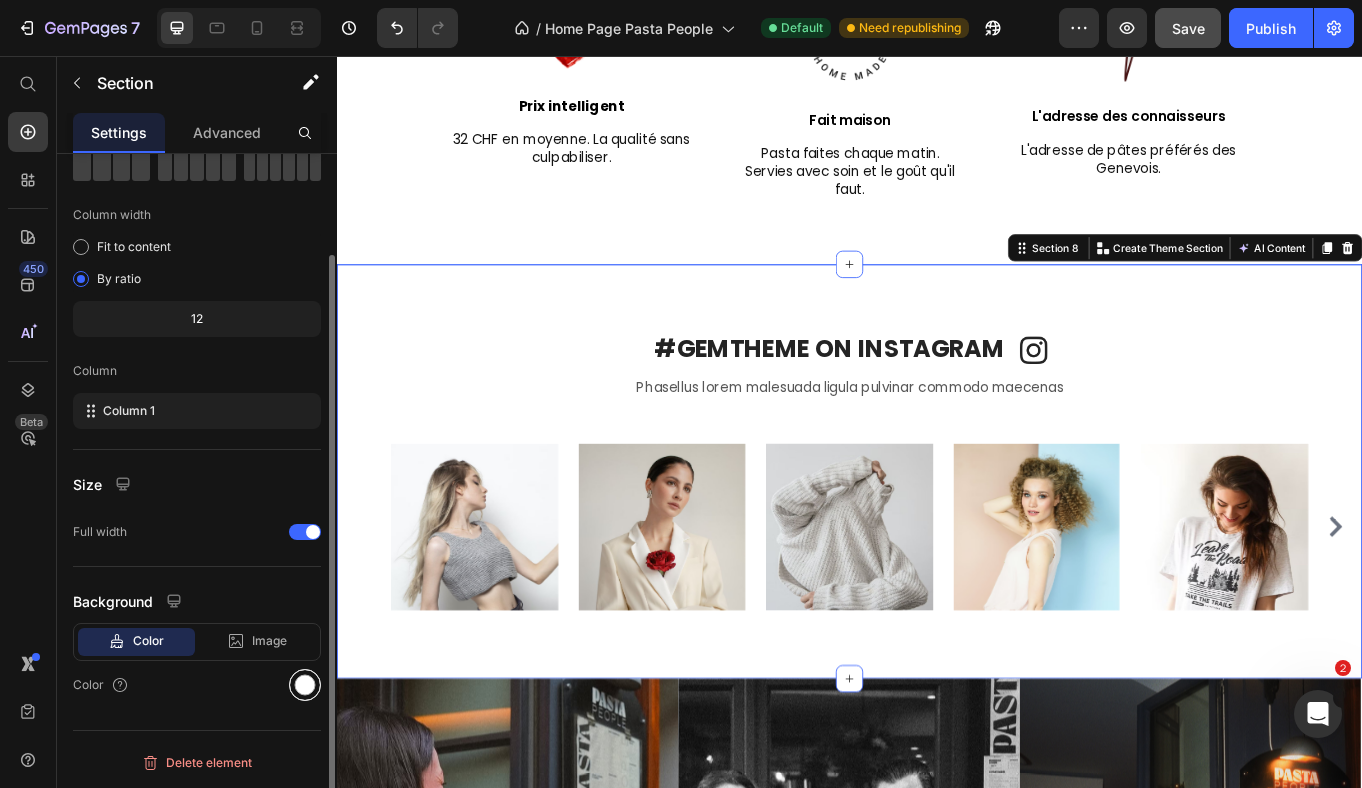 click at bounding box center [305, 685] 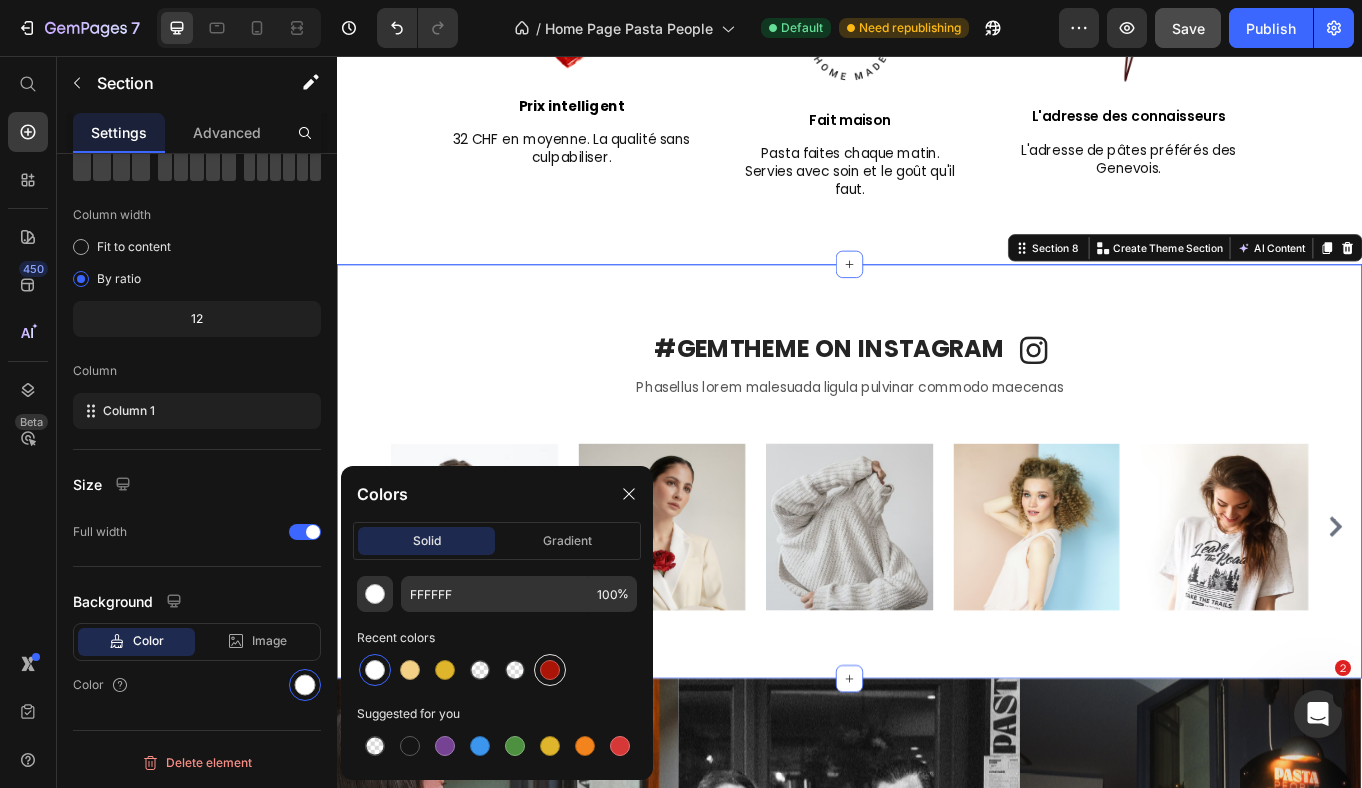 click at bounding box center (550, 670) 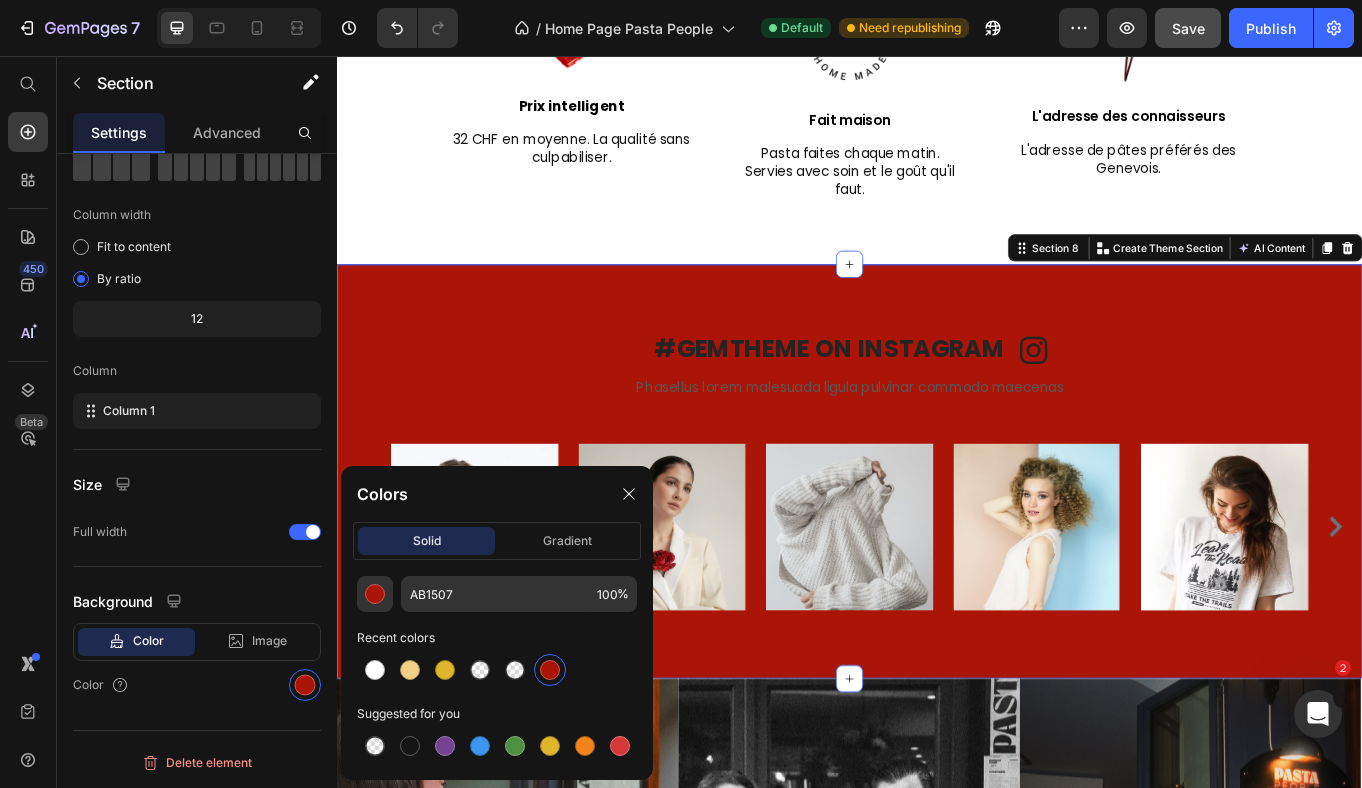 click on "#GEMTHEME ON INSTAGRAM Heading Image Row Phasellus lorem malesuada ligula pulvinar commodo maecenas Text block Row Image Image Image Image Image Image Image Image Image Carousel Row Section 8   You can create reusable sections Create Theme Section AI Content Write with GemAI What would you like to describe here? Tone and Voice Persuasive Product Show more Generate" at bounding box center [937, 541] 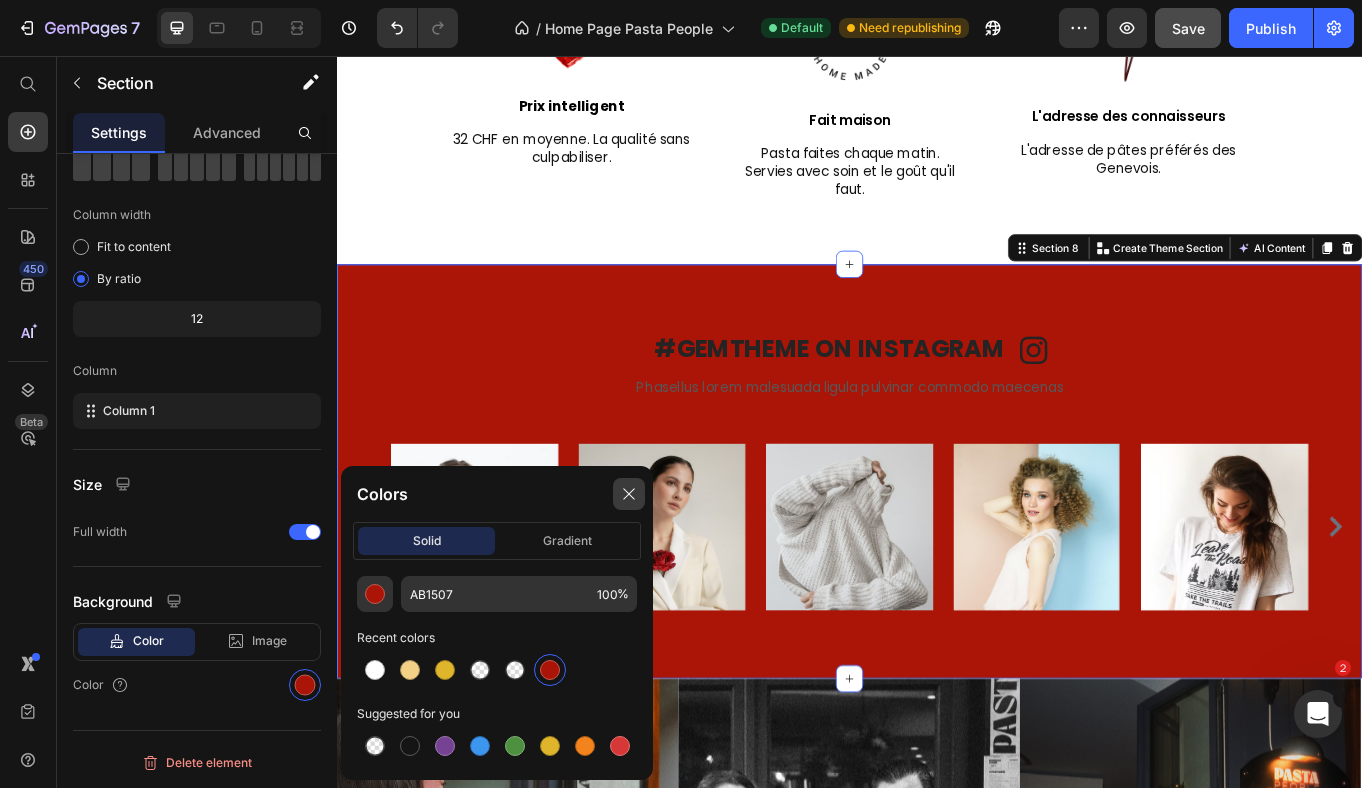 click 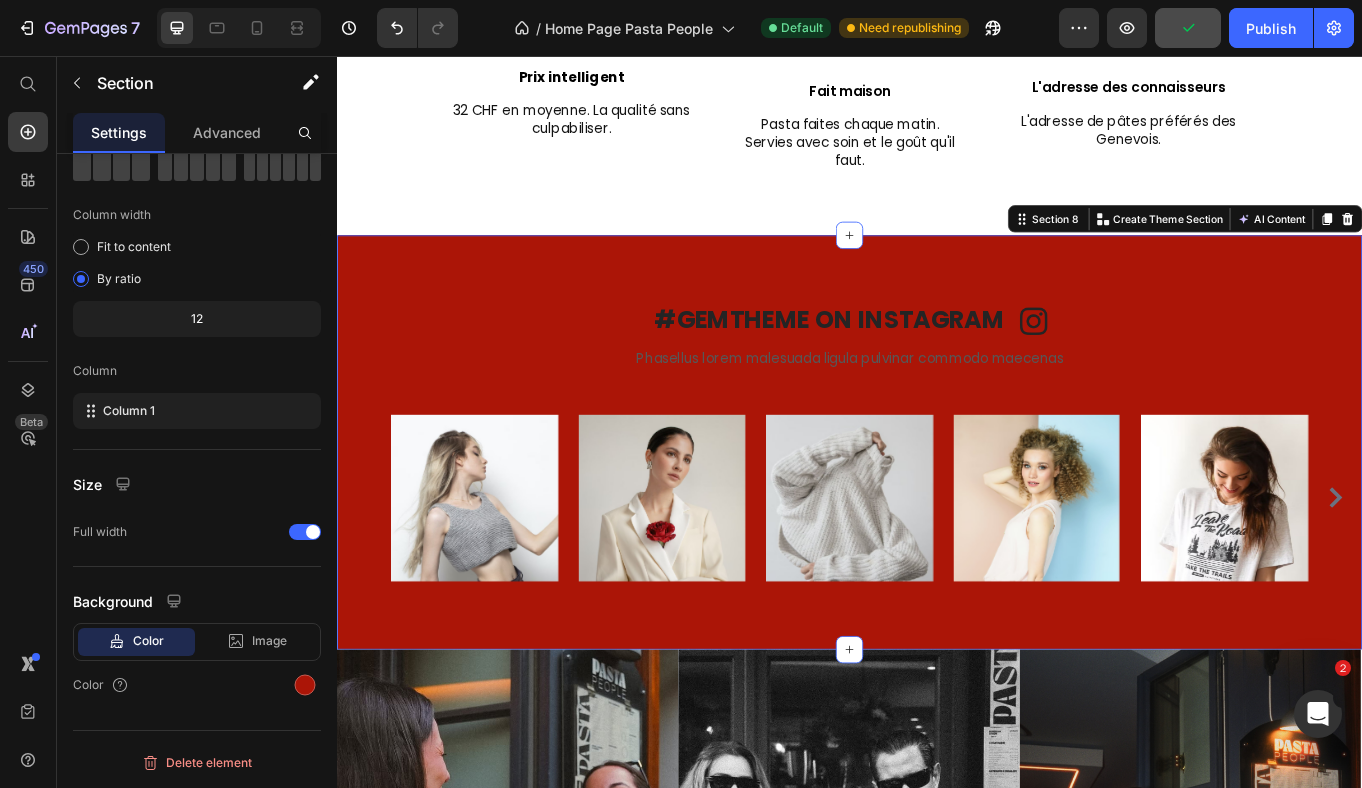 scroll, scrollTop: 3447, scrollLeft: 0, axis: vertical 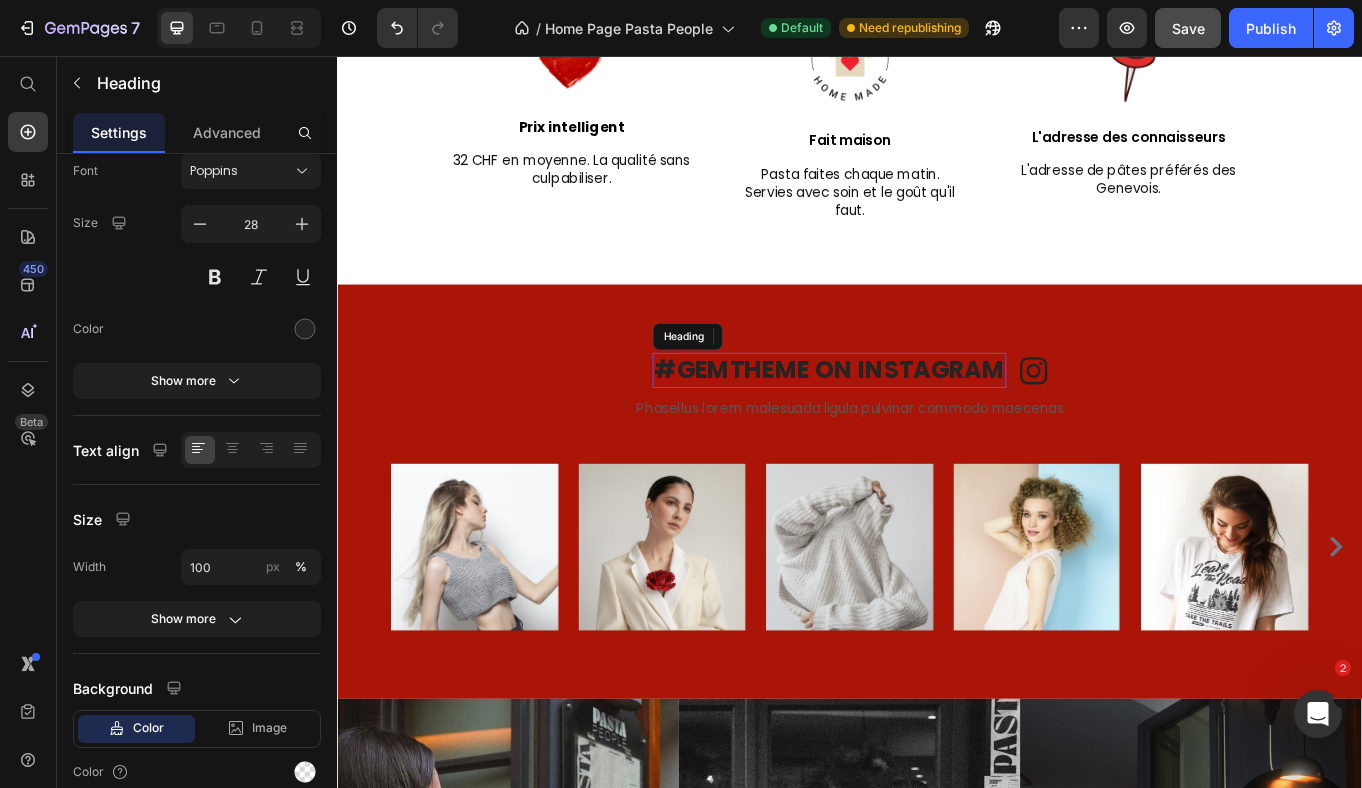 click on "#GEMTHEME ON INSTAGRAM" at bounding box center (913, 423) 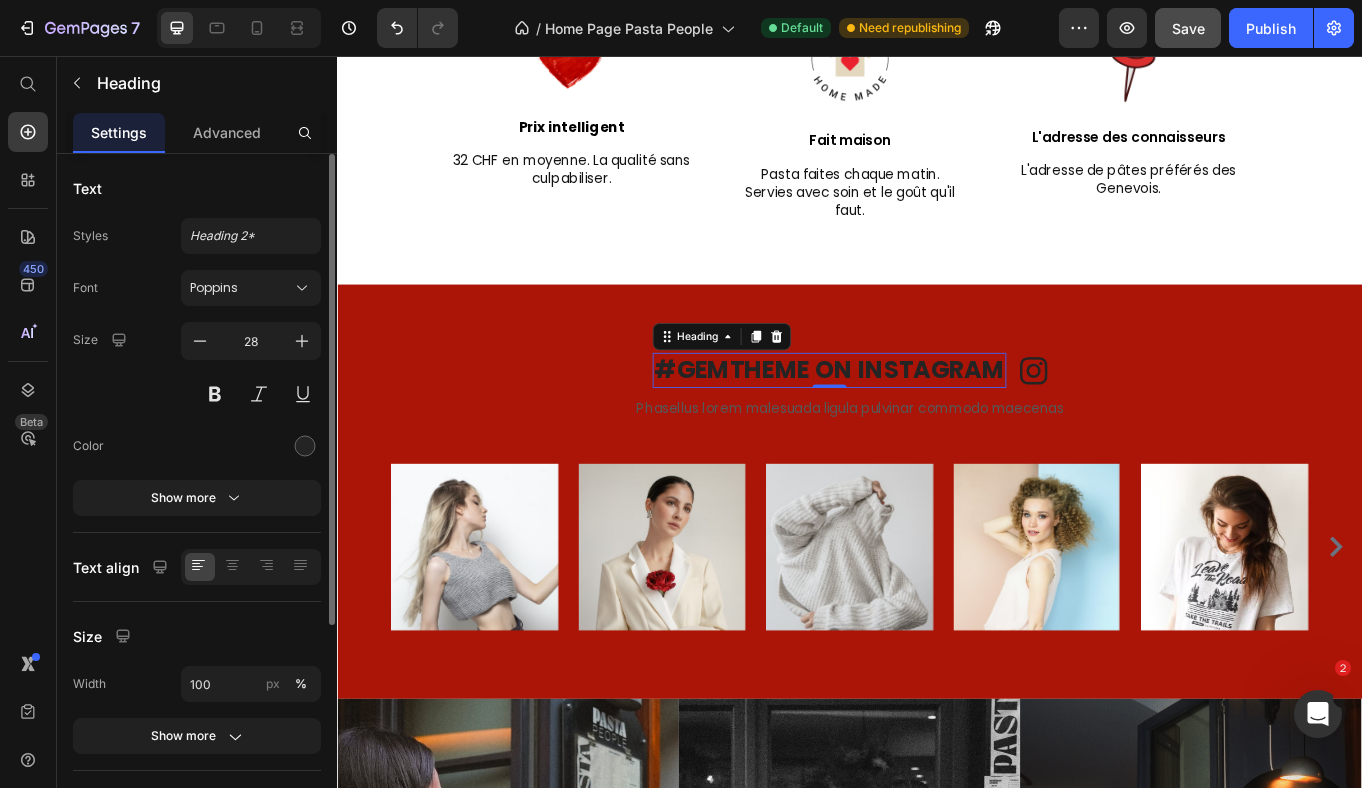click on "#GEMTHEME ON INSTAGRAM" at bounding box center (913, 423) 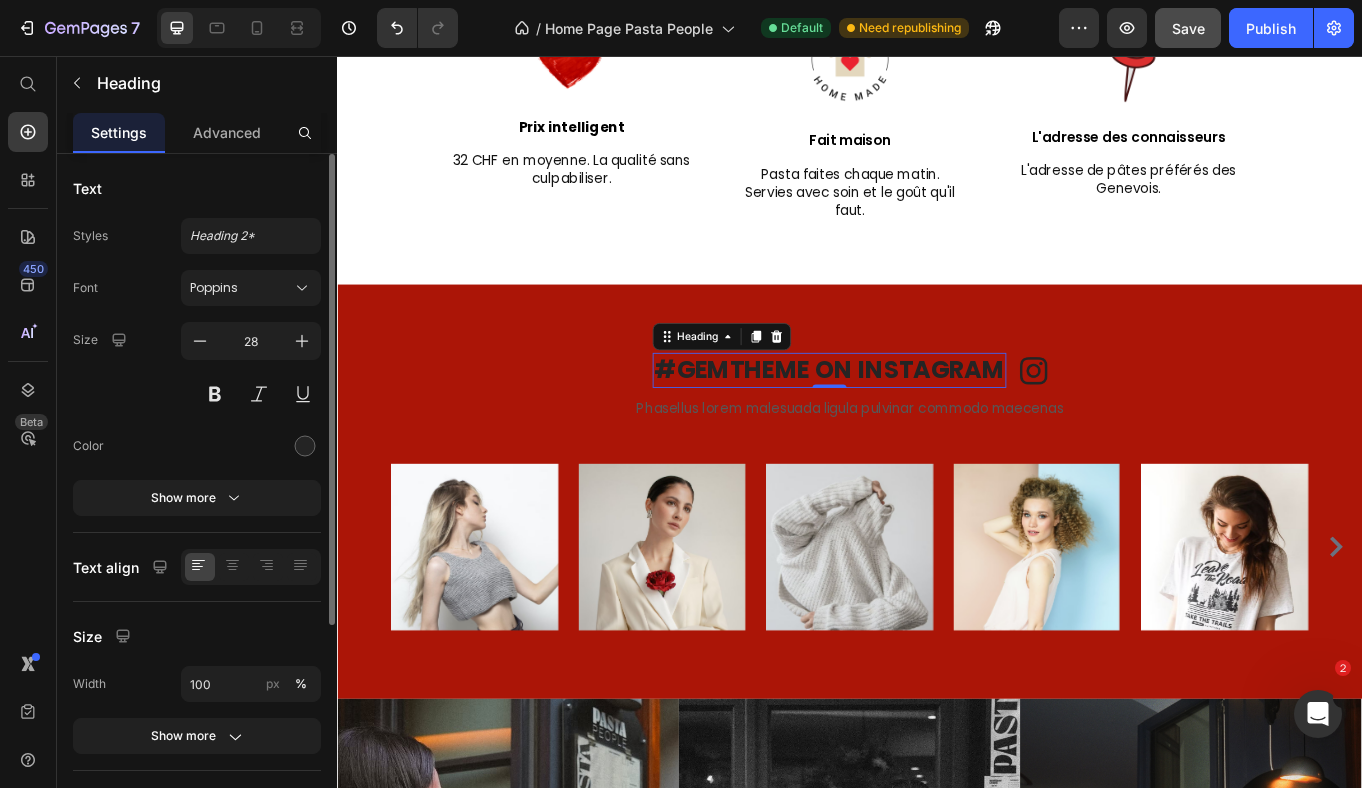 click on "#GEMTHEME ON INSTAGRAM" at bounding box center (913, 423) 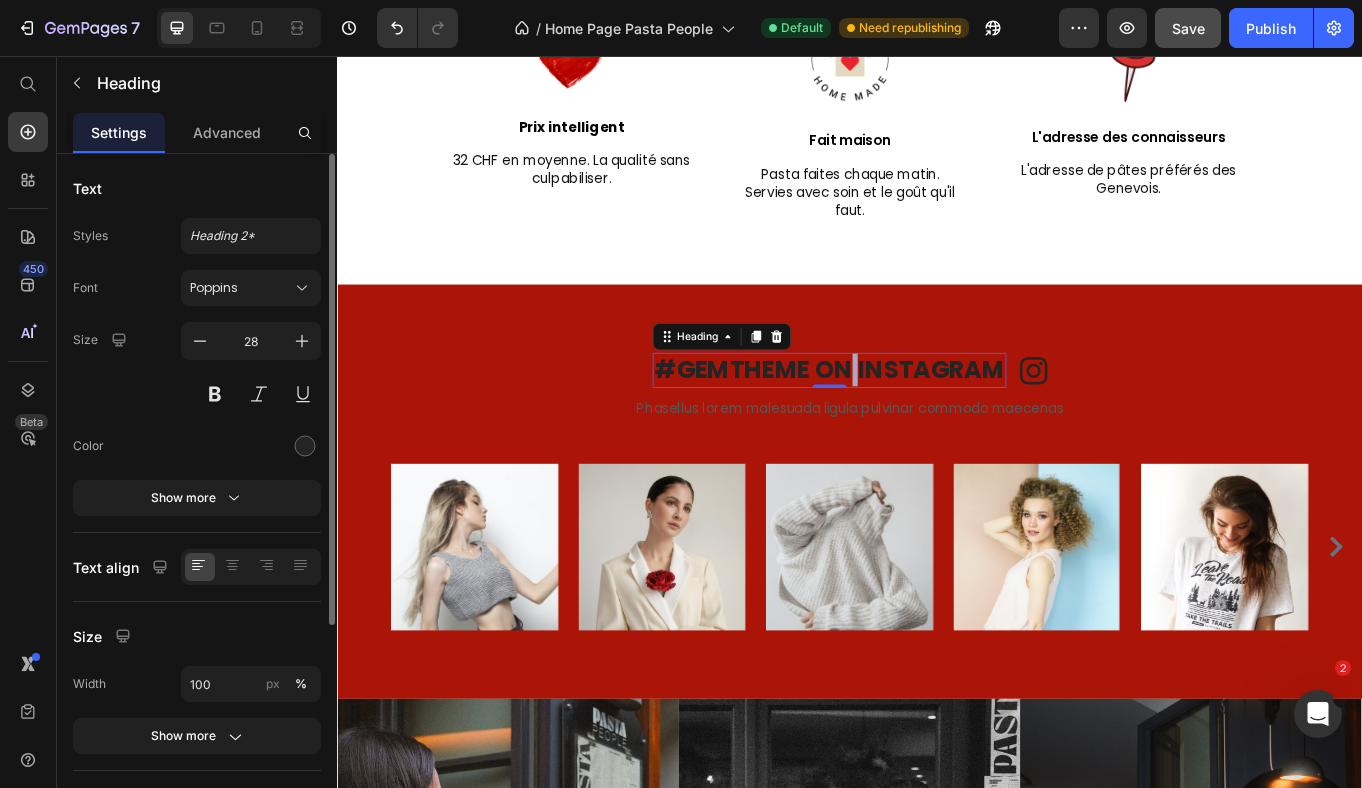 click on "#GEMTHEME ON INSTAGRAM" at bounding box center [913, 423] 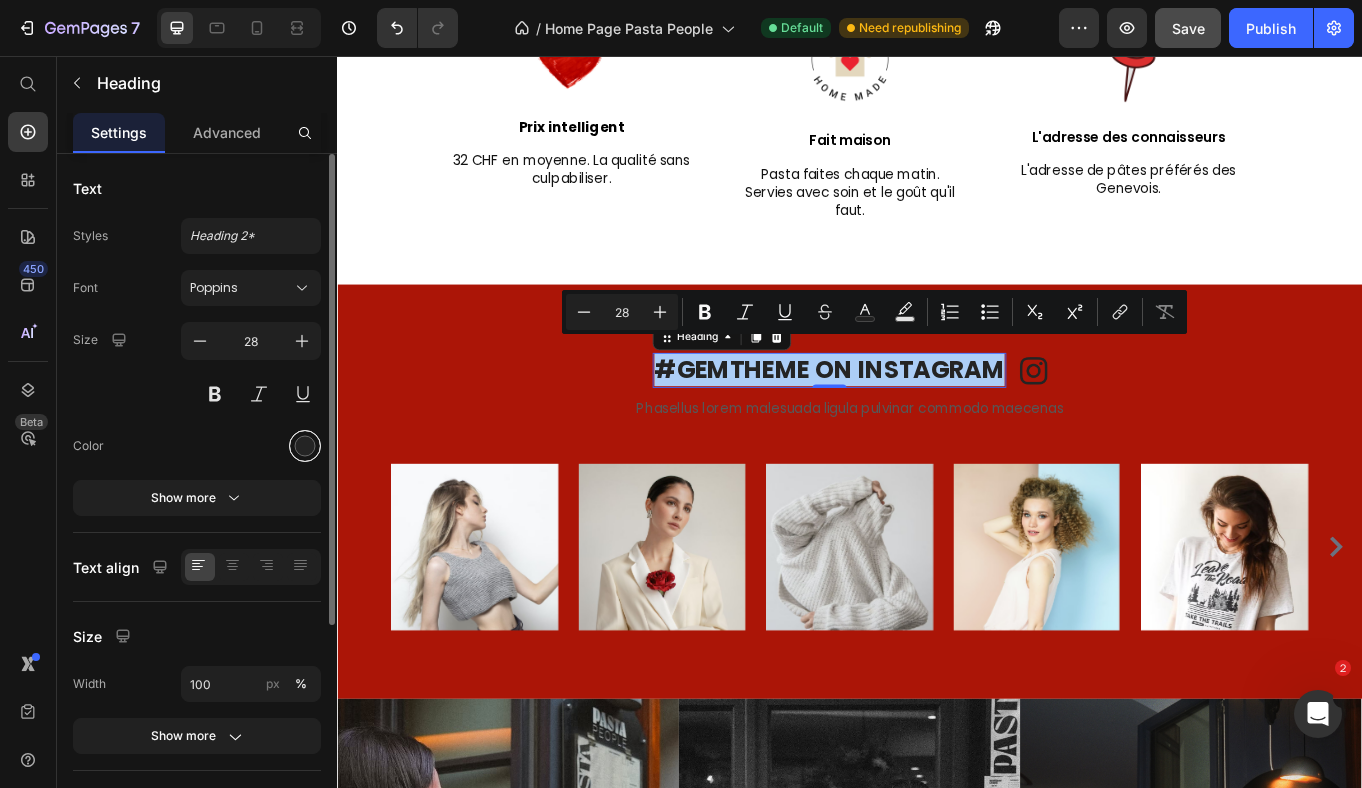 click at bounding box center [305, 446] 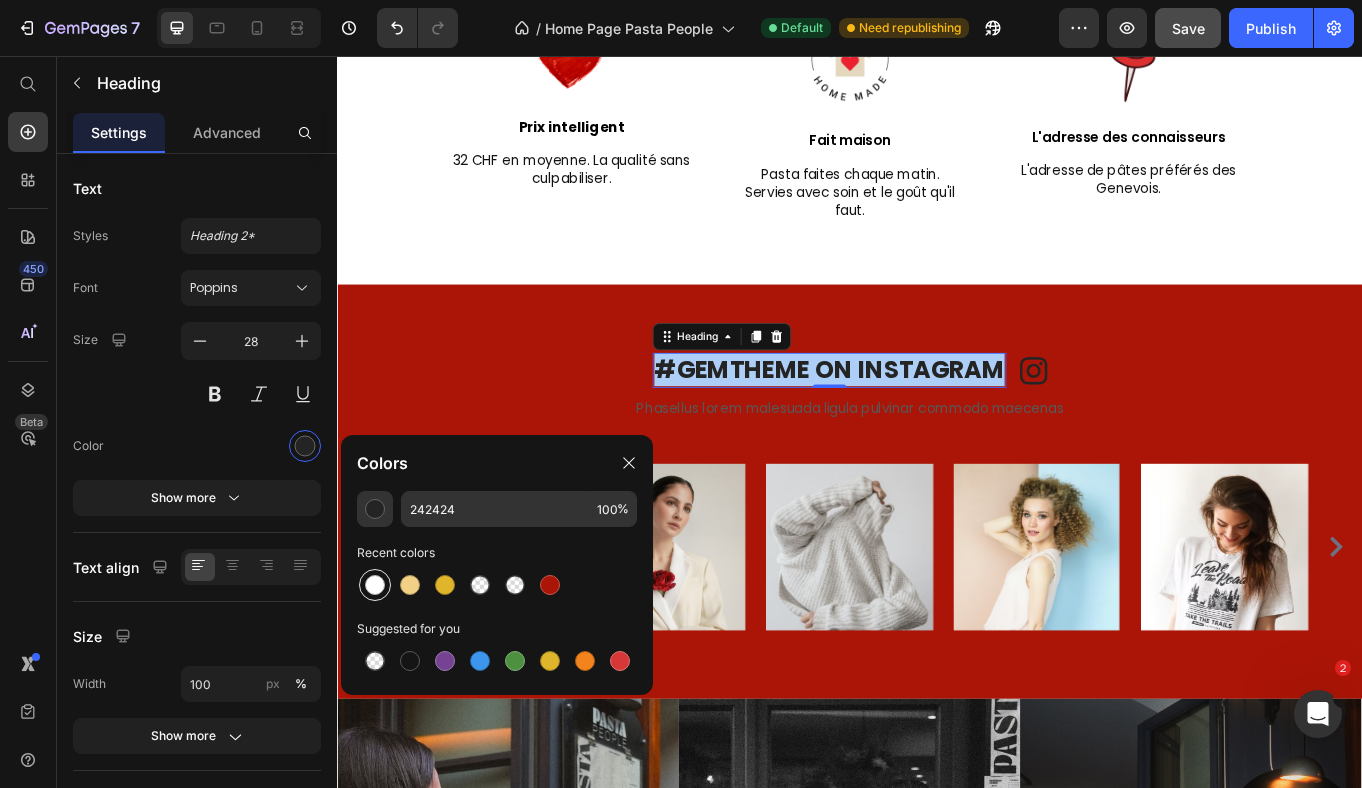 click at bounding box center (375, 585) 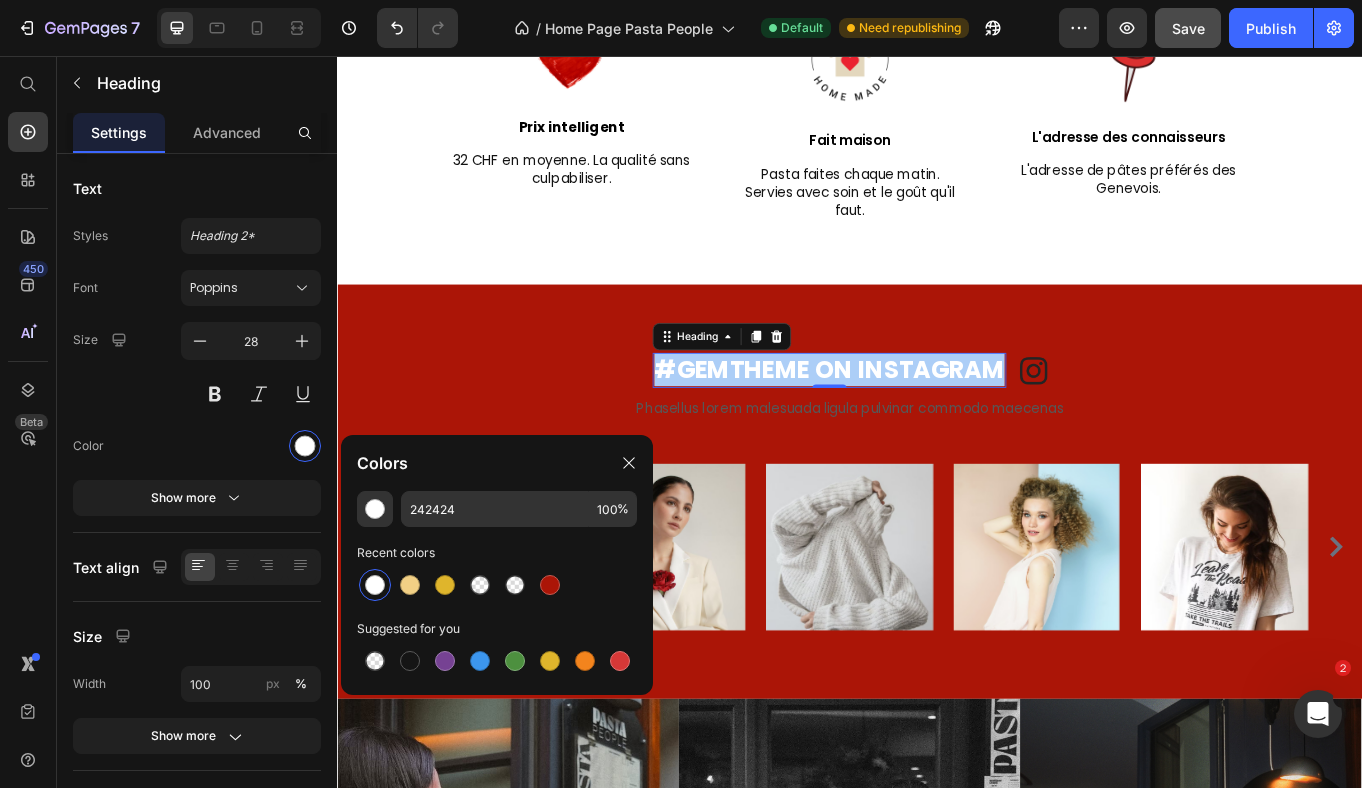 type on "FFFFFF" 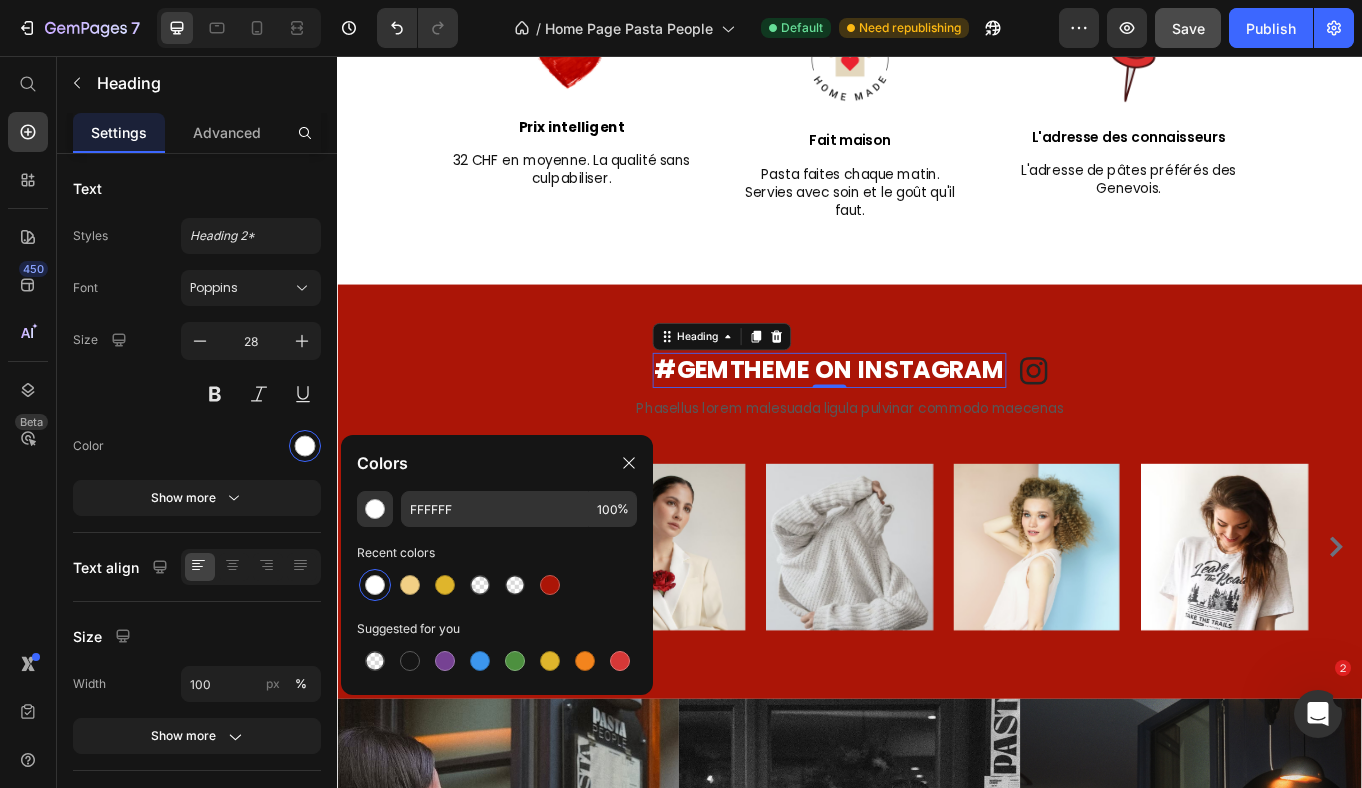 click on "#GEMTHEME ON INSTAGRAM" at bounding box center (913, 423) 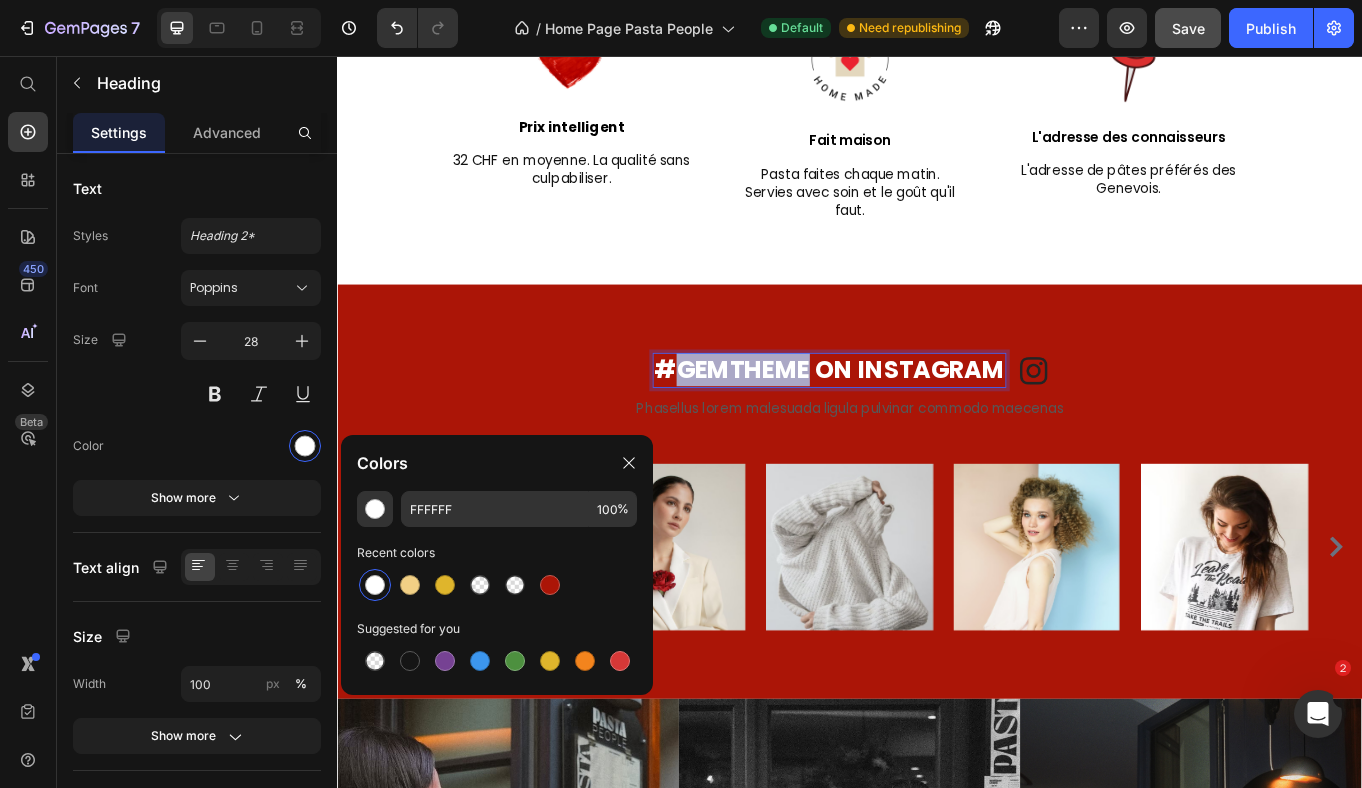 click on "#GEMTHEME ON INSTAGRAM" at bounding box center (913, 423) 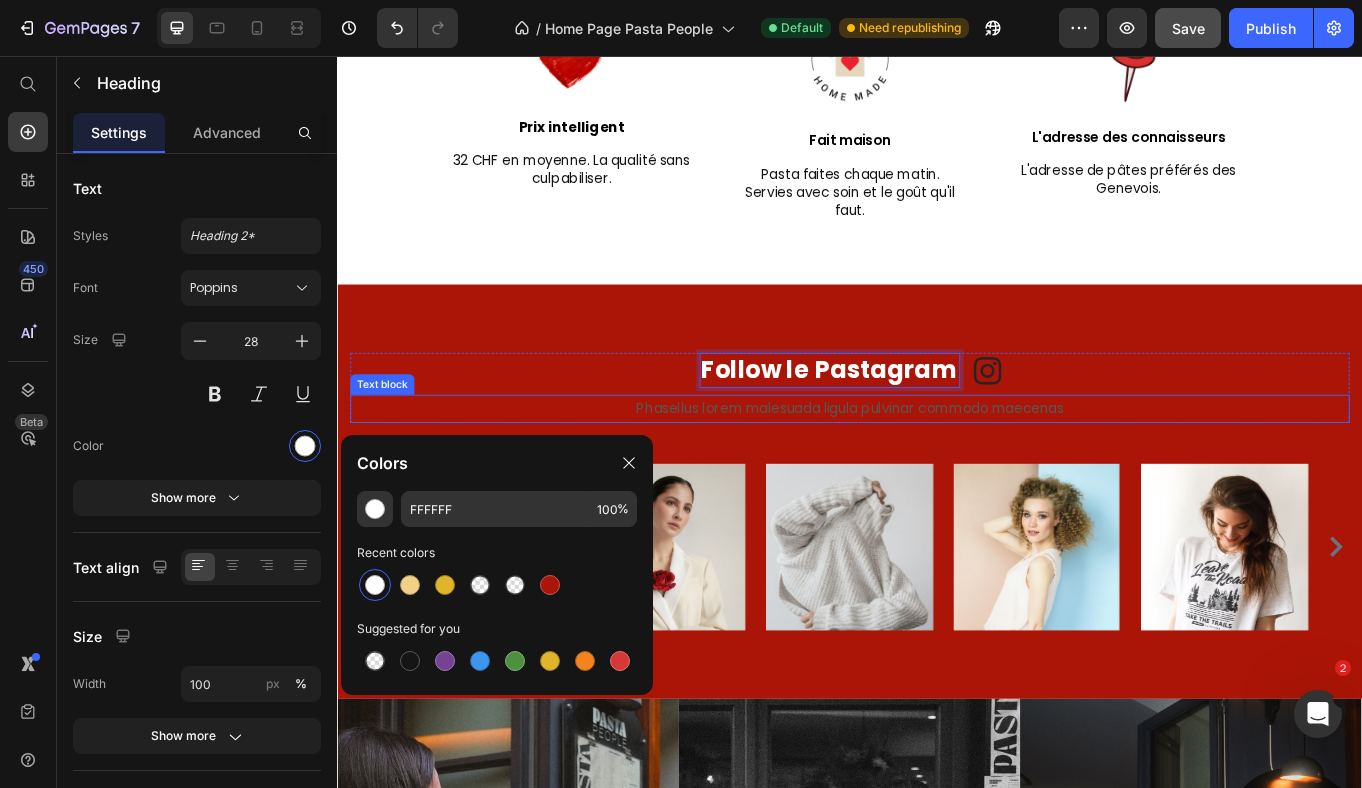 click on "Phasellus lorem malesuada ligula pulvinar commodo maecenas" at bounding box center (937, 468) 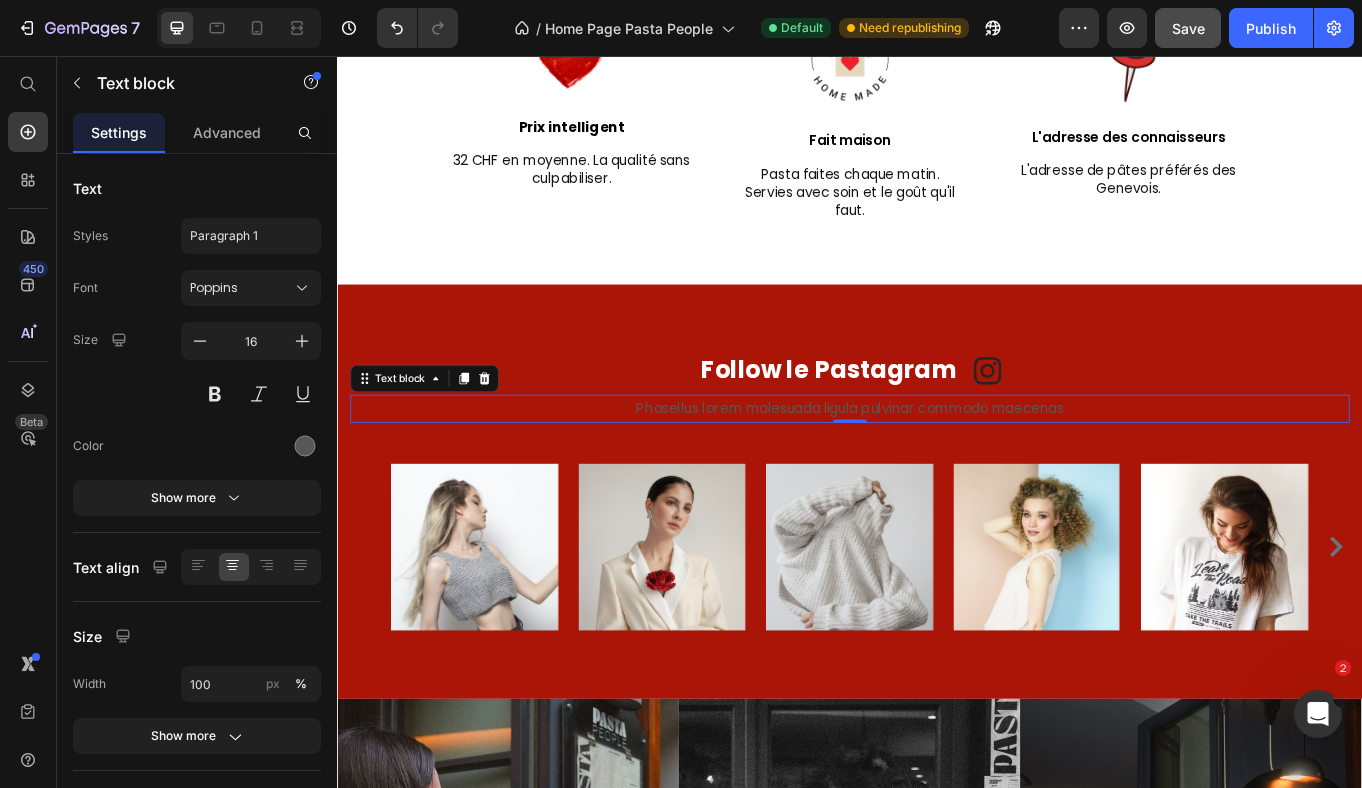 click on "Phasellus lorem malesuada ligula pulvinar commodo maecenas" at bounding box center (937, 468) 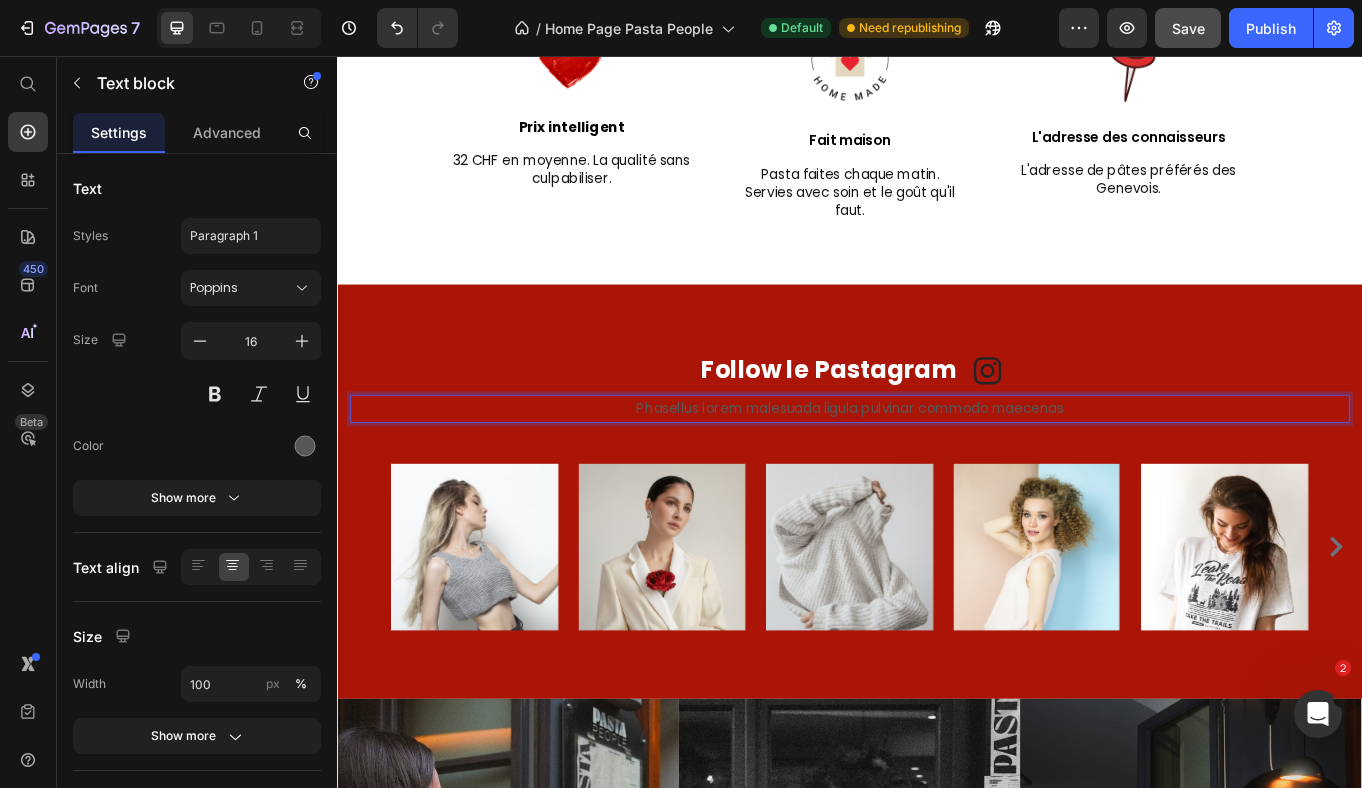 click on "Phasellus lorem malesuada ligula pulvinar commodo maecenas" at bounding box center [937, 468] 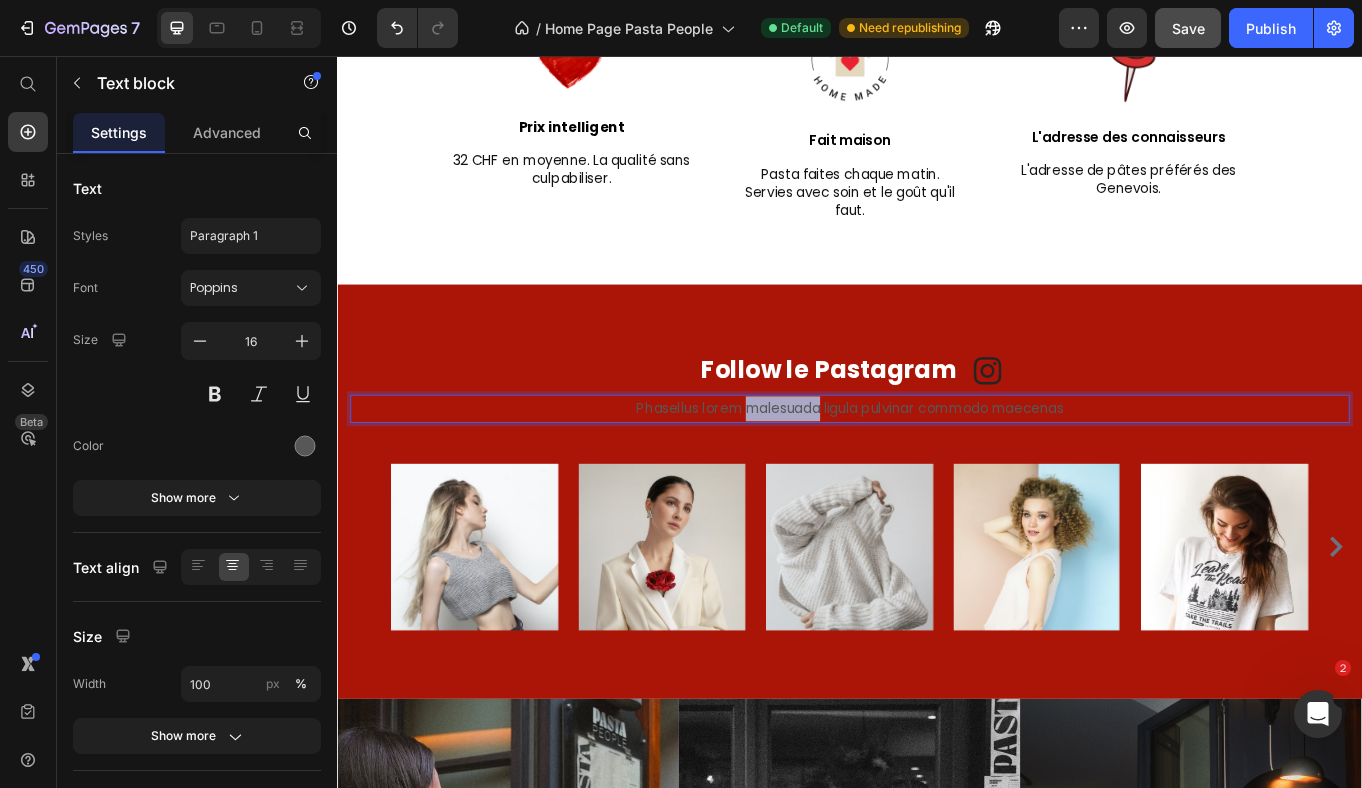 click on "Phasellus lorem malesuada ligula pulvinar commodo maecenas" at bounding box center [937, 468] 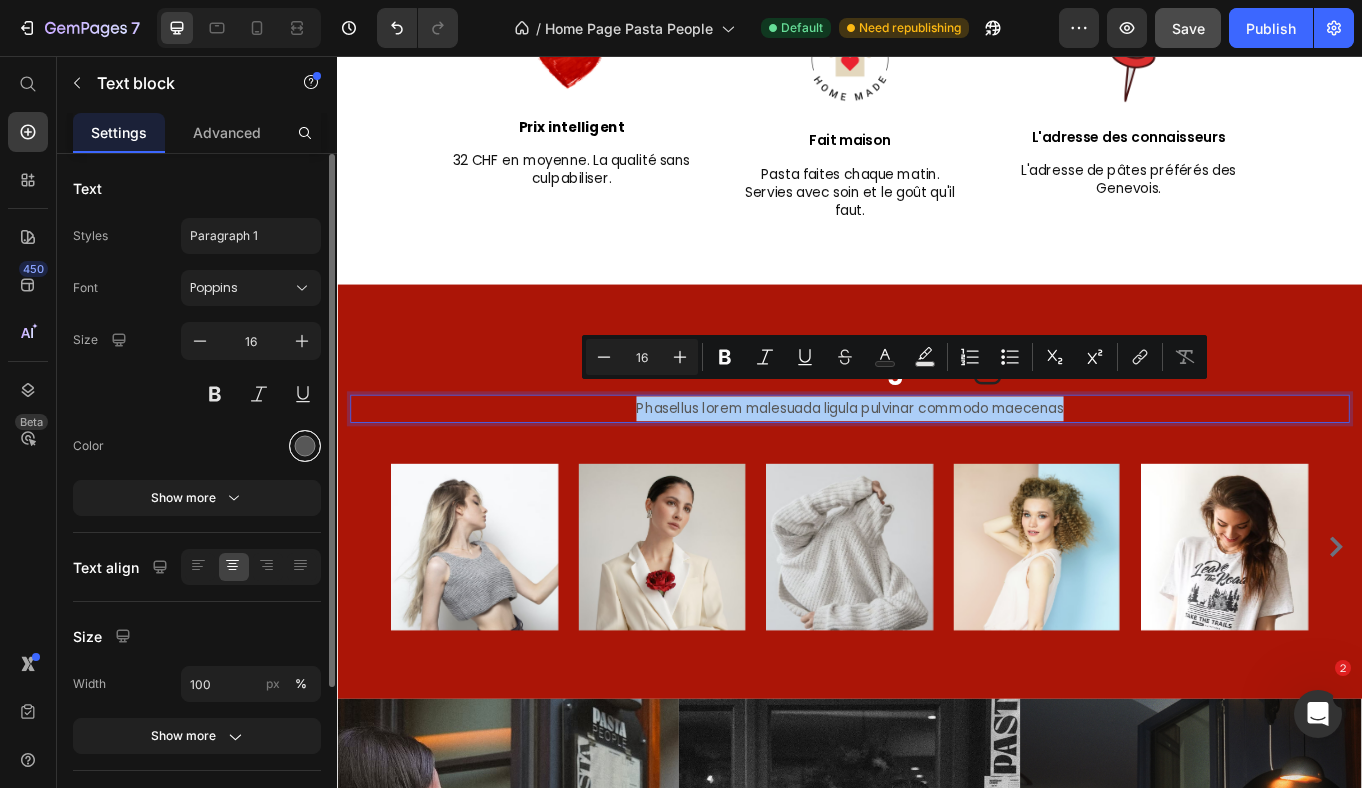 click at bounding box center (305, 446) 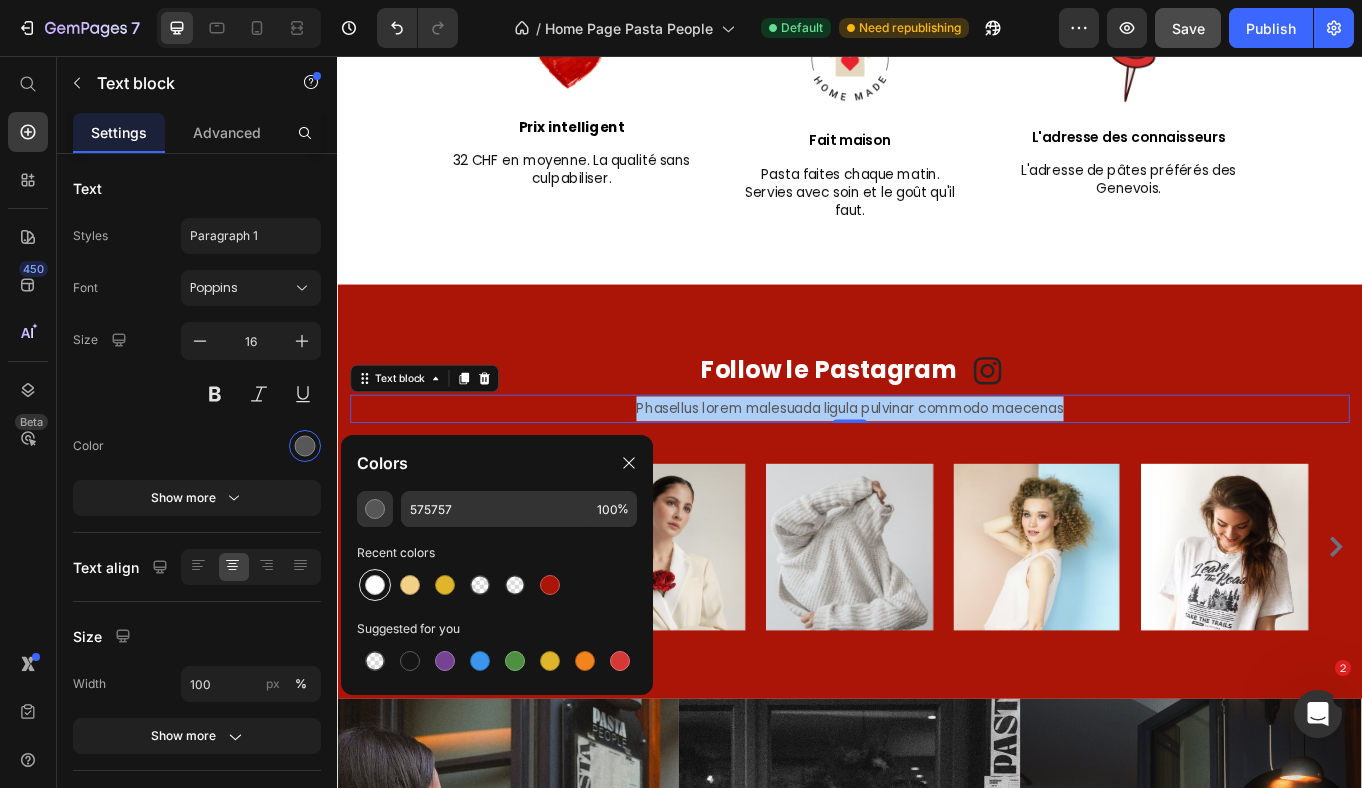click at bounding box center (375, 585) 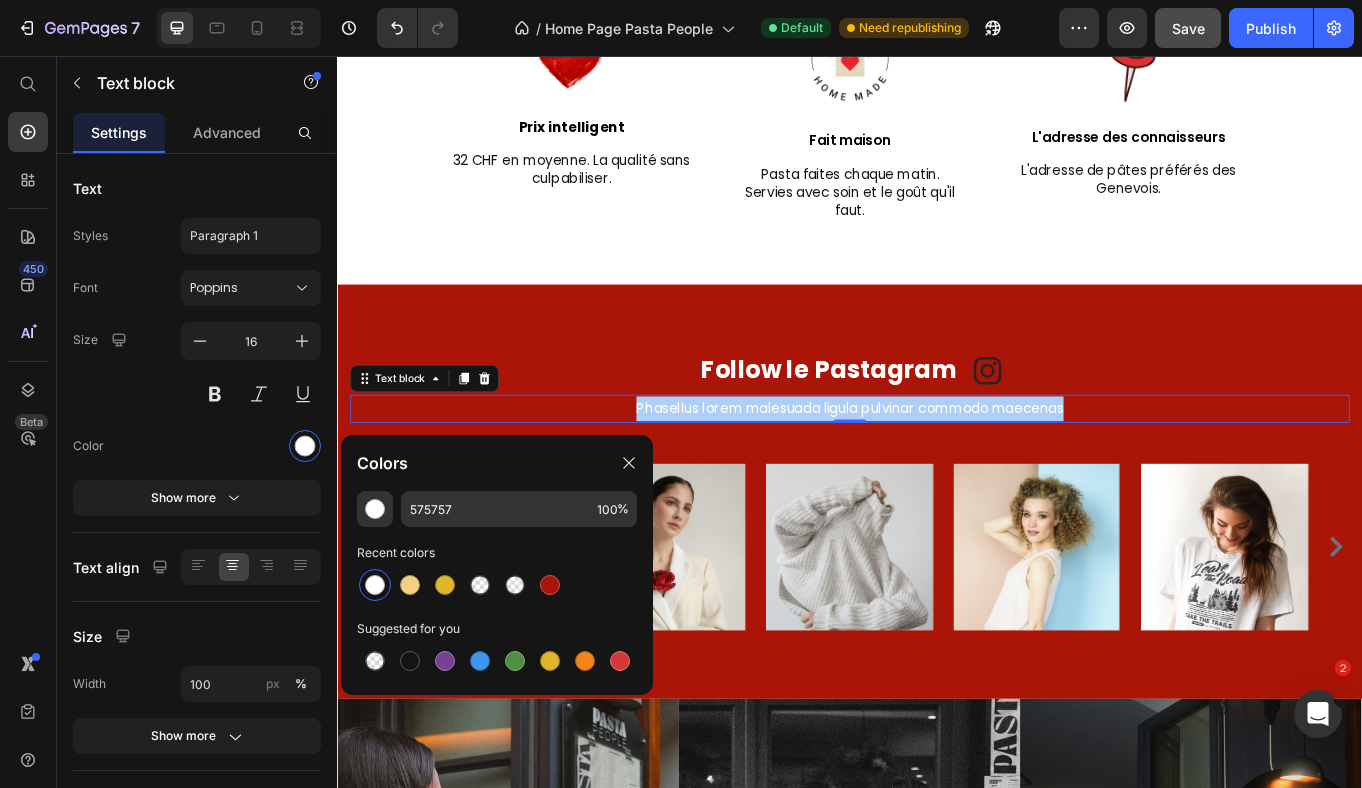 type on "FFFFFF" 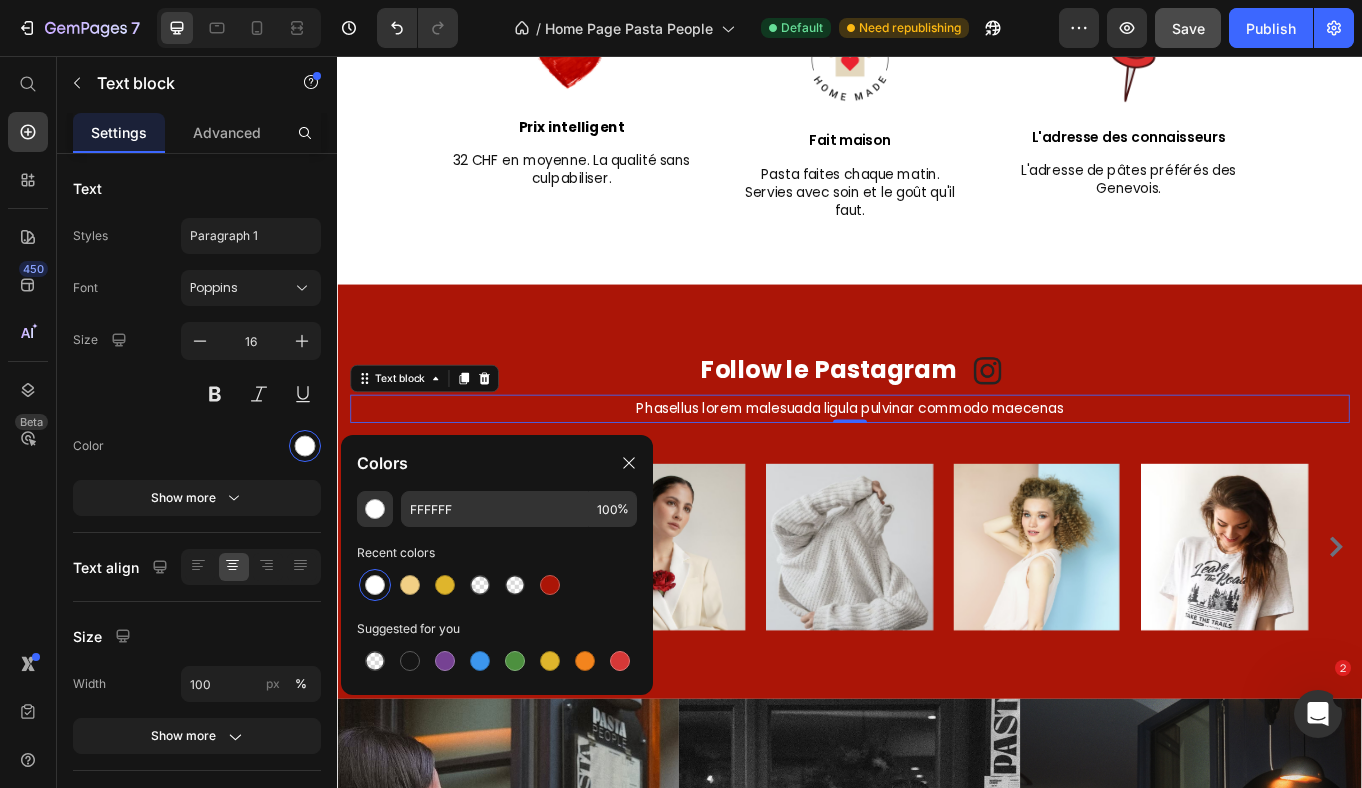 click on "Phasellus lorem malesuada ligula pulvinar commodo maecenas" at bounding box center (937, 468) 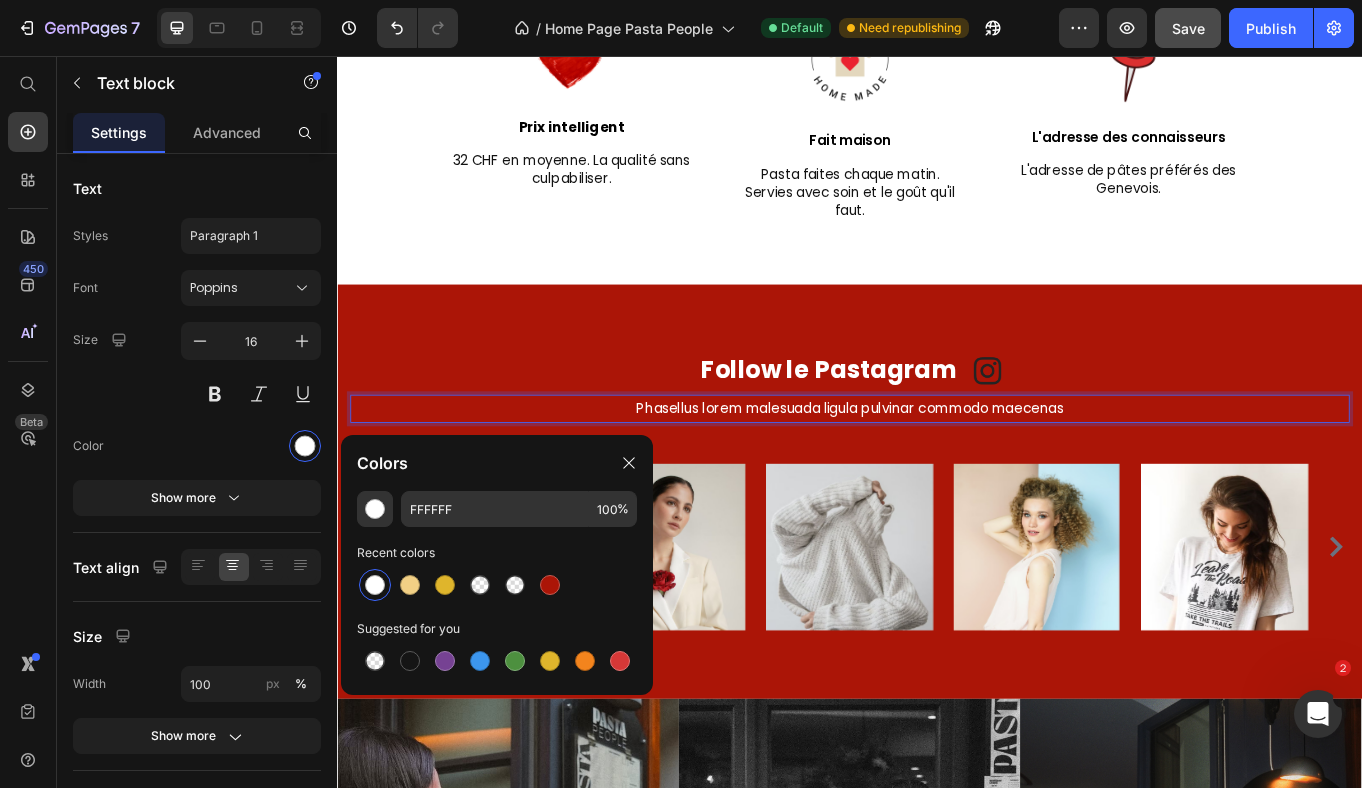 click on "Phasellus lorem malesuada ligula pulvinar commodo maecenas" at bounding box center (937, 468) 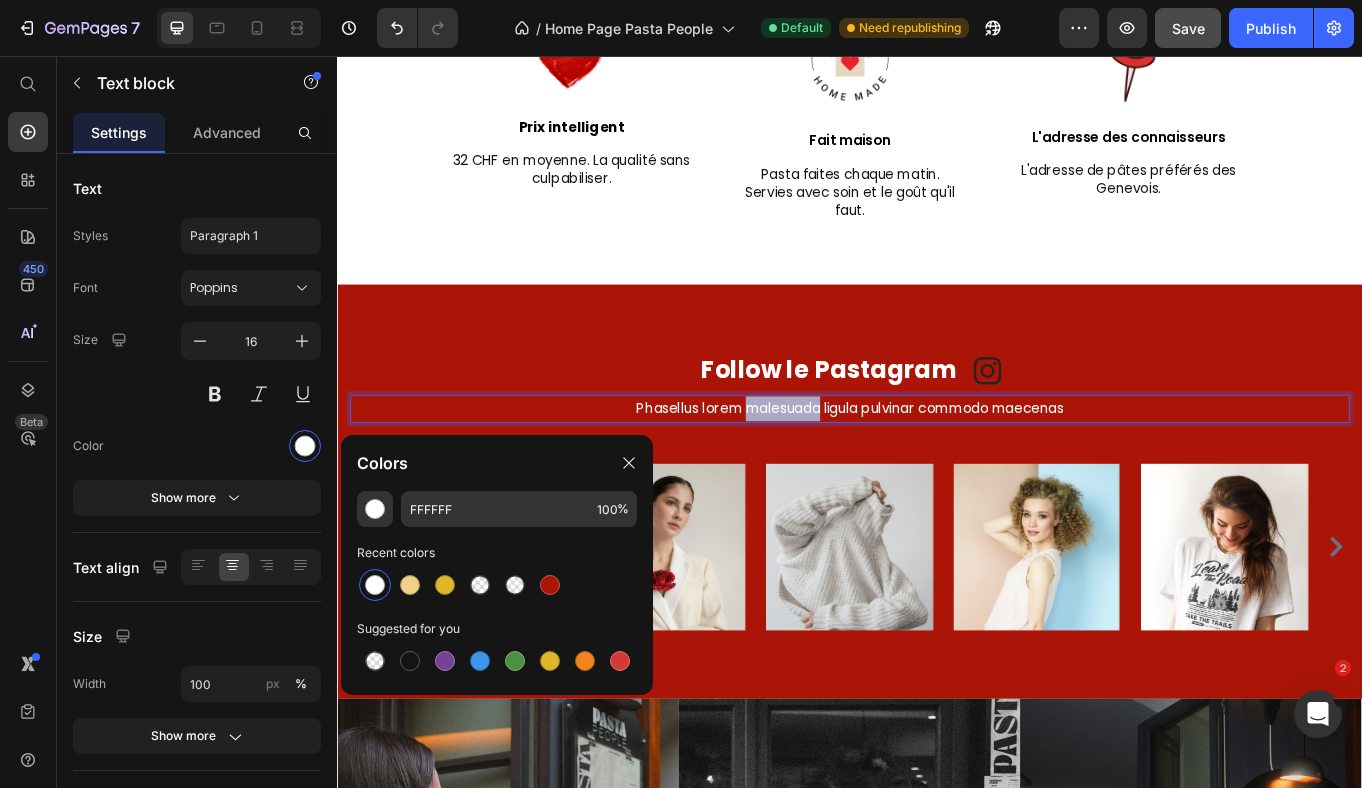 click on "Phasellus lorem malesuada ligula pulvinar commodo maecenas" at bounding box center (937, 468) 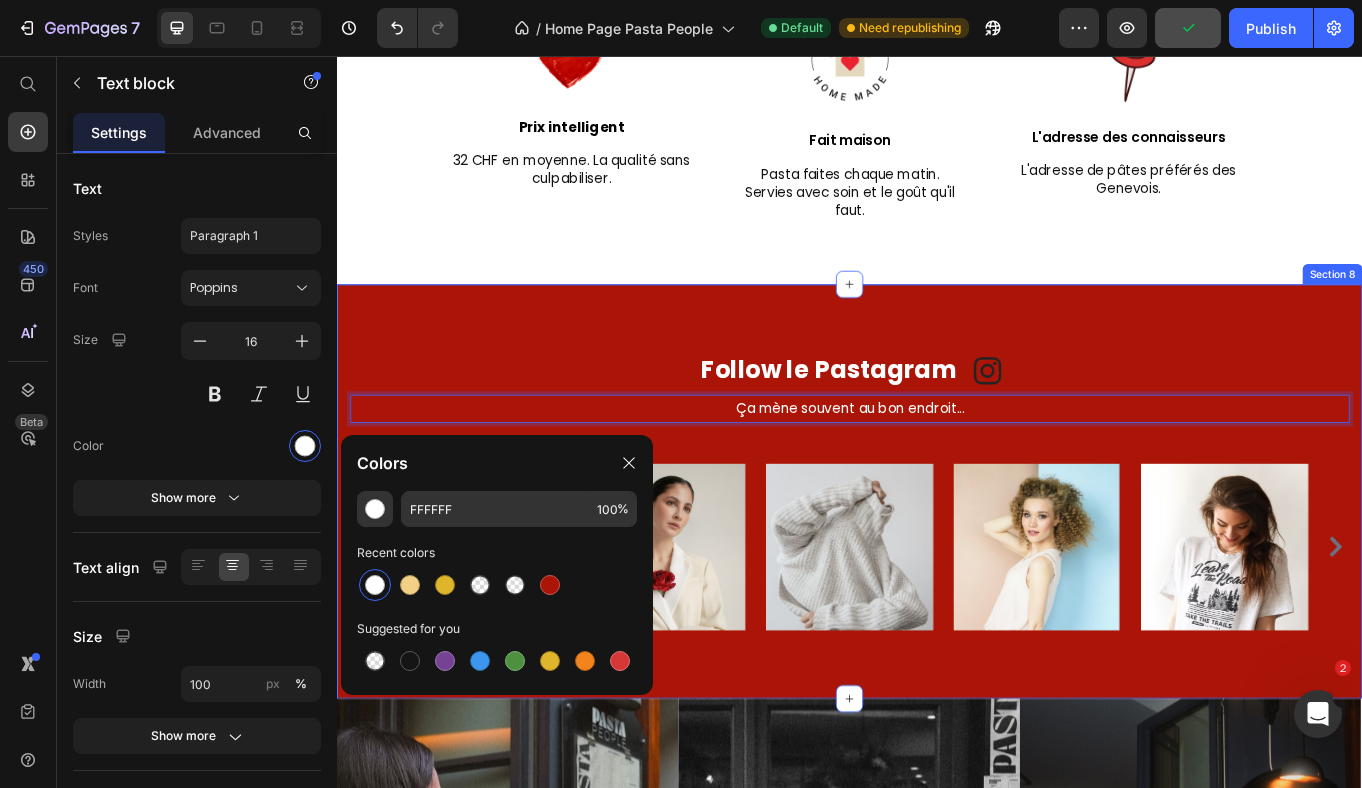 click on "Follow le Pastagram Heading Image Row Ça mène souvent au bon endroit... Text block   0 Row Image Image Image Image Image Image Image Image Image Carousel Row Section 8" at bounding box center [937, 565] 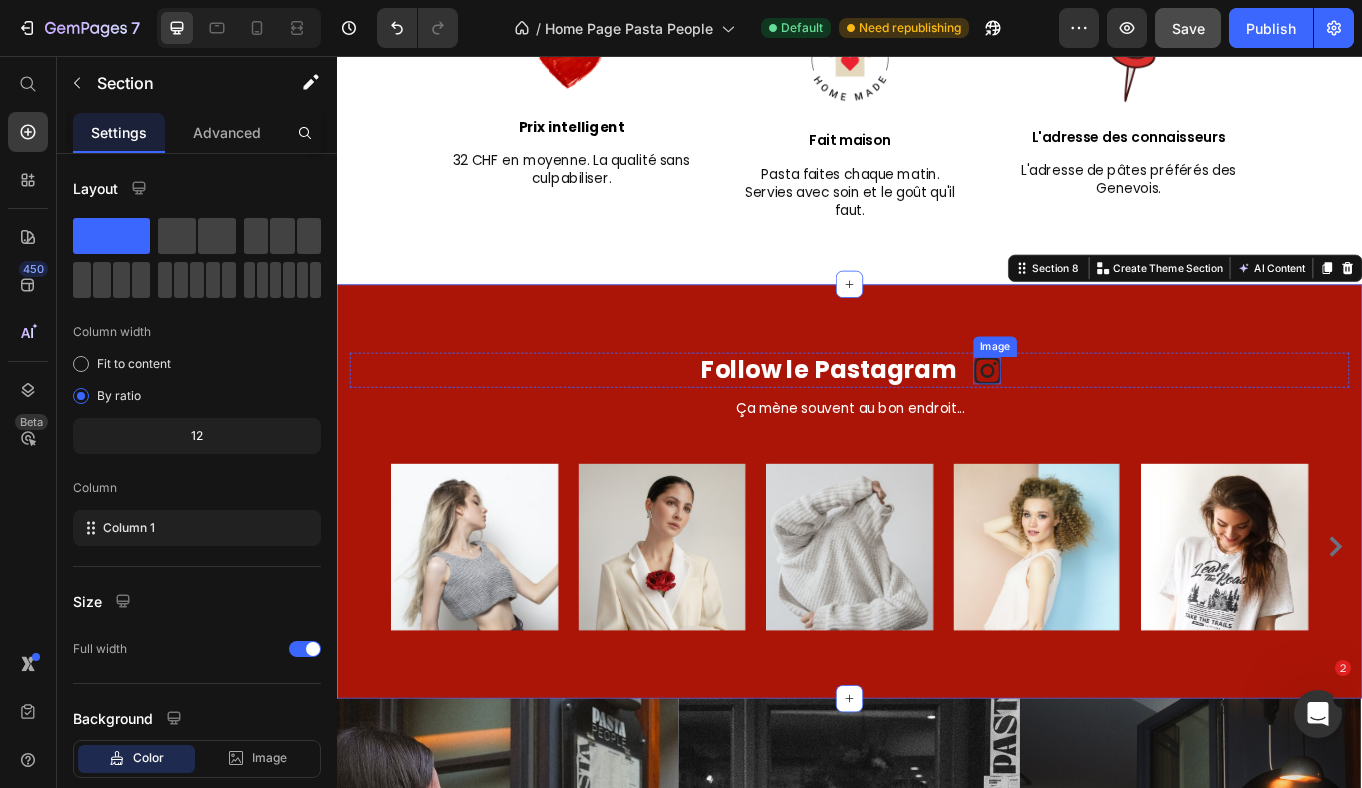 click at bounding box center (1098, 424) 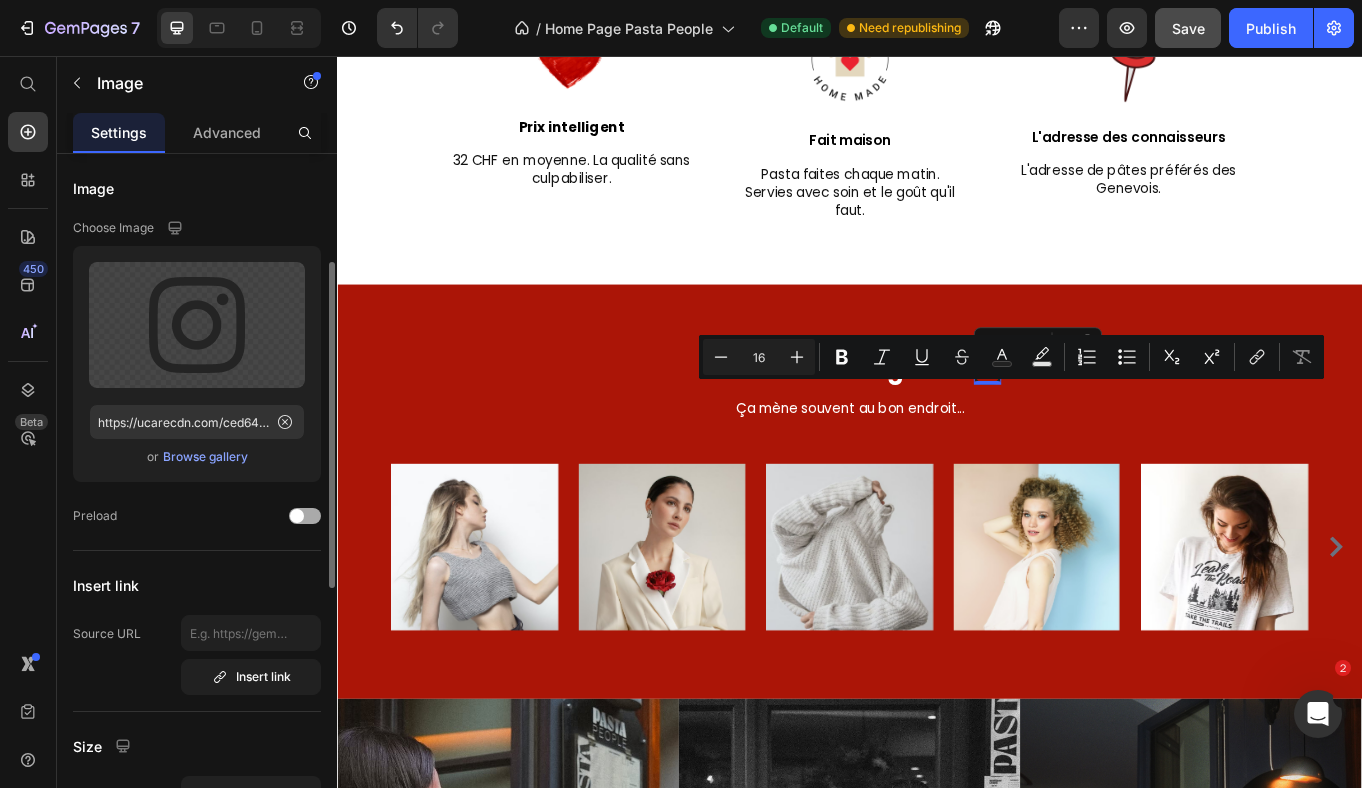 scroll, scrollTop: 772, scrollLeft: 0, axis: vertical 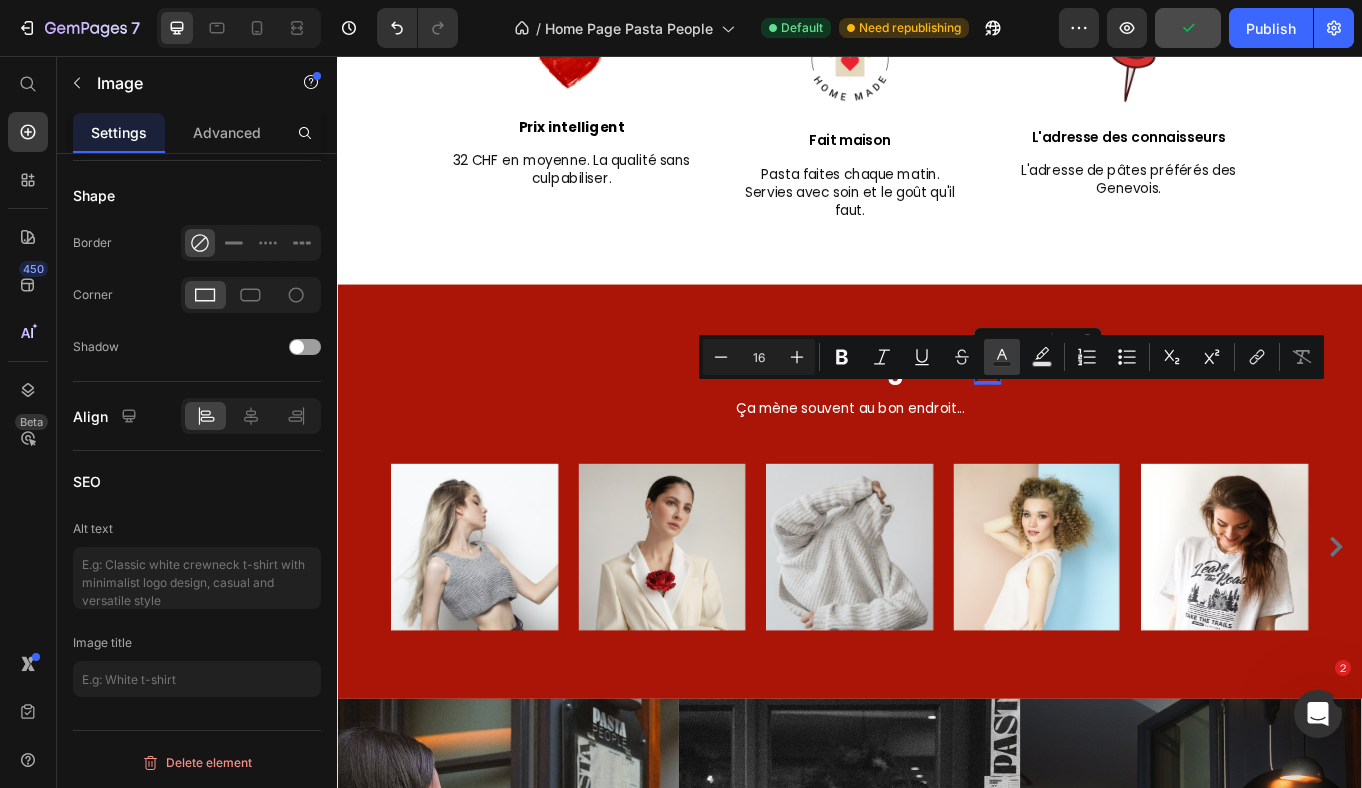 click 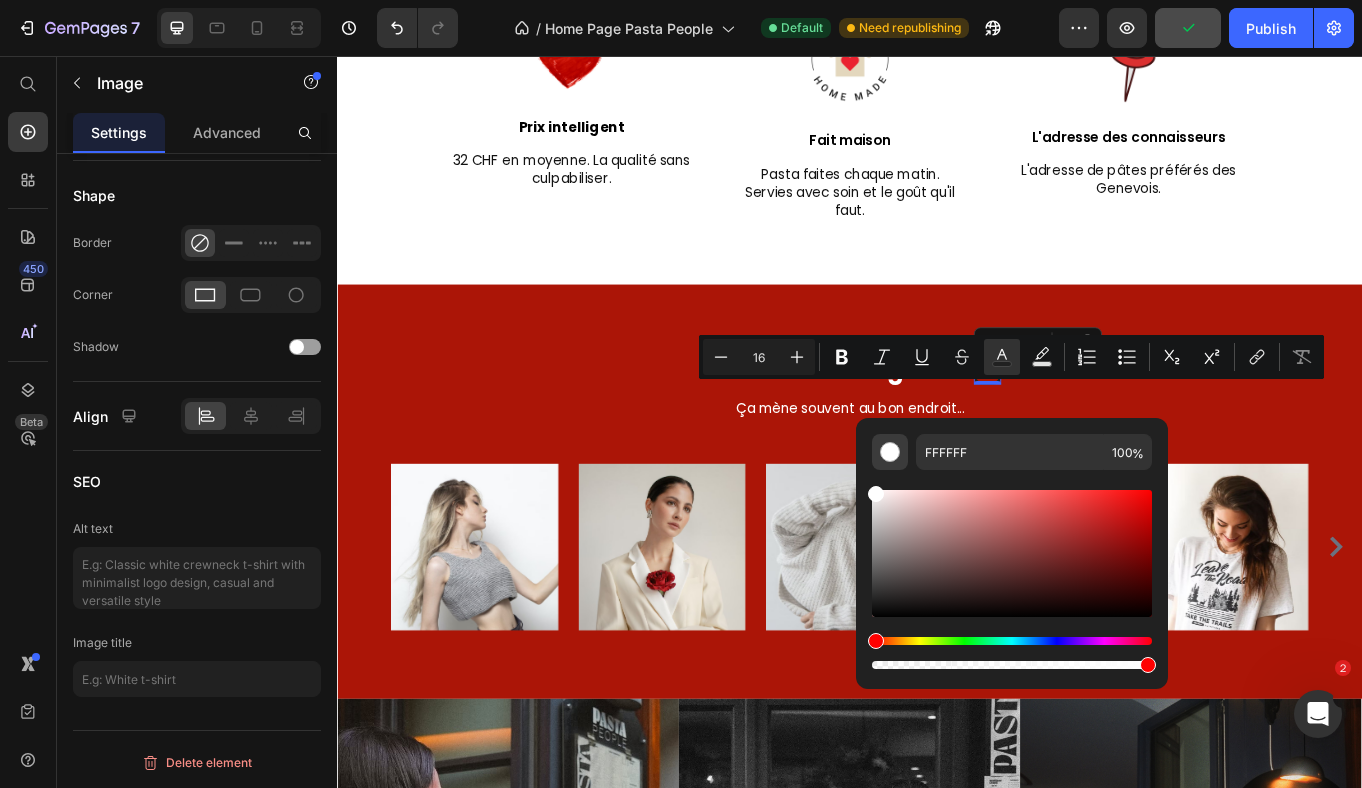 click at bounding box center (890, 452) 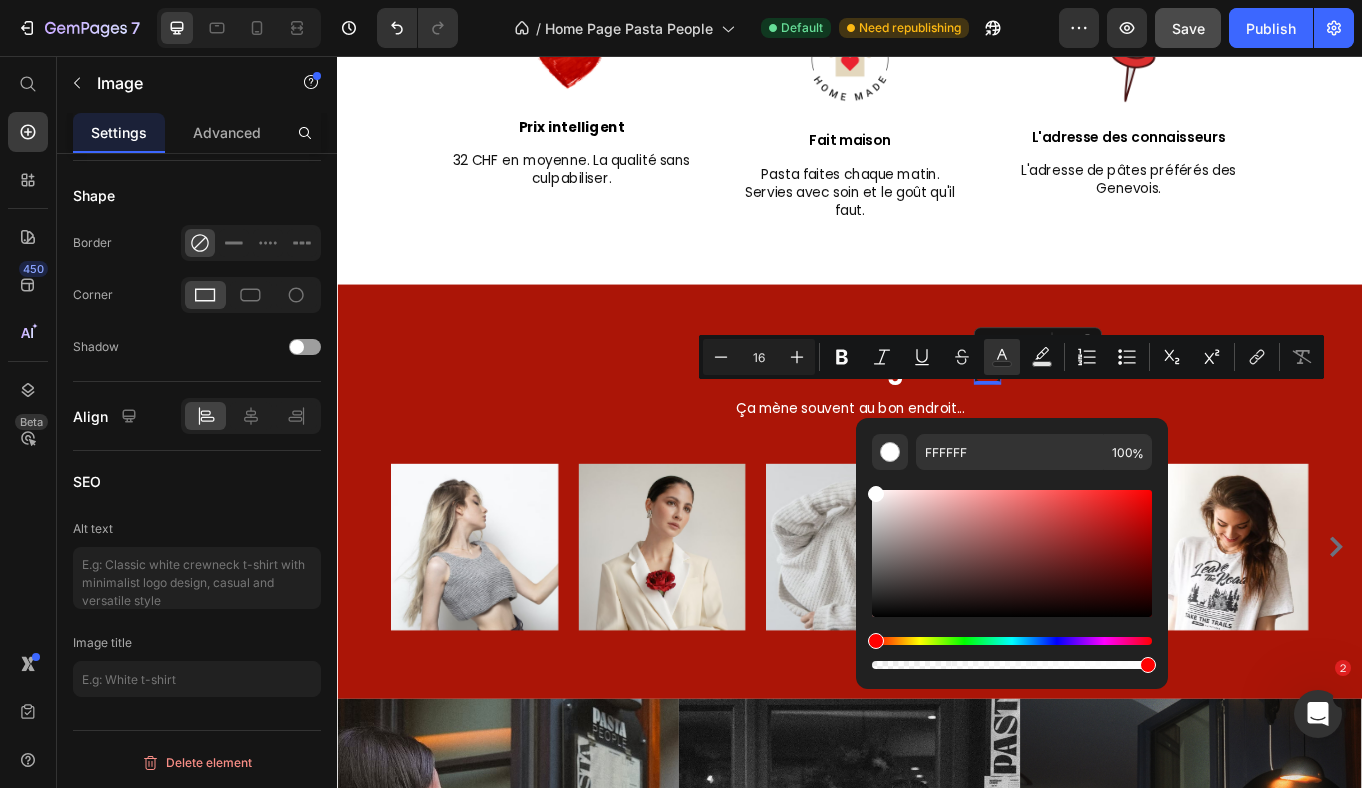 drag, startPoint x: 1196, startPoint y: 546, endPoint x: 908, endPoint y: 545, distance: 288.00174 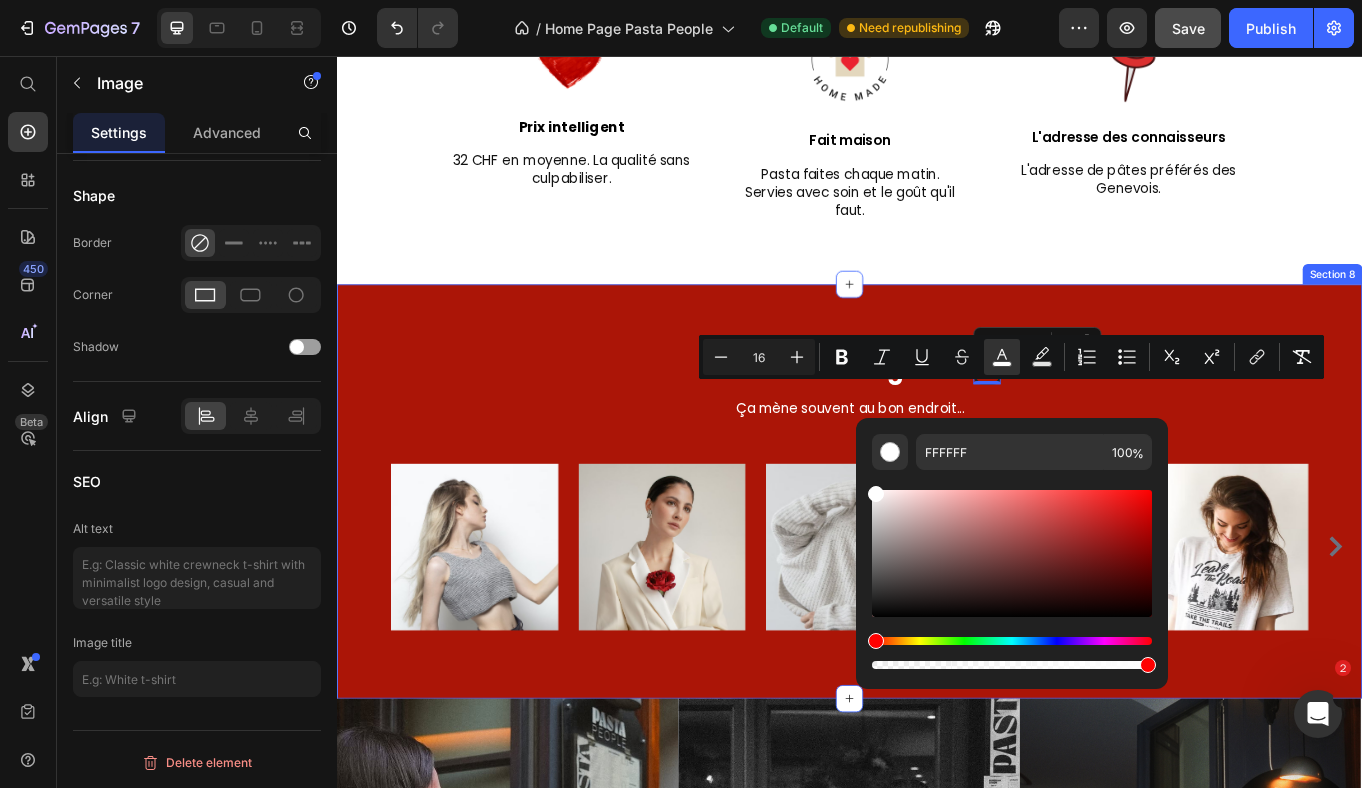 click on "Follow le Pastagram Heading Image   0 Row Ça mène souvent au bon endroit... Text block Row Image Image Image Image Image Image Image Image Image Carousel Row Section 8" at bounding box center [937, 565] 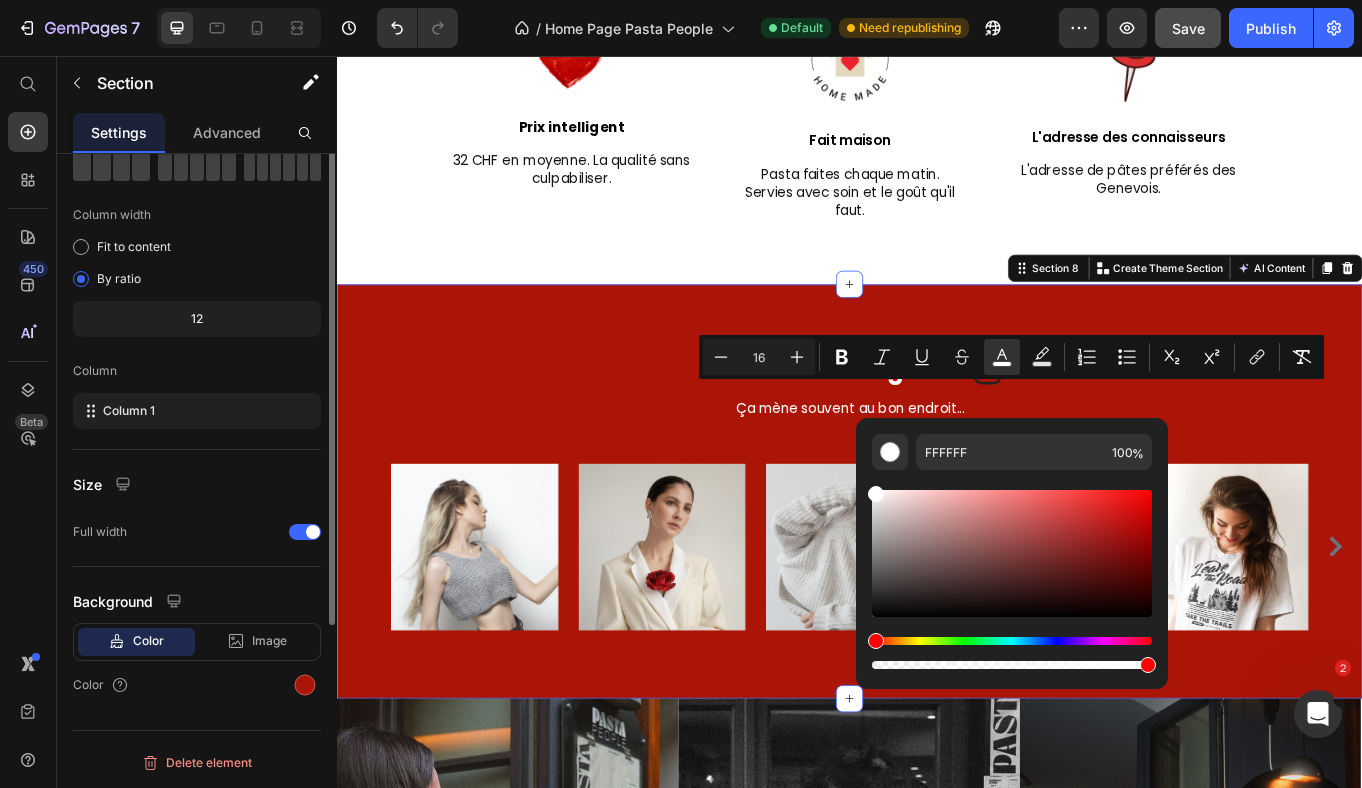 scroll, scrollTop: 0, scrollLeft: 0, axis: both 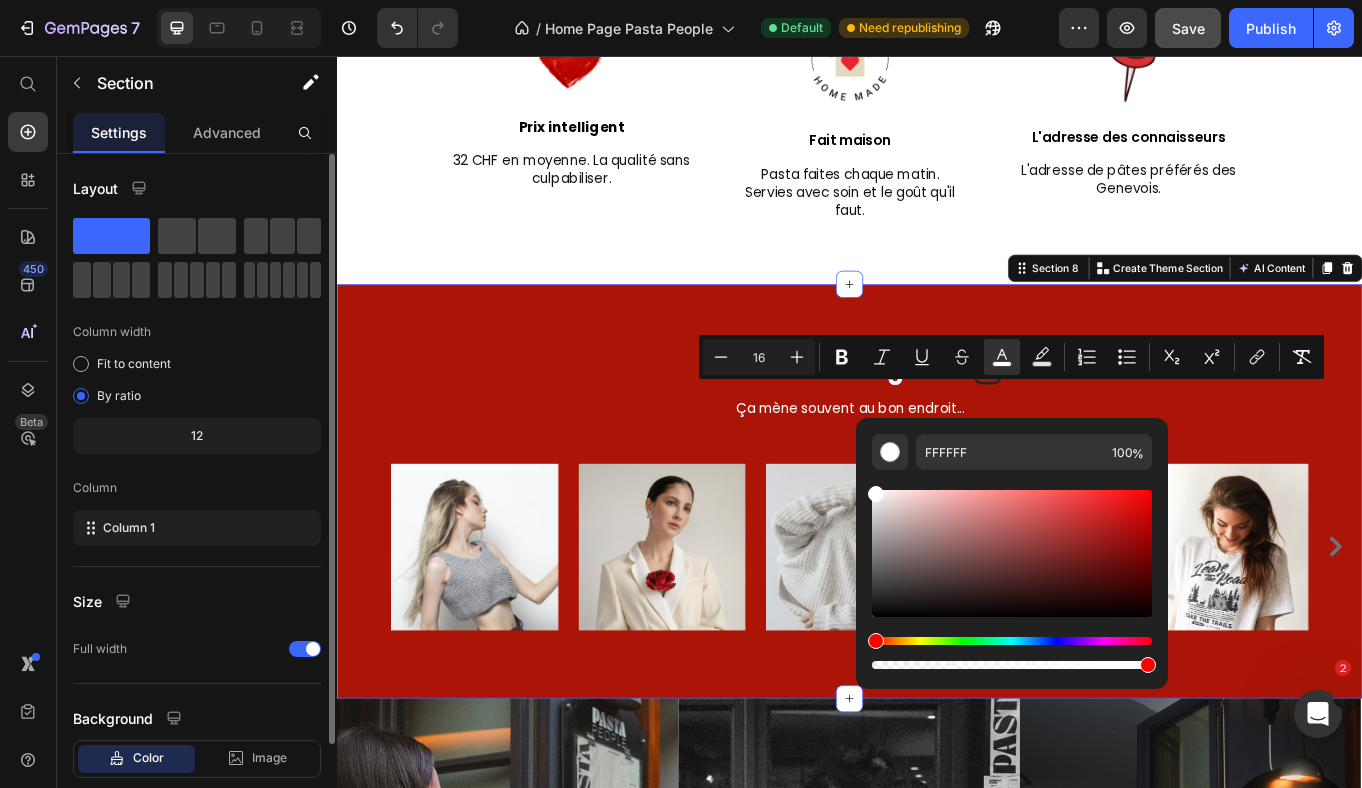 click on "Follow le Pastagram Heading Image Row Ça mène souvent au bon endroit... Text block Row Image Image Image Image Image Image Image Image Image Carousel Row Section 8   You can create reusable sections Create Theme Section AI Content Write with GemAI What would you like to describe here? Tone and Voice Persuasive Product Show more Generate" at bounding box center (937, 565) 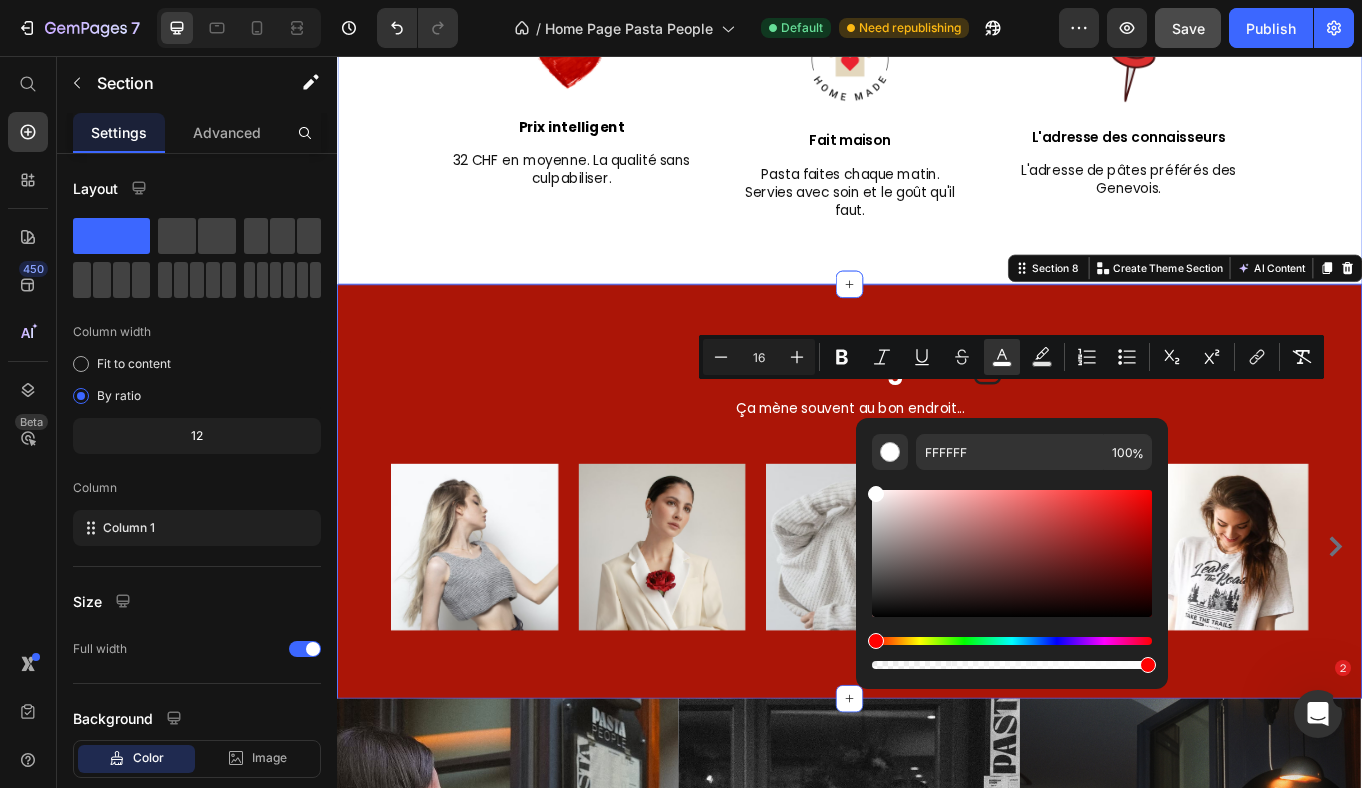 click on "Pourquoi on vous plaît? Heading Row Image Prix intelligent Text Block 32 CHF en moyenne. La qualité sans culpabiliser. Text Block Image Fait maison Text Block Pasta faites chaque matin. Servies avec soin et le goût qu'il faut. Text Block Row Image L'adresse des connaisseurs Text Block L'adresse de pâtes préférés des Genevois. Text Block Row Row" at bounding box center [937, 97] 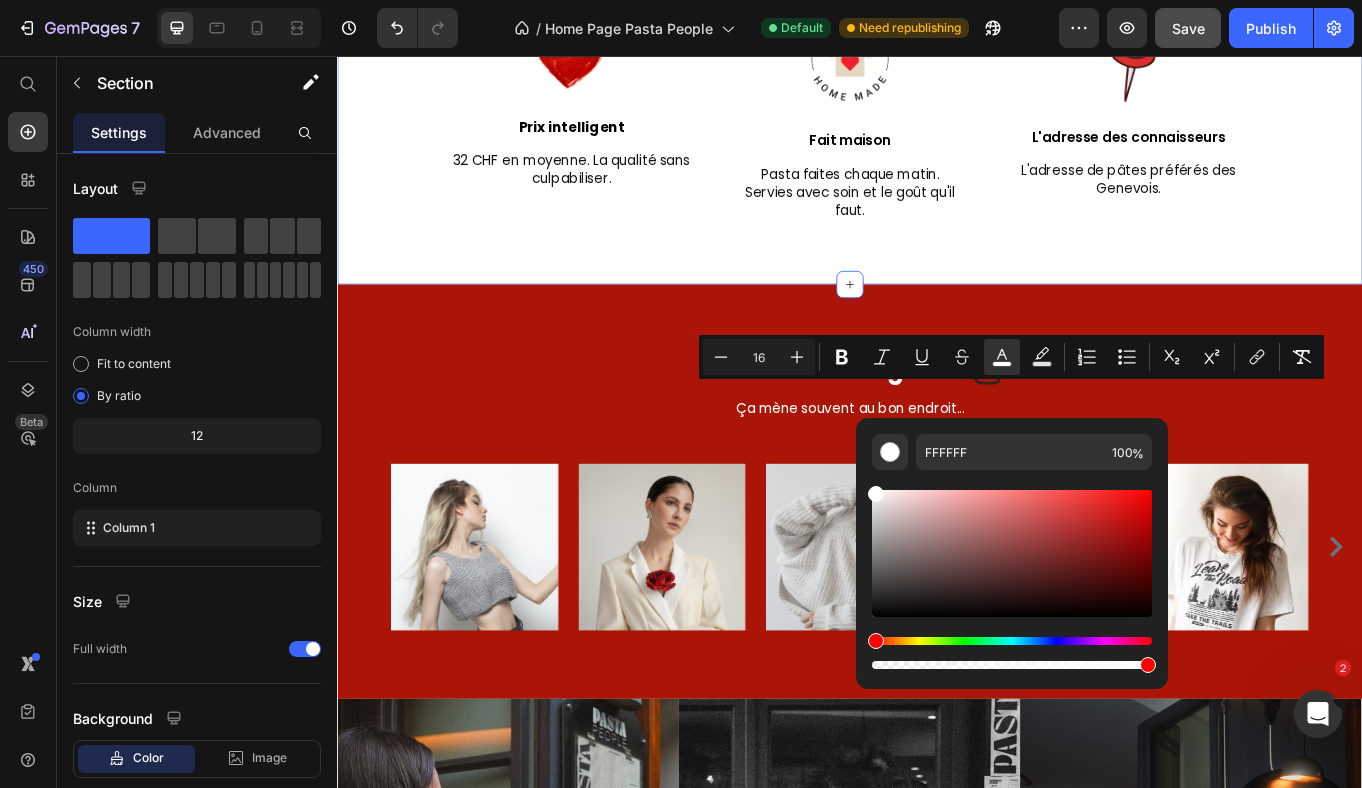 click on "Pourquoi on vous plaît? Heading Row Image Prix intelligent Text Block 32 CHF en moyenne. La qualité sans culpabiliser. Text Block Image Fait maison Text Block Pasta faites chaque matin. Servies avec soin et le goût qu'il faut. Text Block Row Image L'adresse des connaisseurs Text Block L'adresse de pâtes préférés des Genevois. Text Block Row Row Section 7   You can create reusable sections Create Theme Section AI Content Write with GemAI What would you like to describe here? Tone and Voice Persuasive Product Show more Generate" at bounding box center (937, 81) 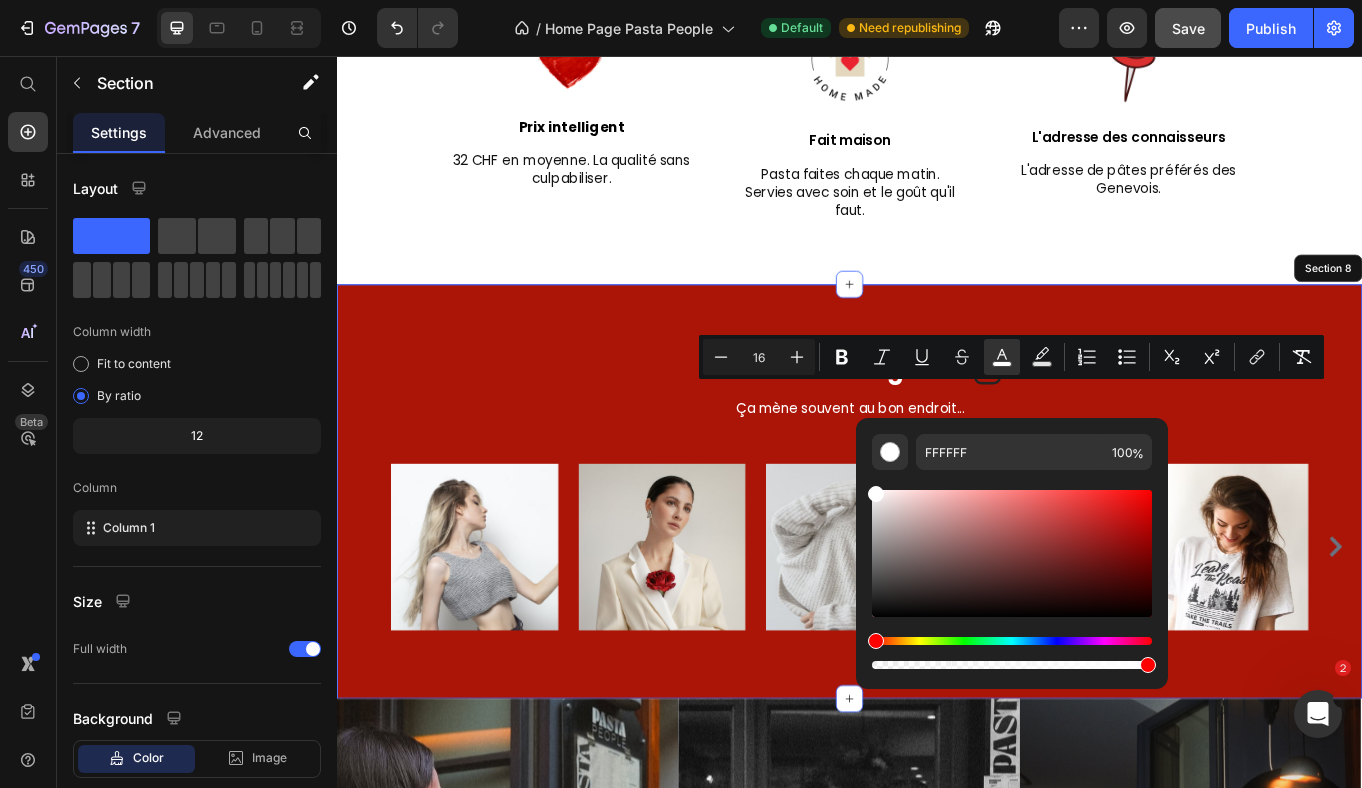 click on "Follow le Pastagram Heading Image Row Ça mène souvent au bon endroit... Text block Row Image Image Image Image Image Image Image Image Image Carousel Row Section 8" at bounding box center (937, 565) 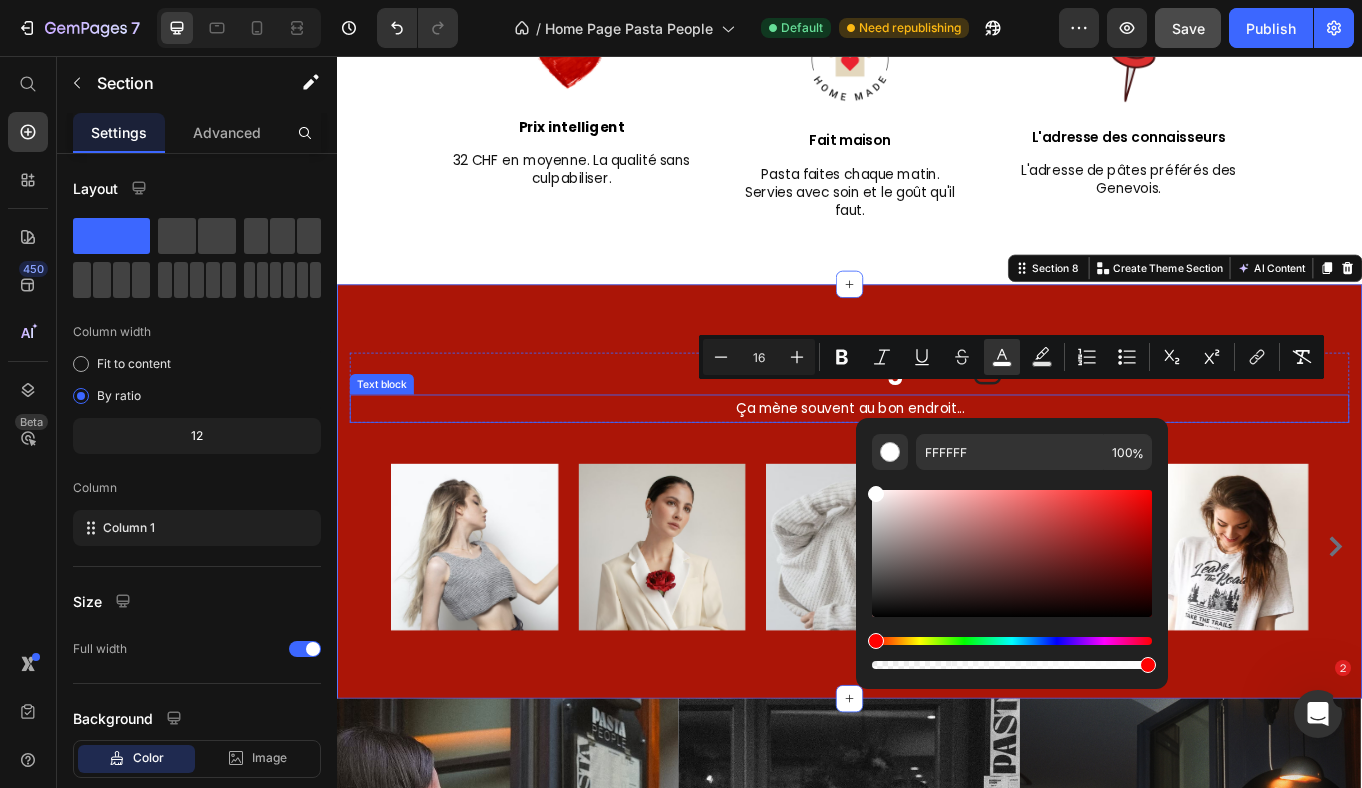 click on "Ça mène souvent au bon endroit..." at bounding box center (937, 468) 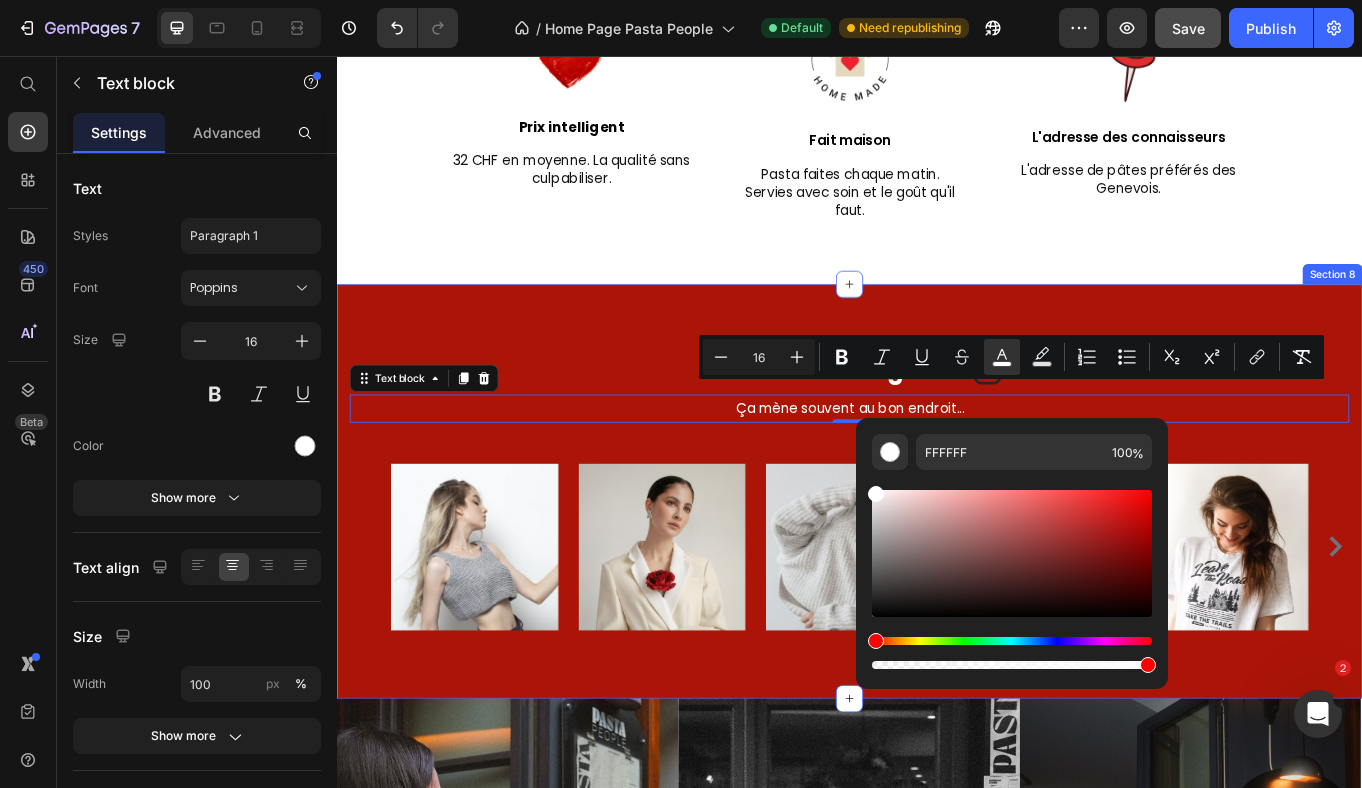 click on "Follow le Pastagram Heading Image Row Ça mène souvent au bon endroit... Text block   0 Row Image Image Image Image Image Image Image Image Image Carousel Row" at bounding box center (937, 565) 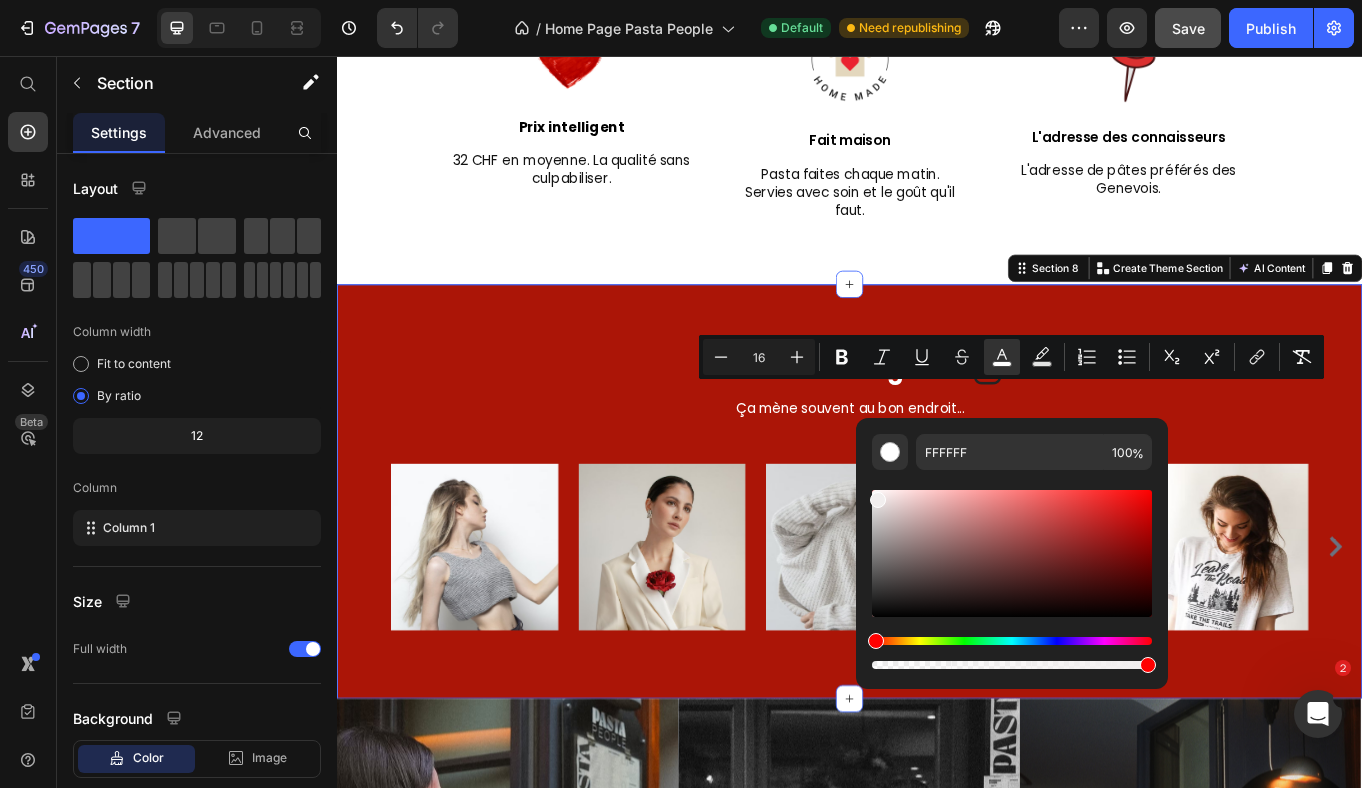 drag, startPoint x: 1215, startPoint y: 552, endPoint x: 904, endPoint y: 538, distance: 311.31494 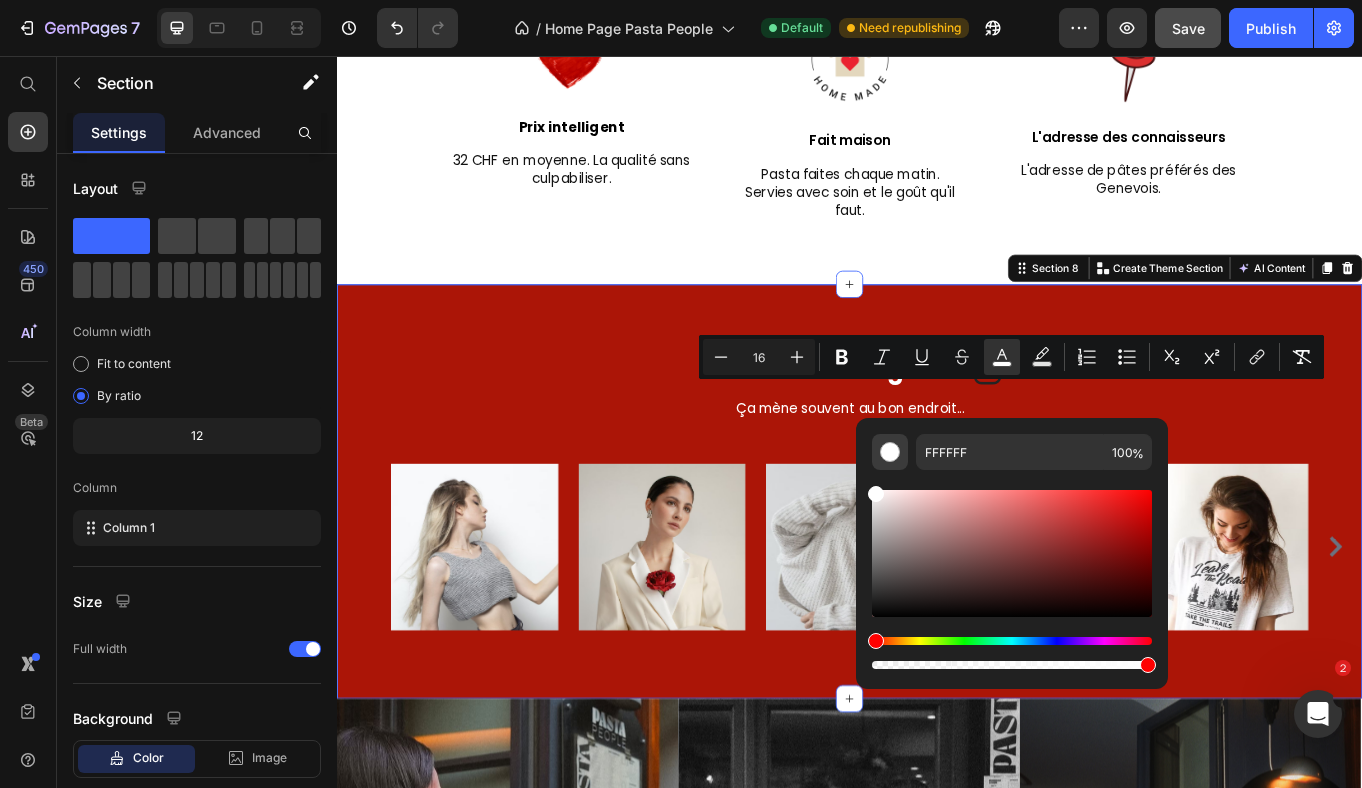 click at bounding box center (890, 452) 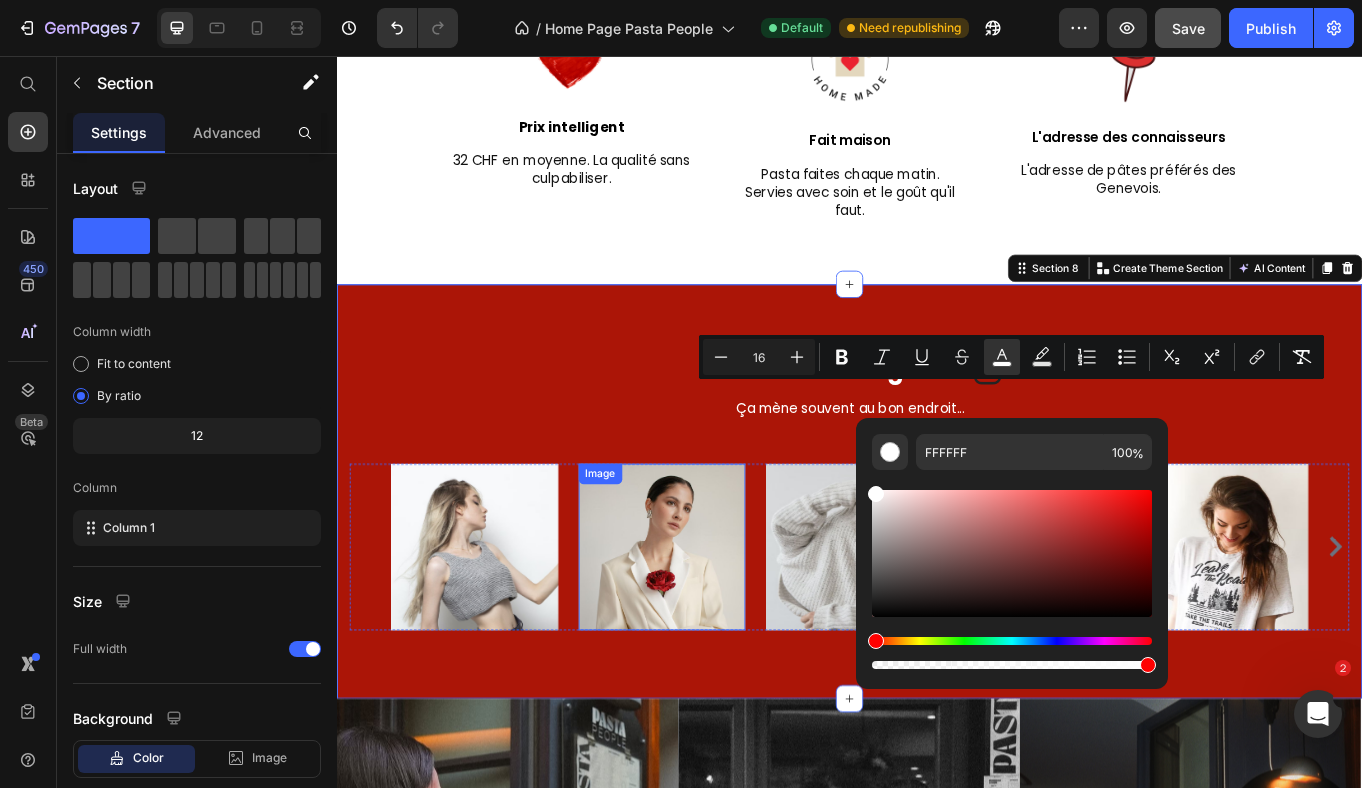 click at bounding box center (718, 631) 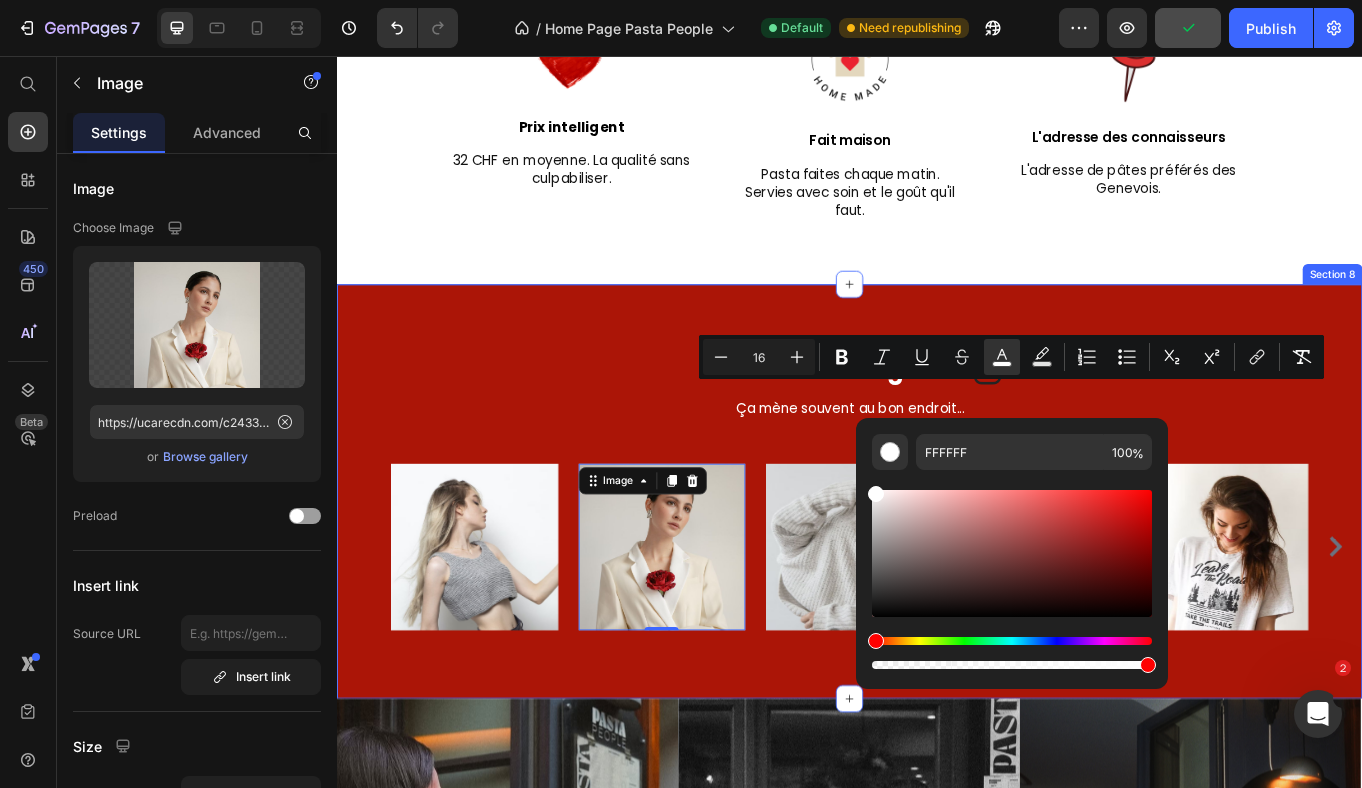 click on "Follow le Pastagram Heading Image Row Ça mène souvent au bon endroit... Text block Row Image Image   0 Image Image Image Image Image Image Image Carousel Row Section 8" at bounding box center (937, 565) 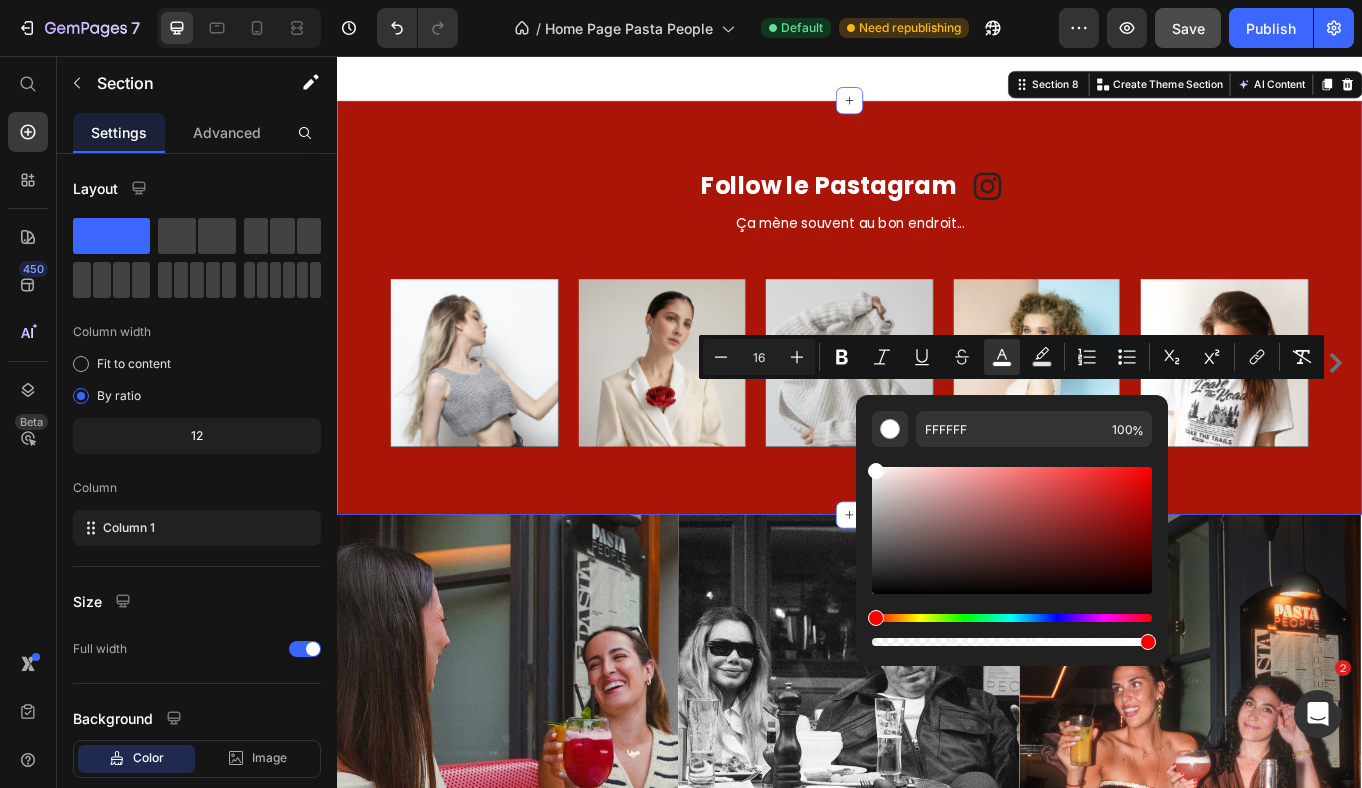scroll, scrollTop: 3698, scrollLeft: 0, axis: vertical 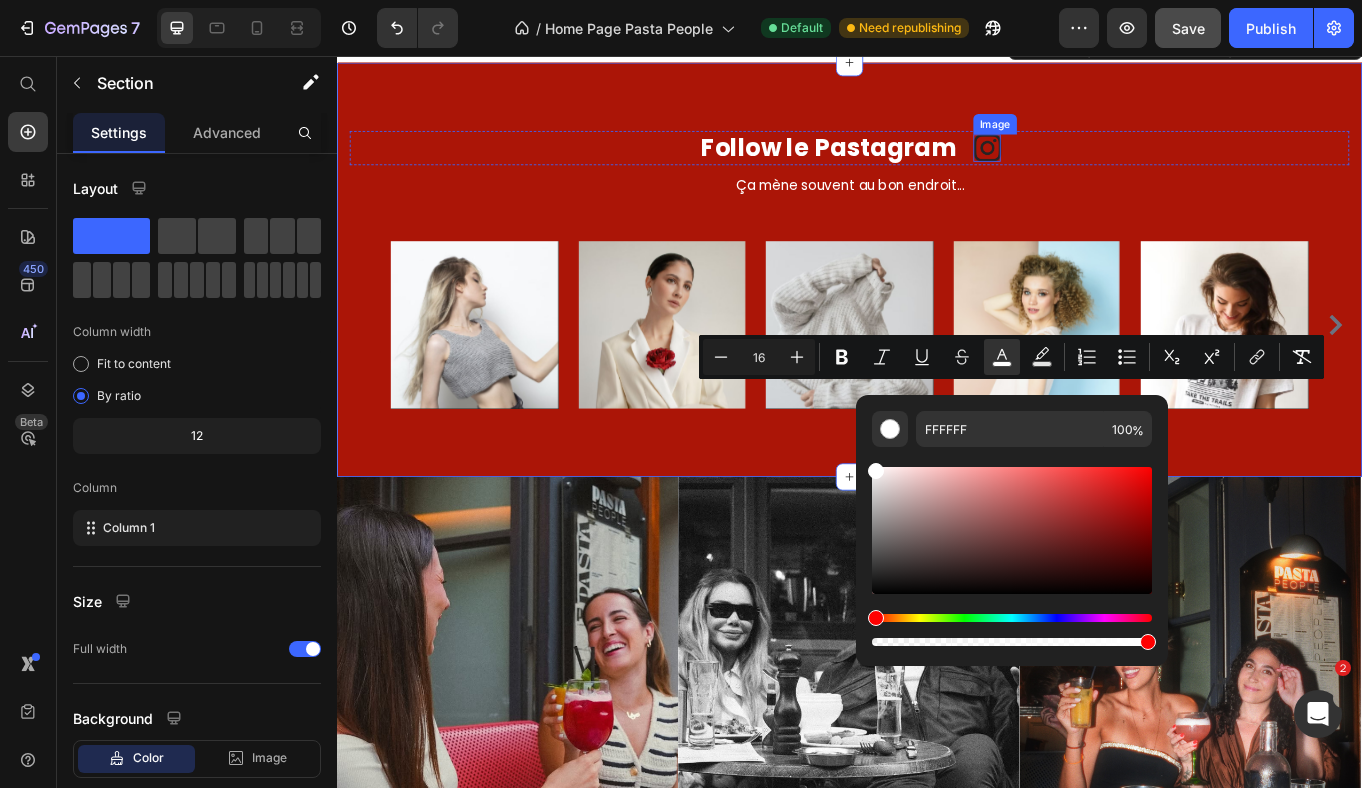 click at bounding box center [1098, 163] 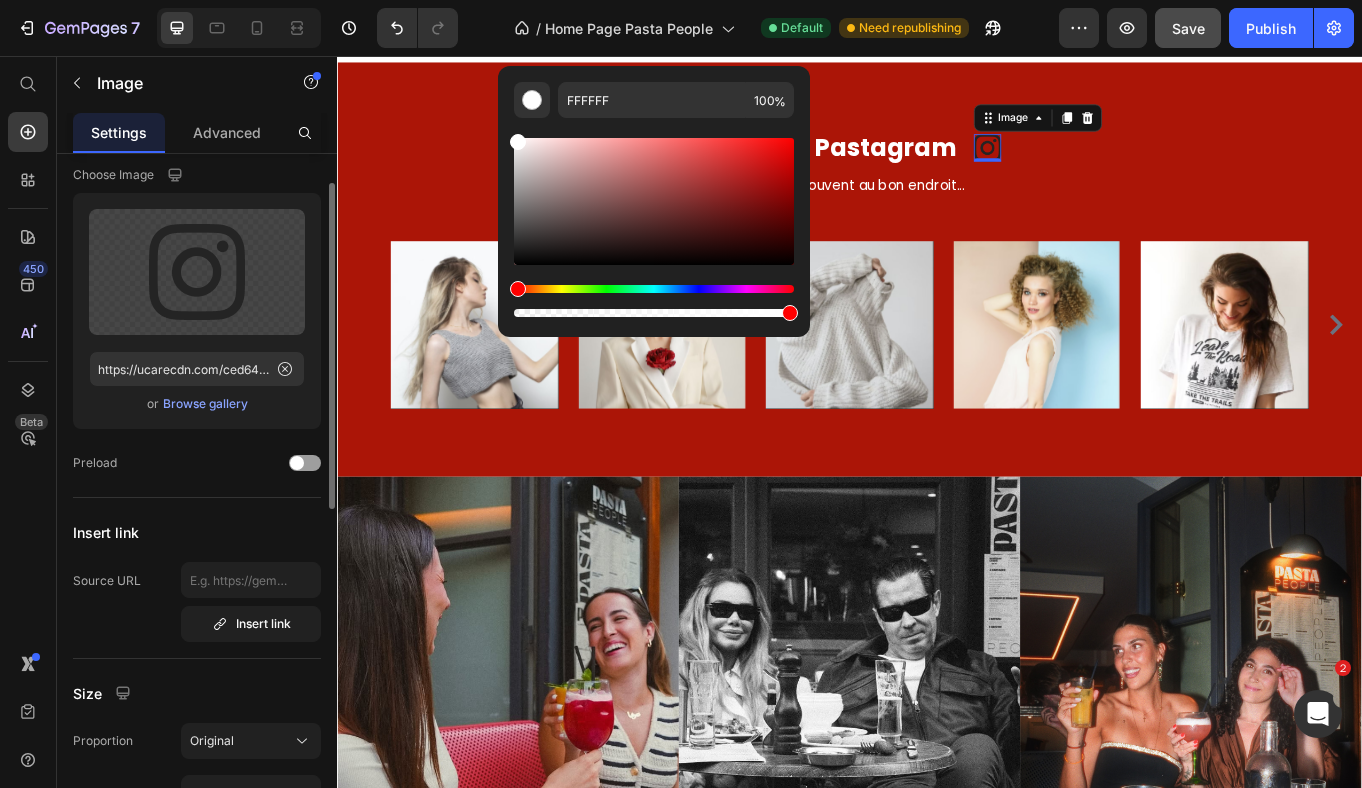 scroll, scrollTop: 71, scrollLeft: 0, axis: vertical 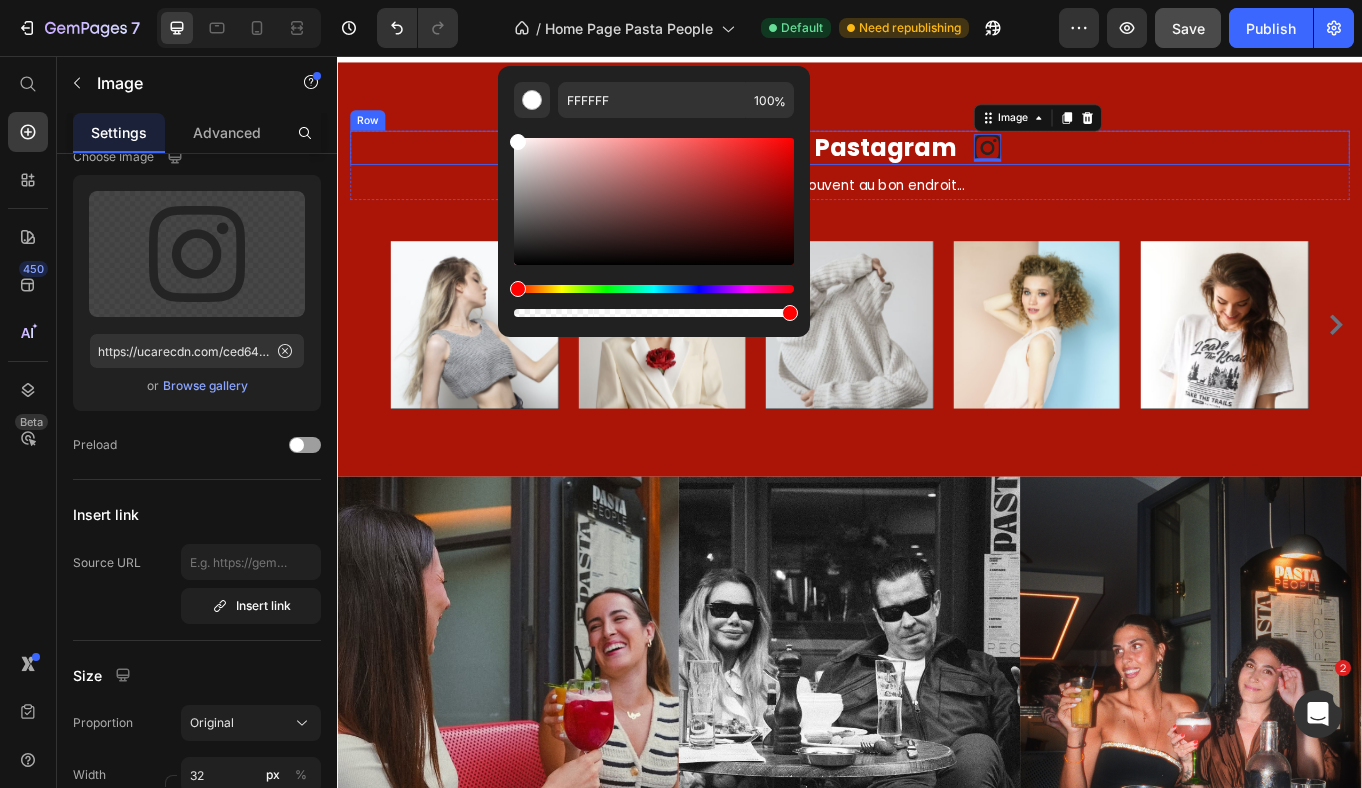 click on "Follow le Pastagram Heading Image   0 Row" at bounding box center (937, 163) 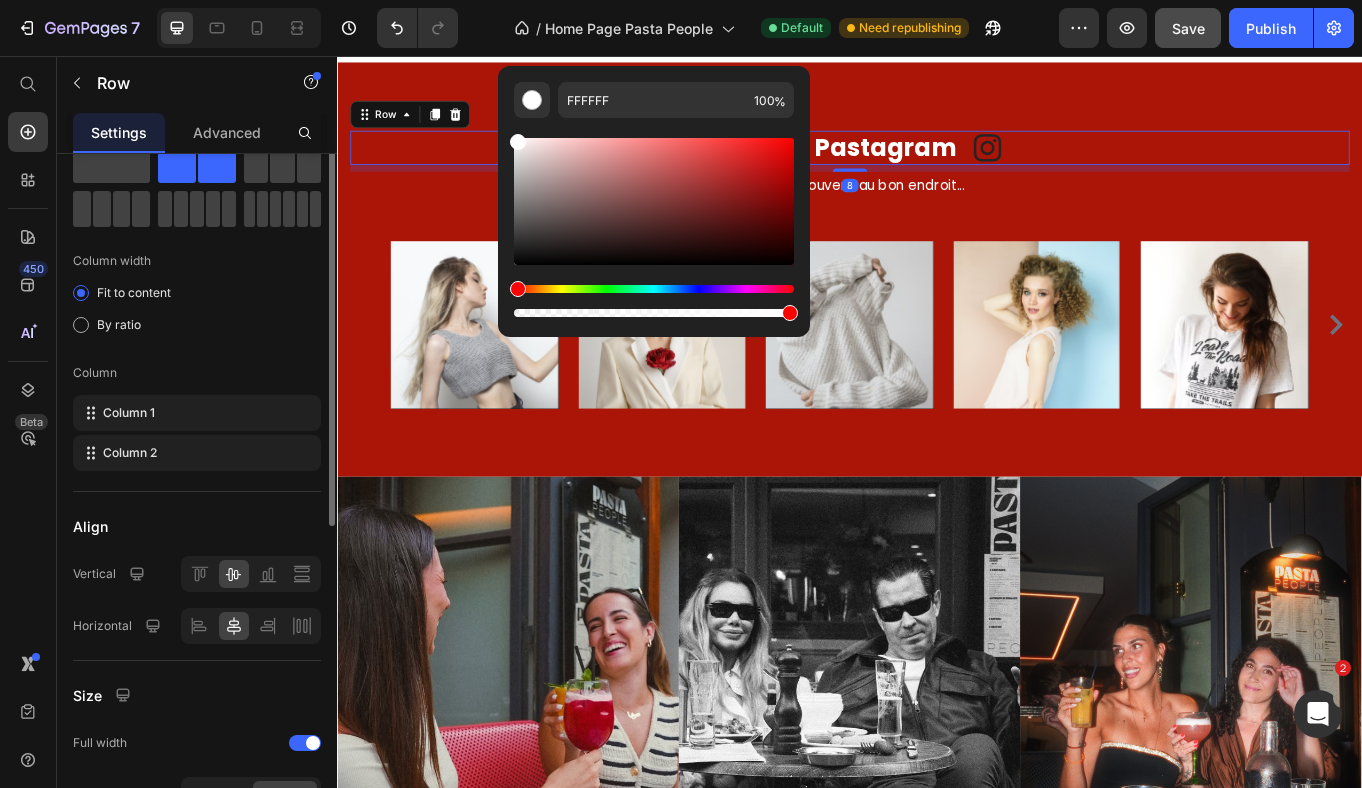 scroll, scrollTop: 0, scrollLeft: 0, axis: both 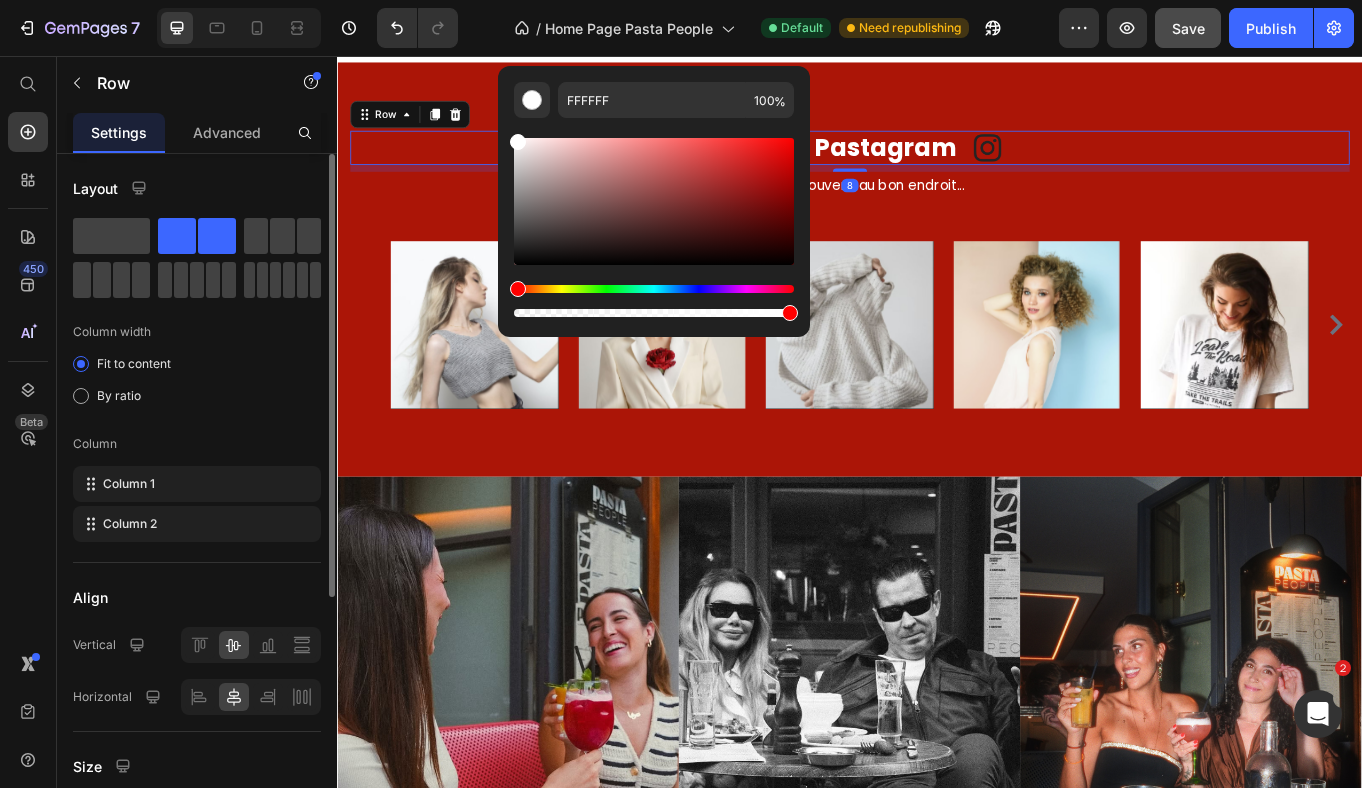 click on "Row" at bounding box center (422, 124) 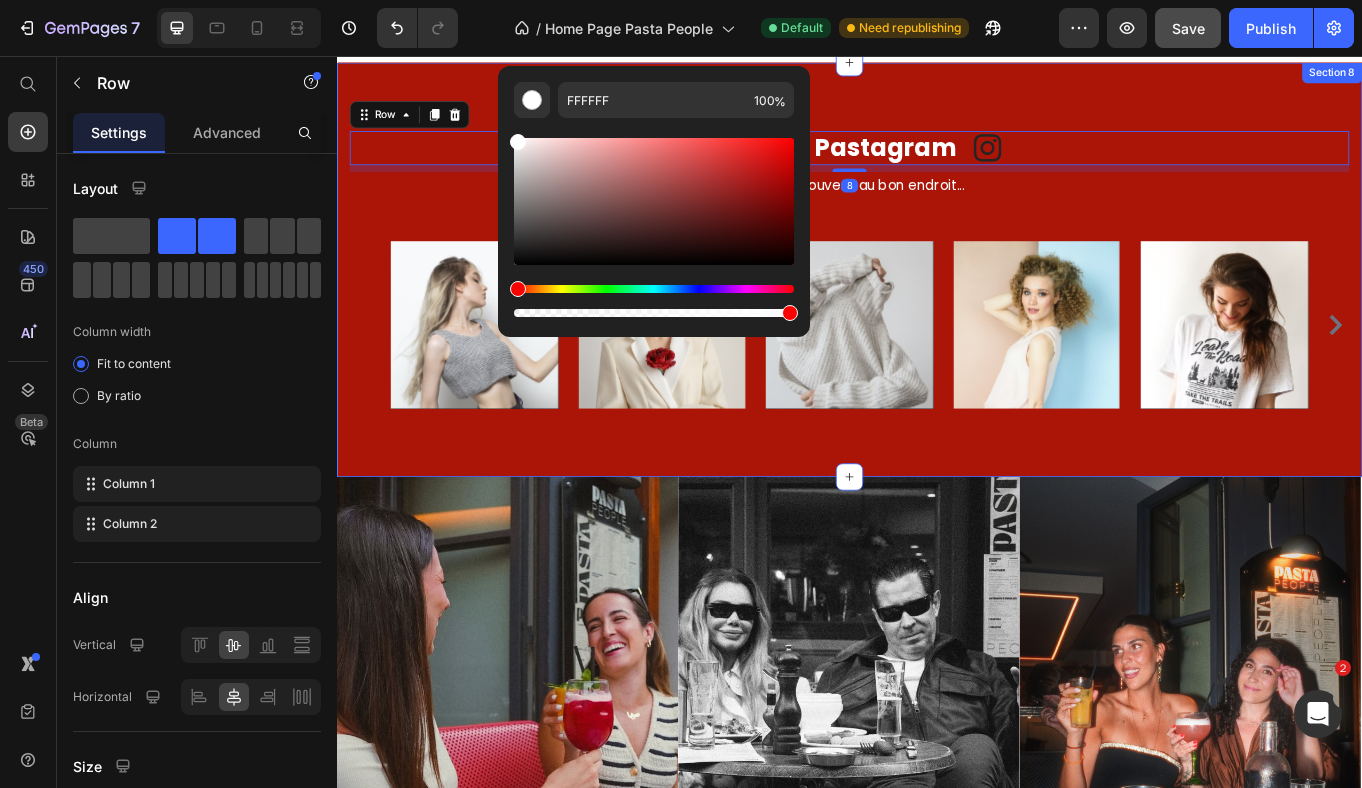click on "Follow le Pastagram Heading Image Row   8 Ça mène souvent au bon endroit... Text block Row Image Image Image Image Image Image Image Image Image Carousel Row Section 8" at bounding box center (937, 305) 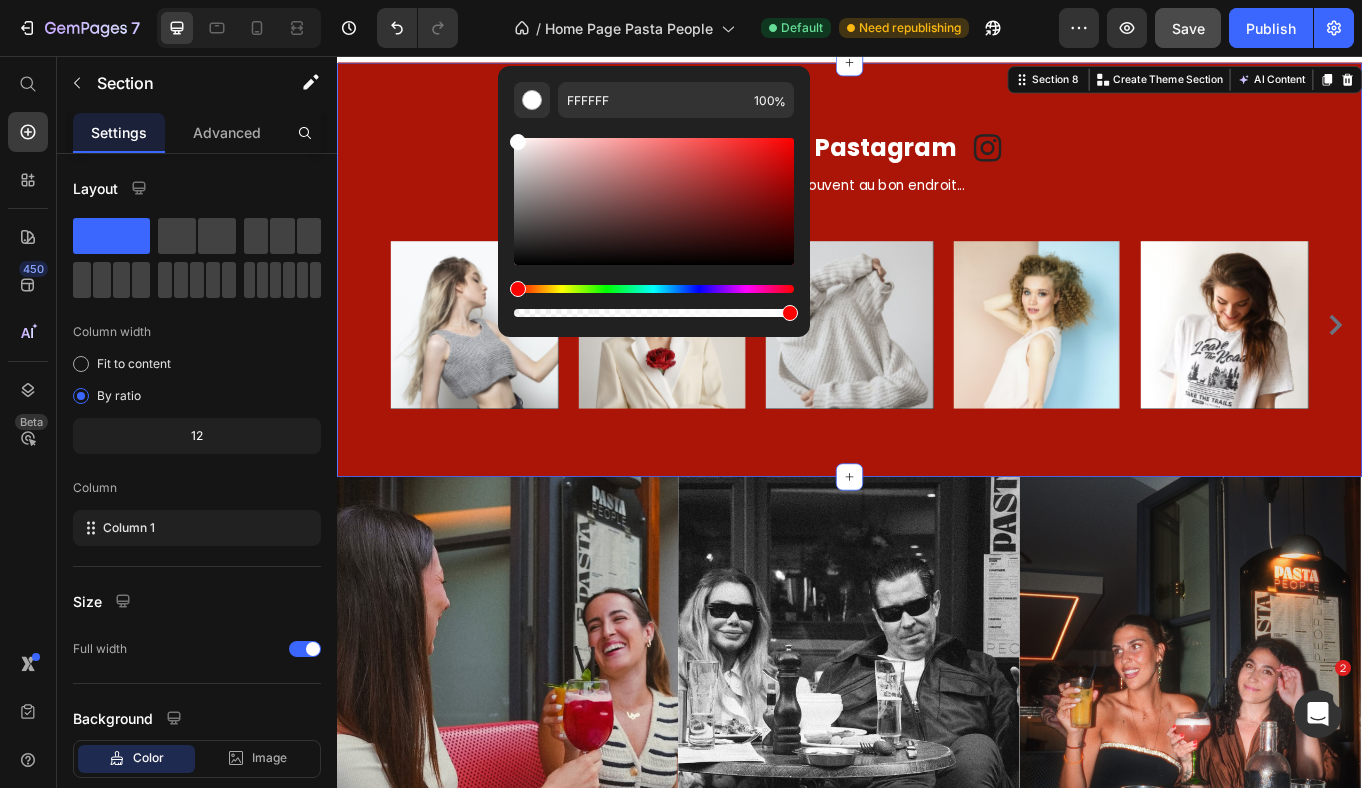 drag, startPoint x: 1045, startPoint y: 132, endPoint x: 490, endPoint y: 70, distance: 558.45233 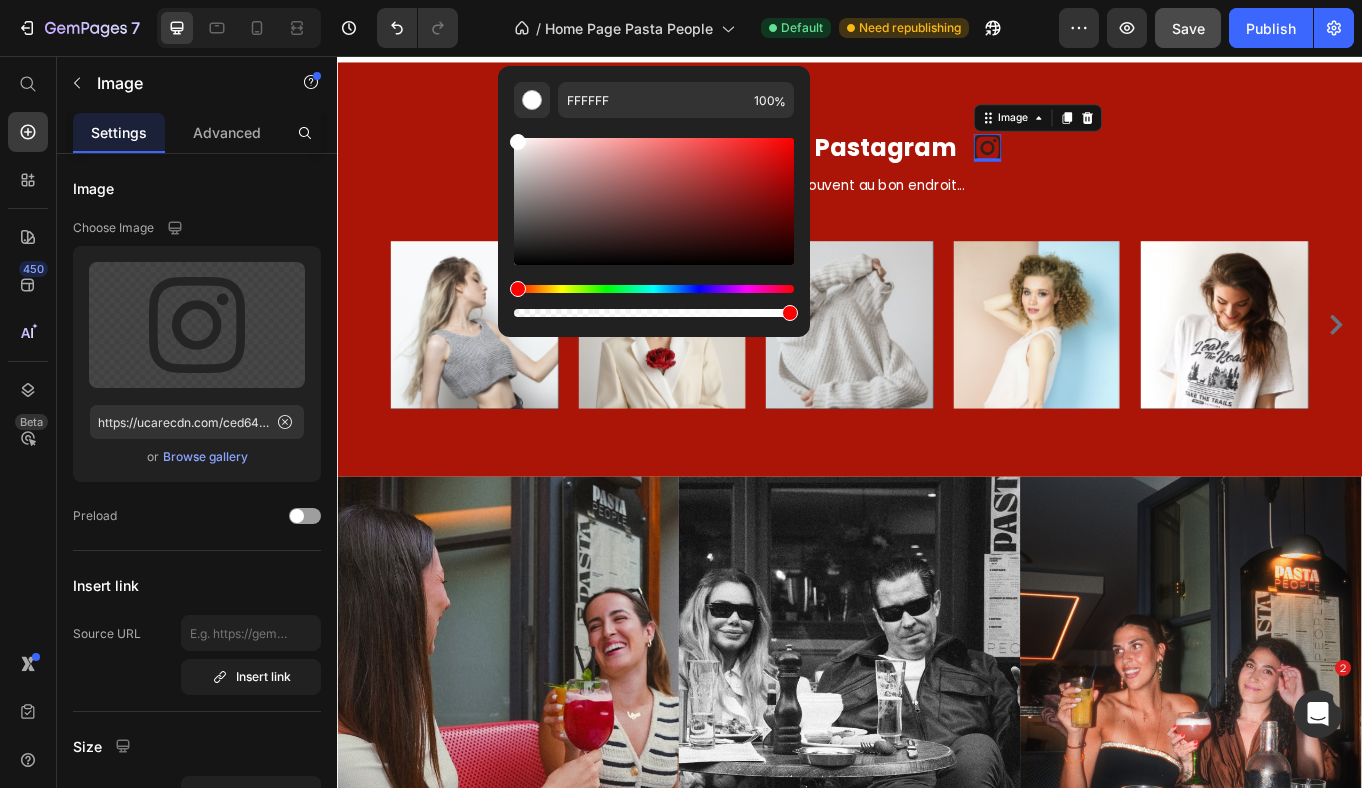 click at bounding box center (1098, 163) 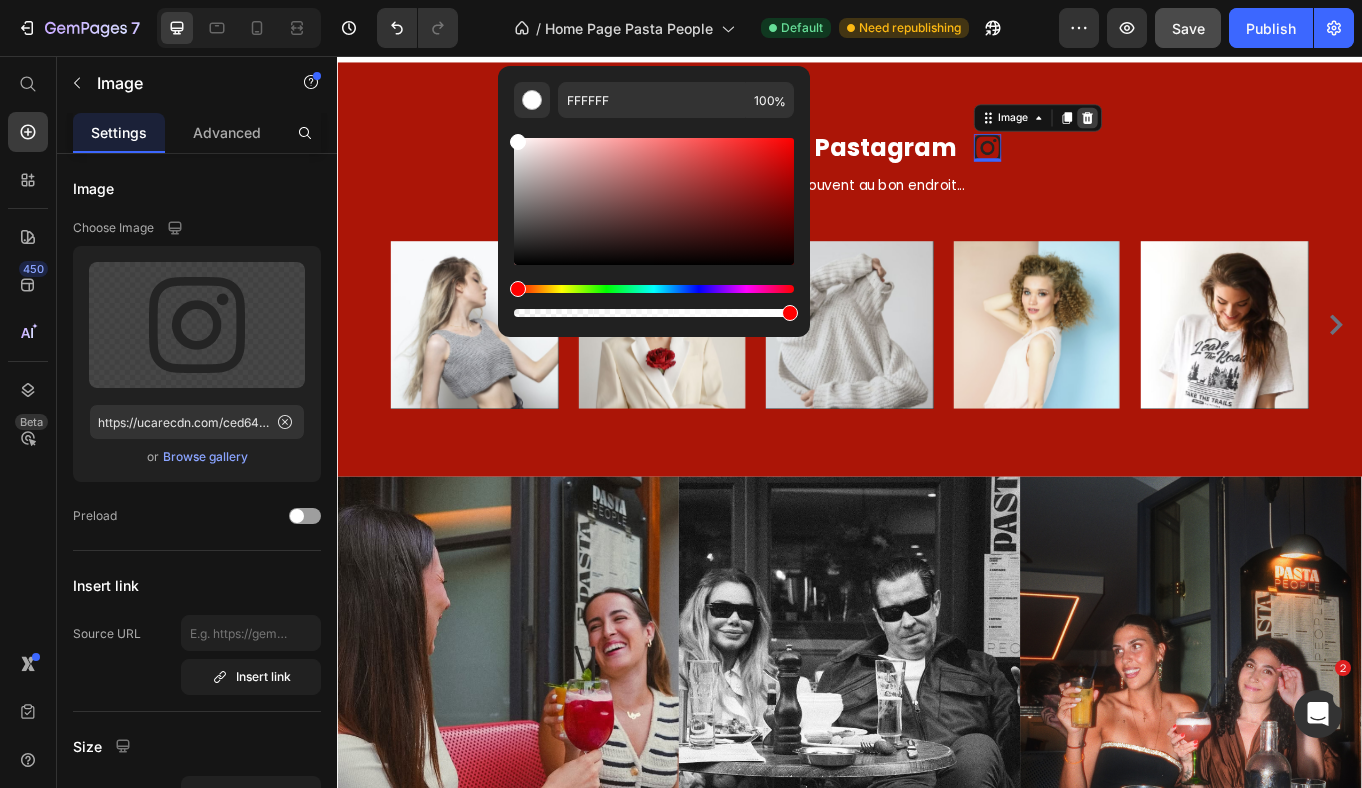click 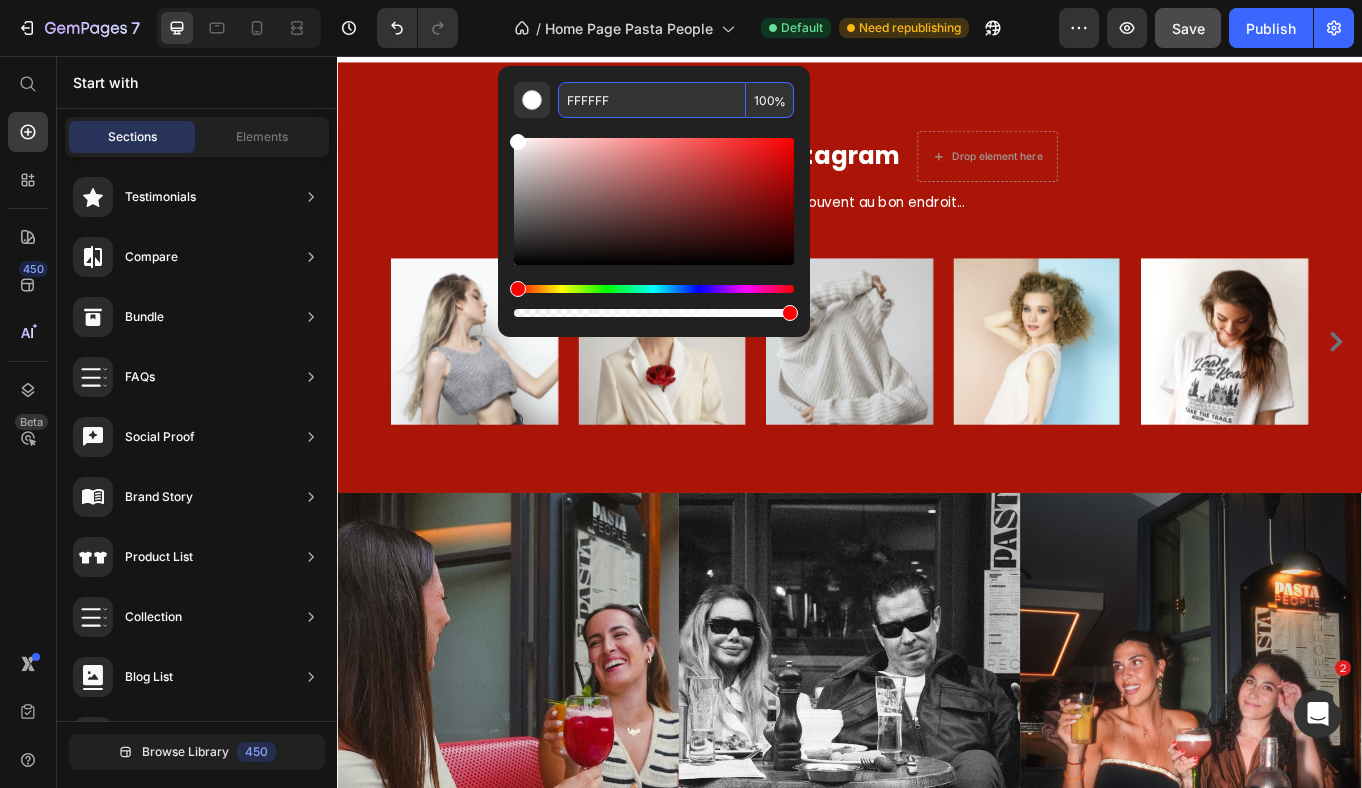 drag, startPoint x: 922, startPoint y: 136, endPoint x: 1023, endPoint y: 145, distance: 101.4002 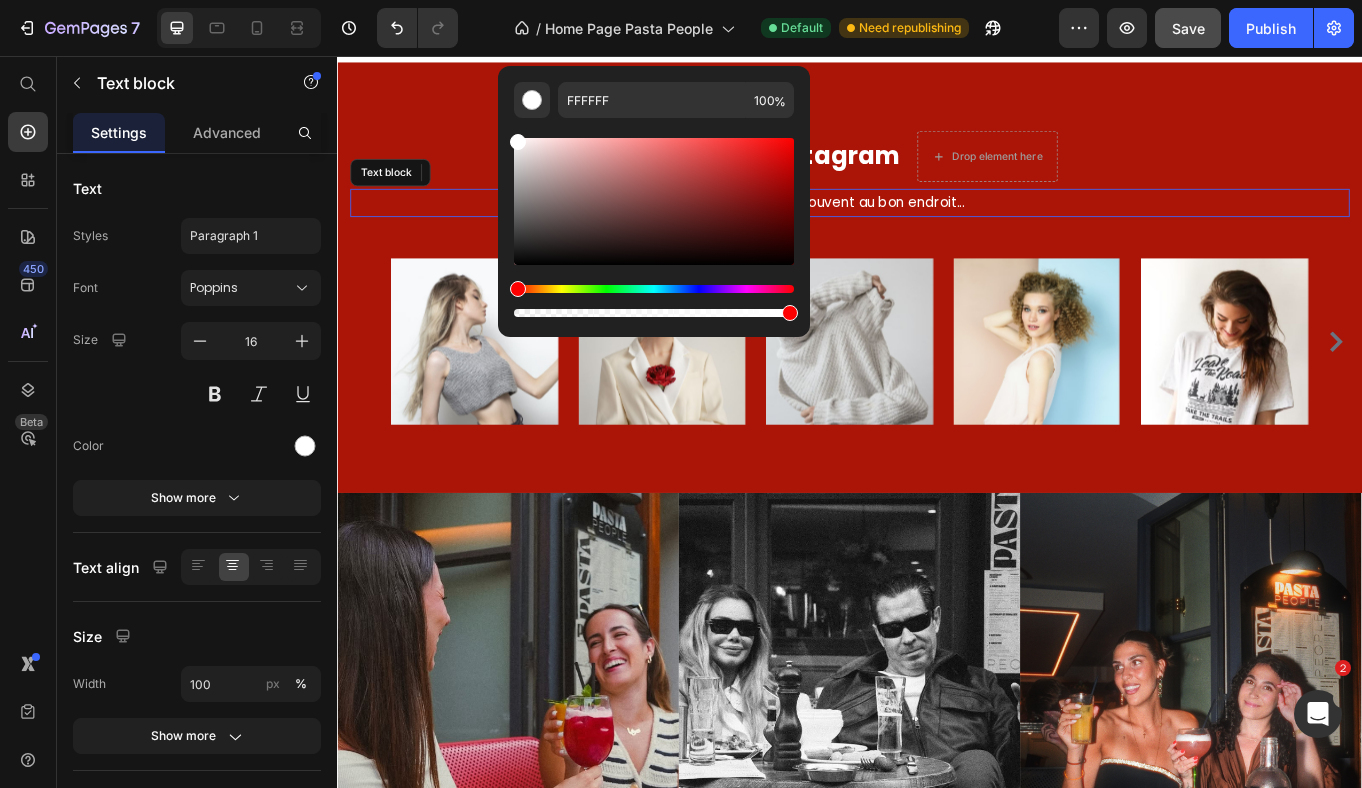 click on "Ça mène souvent au bon endroit..." at bounding box center (937, 227) 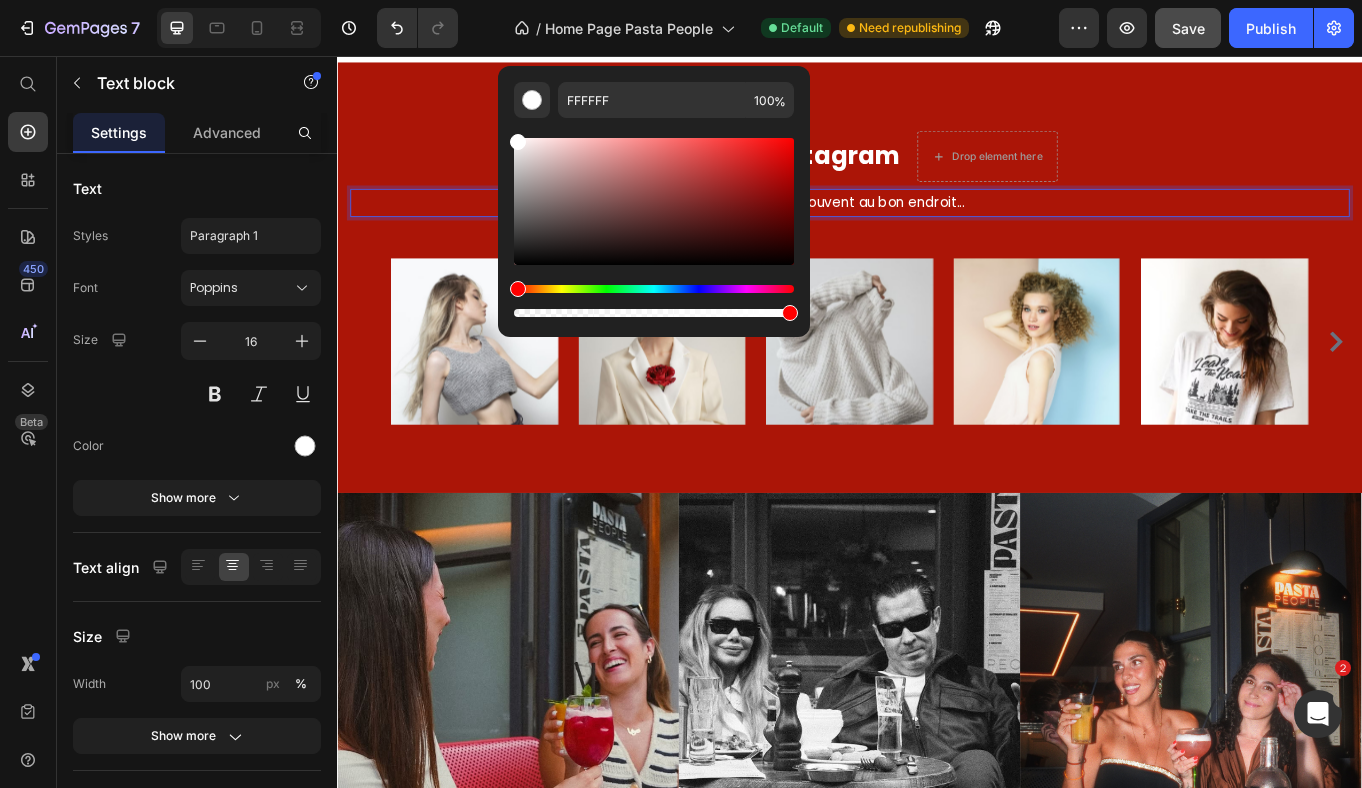 click on "Ça mène souvent au bon endroit..." at bounding box center (937, 227) 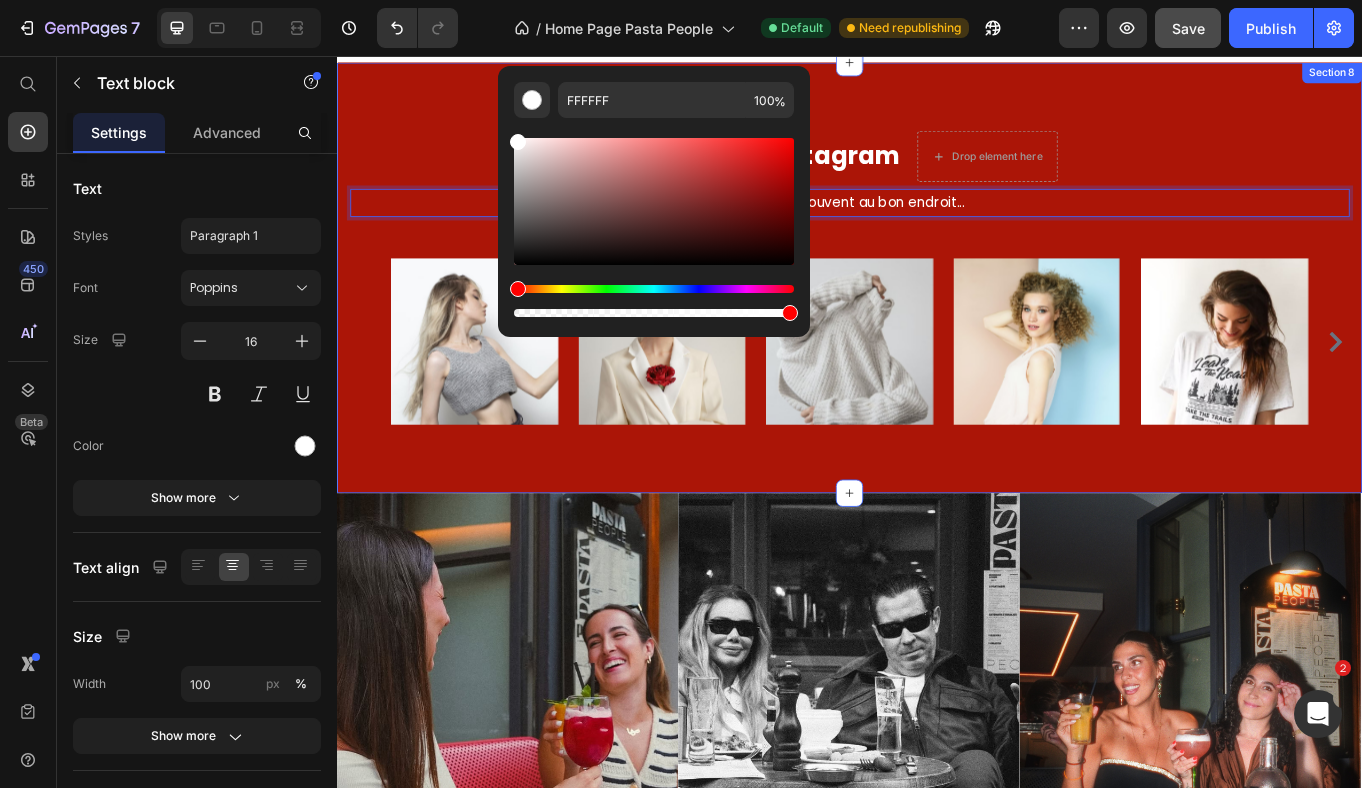 click on "Follow le Pastagram Heading
Drop element here Row Ça mène souvent au bon endroit... Text block   0 Row Image Image Image Image Image Image Image Image Image Carousel Row Section 8" at bounding box center (937, 315) 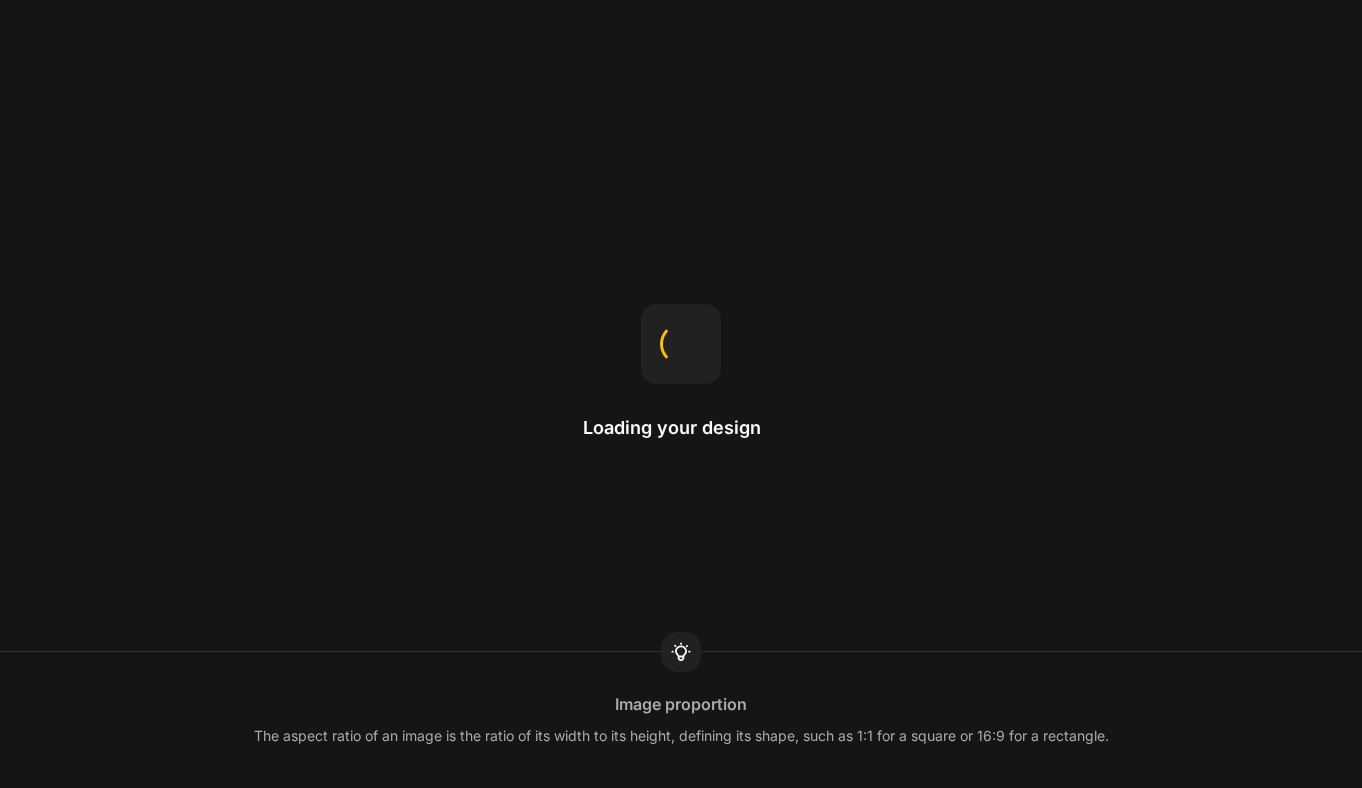 scroll, scrollTop: 0, scrollLeft: 0, axis: both 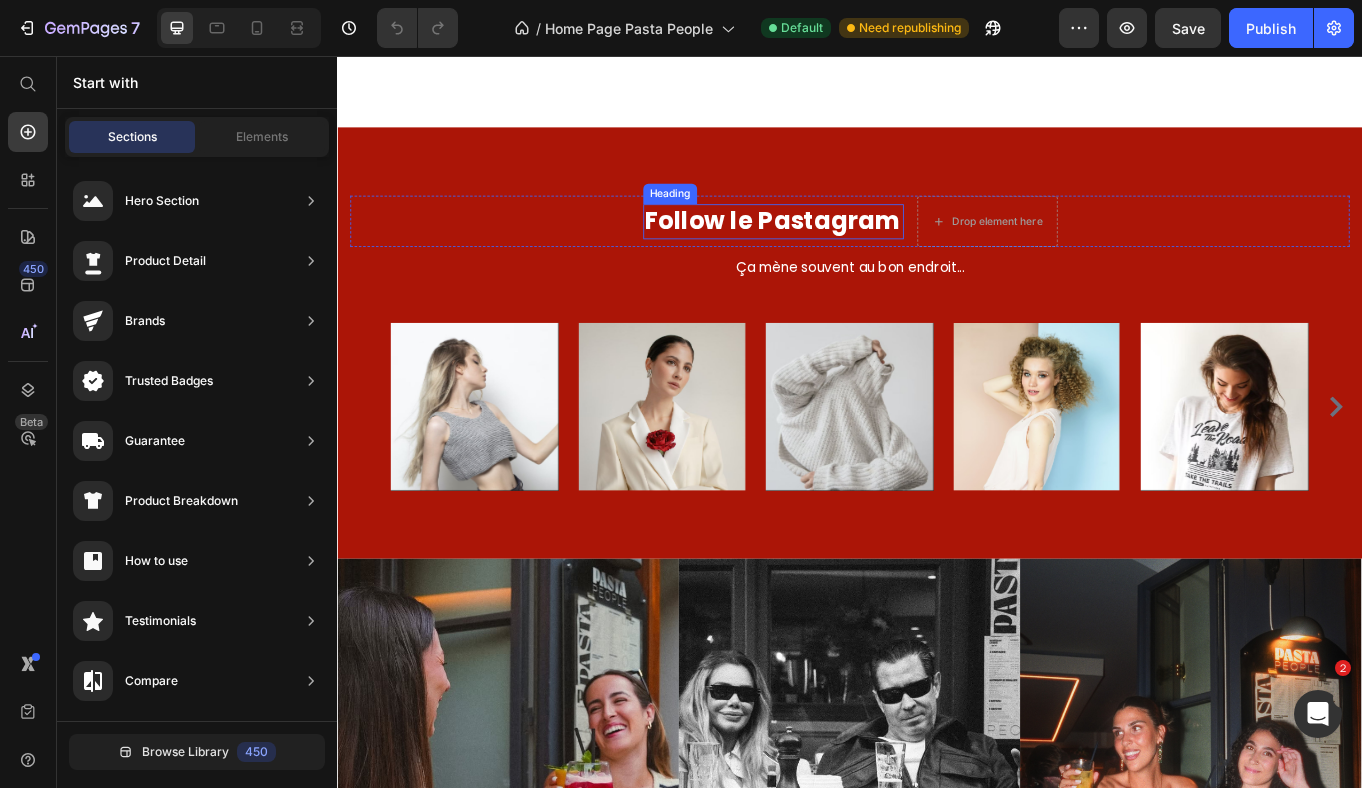click on "Follow le Pastagram" at bounding box center (847, 249) 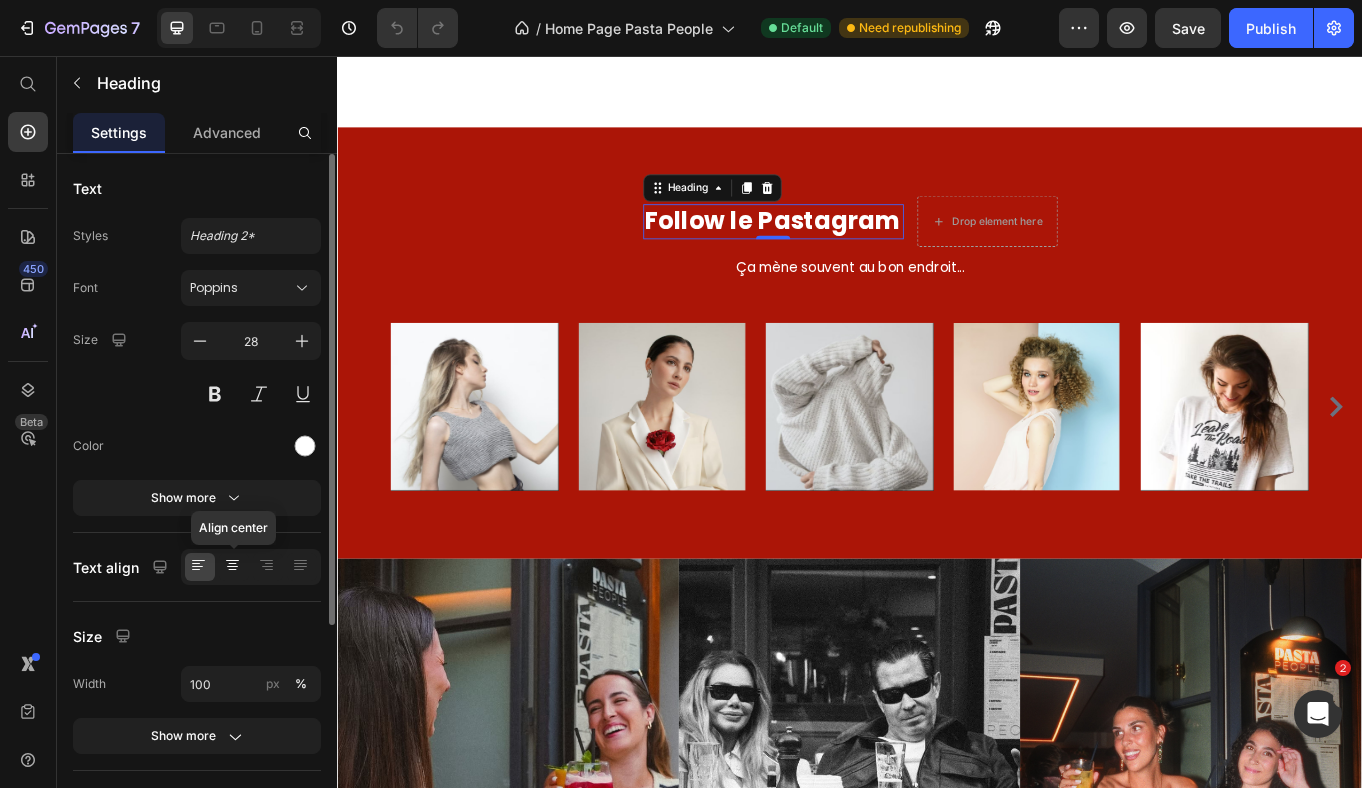 click 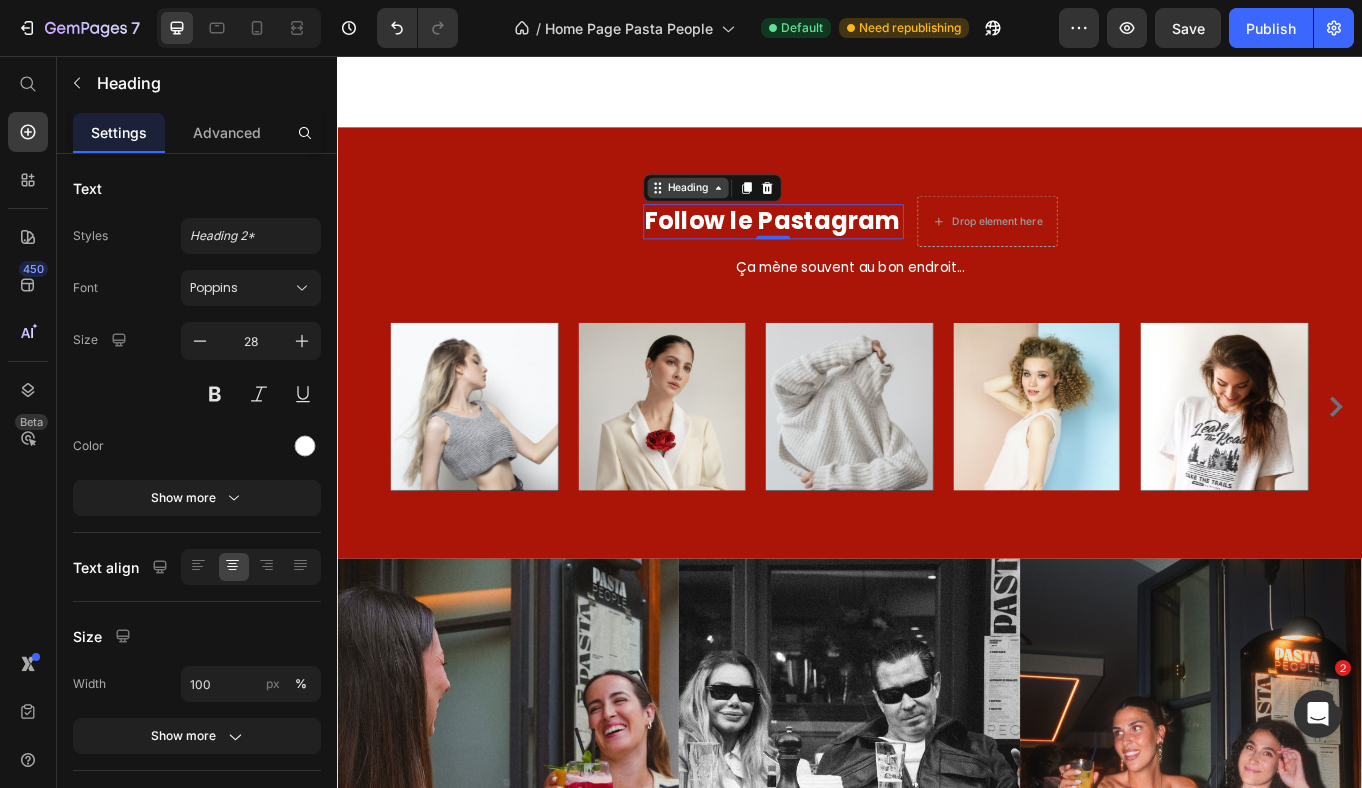 click 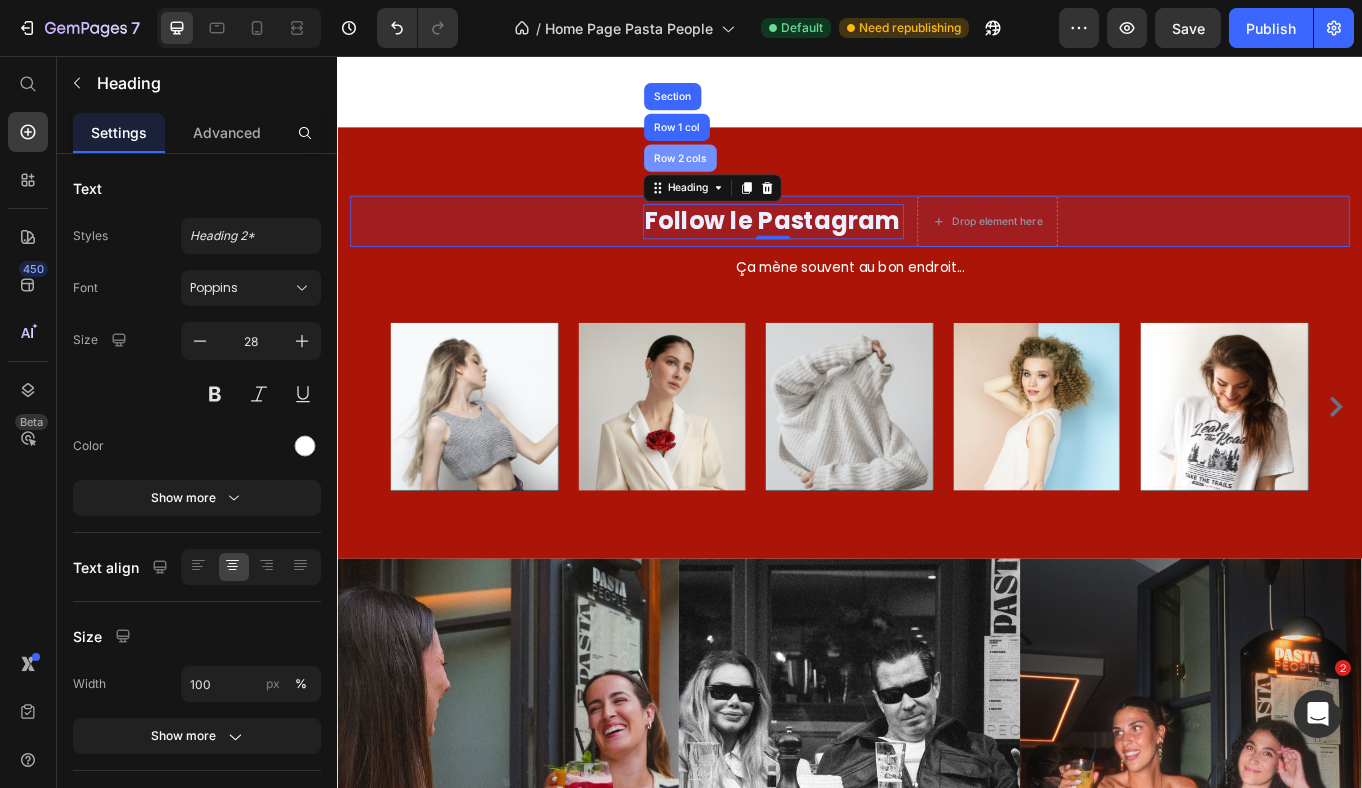 click on "Row 2 cols" at bounding box center (738, 175) 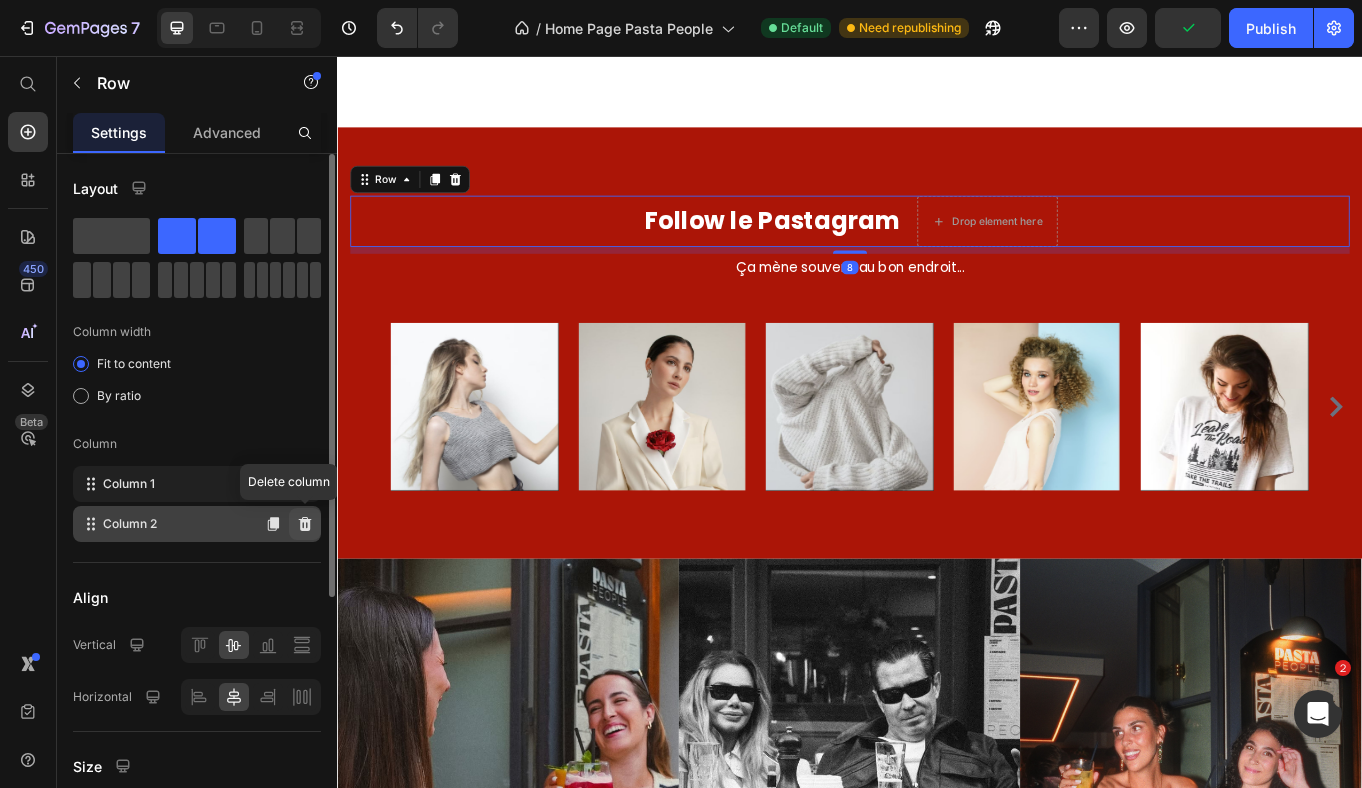 click 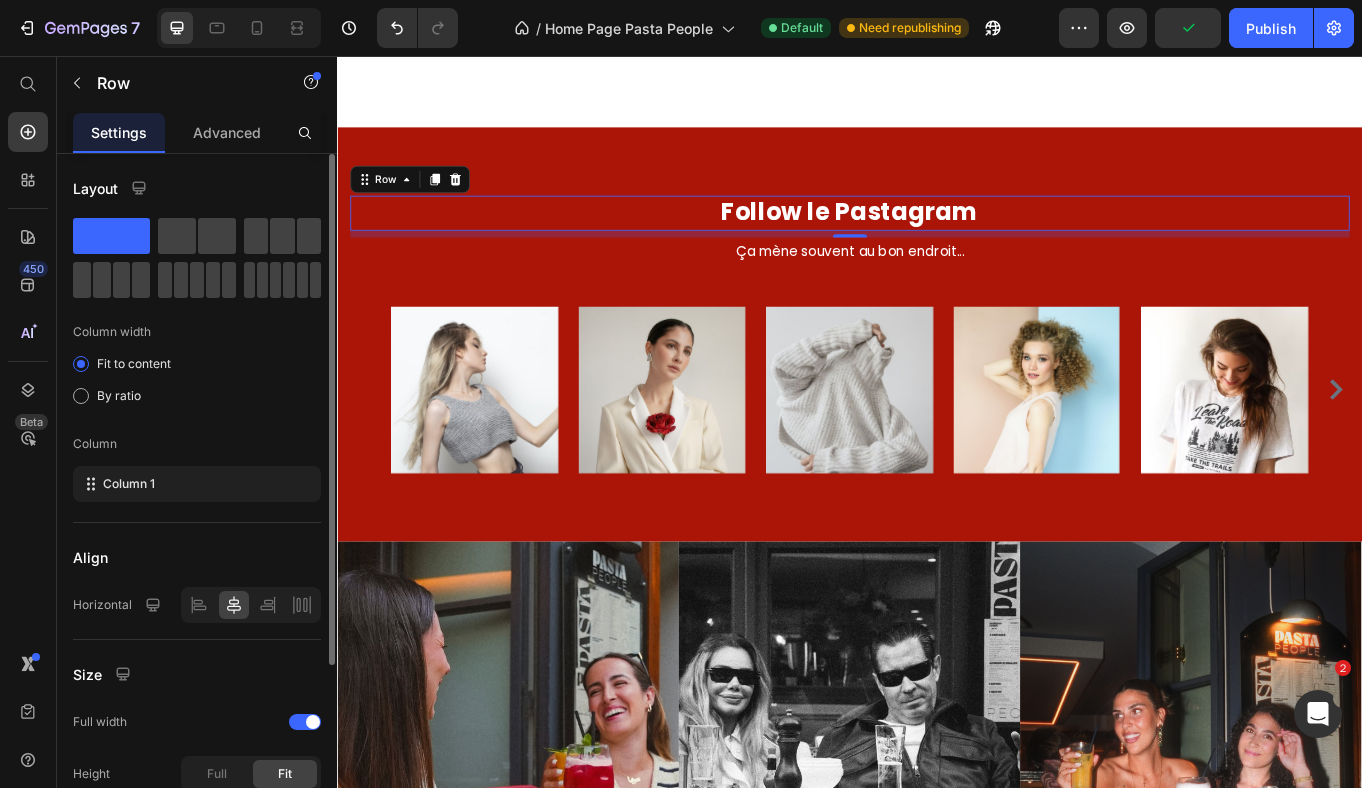 click on "Follow le Pastagram Heading Row 8" at bounding box center (937, 239) 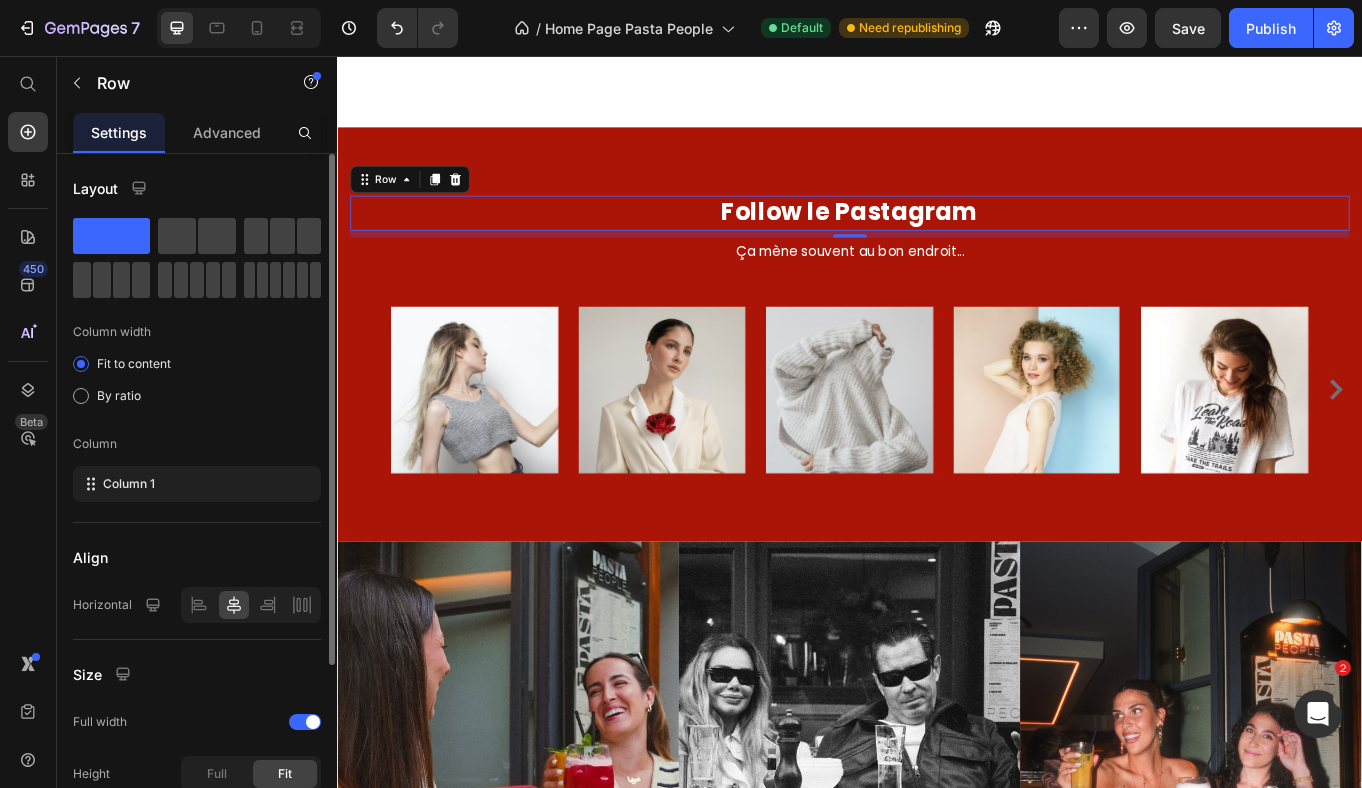 click on "Follow le Pastagram Heading Row 8" at bounding box center [937, 239] 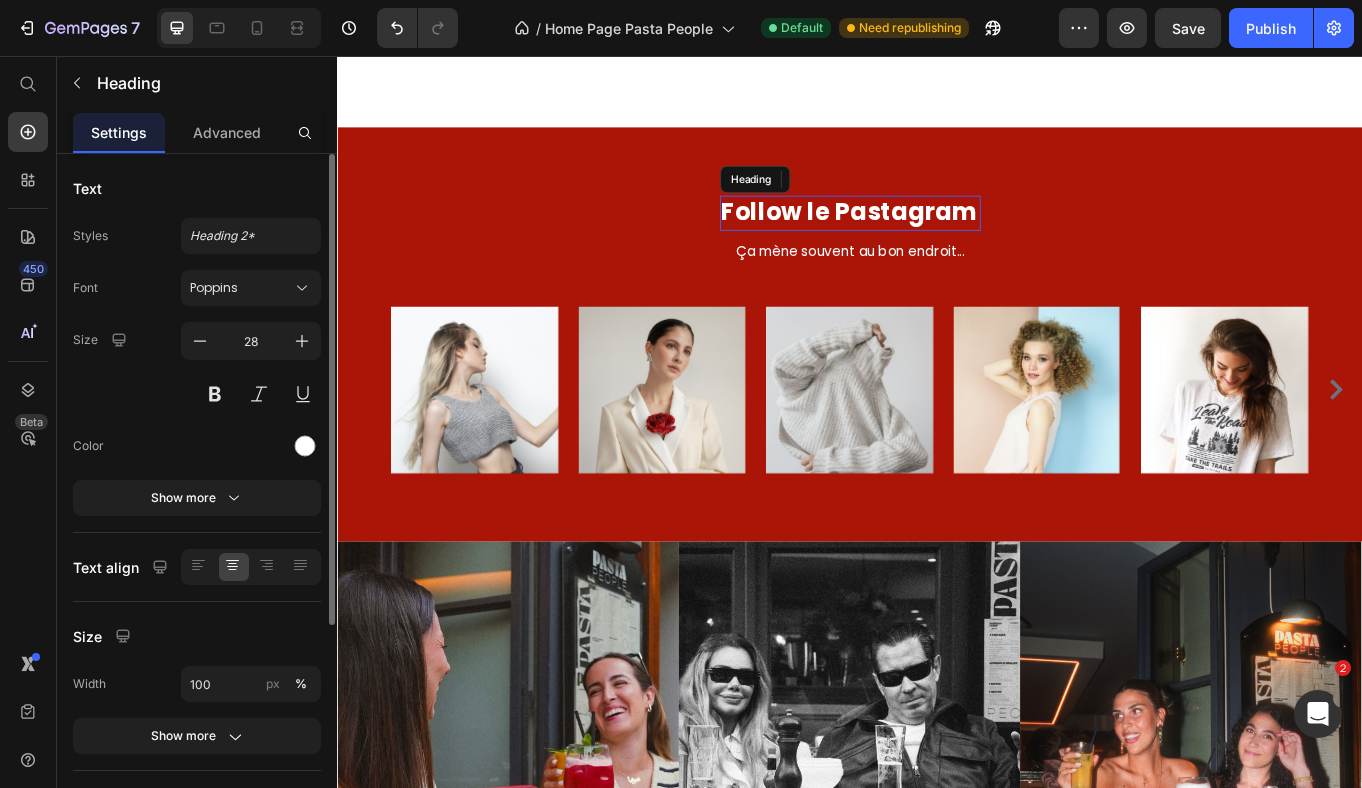 click on "Follow le Pastagram" at bounding box center [937, 239] 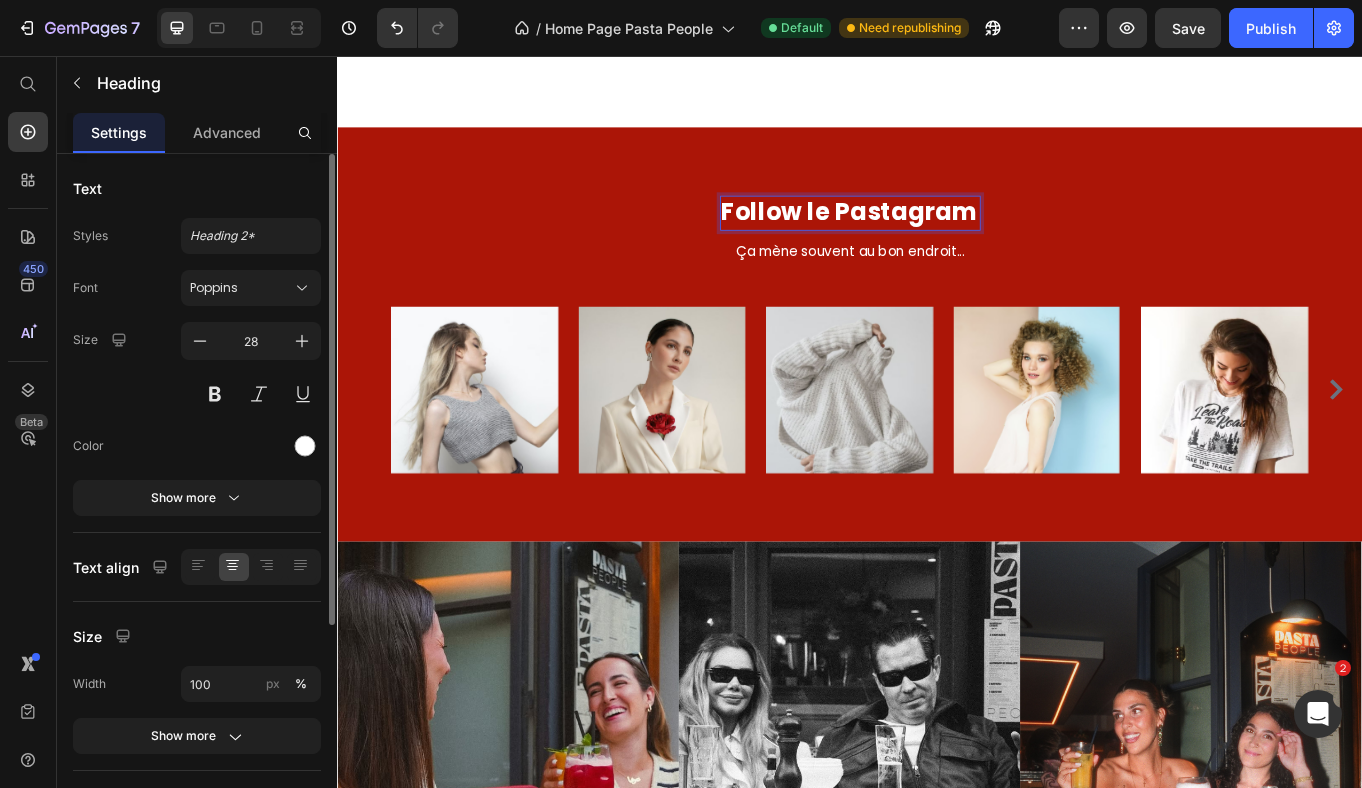 click on "Follow le Pastagram" at bounding box center [937, 239] 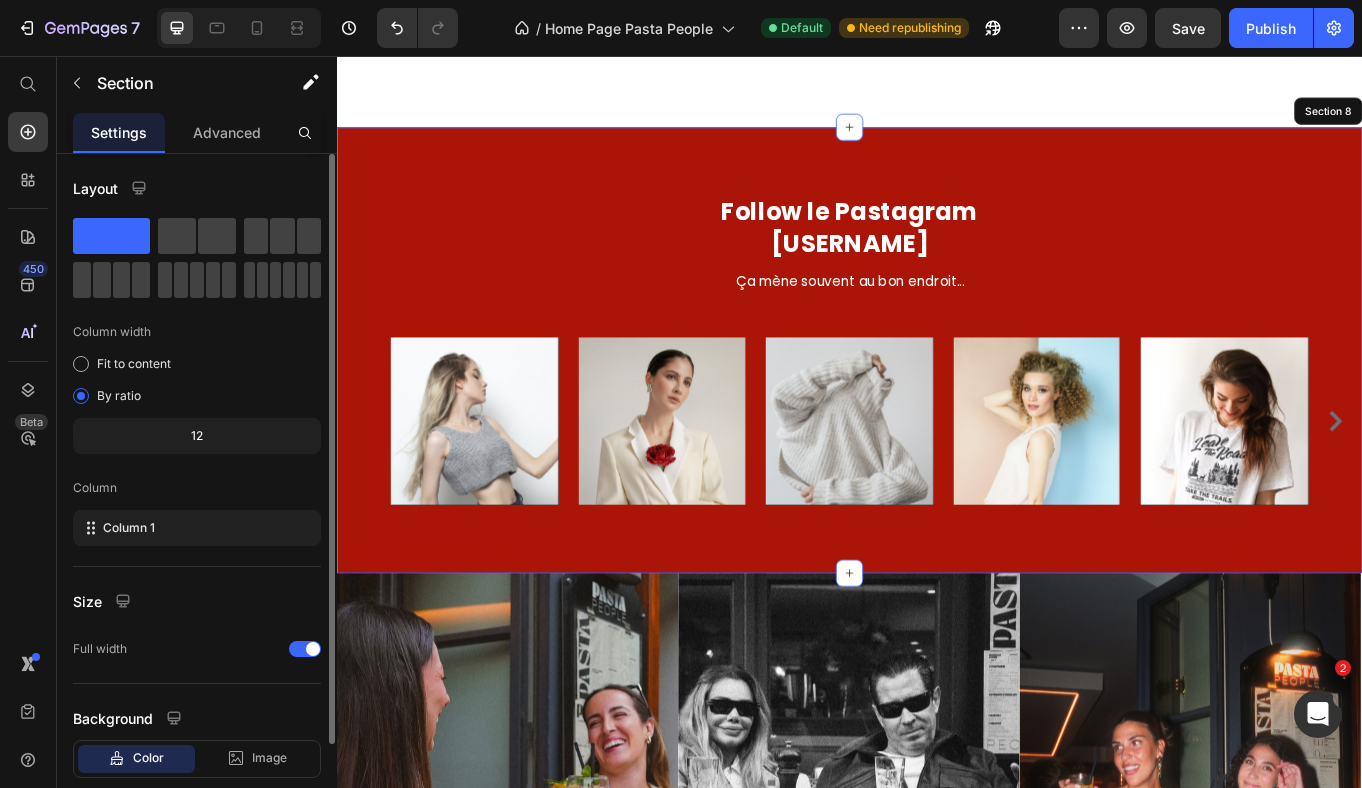 click on "Follow le Pastagram @[USERNAME] Heading 0 Row Ça mène souvent au bon endroit... Text block Row Image Image Image Image Image Image Image Image Image Carousel Row Section 8" at bounding box center [937, 399] 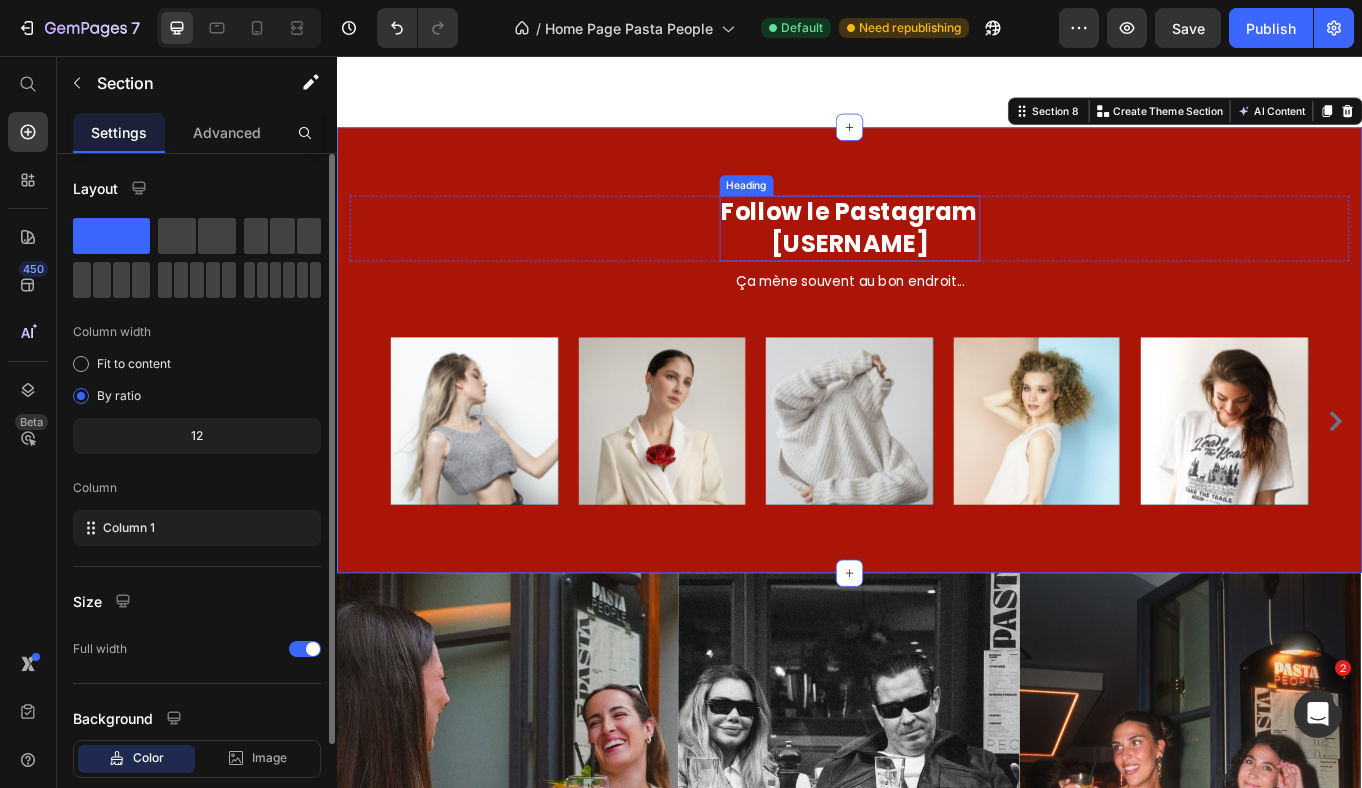 click on "Follow le Pastagram @[USERNAME]" at bounding box center [937, 257] 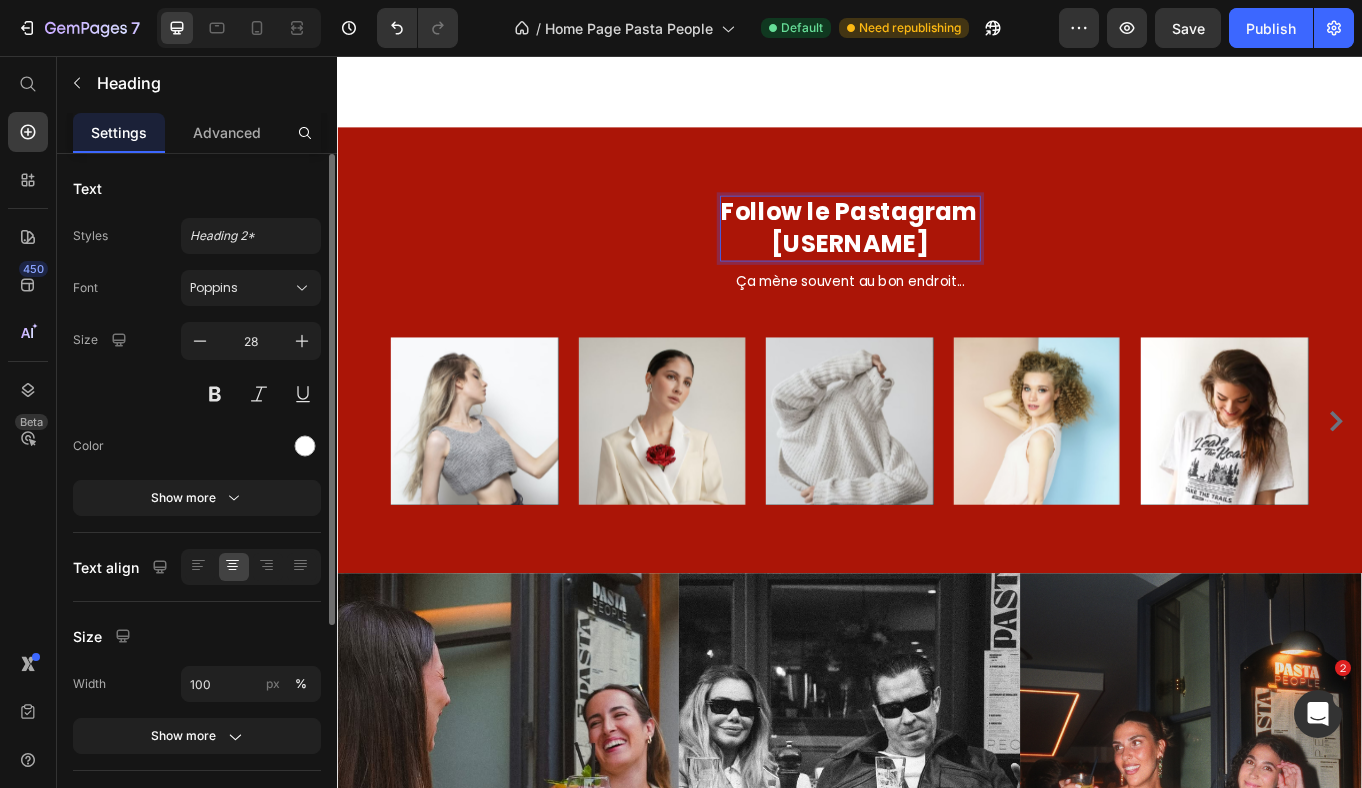 click on "Follow le Pastagram @[USERNAME]" at bounding box center (937, 257) 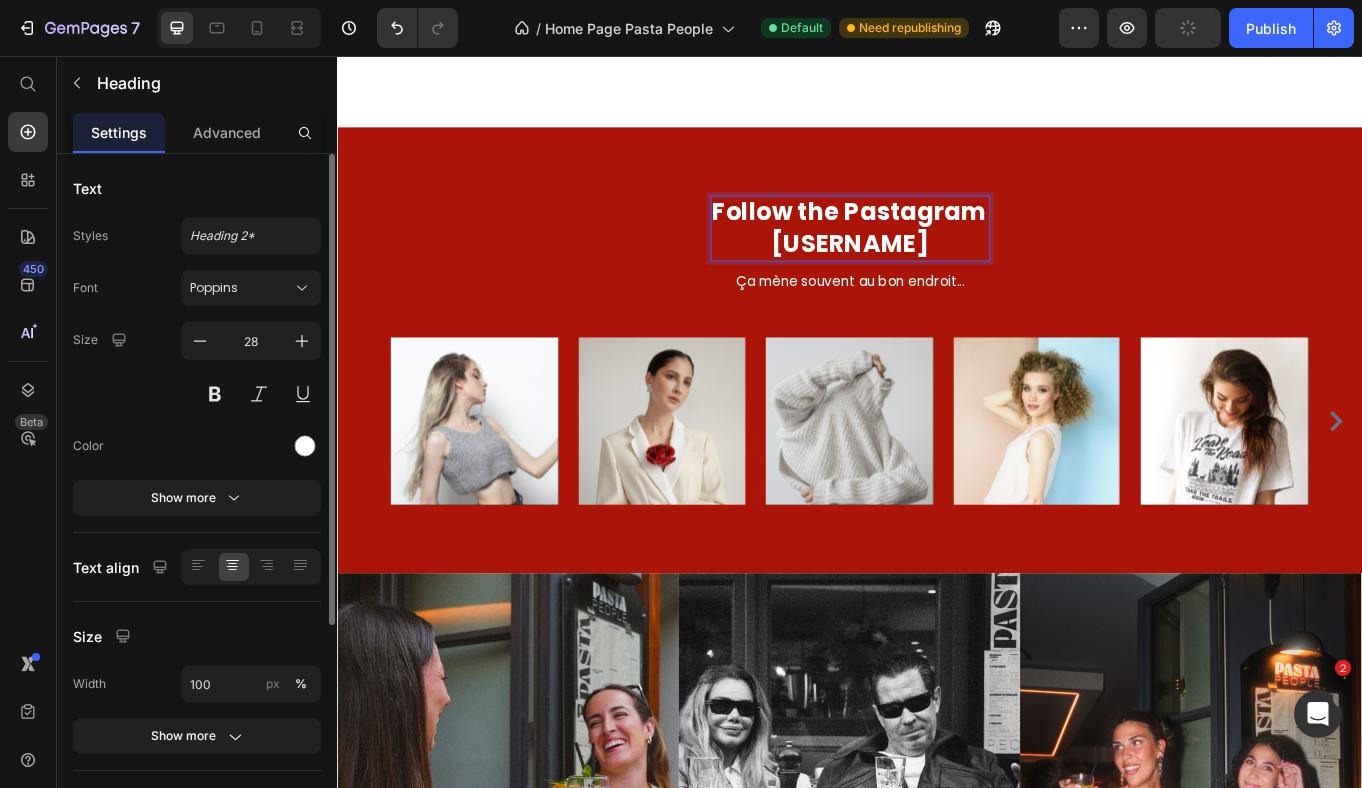 click on "Follow the Pastagram @[USERNAME]" at bounding box center [937, 257] 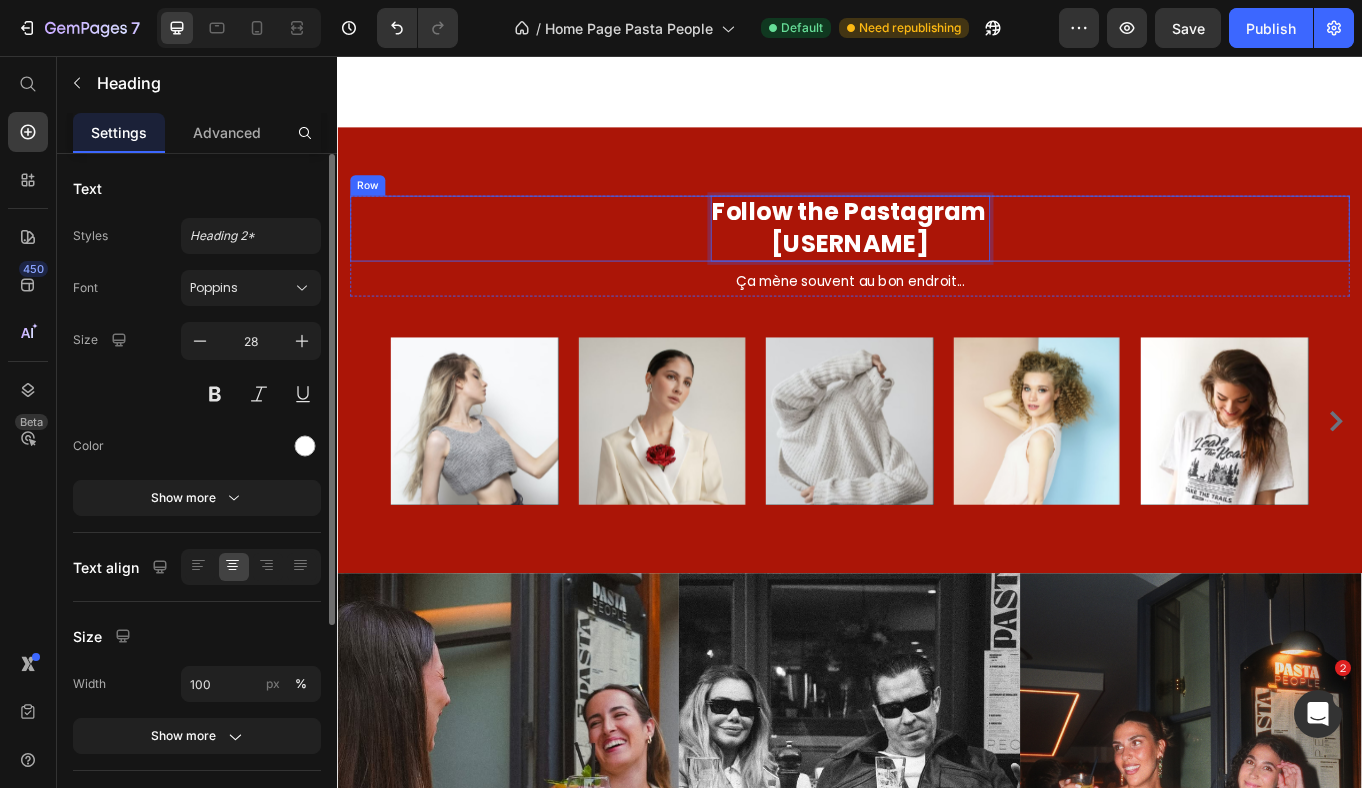 drag, startPoint x: 1206, startPoint y: 356, endPoint x: 1171, endPoint y: 290, distance: 74.70609 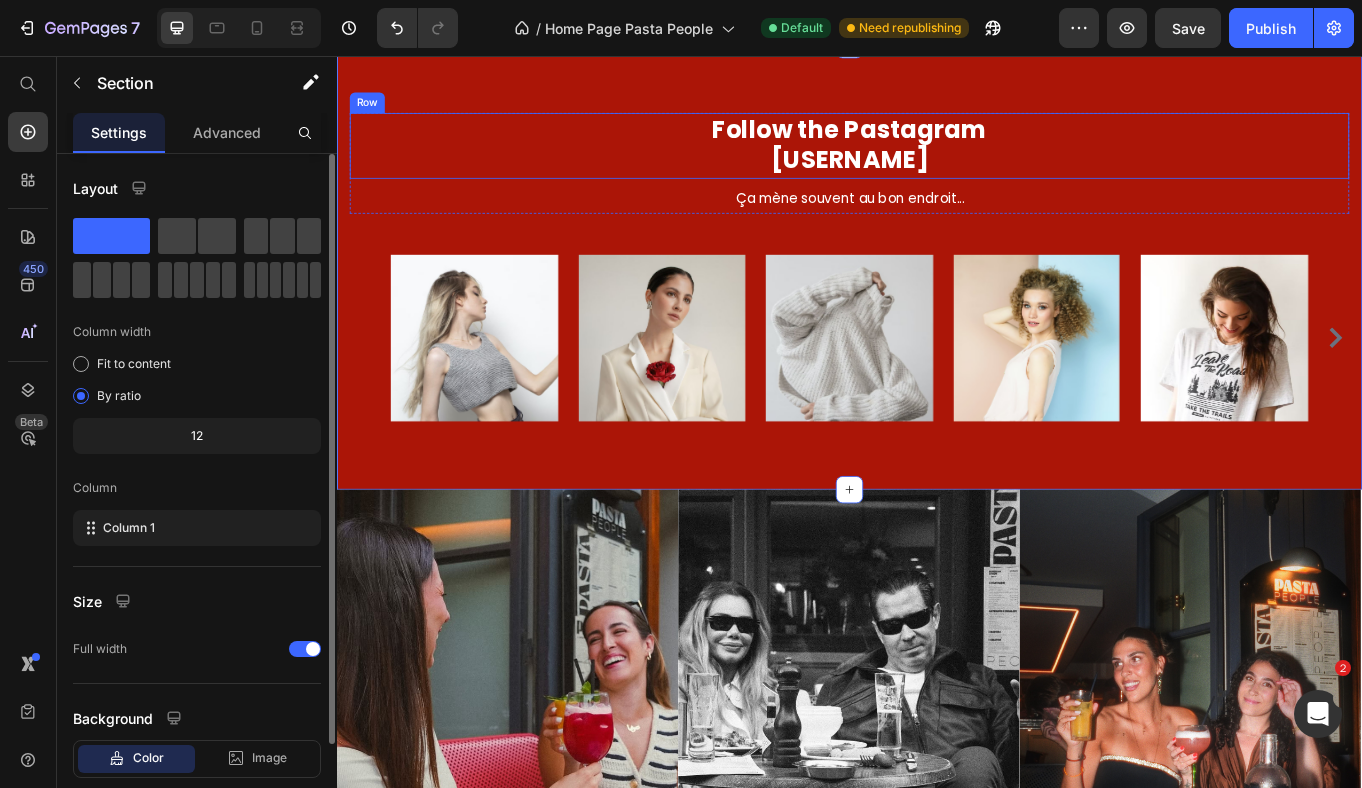 scroll, scrollTop: 3603, scrollLeft: 0, axis: vertical 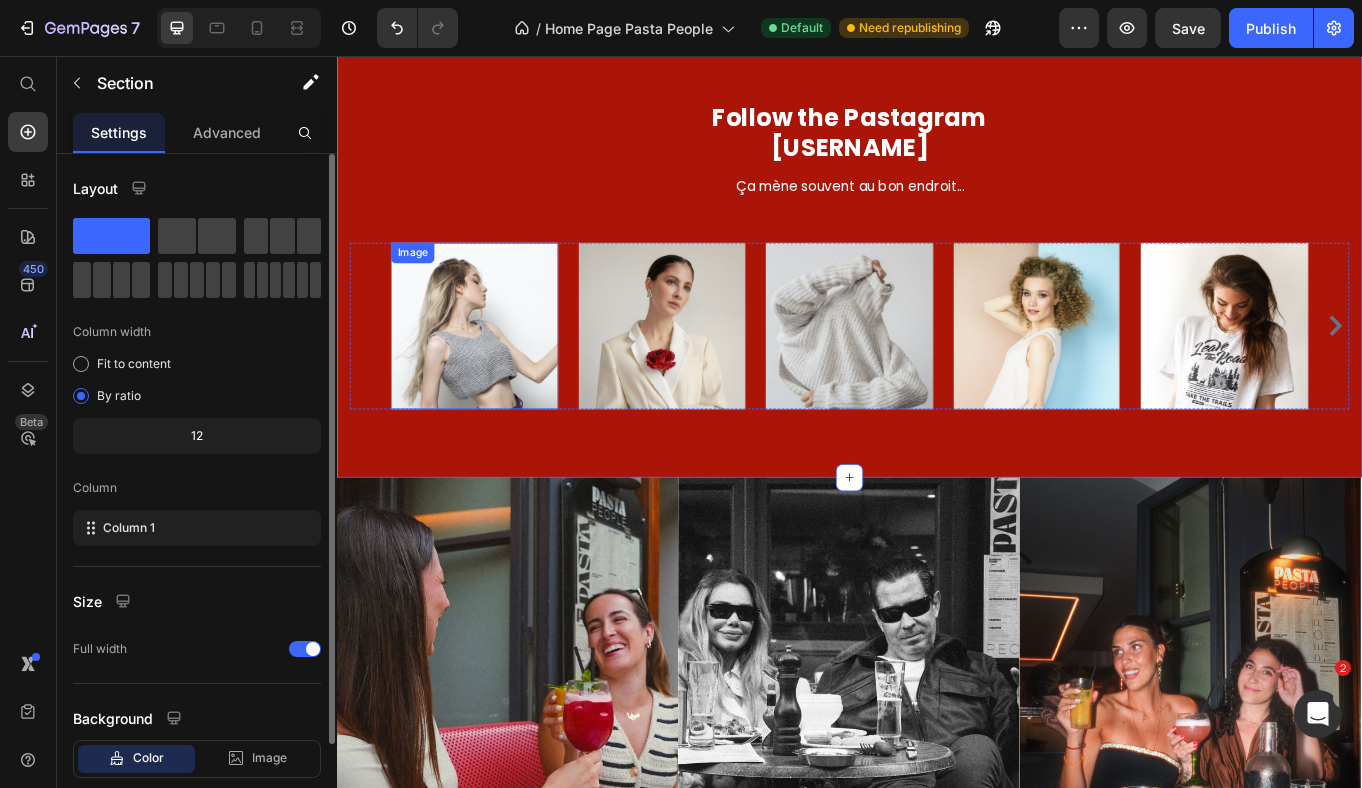 click at bounding box center [498, 372] 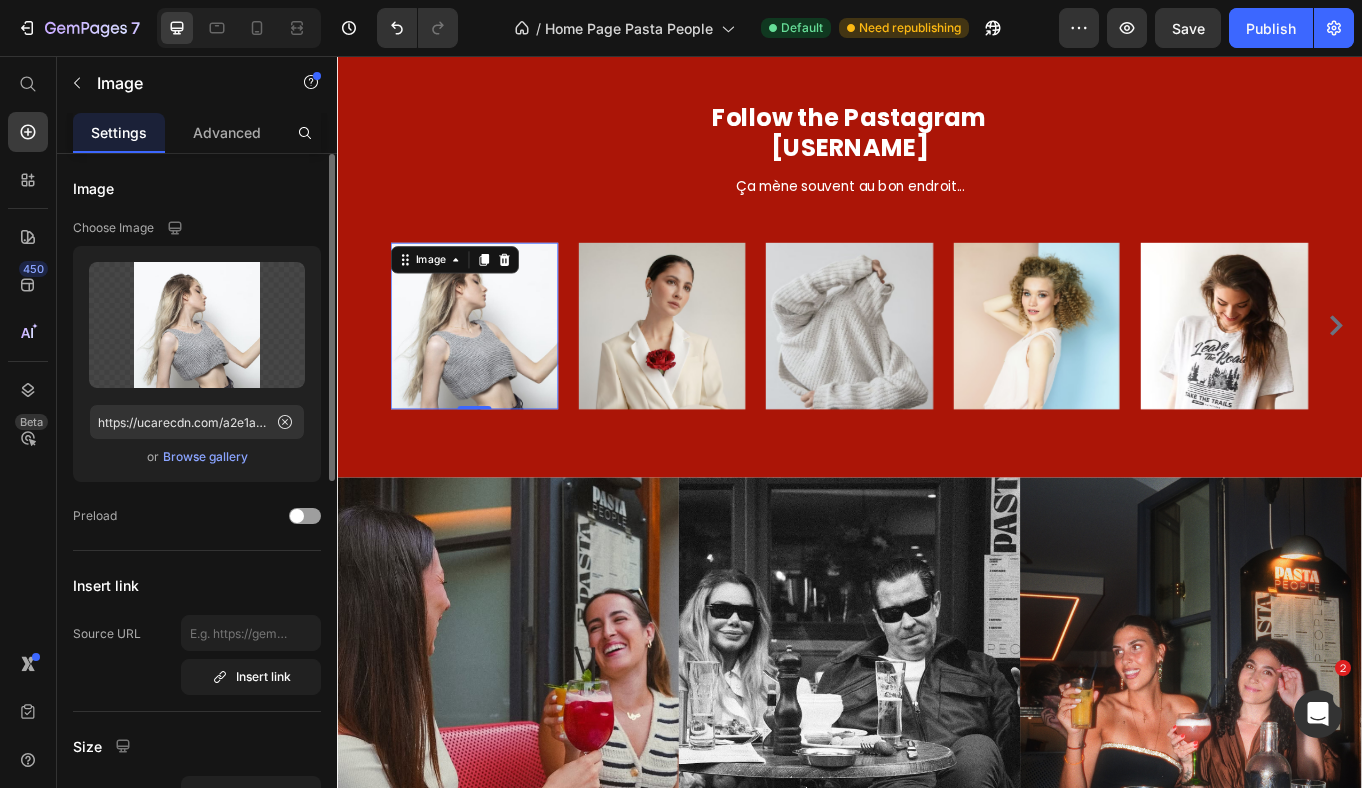 click on "Browse gallery" at bounding box center [205, 457] 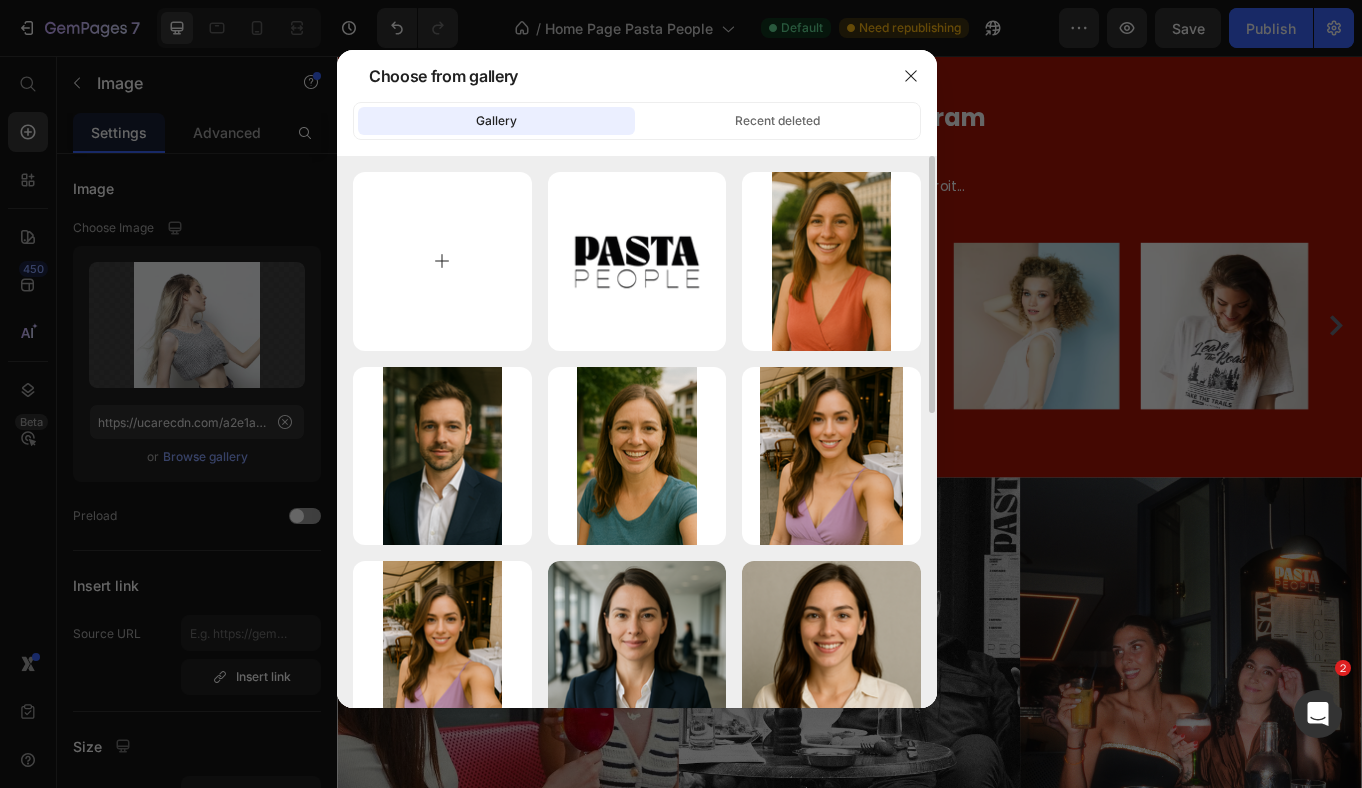 click at bounding box center (442, 261) 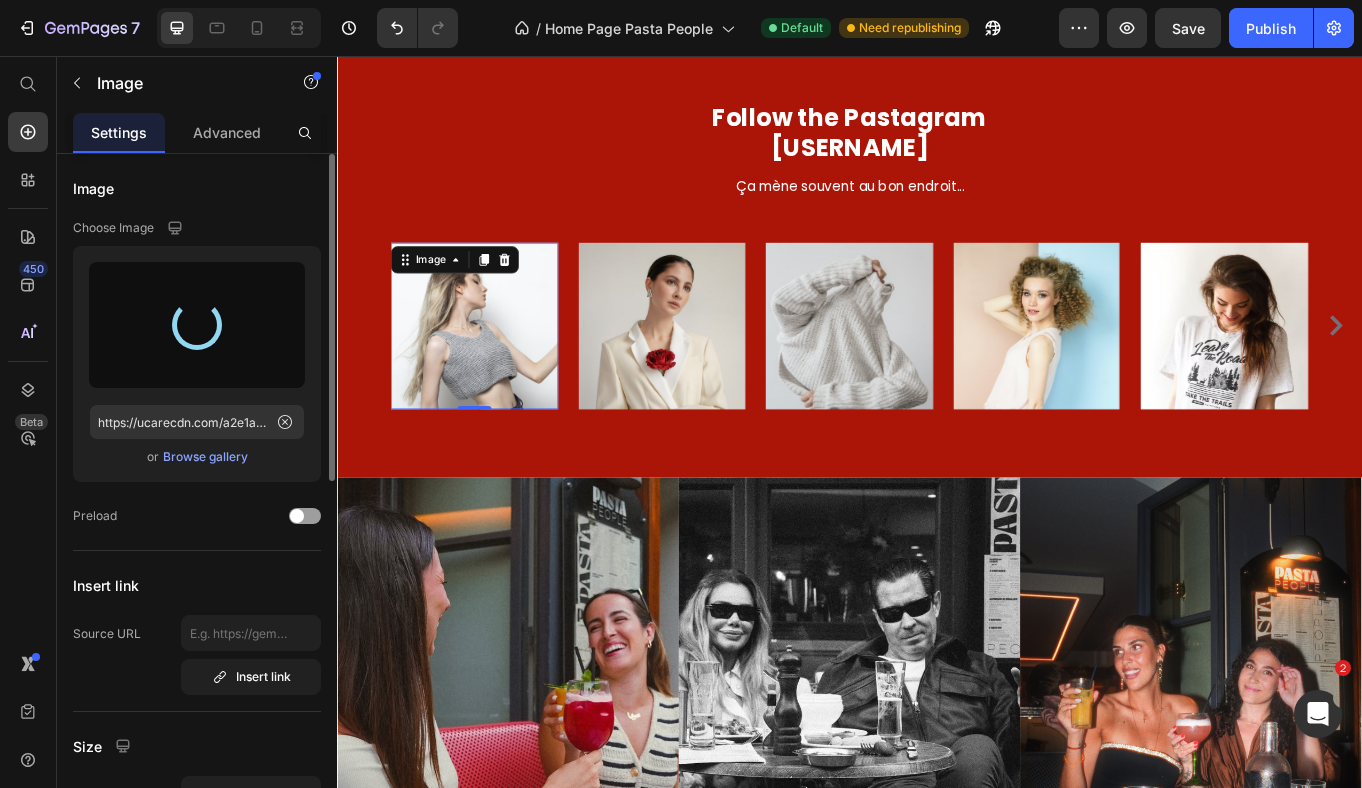click at bounding box center (197, 325) 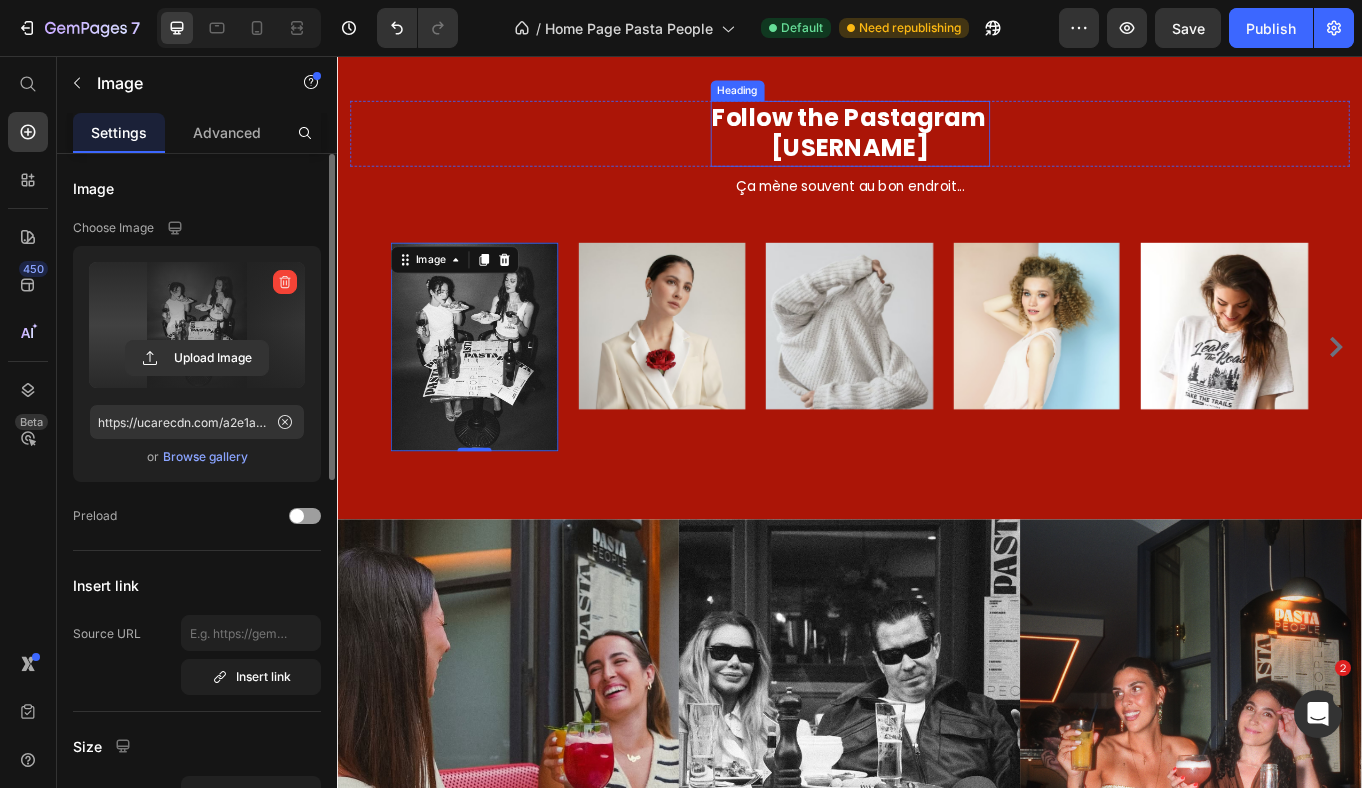 type on "https://cdn.shopify.com/s/files/1/0949/2080/2636/files/gempages_569514564492723070-f8d10a93-8a56-46f8-9f90-97cbecde2f50.jpg" 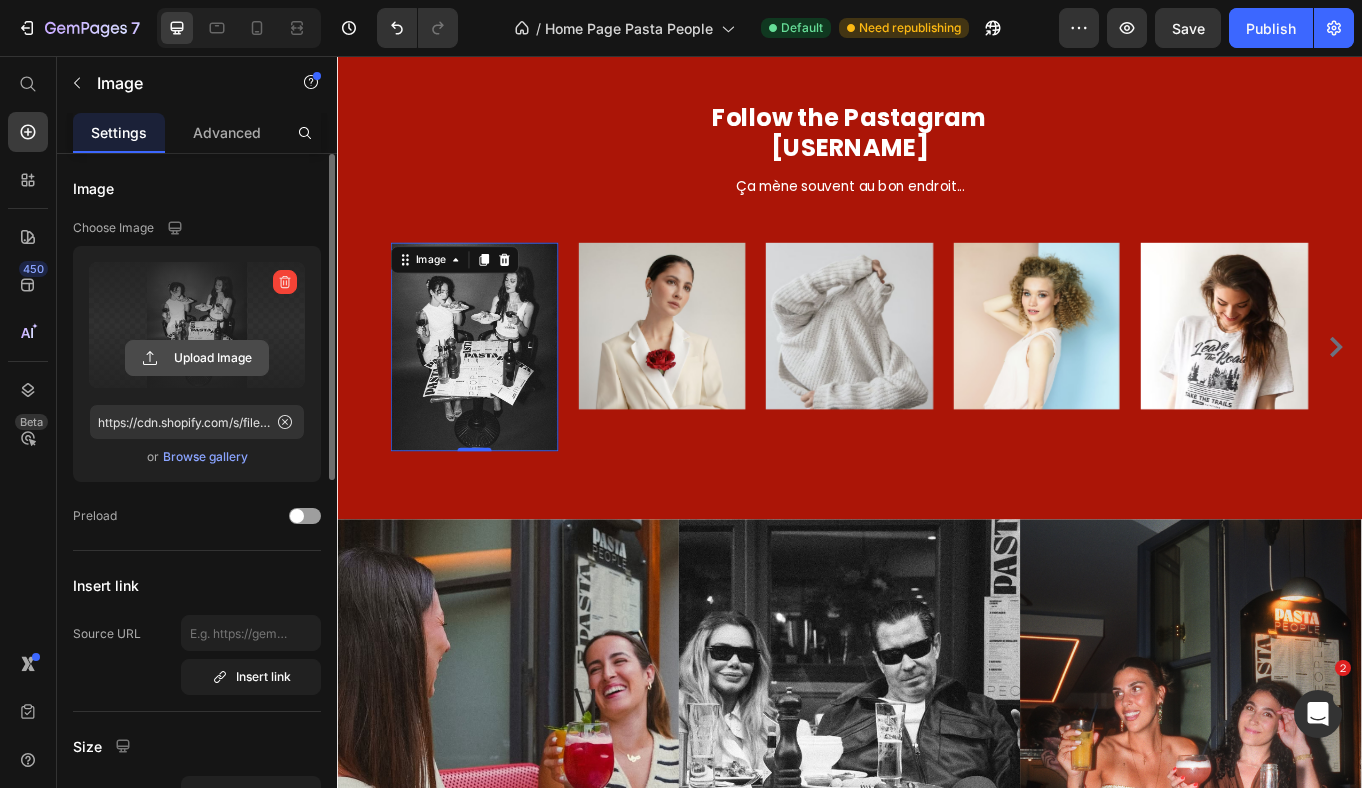 click 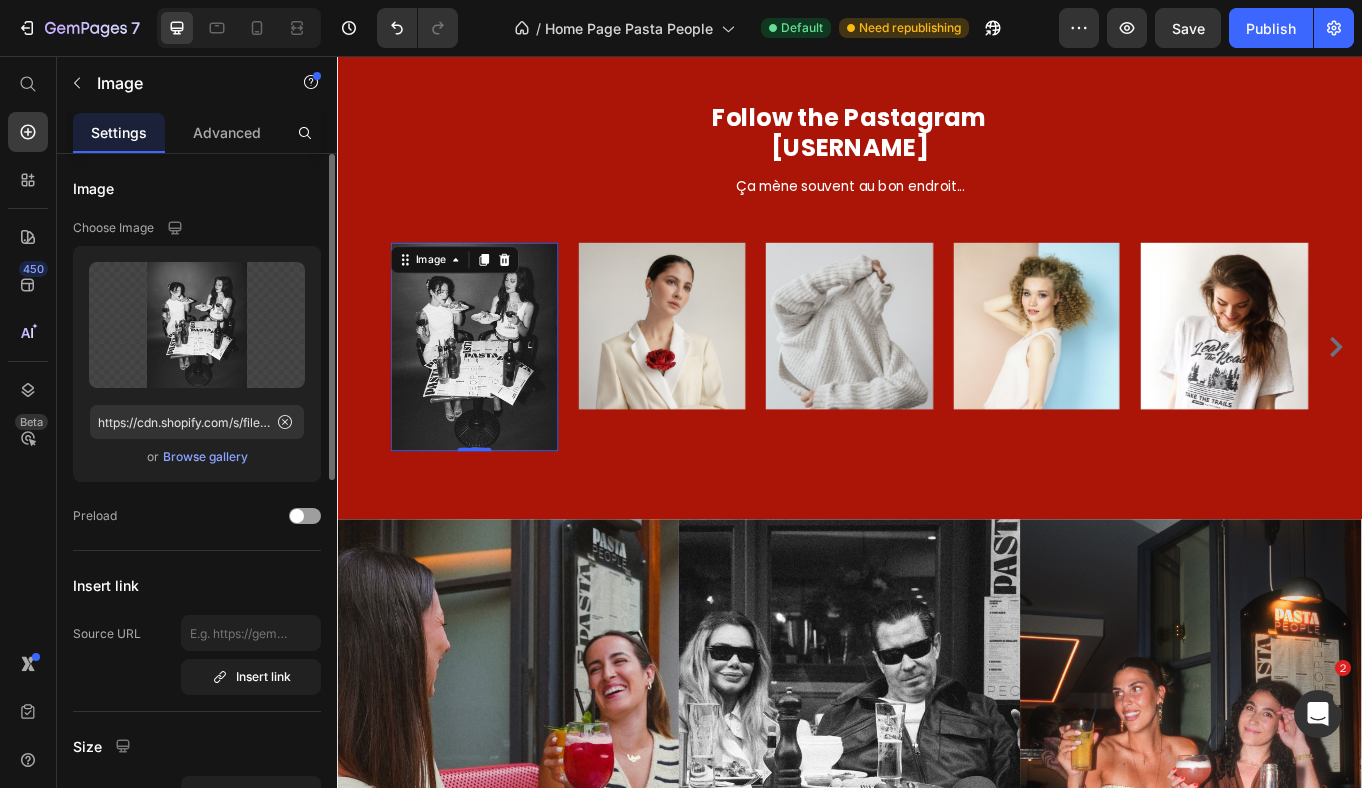 click on "Browse gallery" at bounding box center [205, 457] 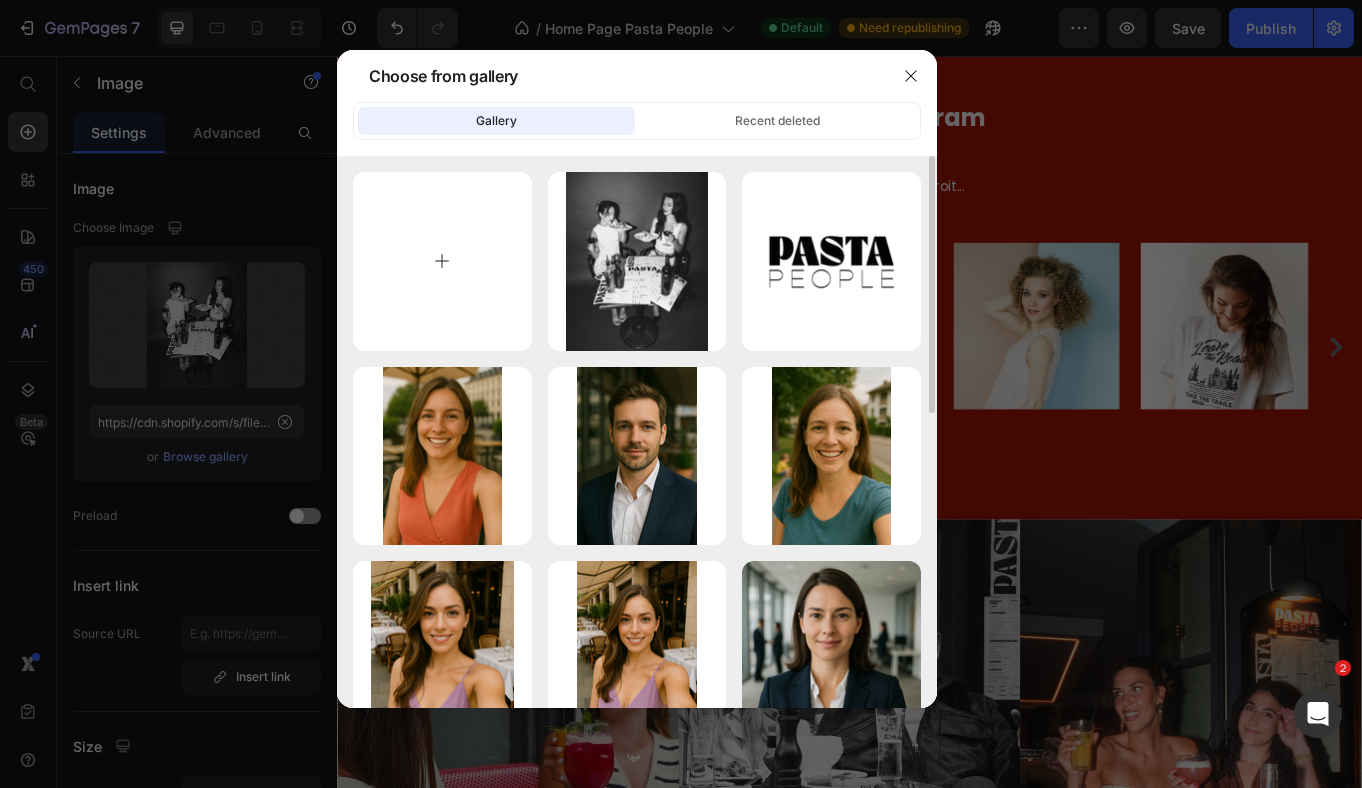 click at bounding box center (442, 261) 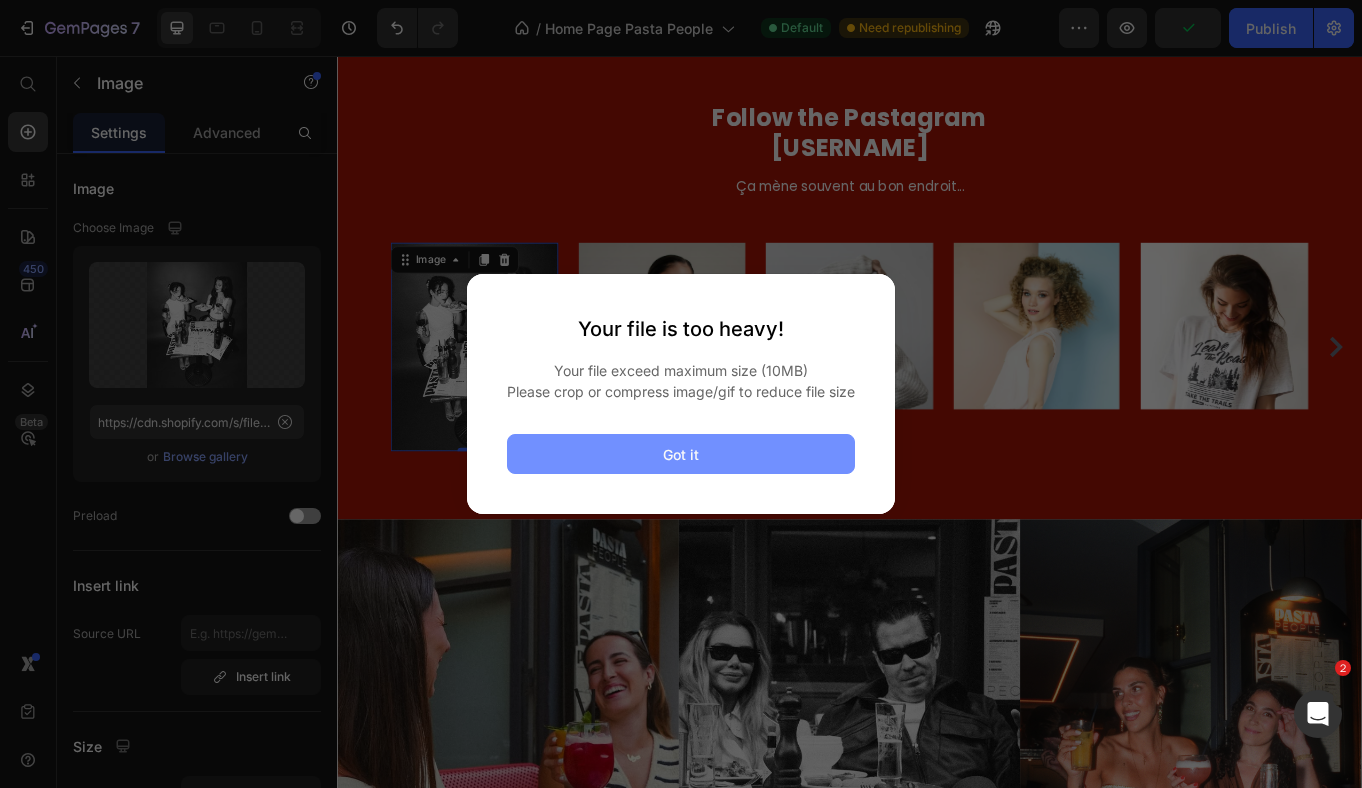 click on "Got it" at bounding box center (681, 454) 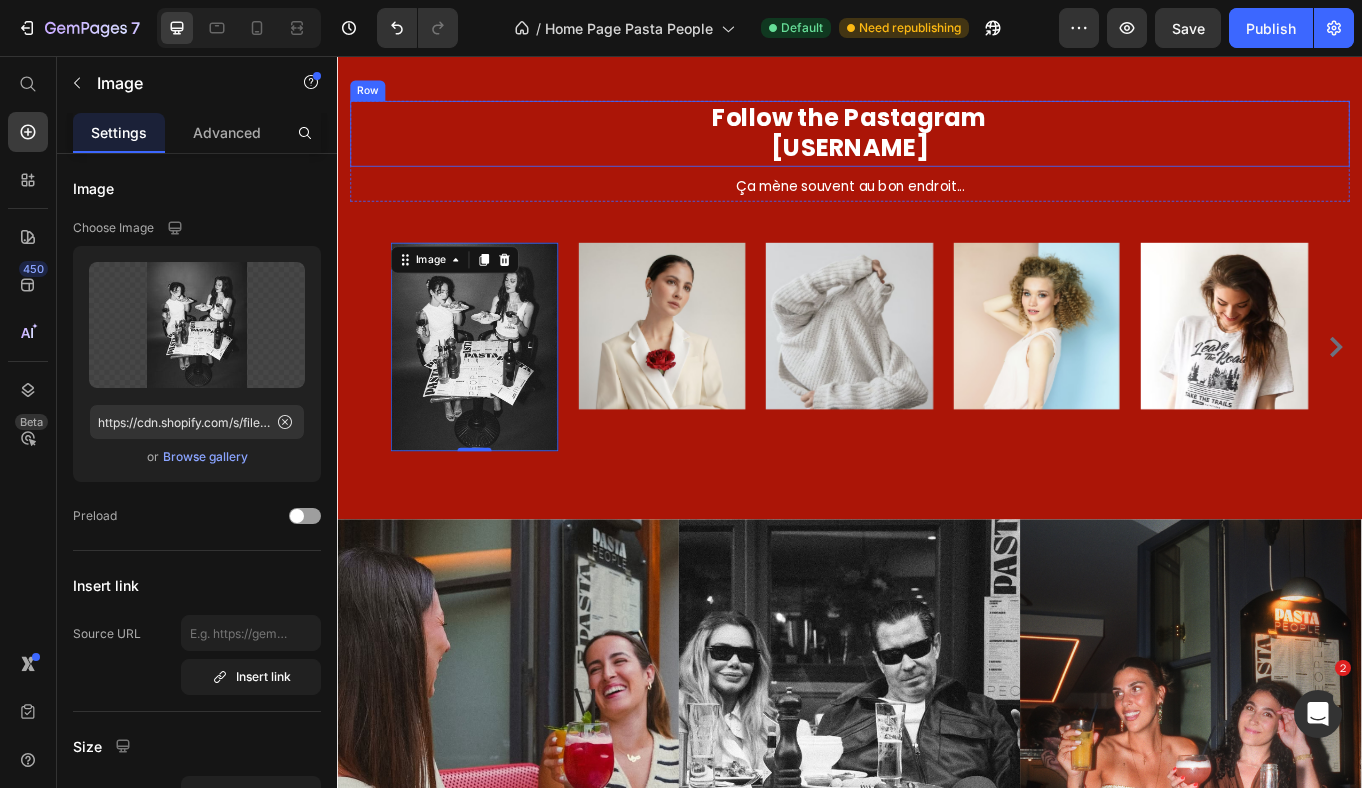 click on "Follow the Pastagram @[USERNAME] Heading Row" at bounding box center [937, 146] 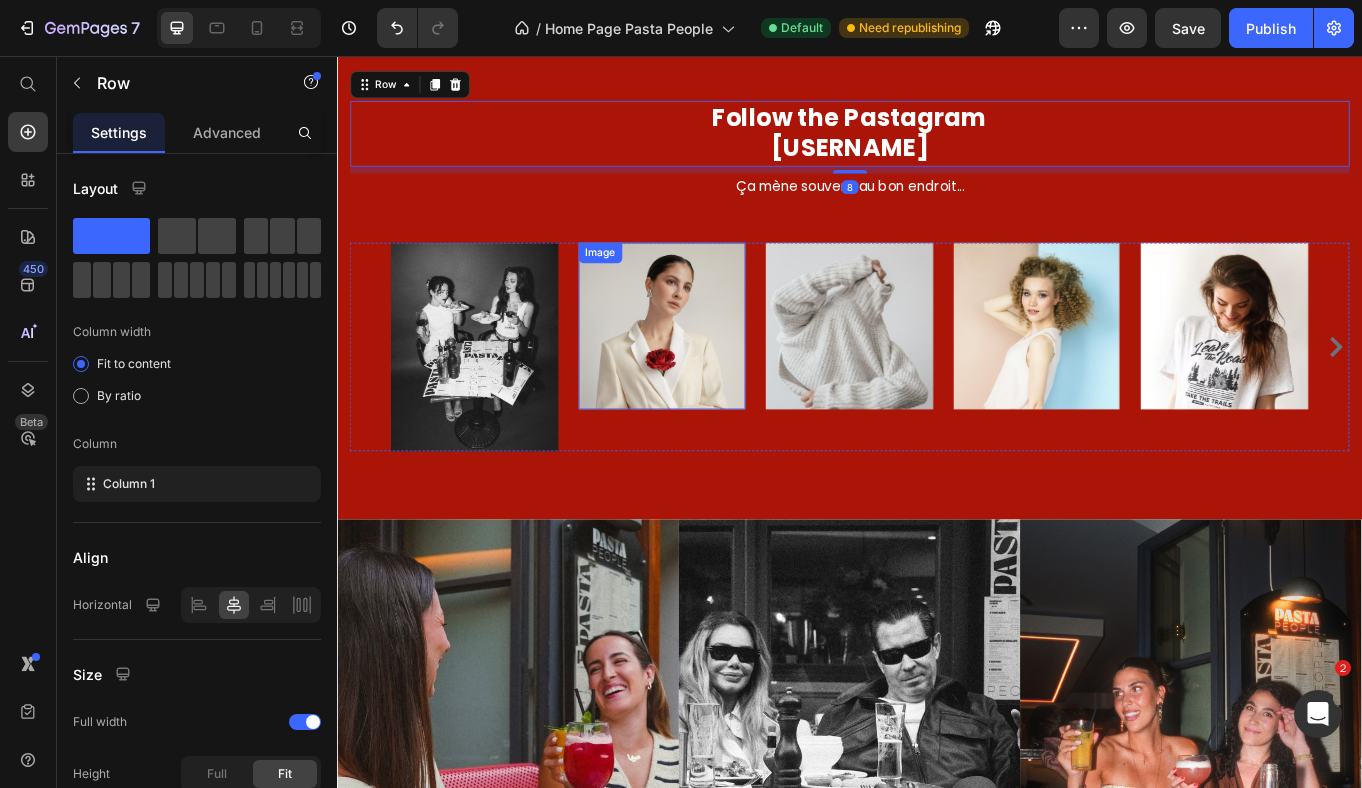 click at bounding box center (718, 372) 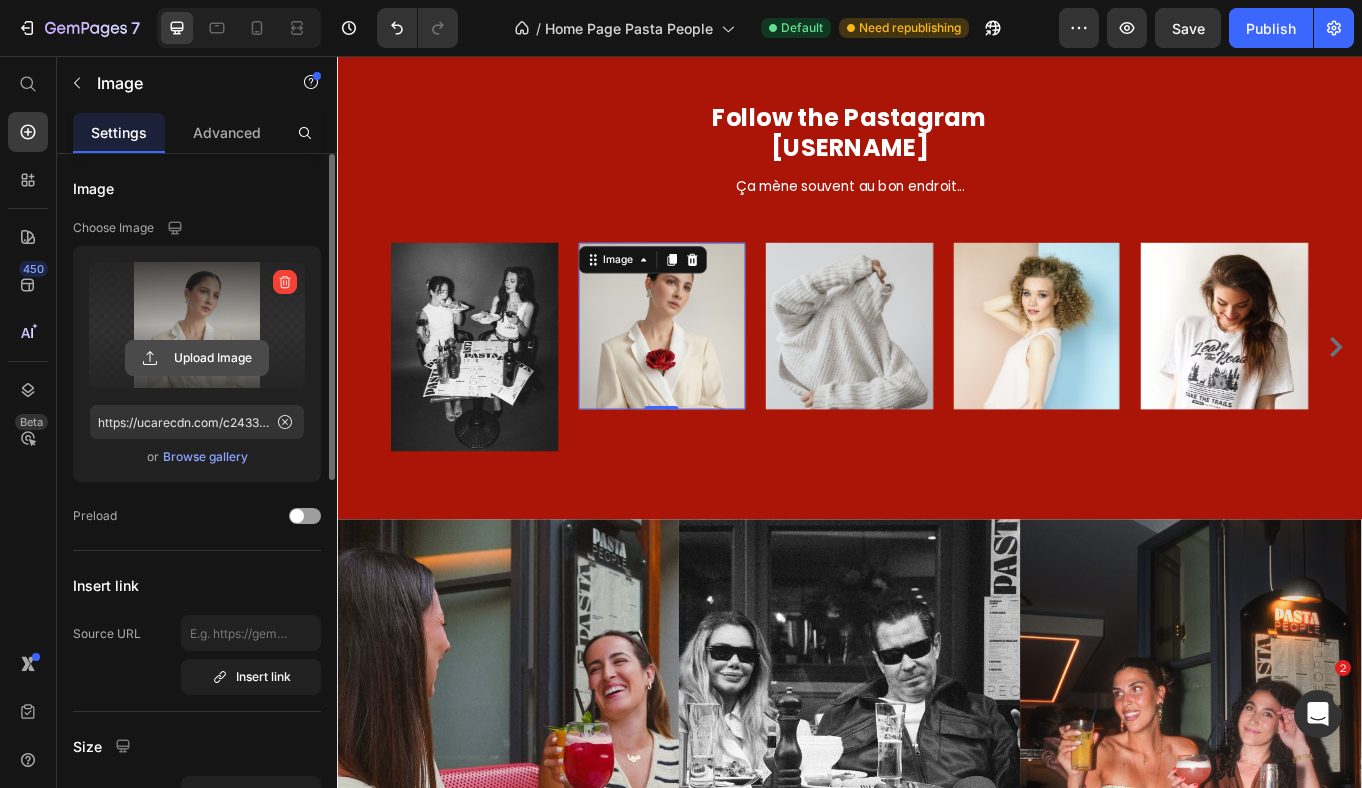 click 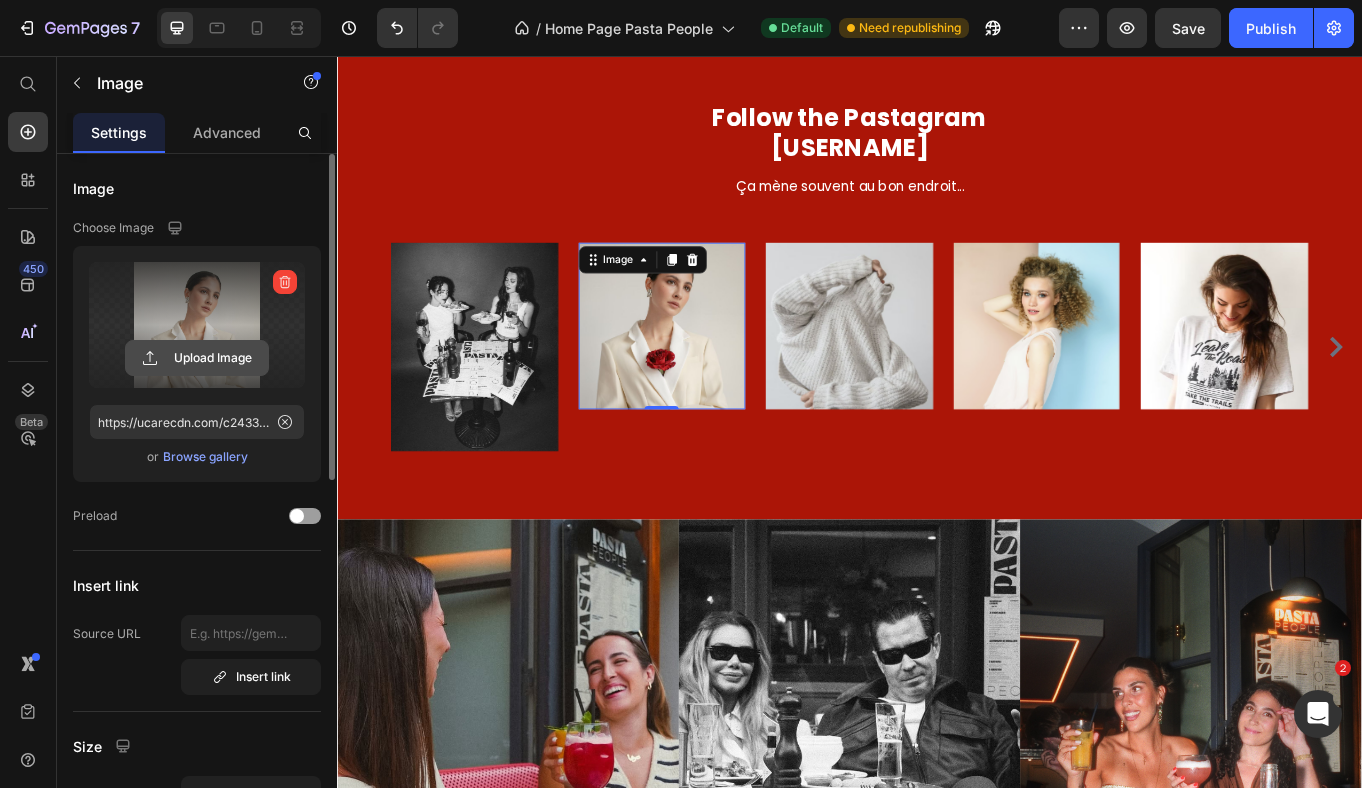 type on "C:\fakepath\DSC01485.jpg" 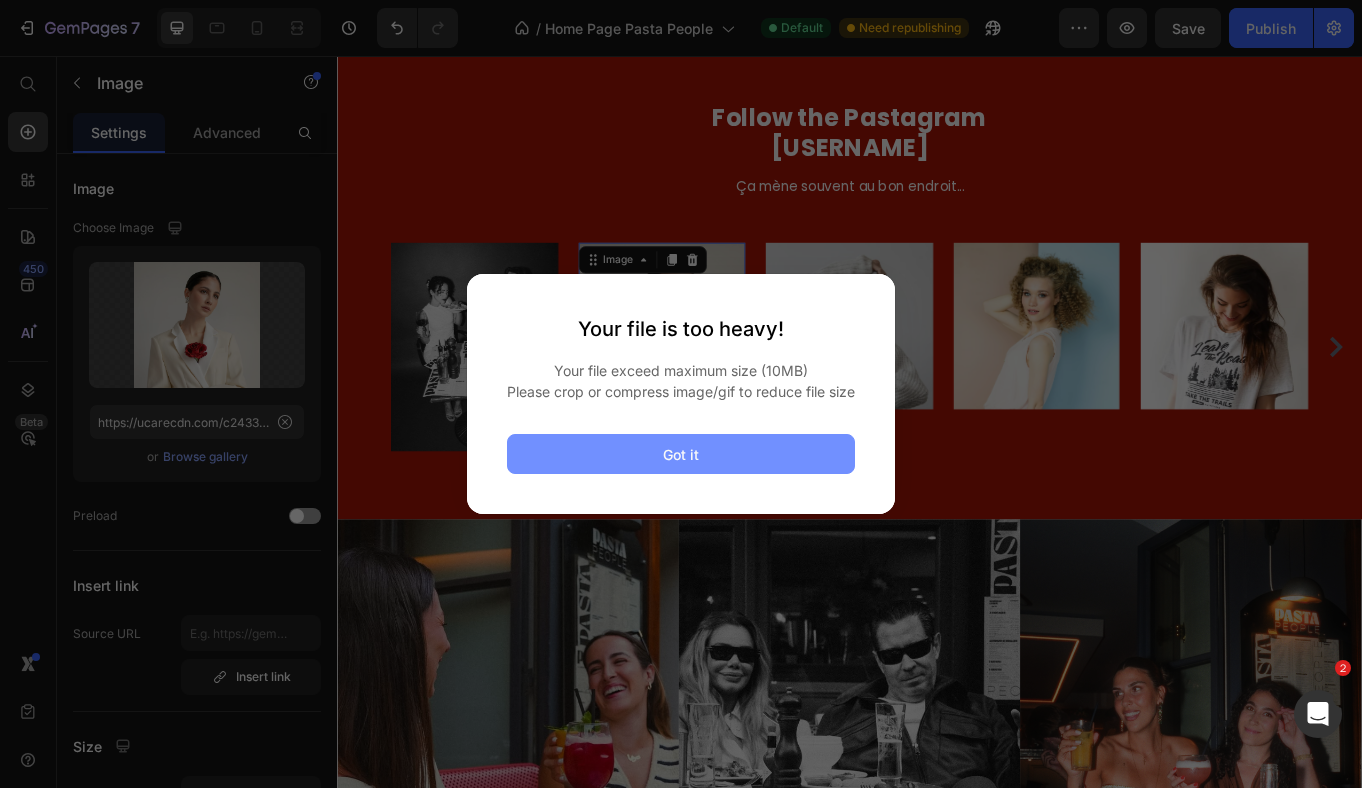 click on "Got it" at bounding box center (681, 454) 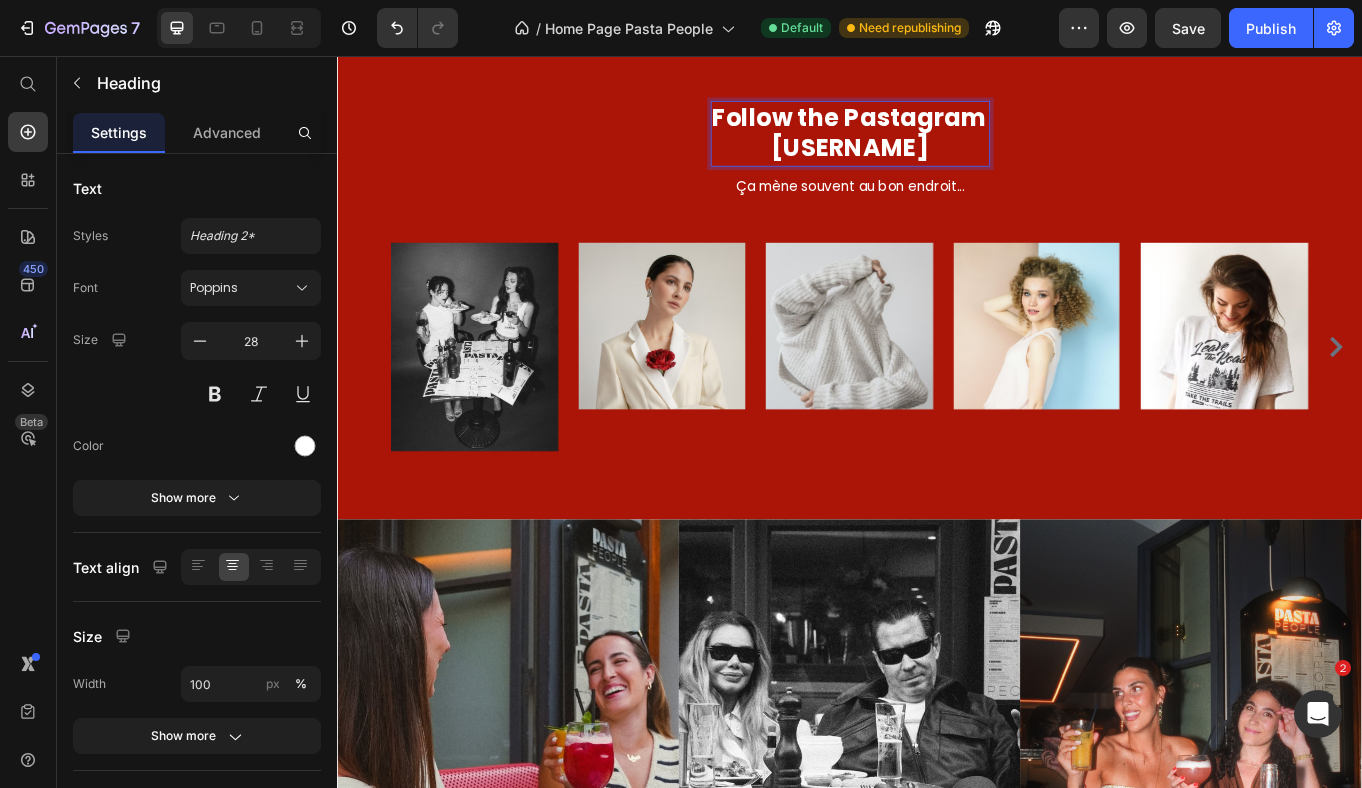 drag, startPoint x: 1085, startPoint y: 292, endPoint x: 804, endPoint y: 291, distance: 281.00177 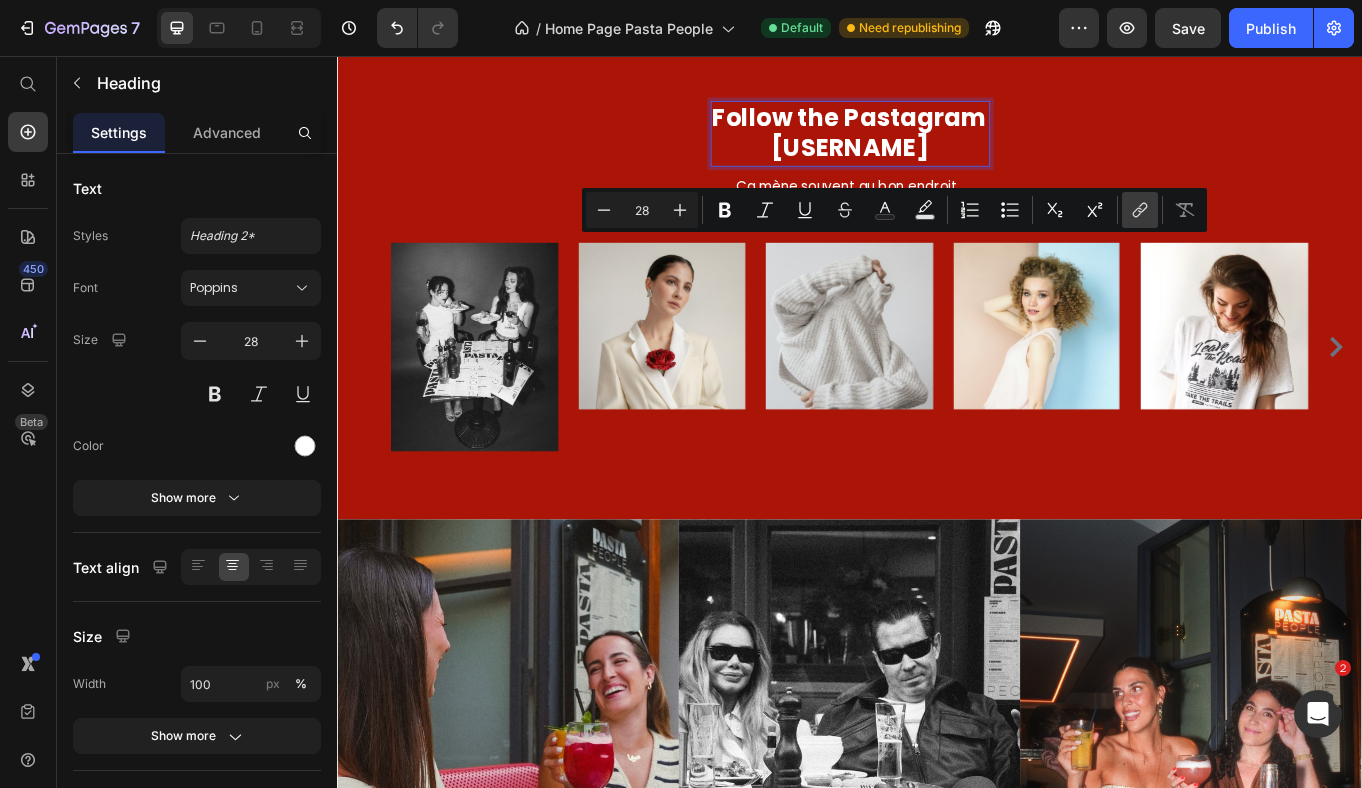 click 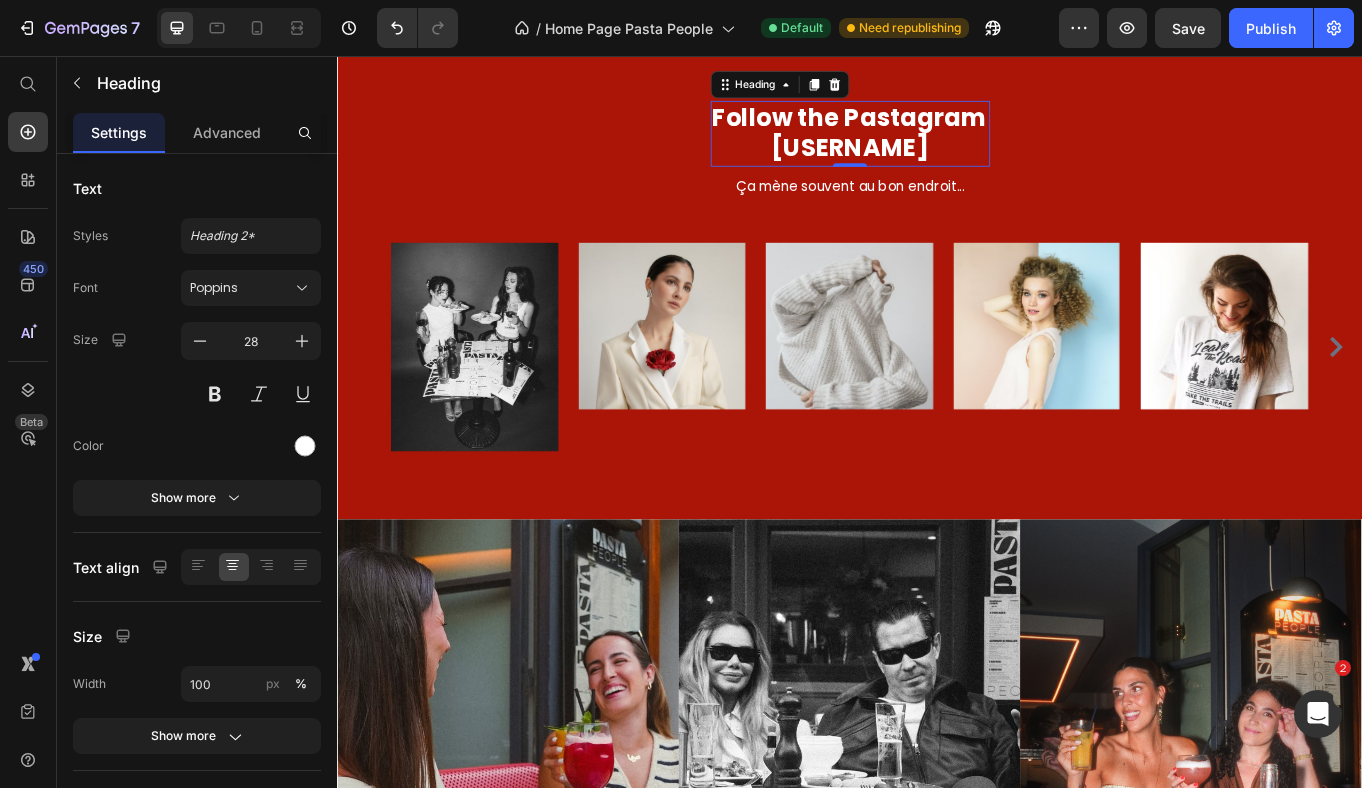 click on "Follow the Pastagram @[USERNAME]" at bounding box center (937, 146) 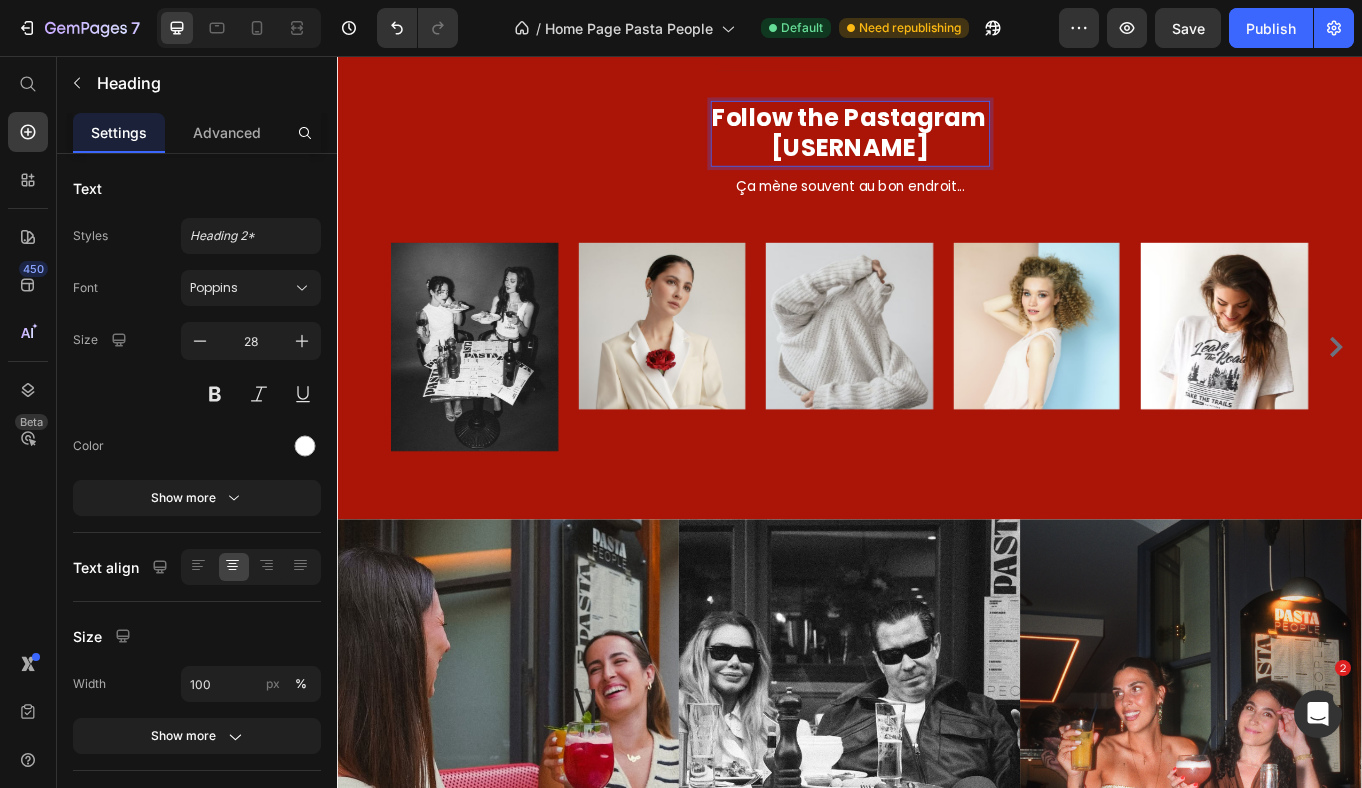 click on "Follow the Pastagram @[USERNAME]" at bounding box center [937, 146] 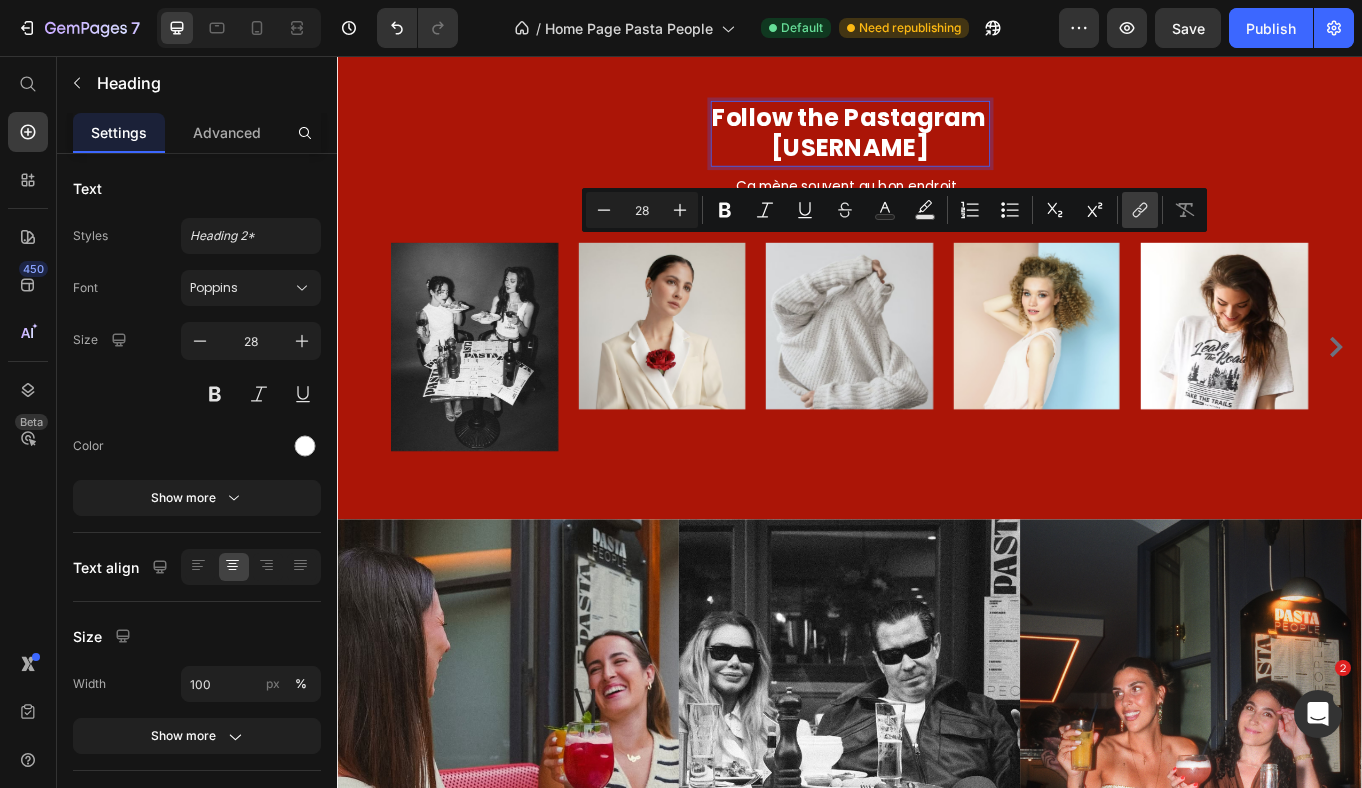 click 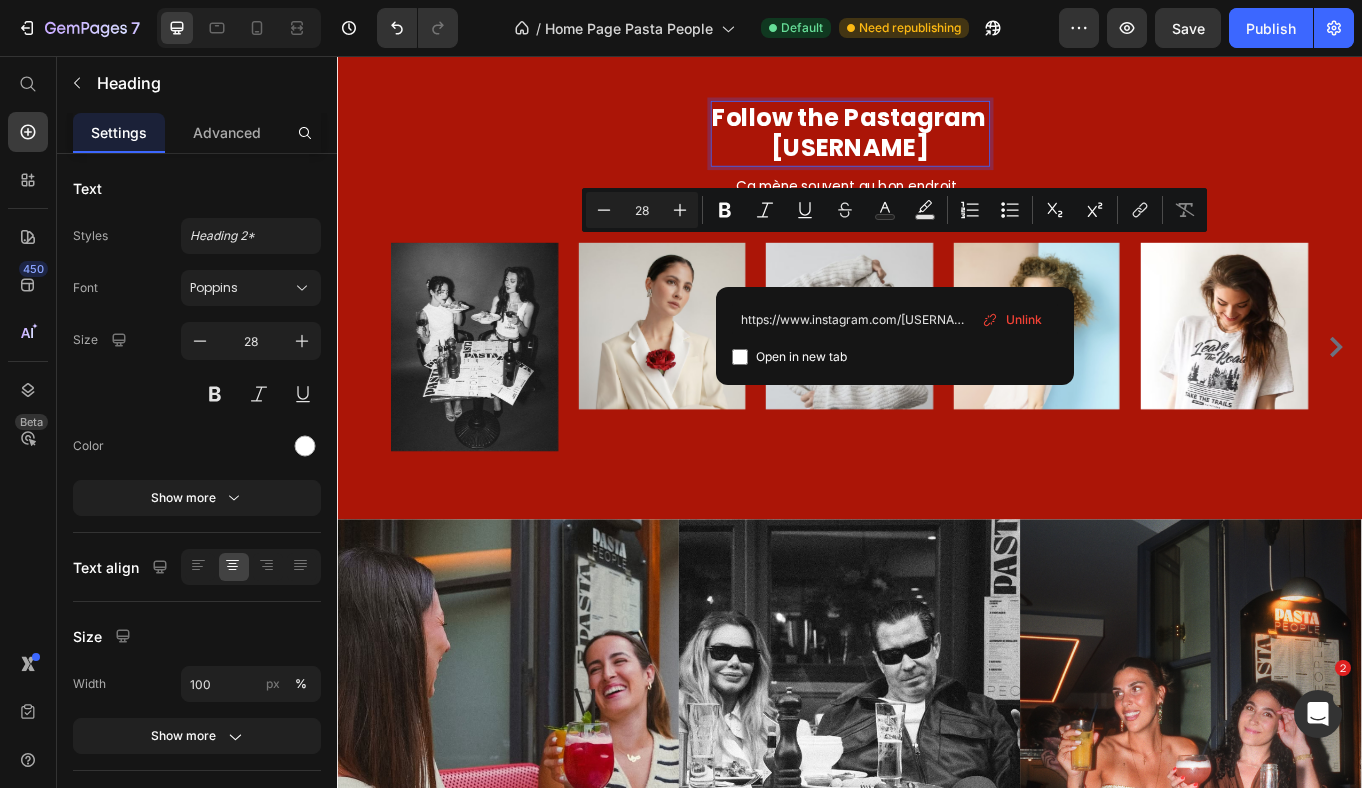 type on "https://www.instagram.com/[USERNAME]?utm_source=ig_web_button_share_sheet&igsh=MWR6Z3F4Y2FwN2FoNQ==" 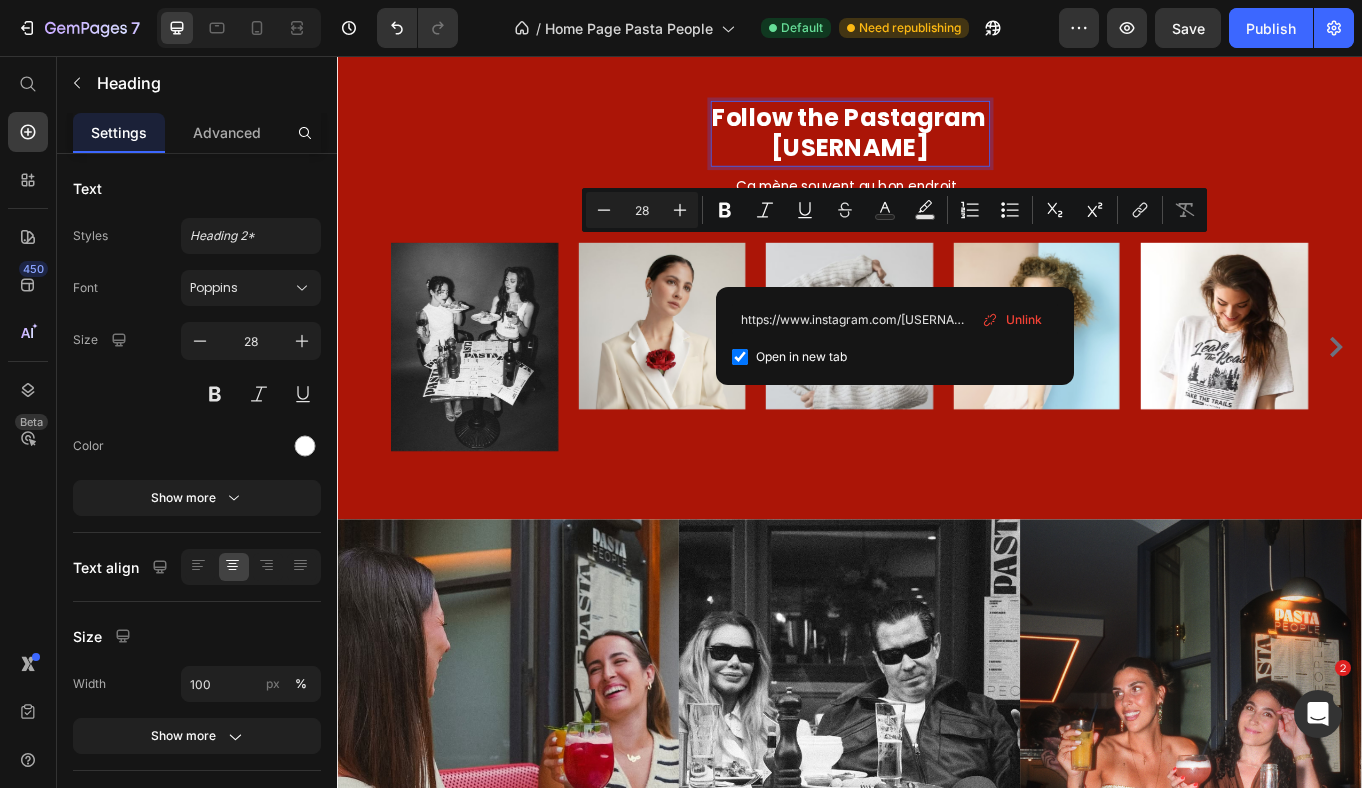 checkbox on "true" 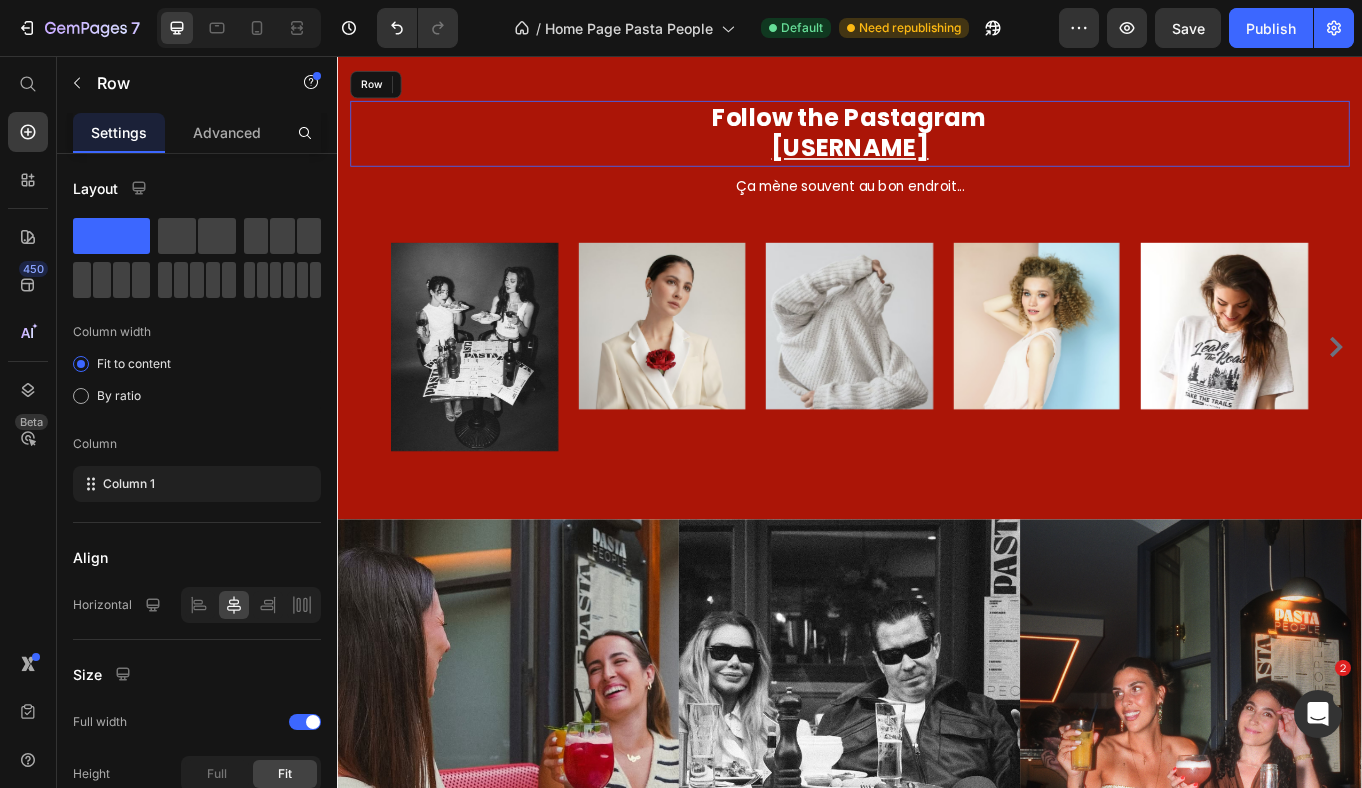 click on "Follow the Pastagram @[USERNAME] Heading 0 Row" at bounding box center [937, 146] 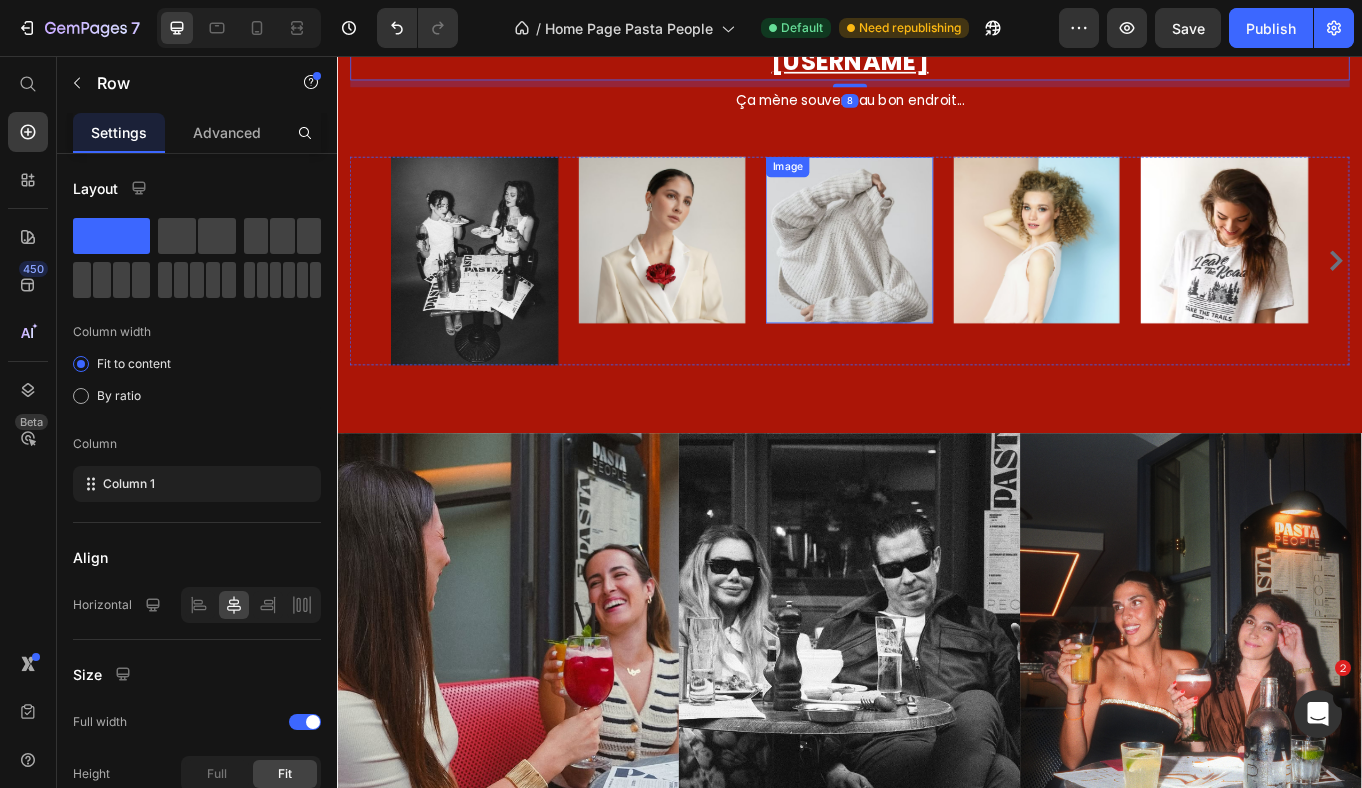 scroll, scrollTop: 3705, scrollLeft: 0, axis: vertical 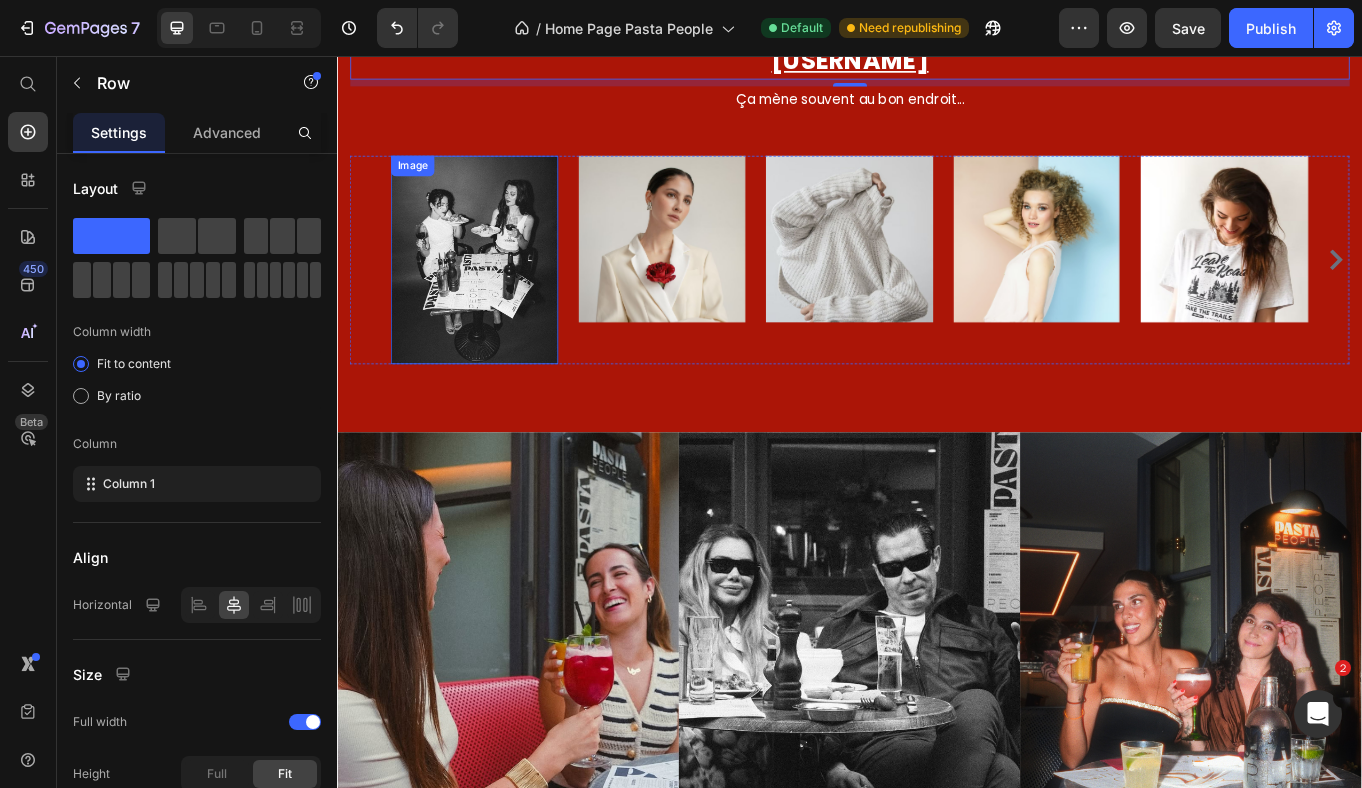 click at bounding box center (498, 294) 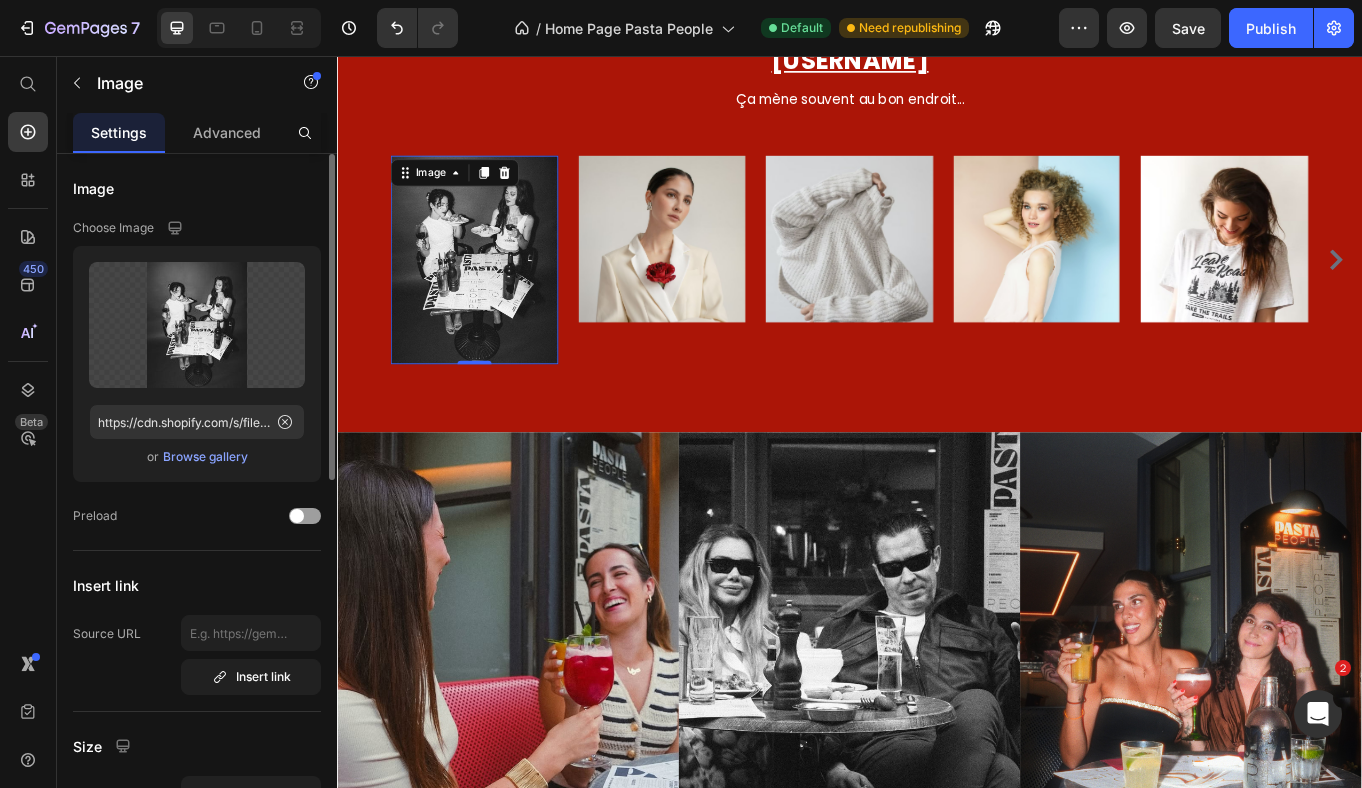 click on "Browse gallery" at bounding box center [205, 457] 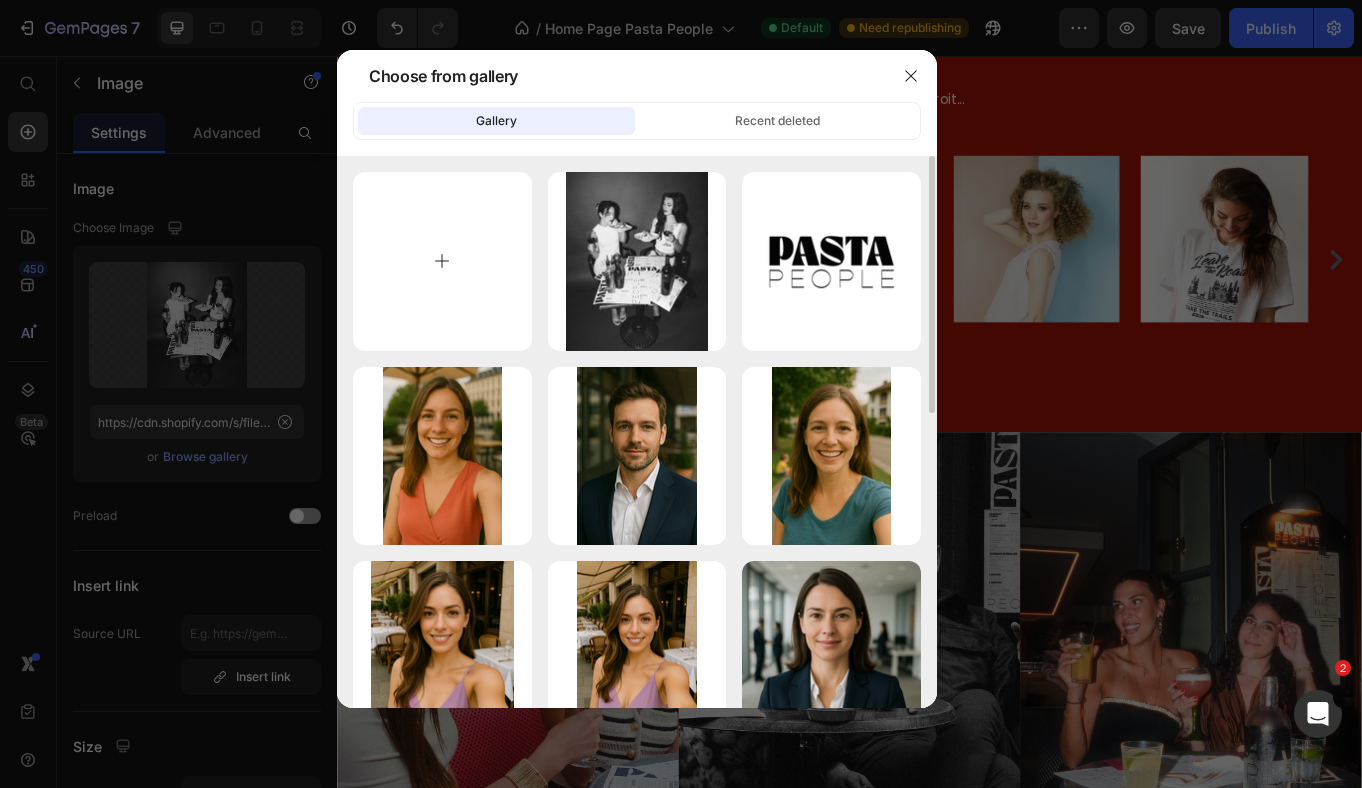 click at bounding box center (442, 261) 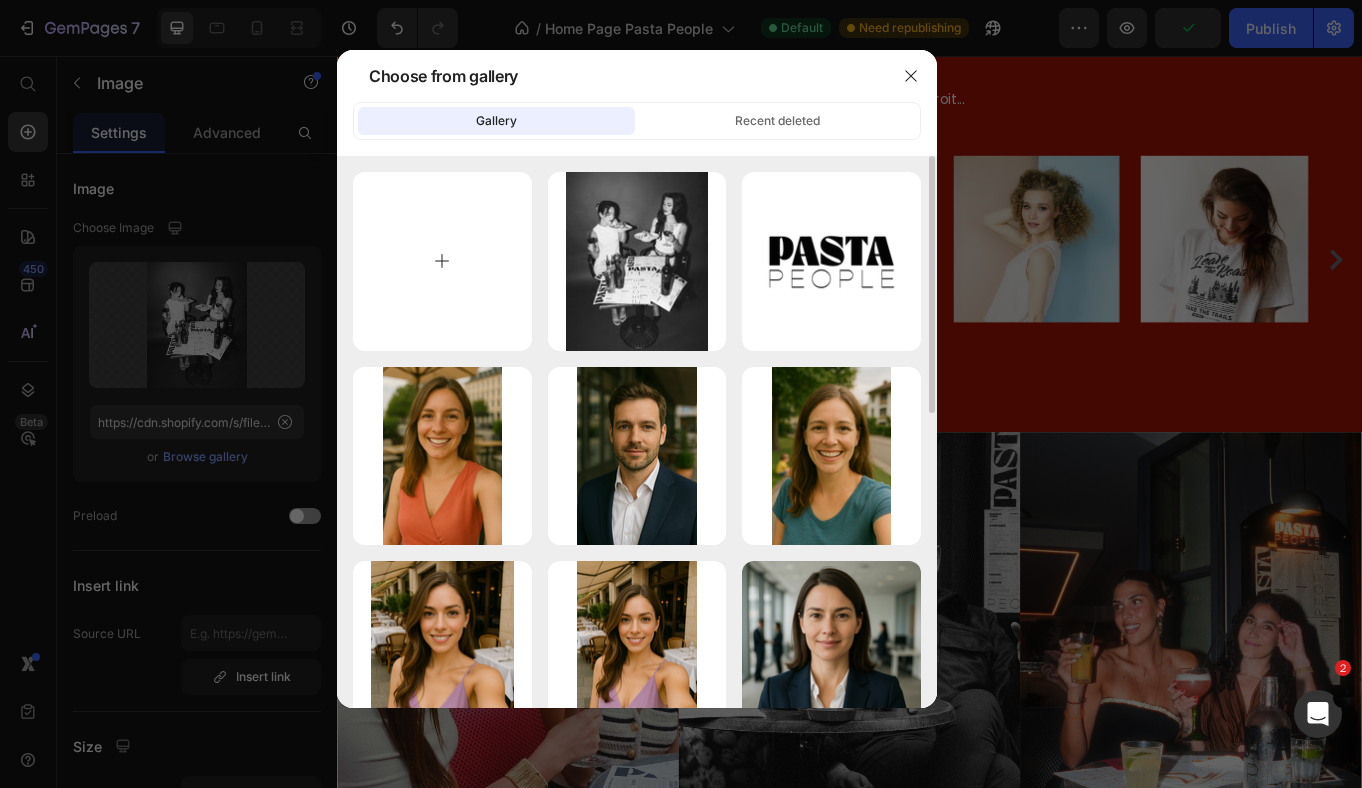 type on "C:\fakepath\1.png" 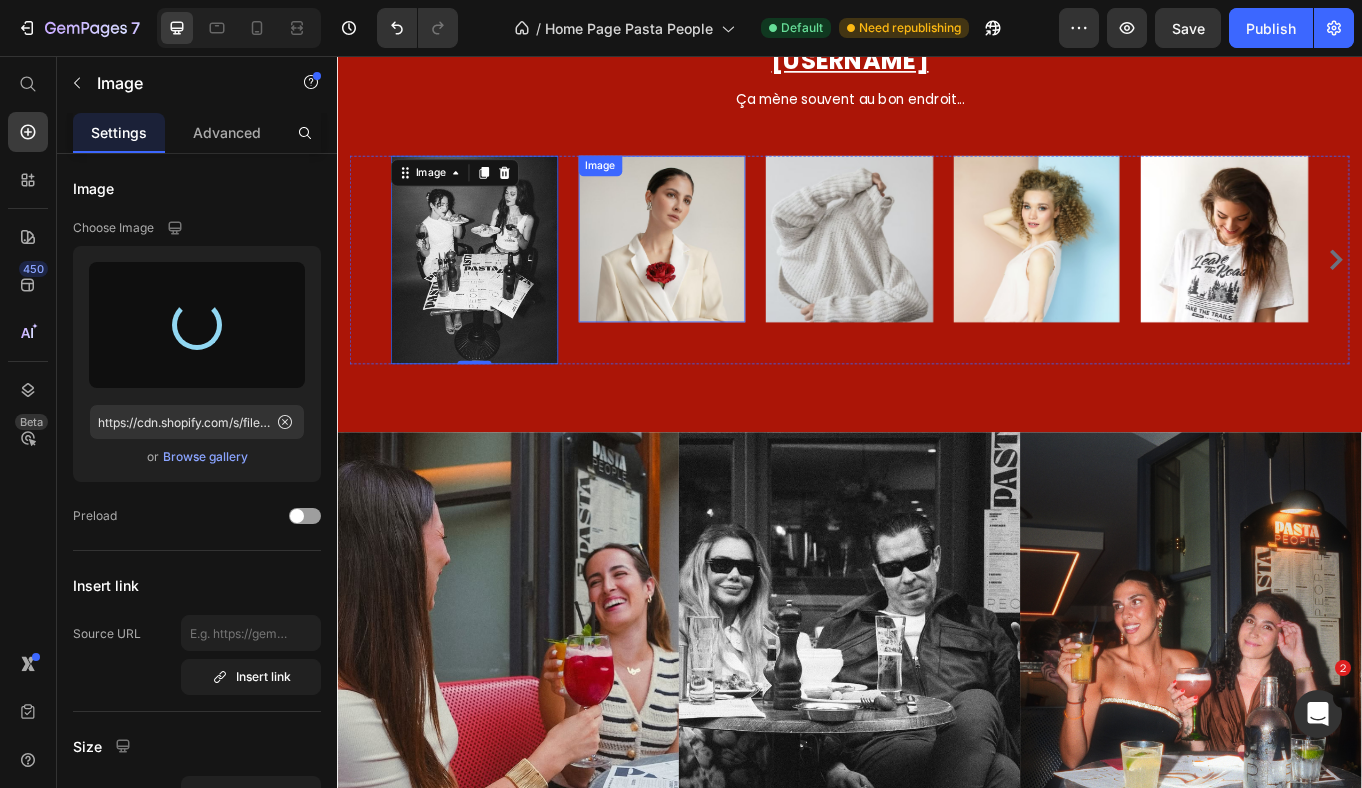 type on "https://cdn.shopify.com/s/files/1/0949/2080/2636/files/gempages_569514564492723070-0a7e4e23-9433-423f-9ae8-f567b5627148.png" 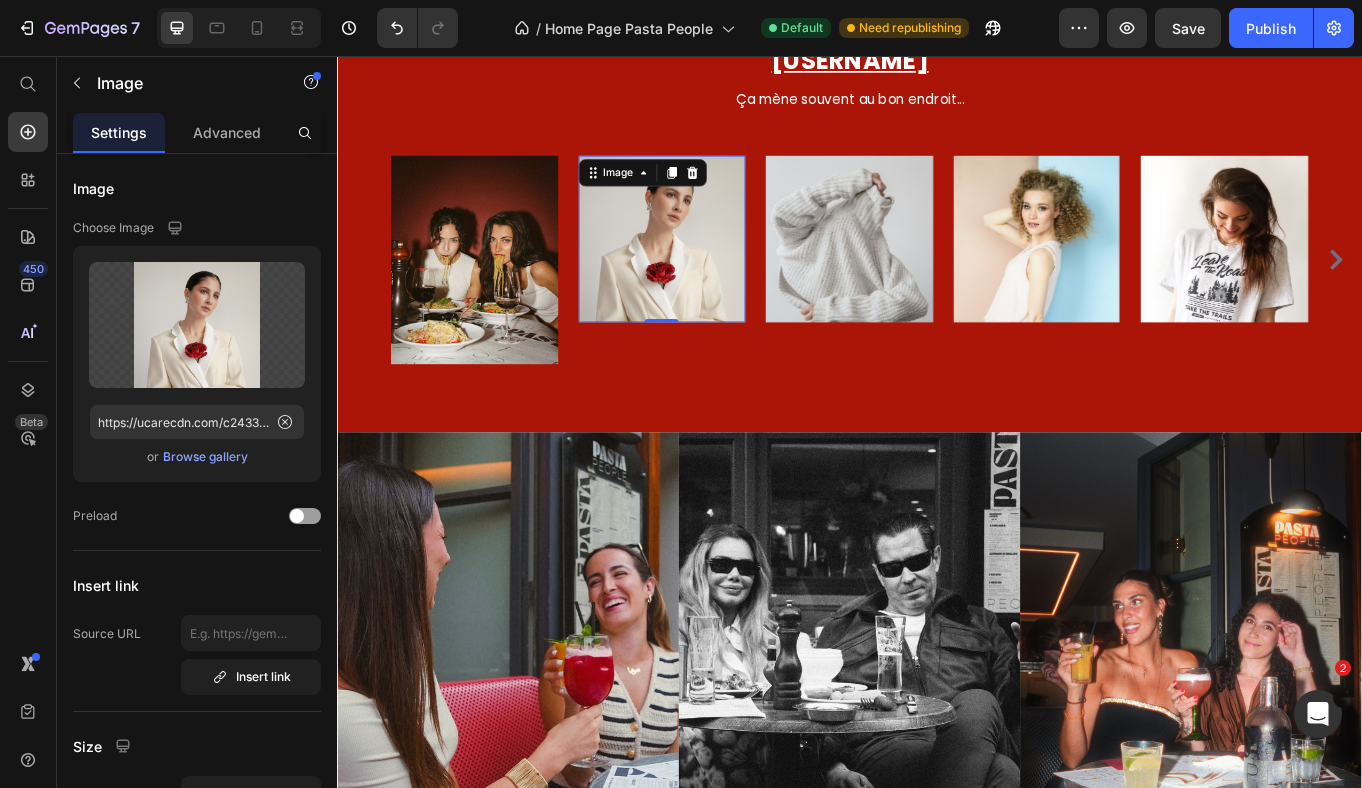 click at bounding box center (718, 270) 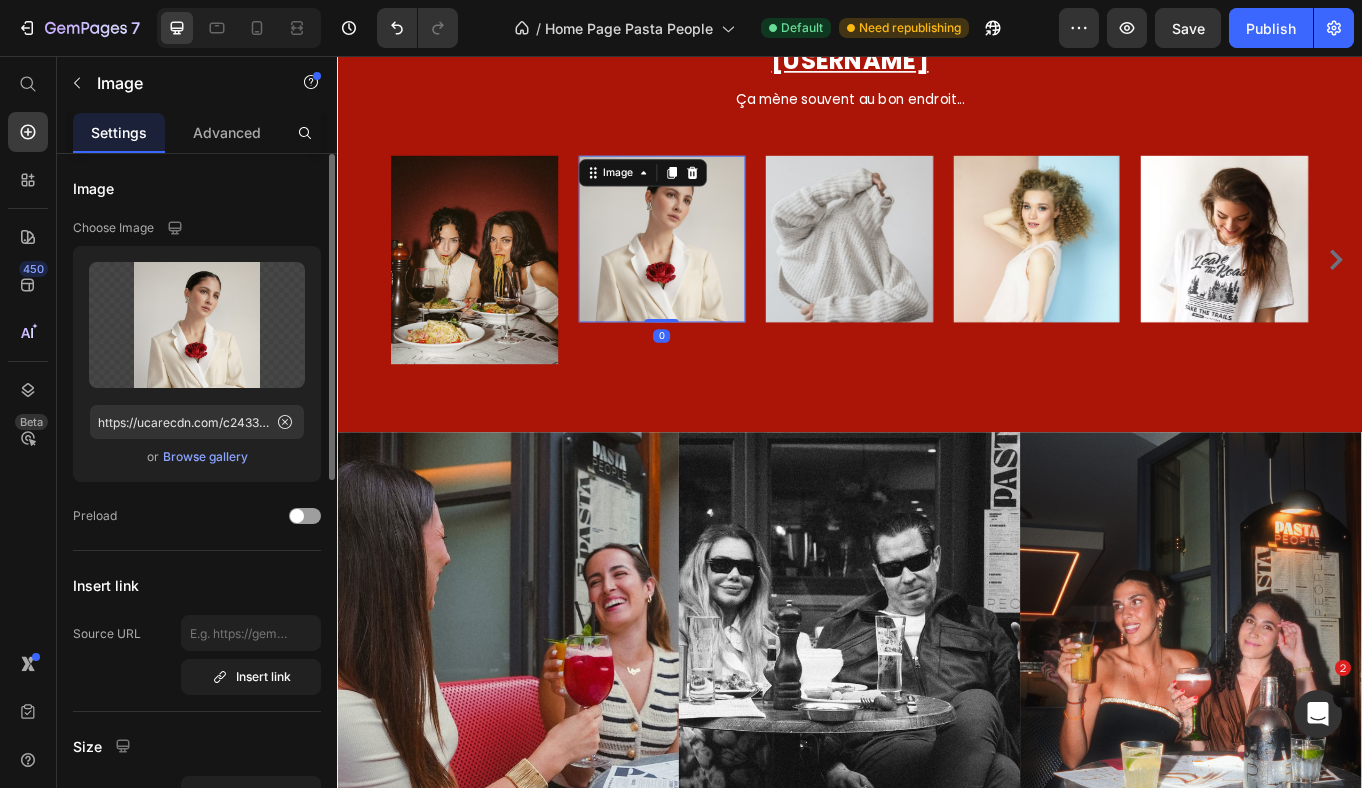 click on "Browse gallery" at bounding box center [205, 457] 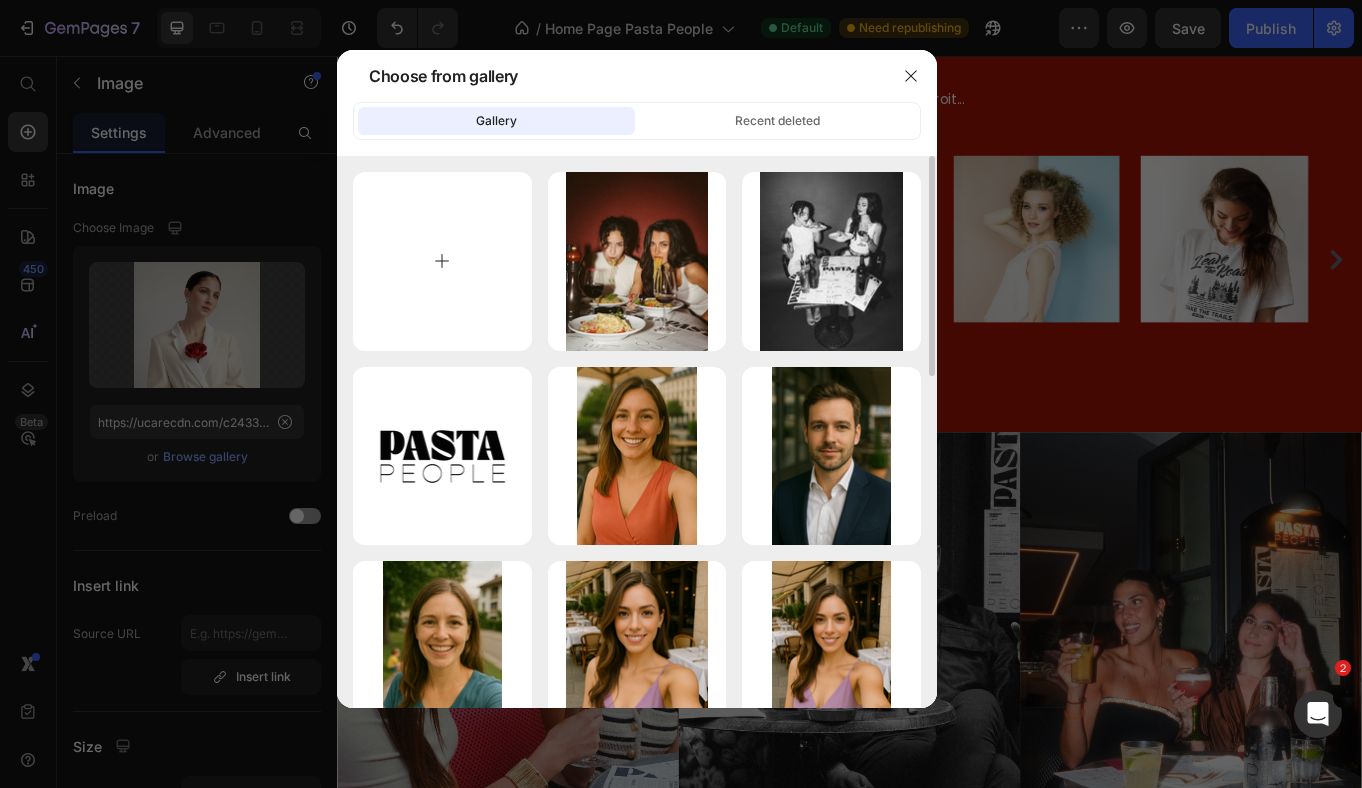 click at bounding box center (442, 261) 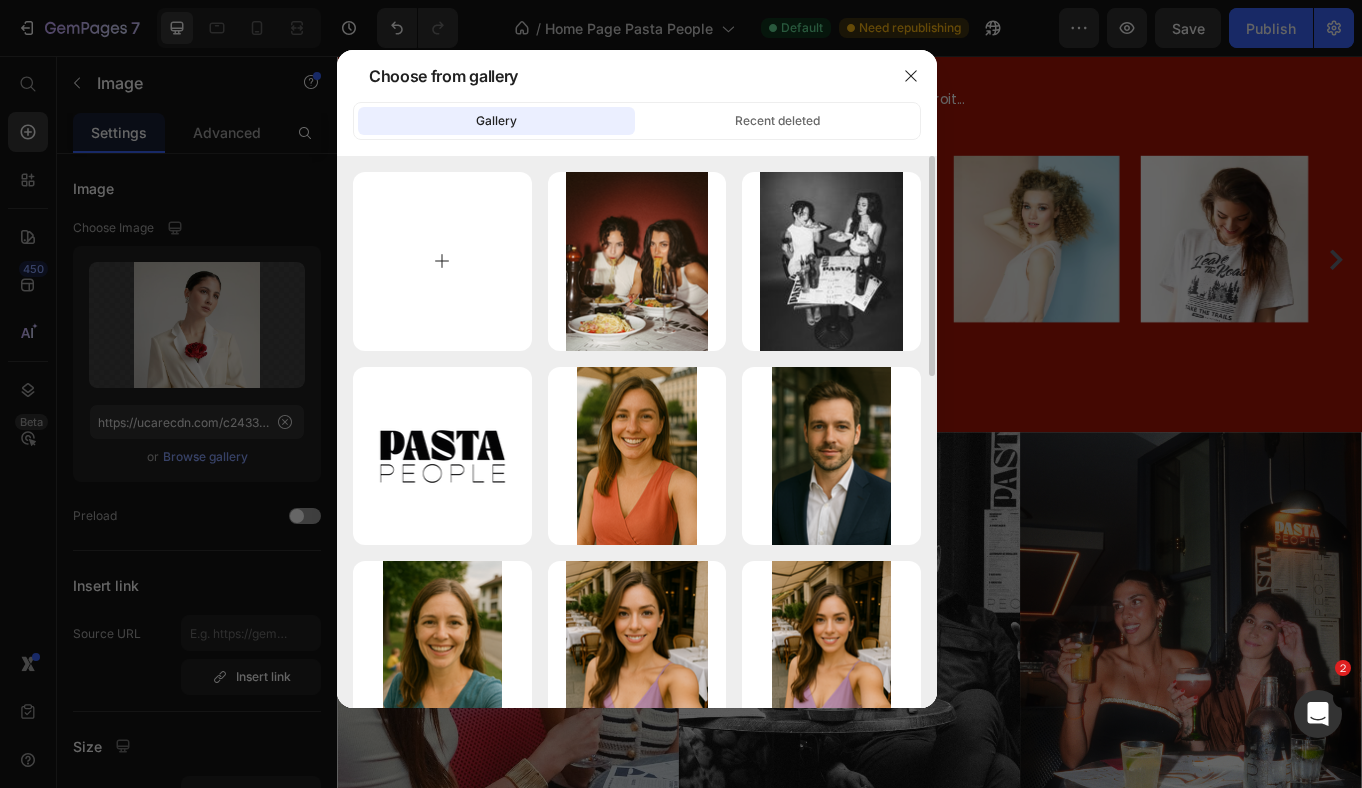 type on "C:\fakepath\2.png" 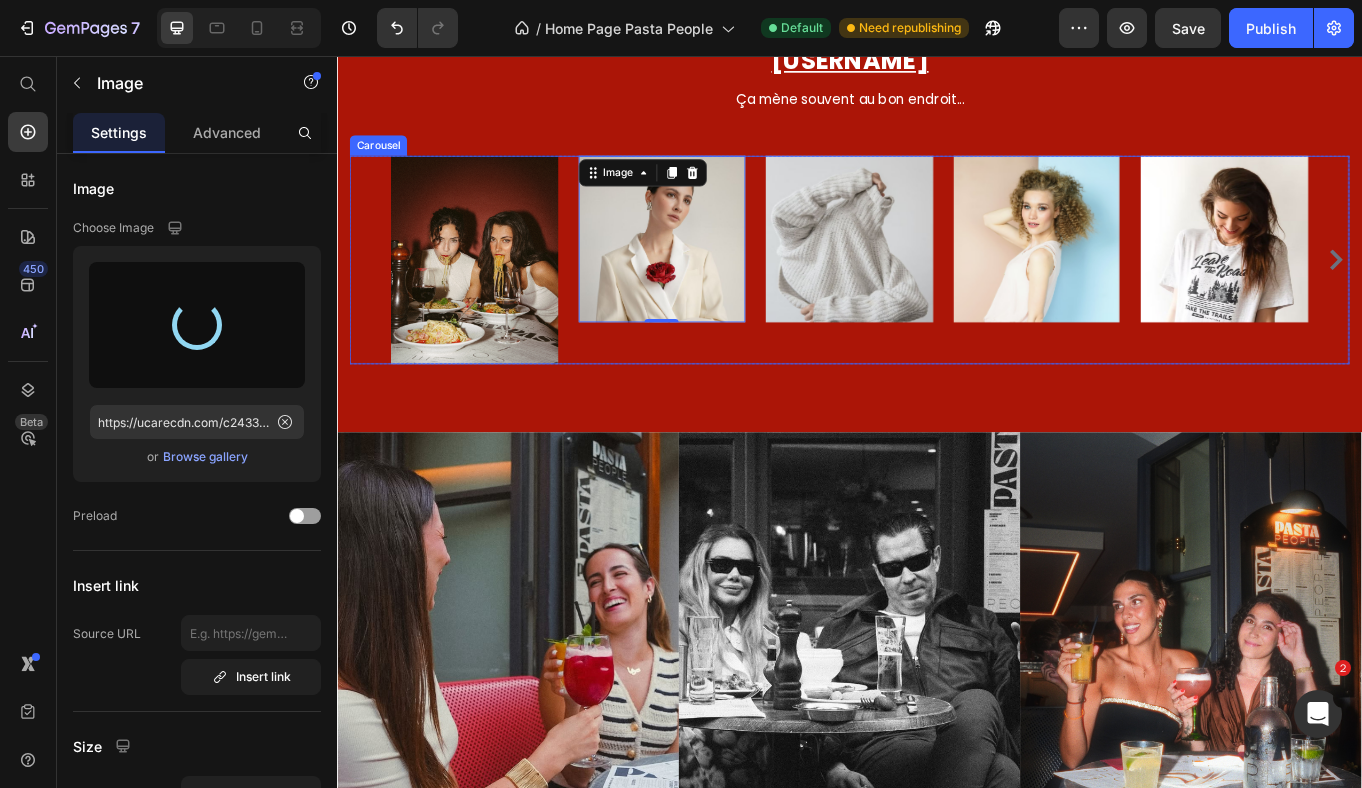 type on "https://cdn.shopify.com/s/files/1/0949/2080/2636/files/gempages_569514564492723070-3544ed22-0ef0-4fbe-8947-9bc039734f3e.png" 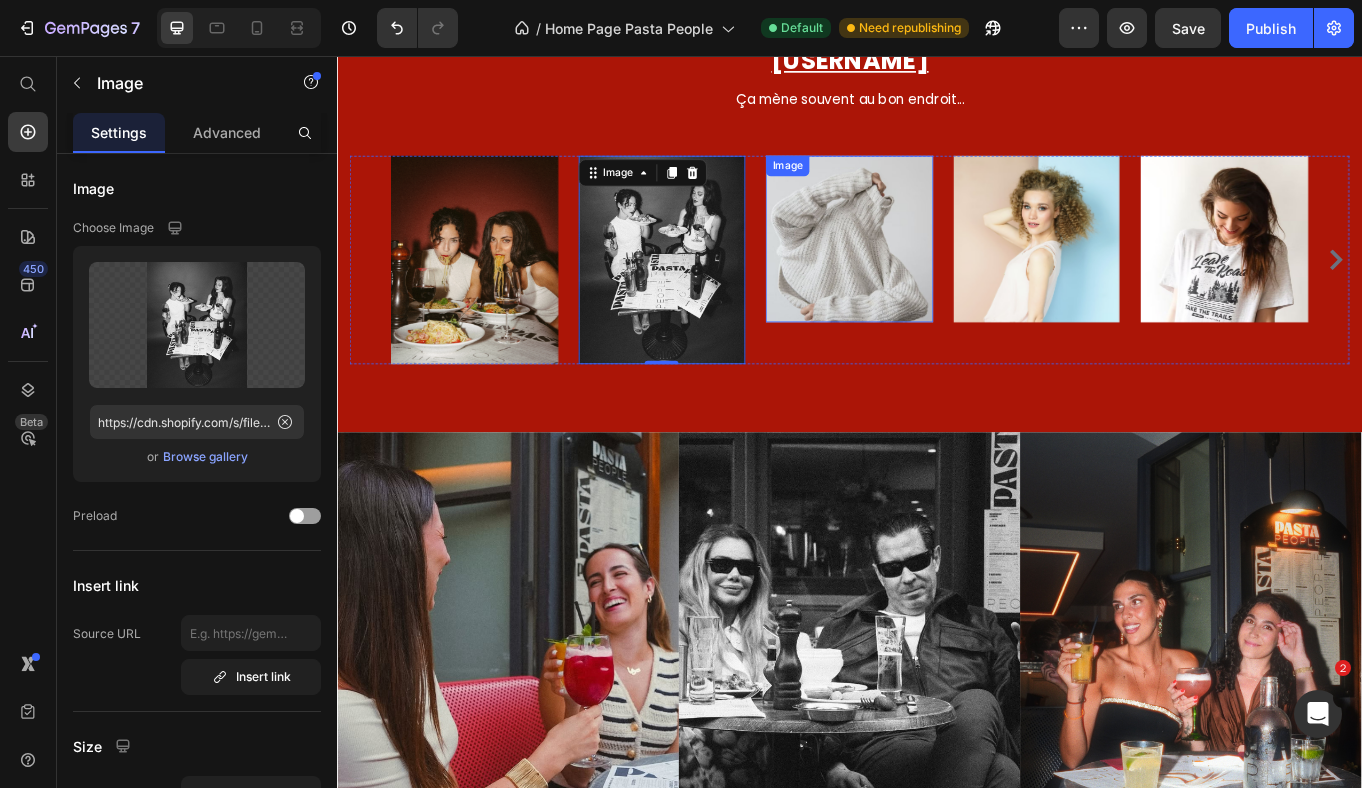 click at bounding box center [937, 270] 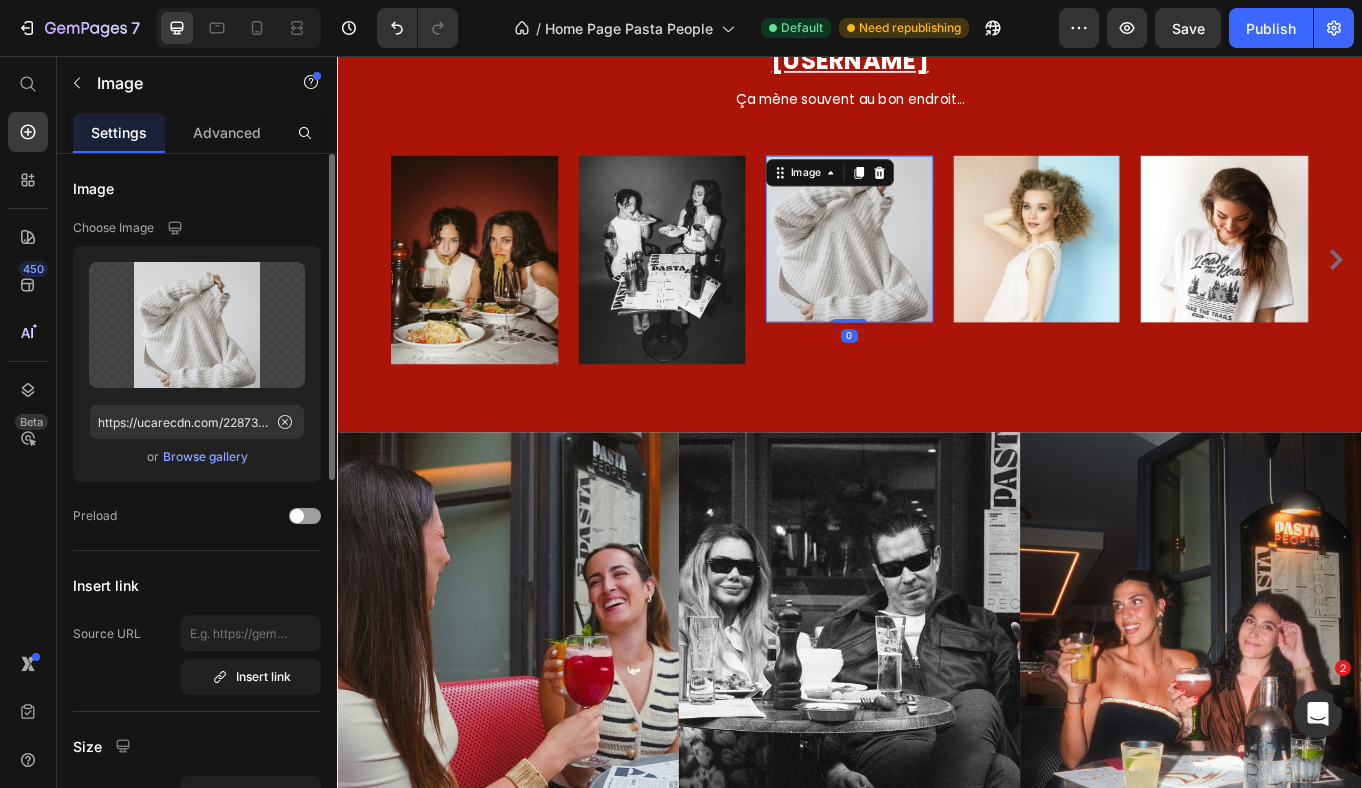 click on "Browse gallery" at bounding box center (205, 457) 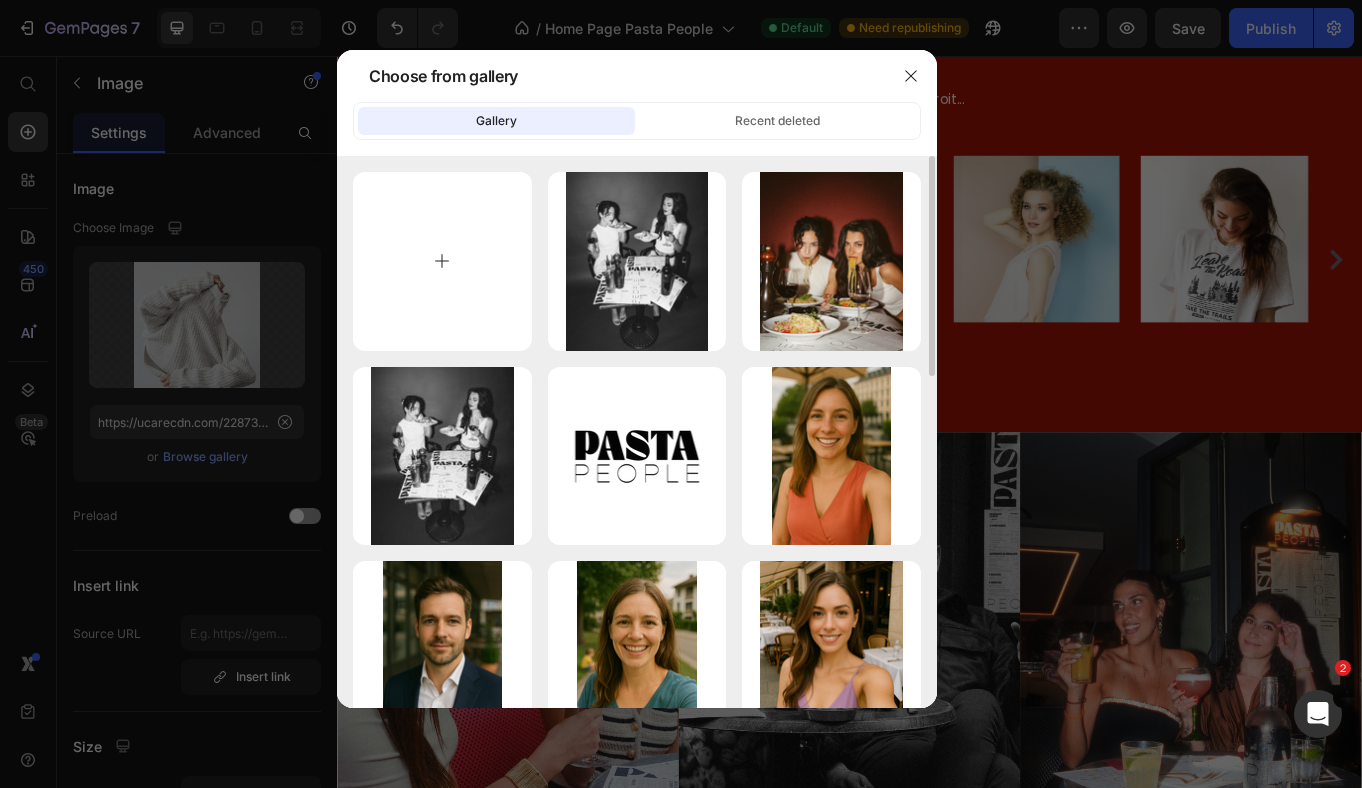 click at bounding box center [442, 261] 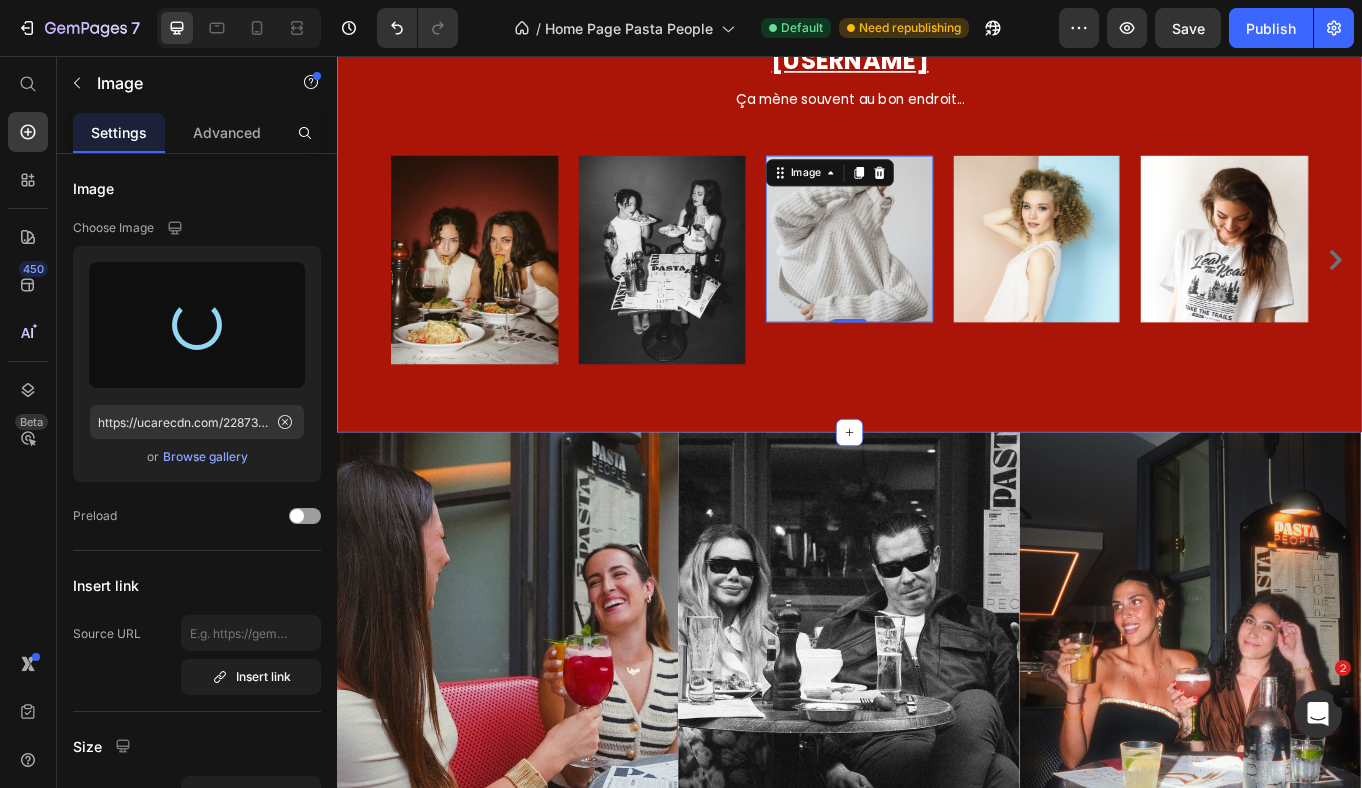 type on "https://cdn.shopify.com/s/files/1/0949/2080/2636/files/gempages_569514564492723070-b1783790-e997-4c86-85ac-24a09ca0b6b5.png" 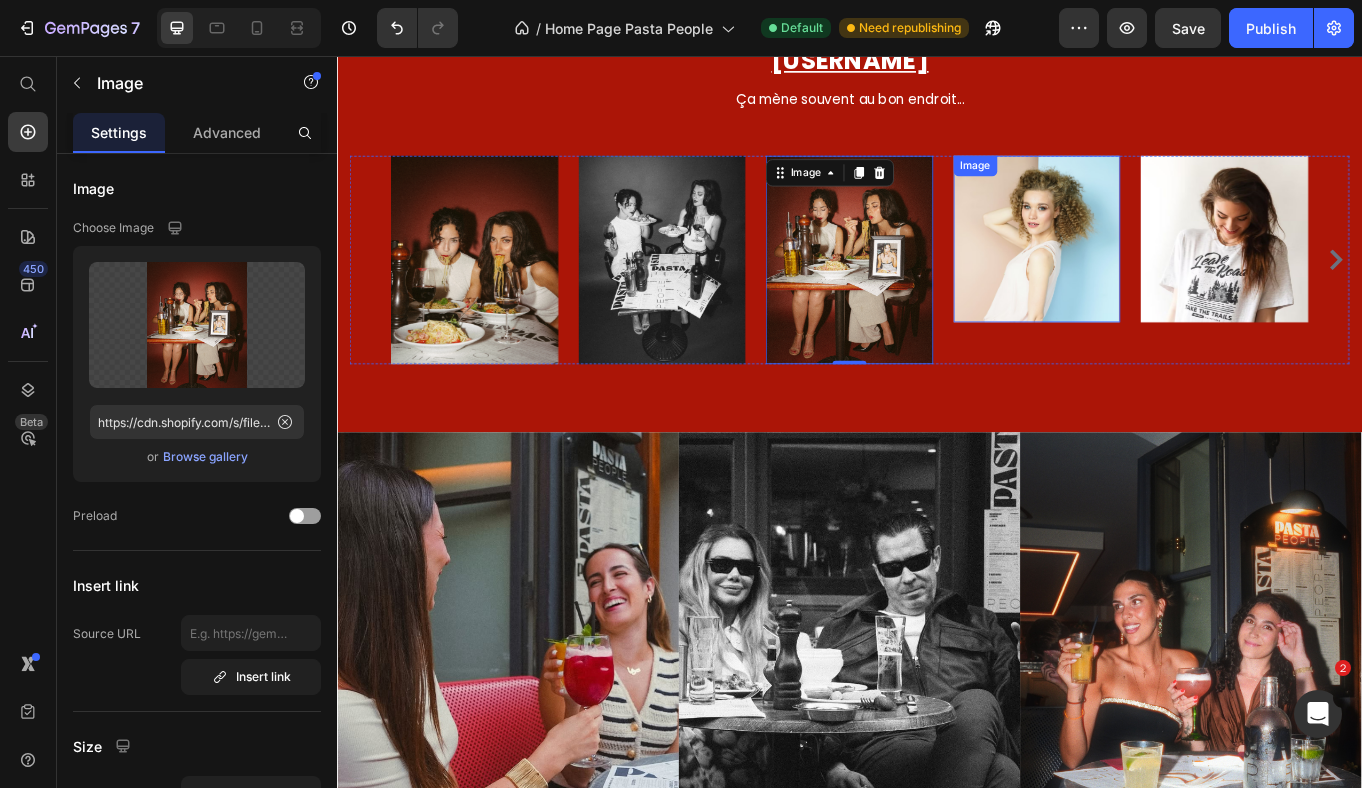 click at bounding box center [1157, 270] 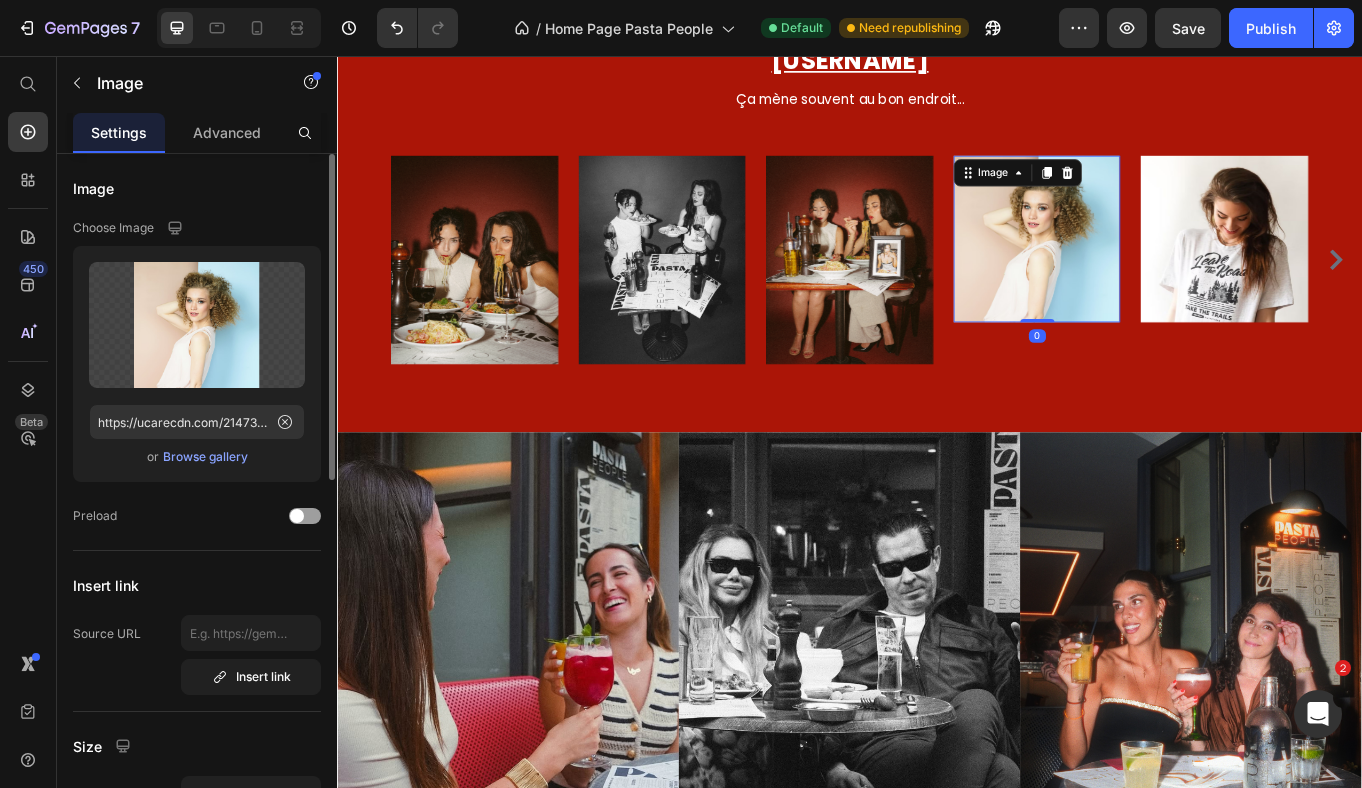 click on "Browse gallery" at bounding box center (205, 457) 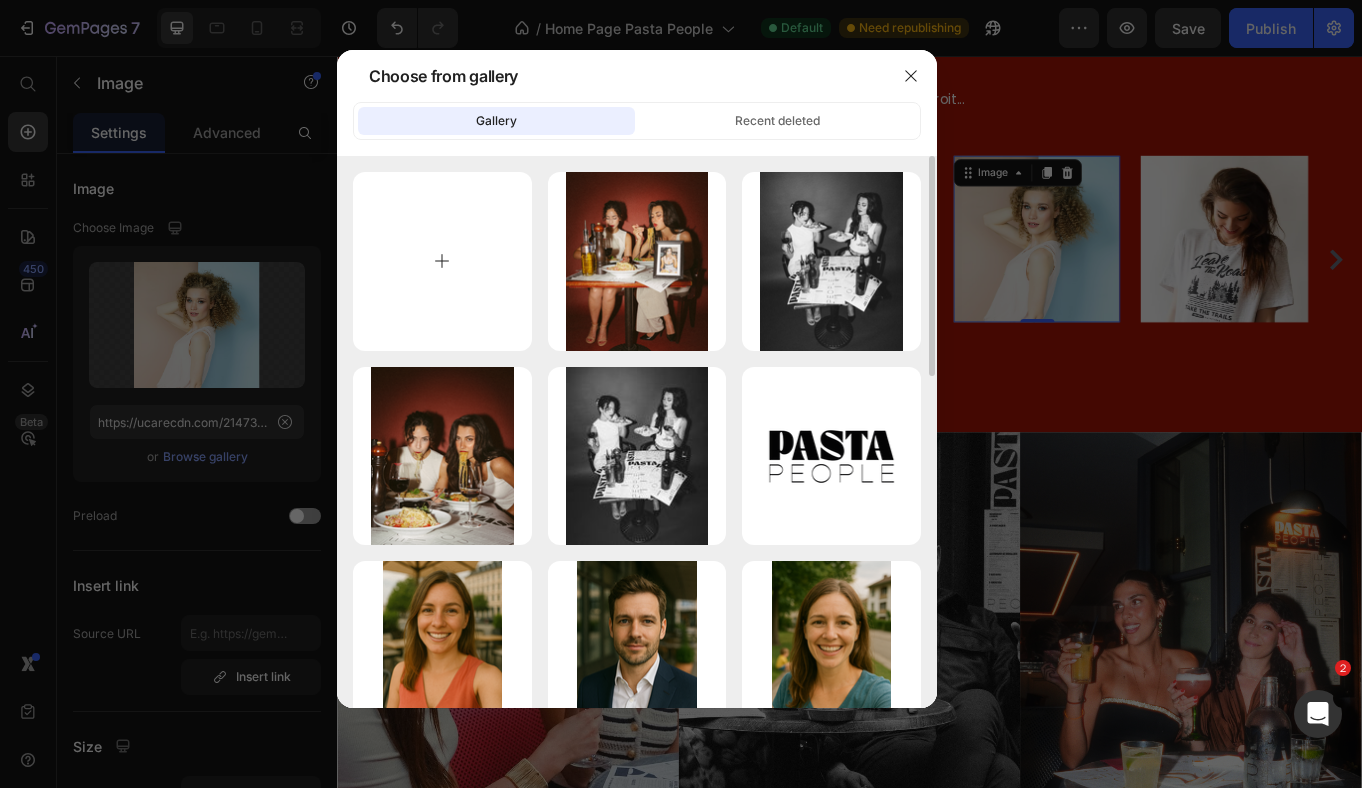 click at bounding box center [442, 261] 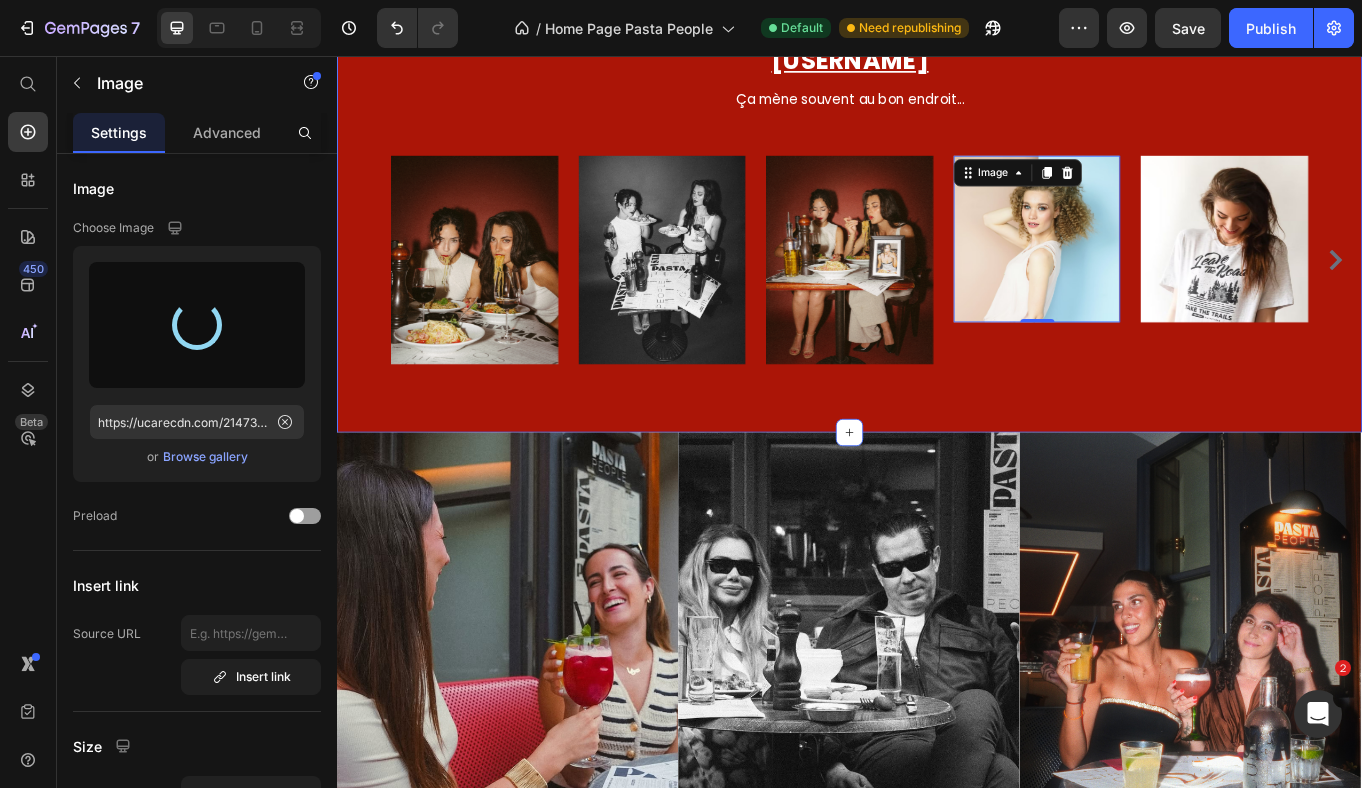 type on "https://cdn.shopify.com/s/files/1/0949/2080/2636/files/gempages_569514564492723070-4f54da8b-be0f-49a0-9bf1-ef0150867038.png" 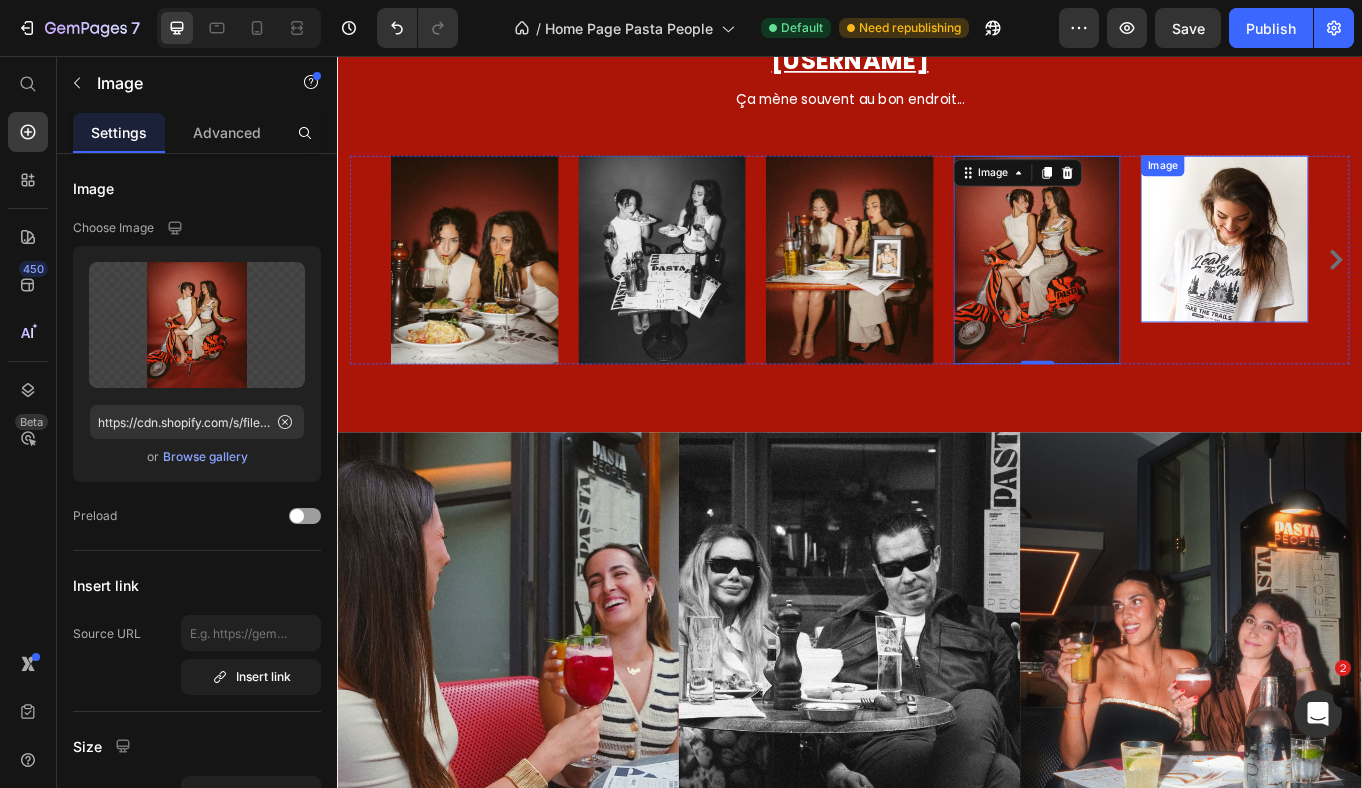 click at bounding box center (1376, 270) 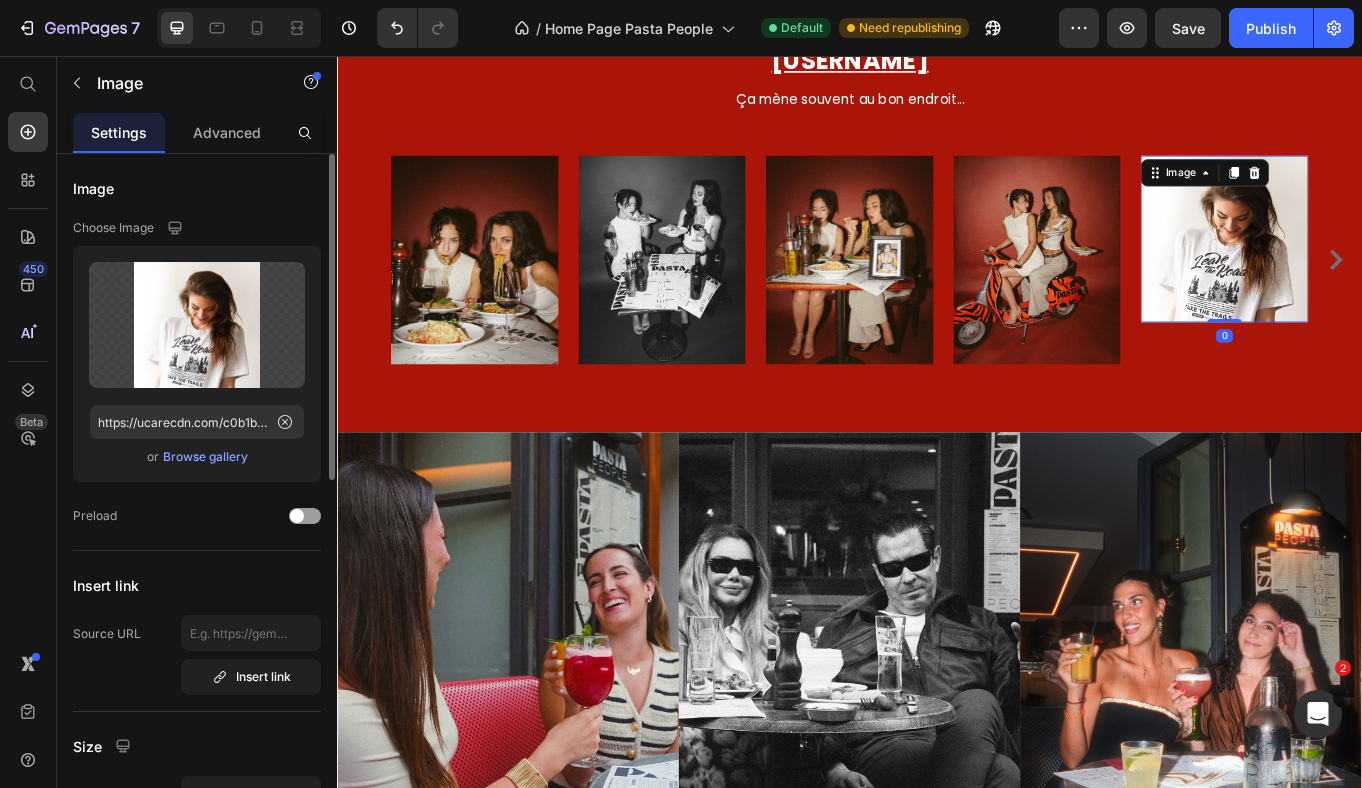 click on "Browse gallery" at bounding box center [205, 457] 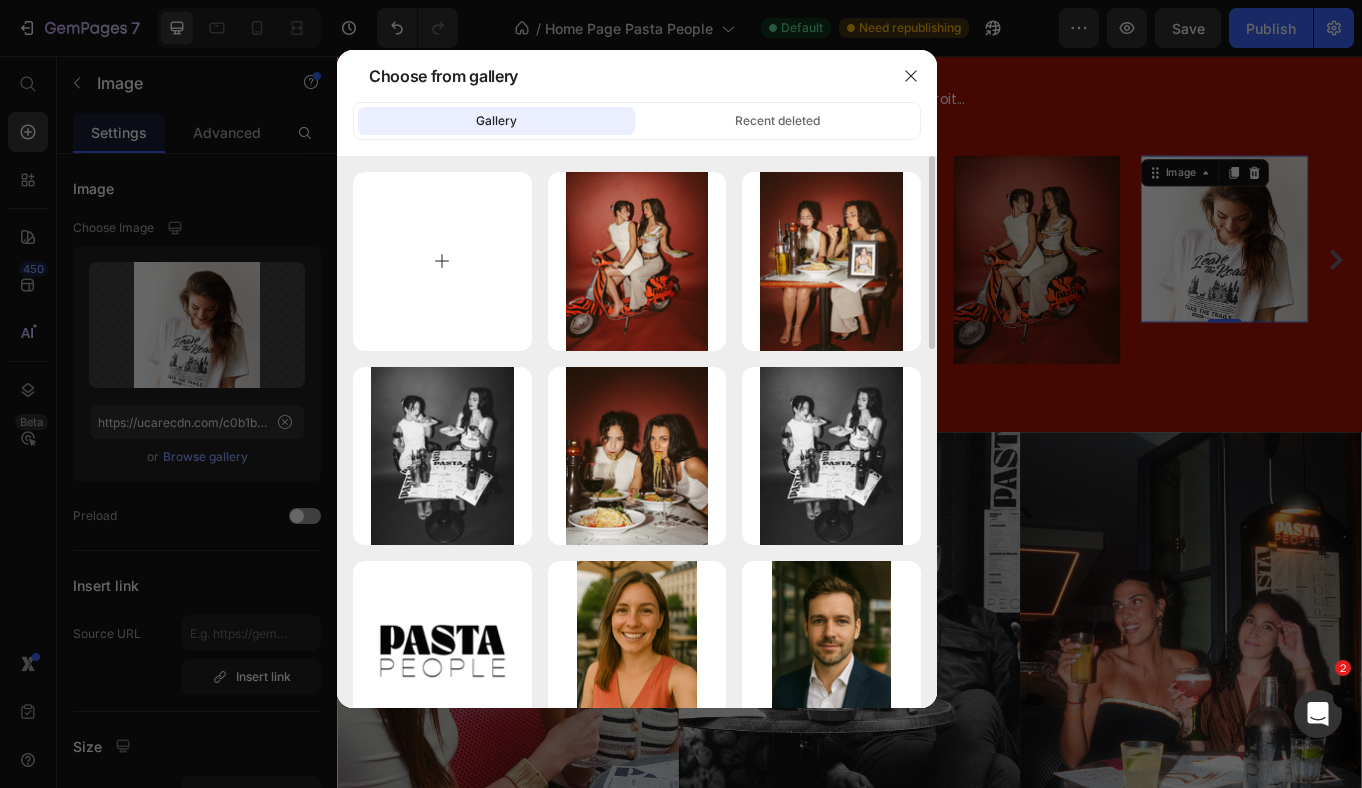 click at bounding box center [442, 261] 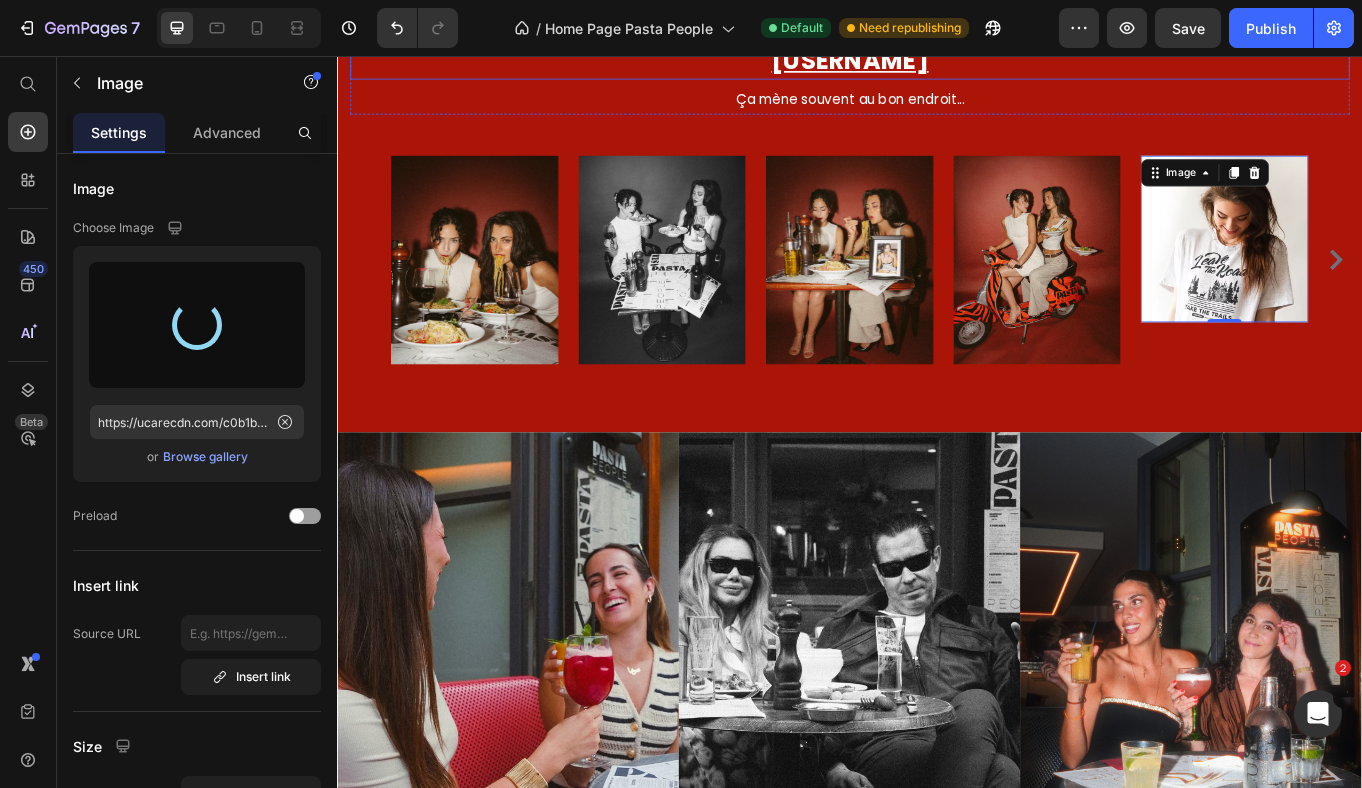 type on "https://cdn.shopify.com/s/files/1/0949/2080/2636/files/gempages_569514564492723070-82626da7-a2c9-44a2-98d8-ced349afeeb2.png" 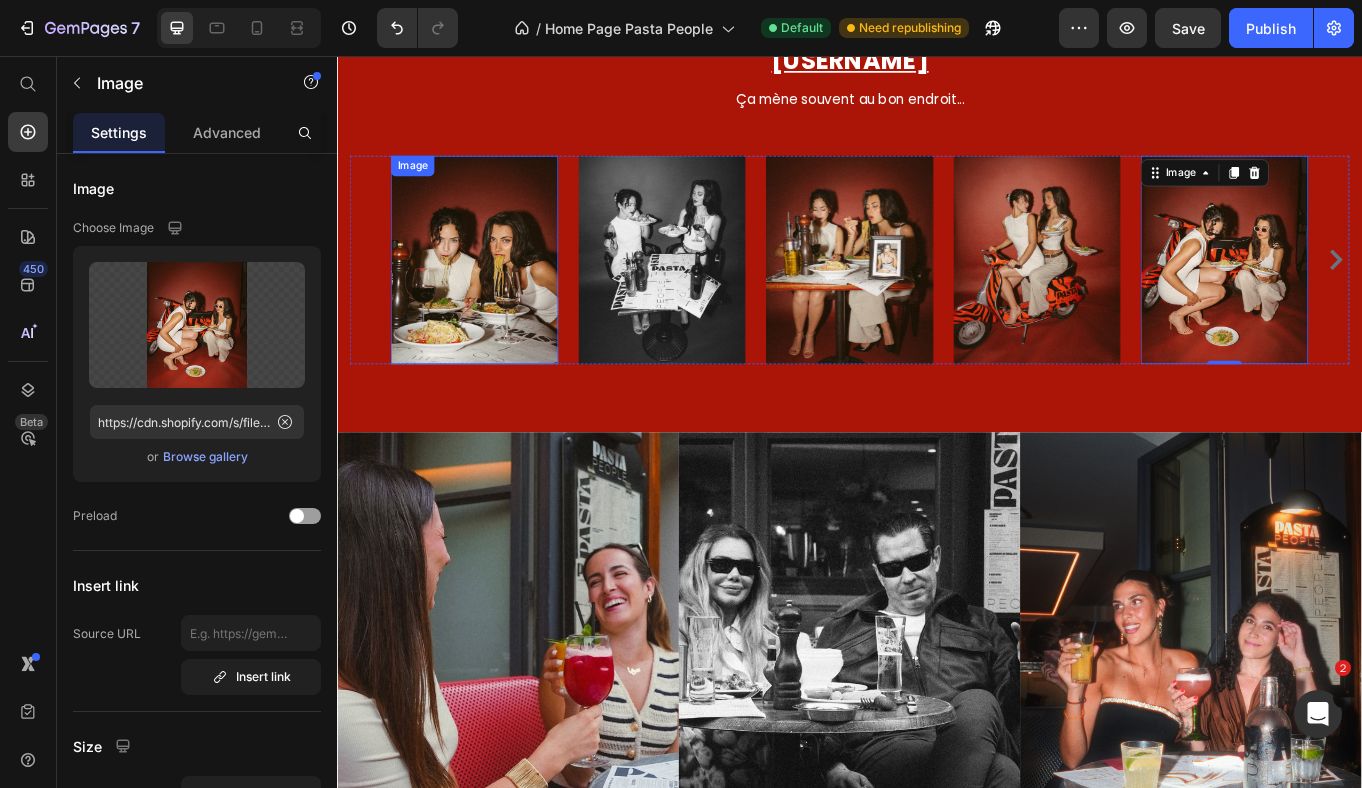click at bounding box center (498, 294) 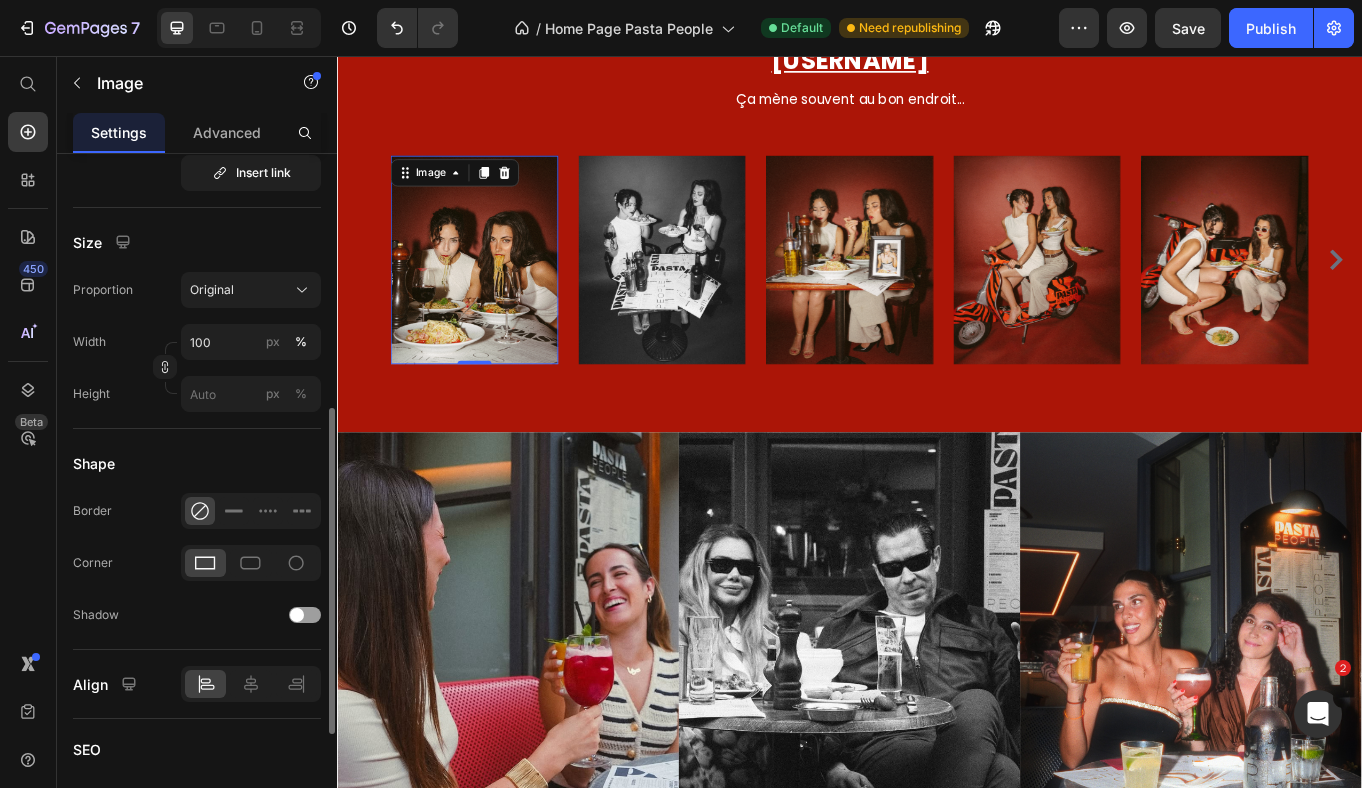 scroll, scrollTop: 520, scrollLeft: 0, axis: vertical 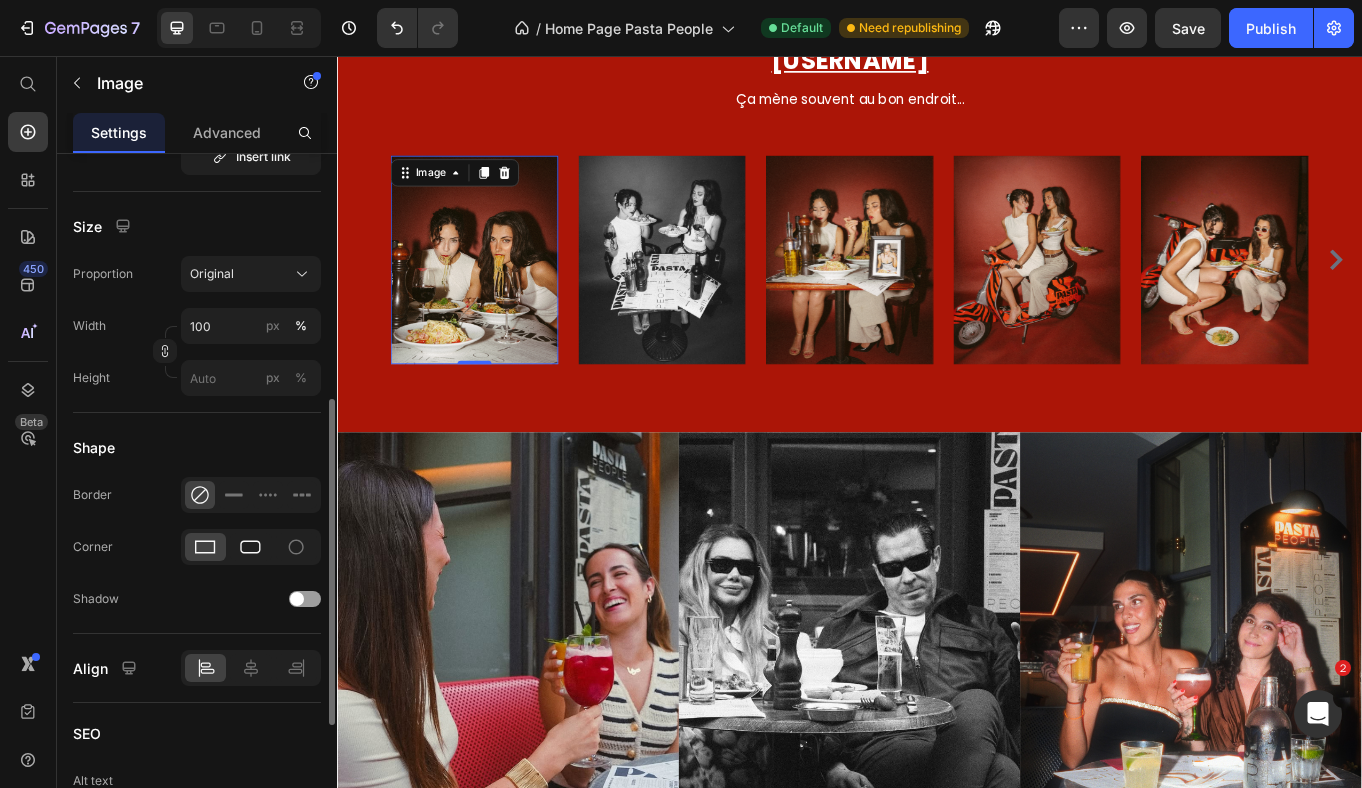 click 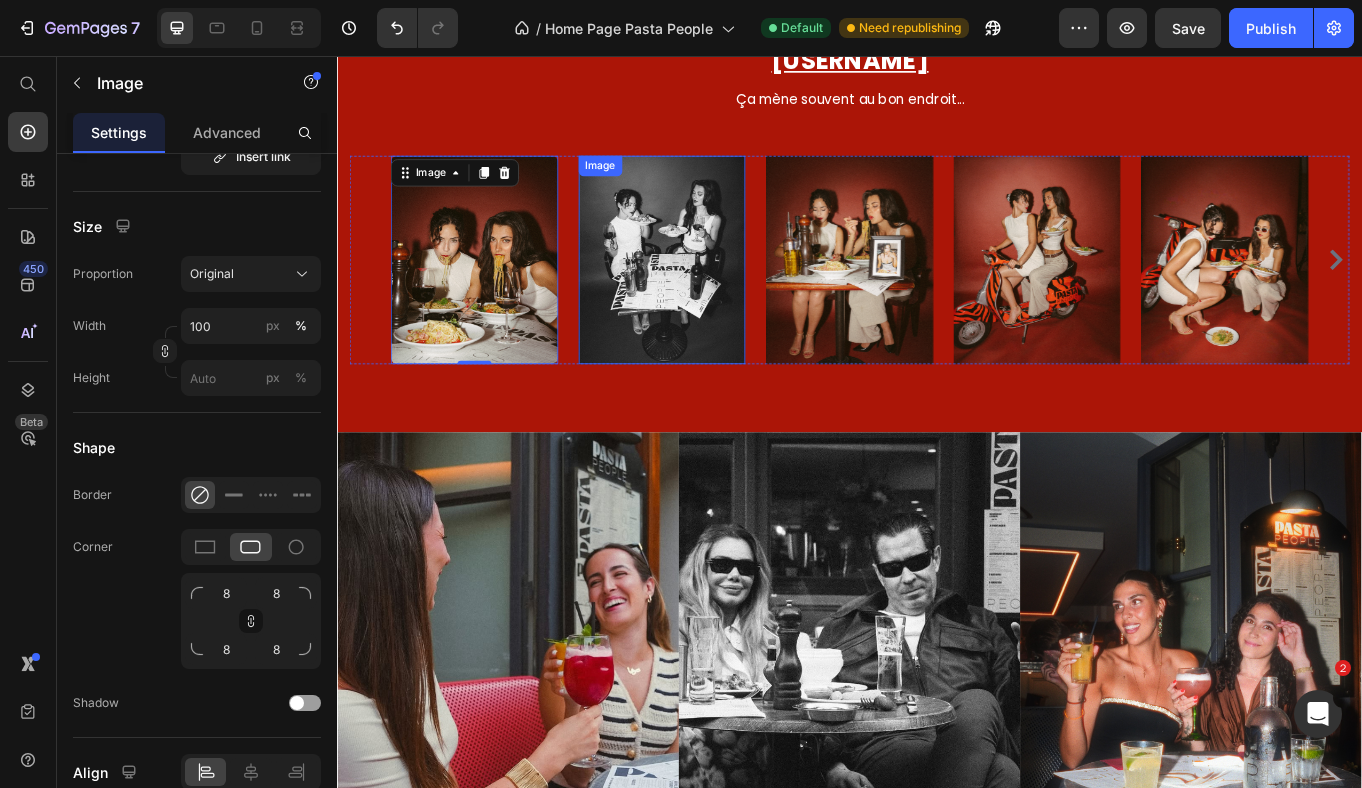 click at bounding box center (718, 294) 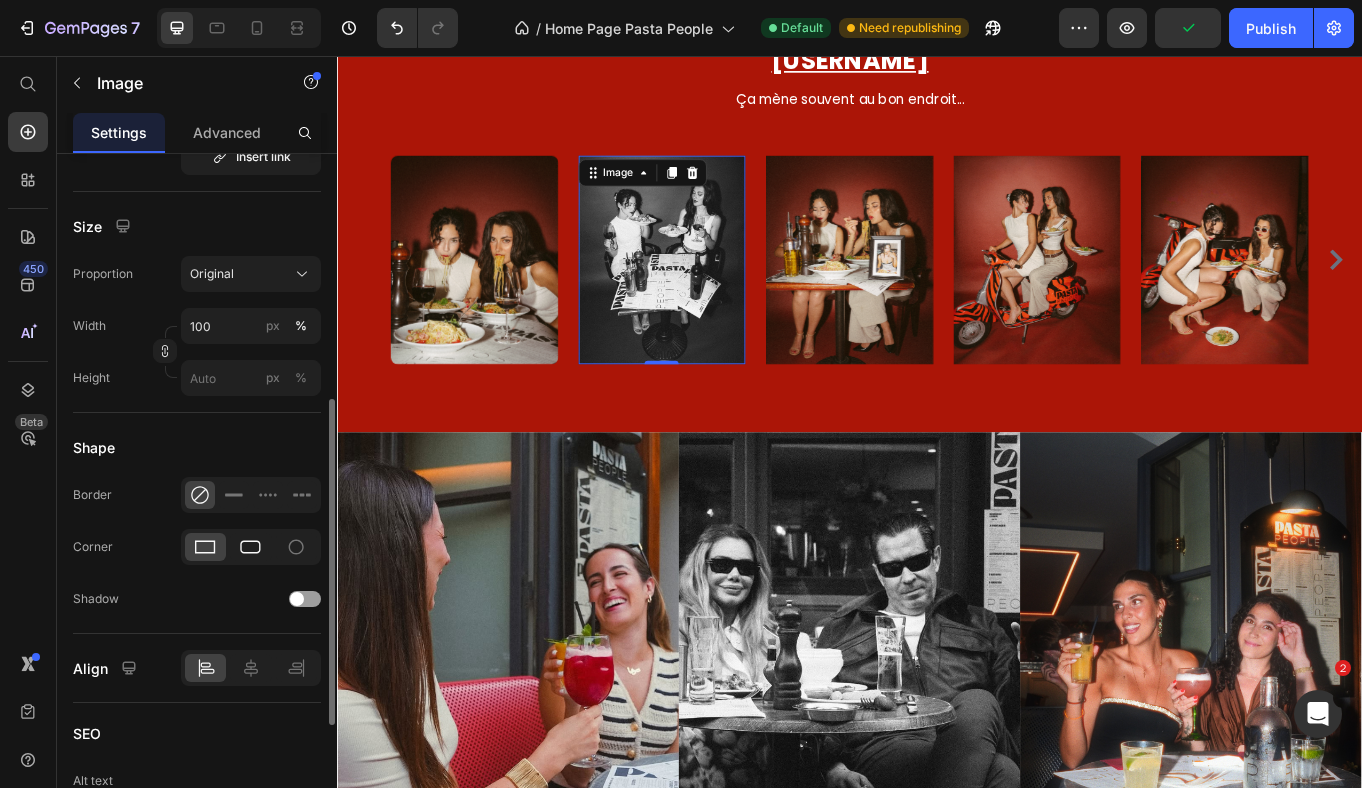 click 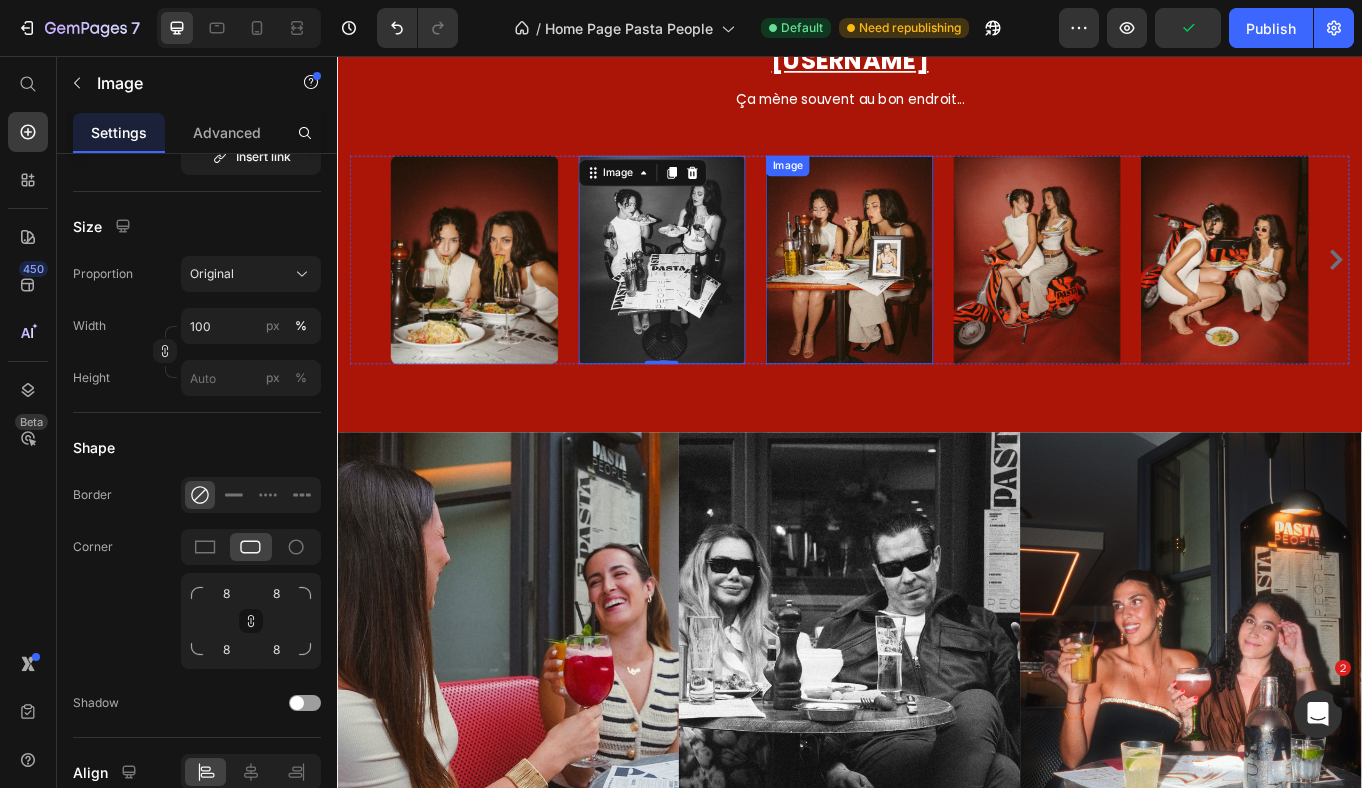 click at bounding box center (937, 294) 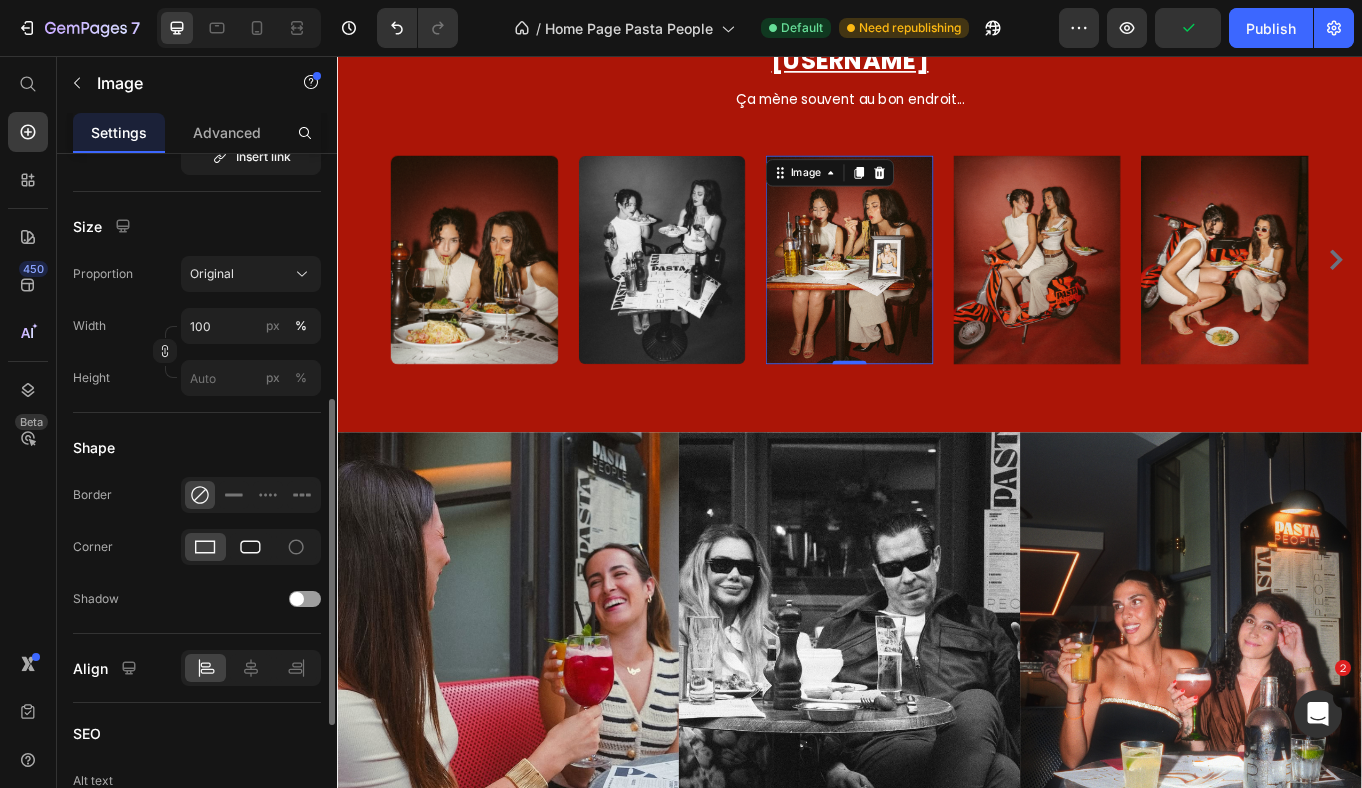click 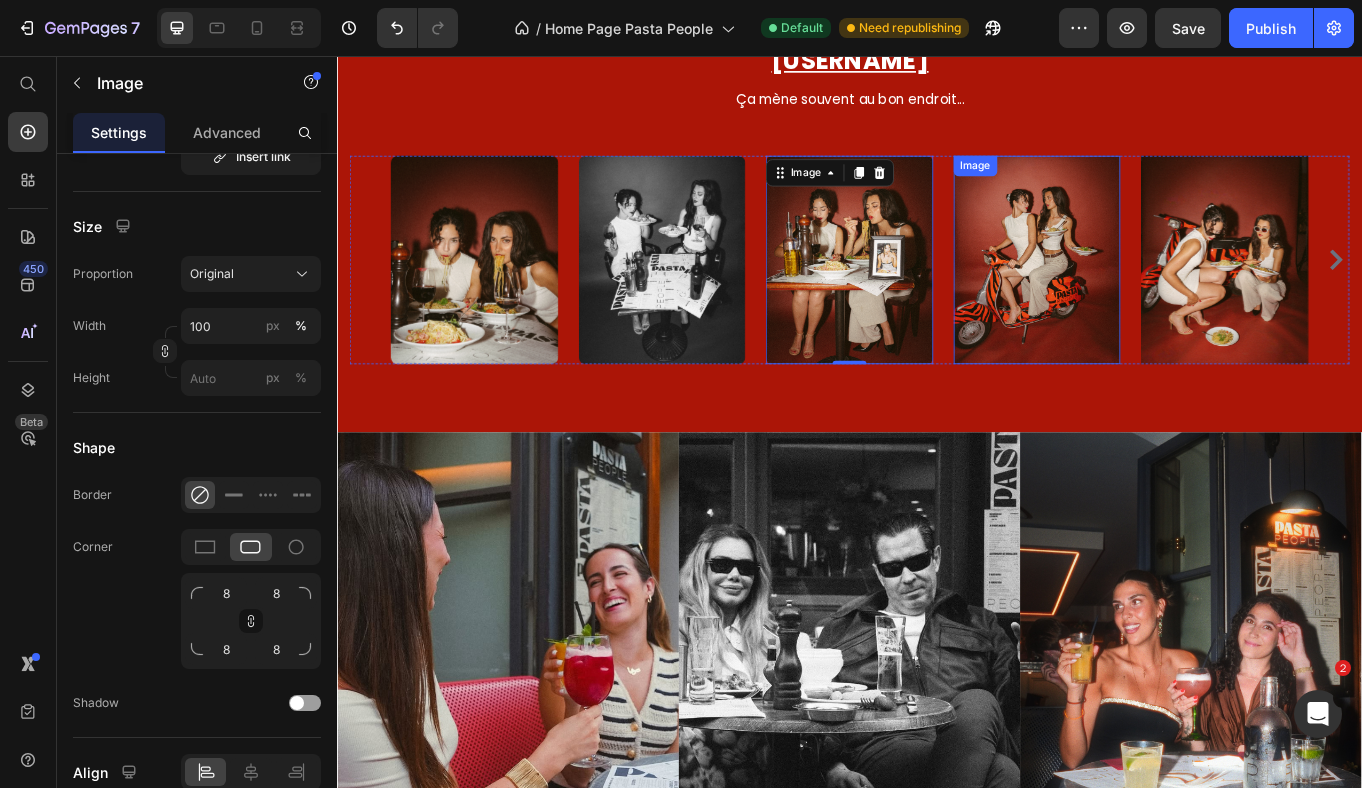 click at bounding box center (1157, 294) 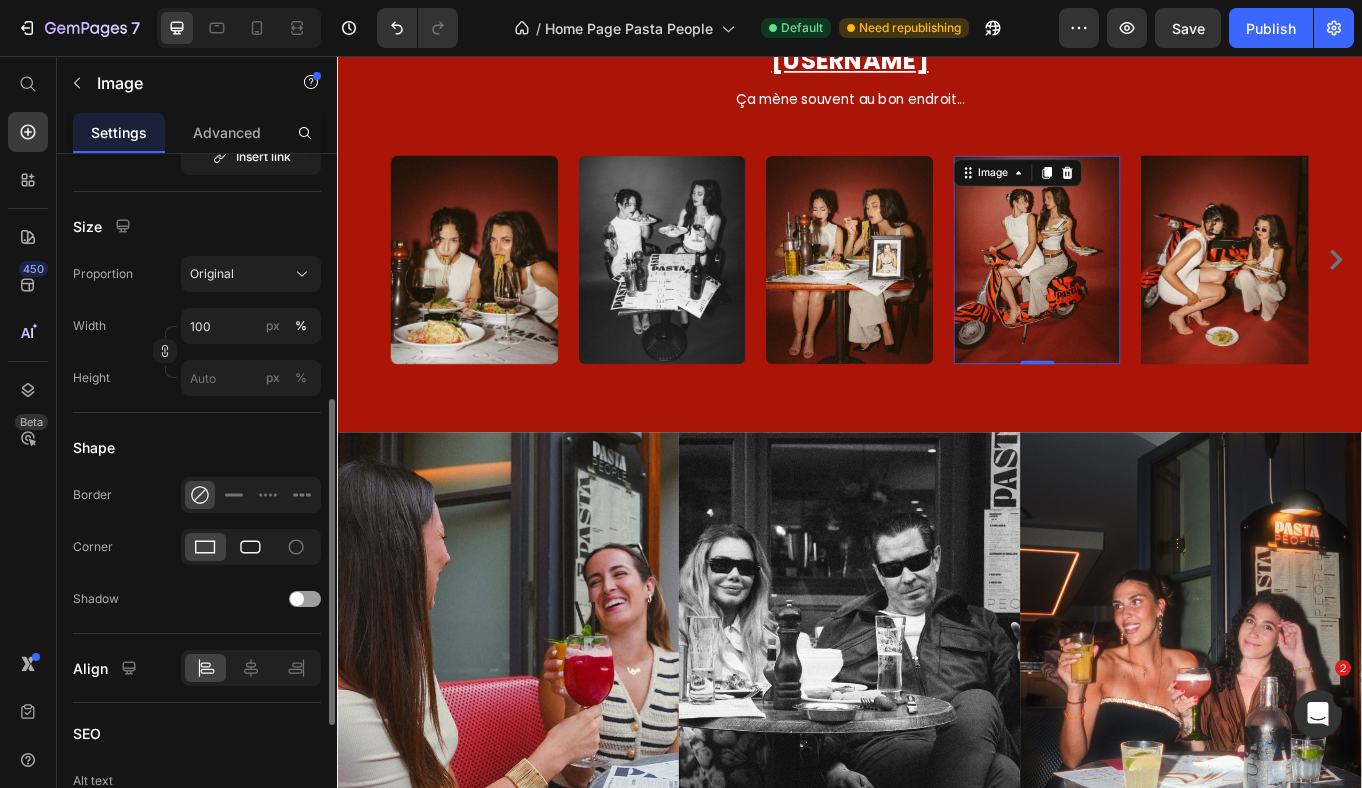 click 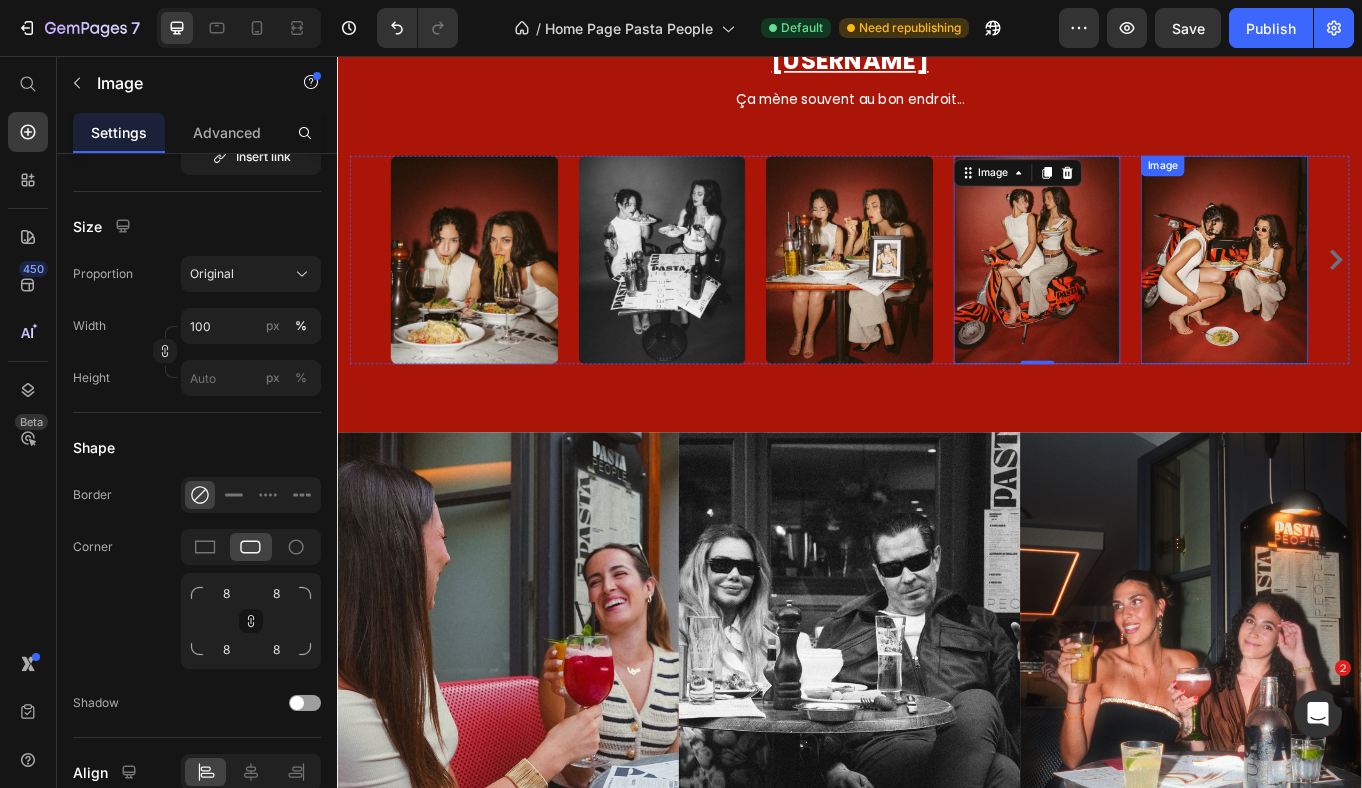 click at bounding box center (1376, 294) 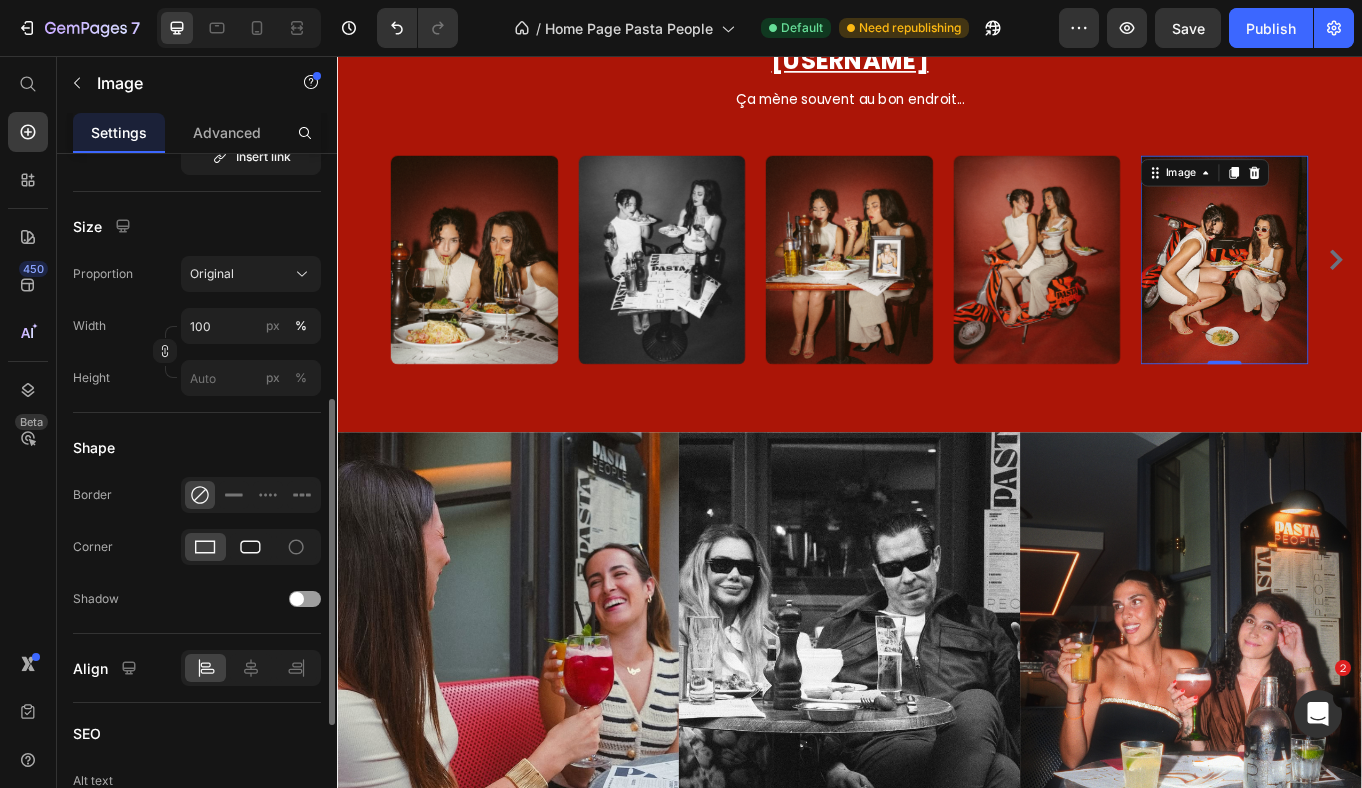 click 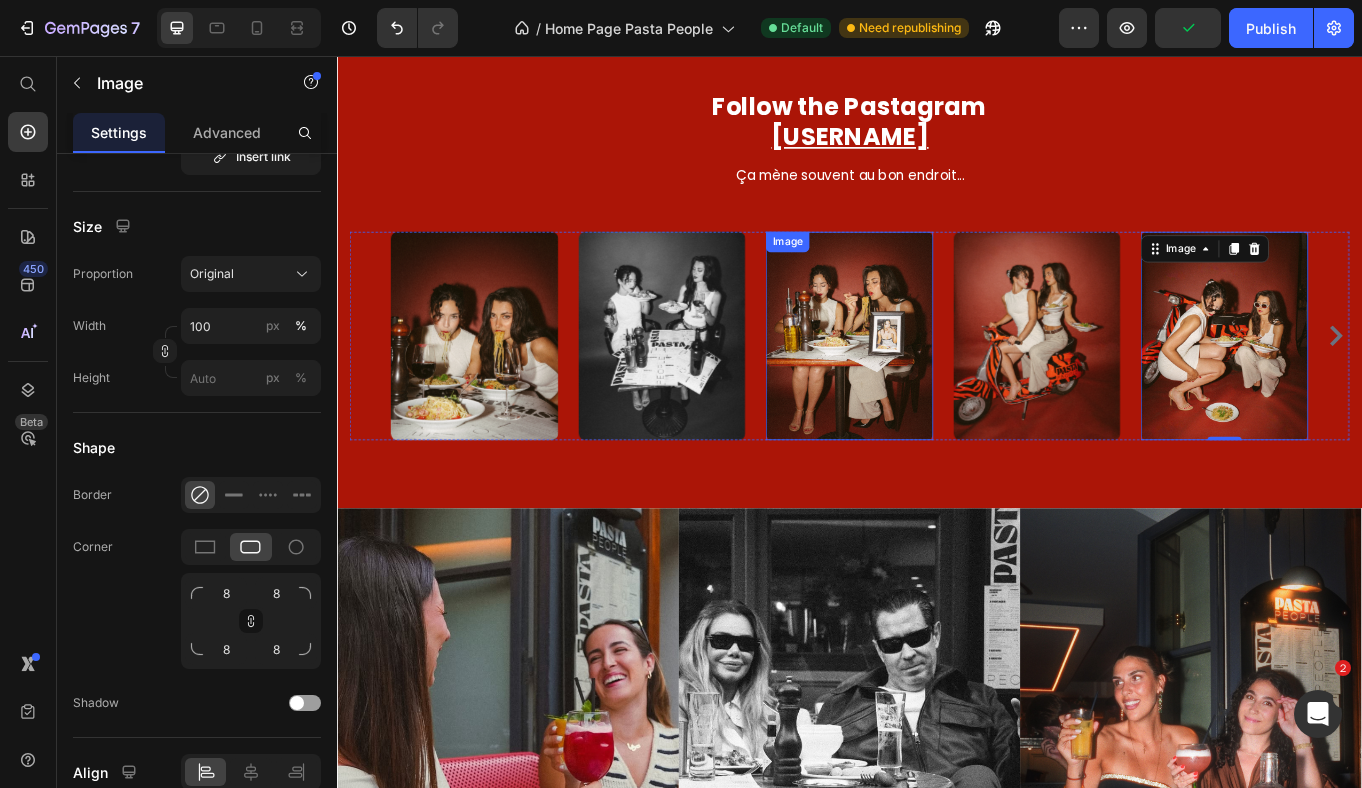 scroll, scrollTop: 3590, scrollLeft: 0, axis: vertical 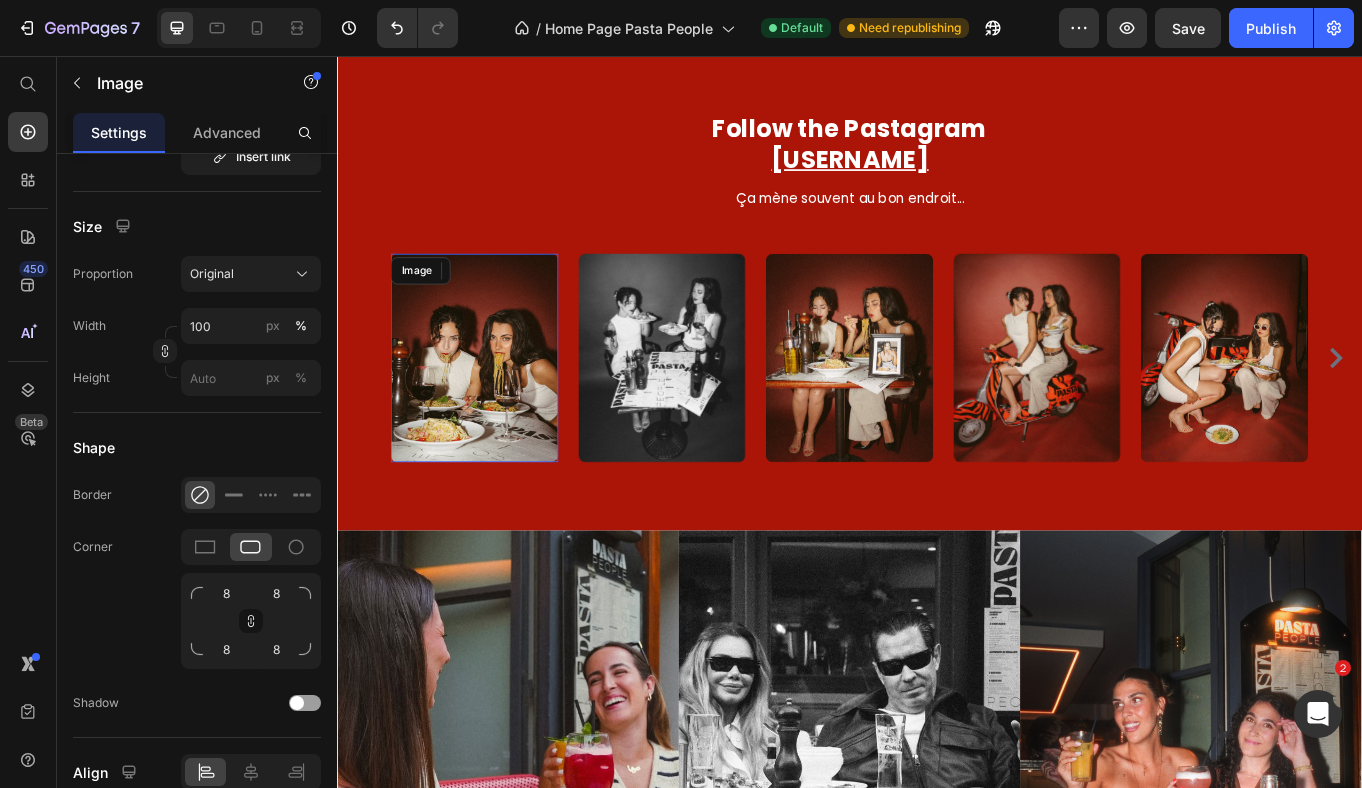 click at bounding box center [498, 409] 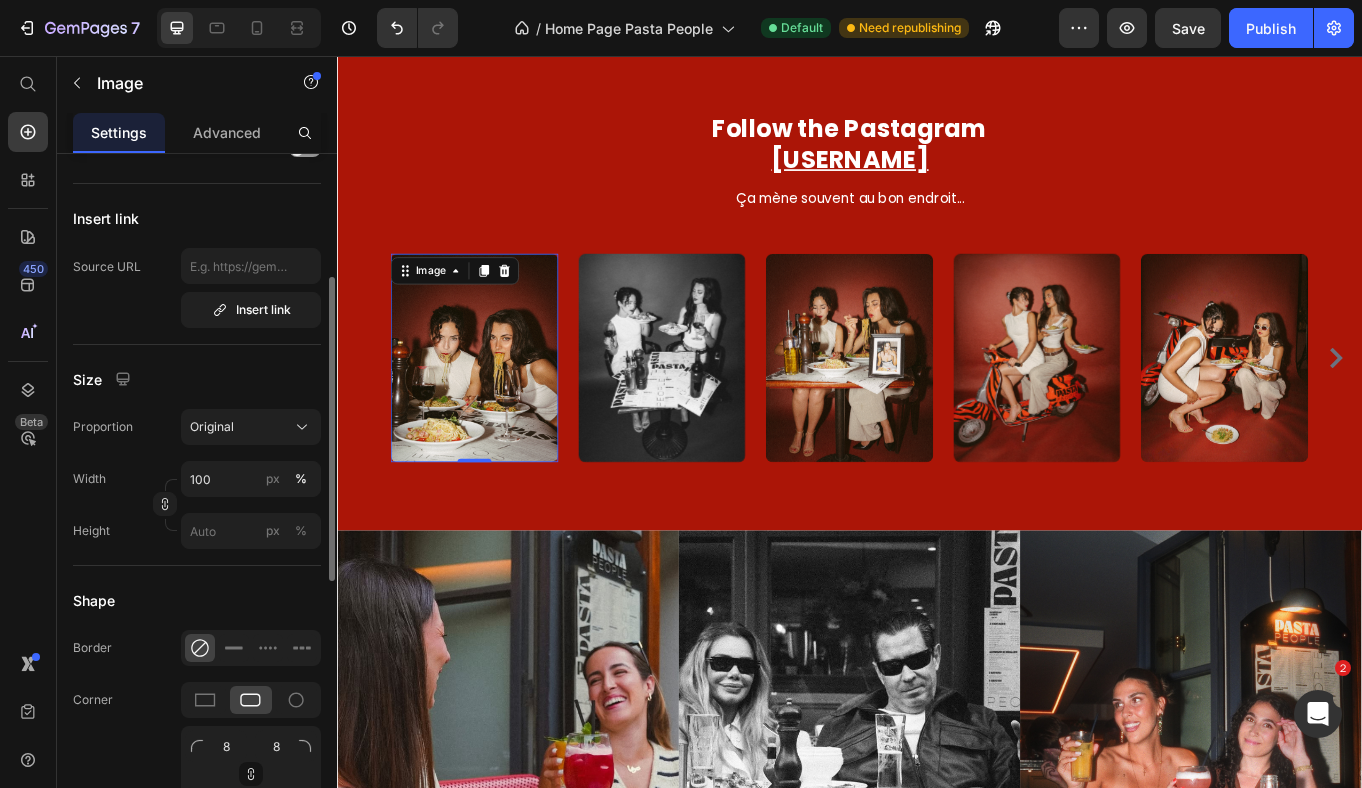 scroll, scrollTop: 319, scrollLeft: 0, axis: vertical 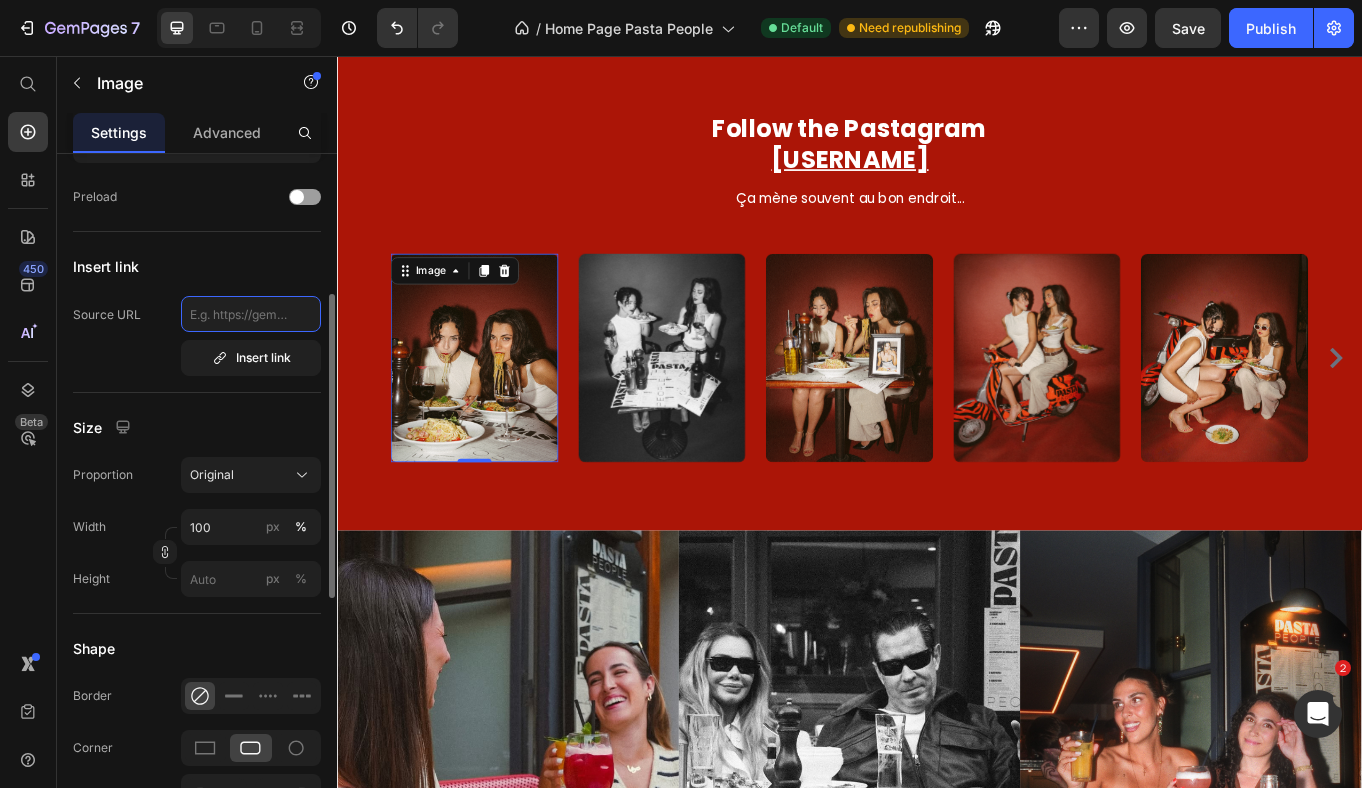 click 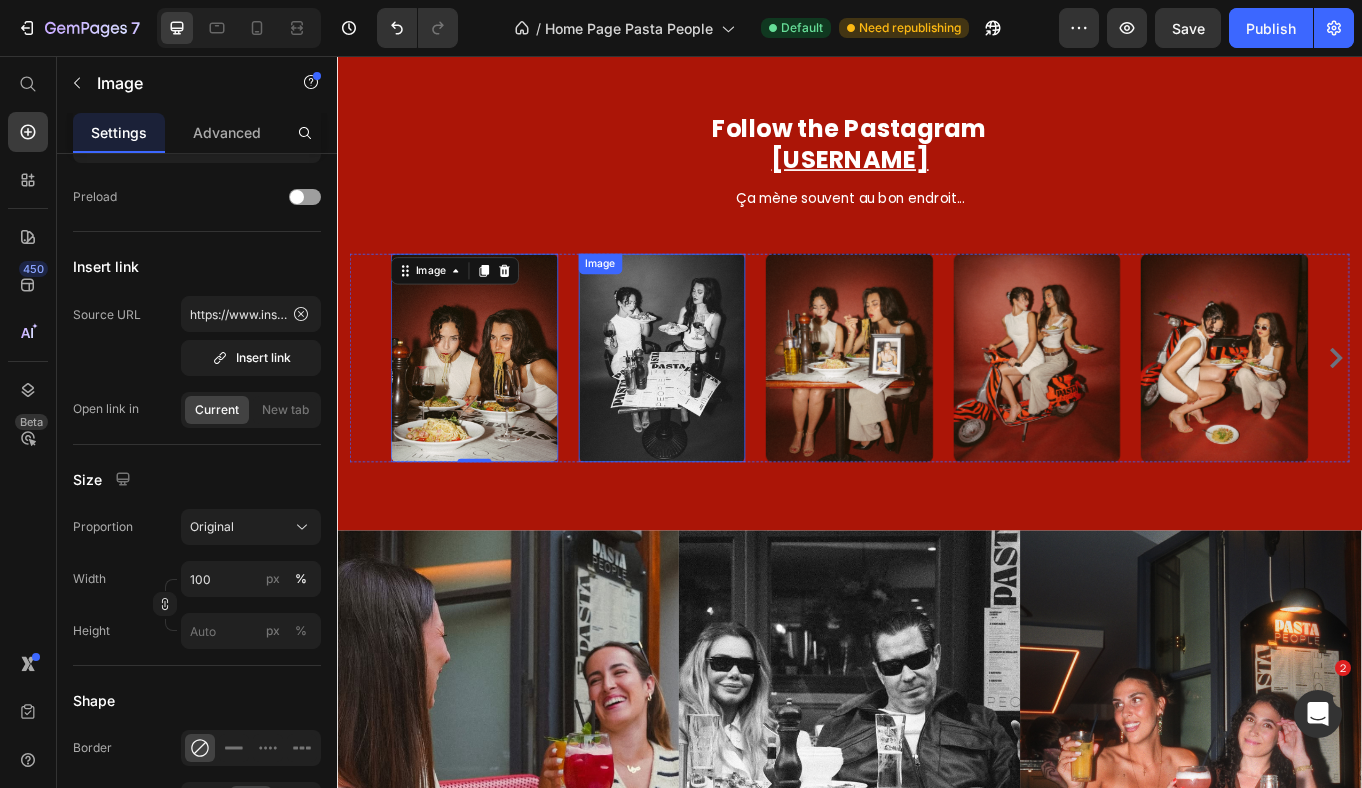 click at bounding box center [718, 409] 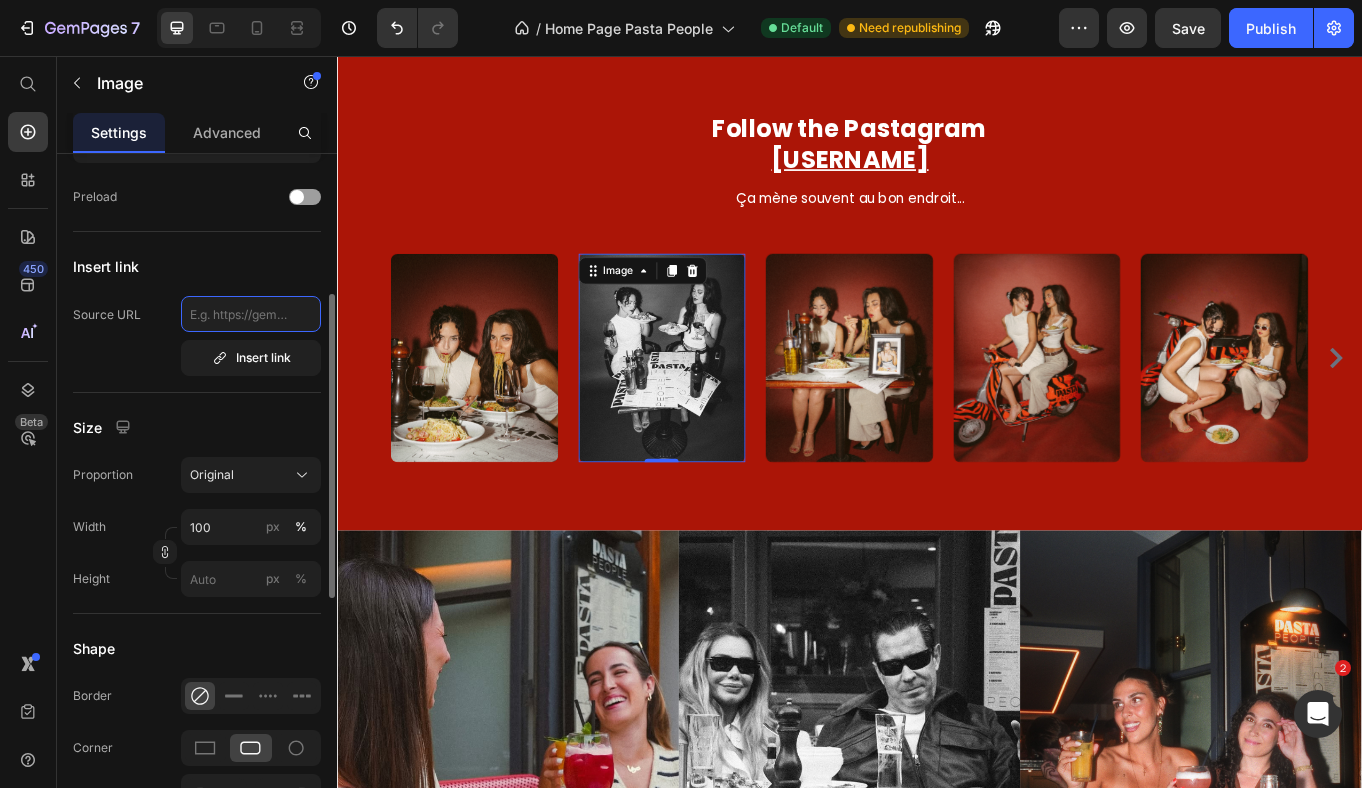 click 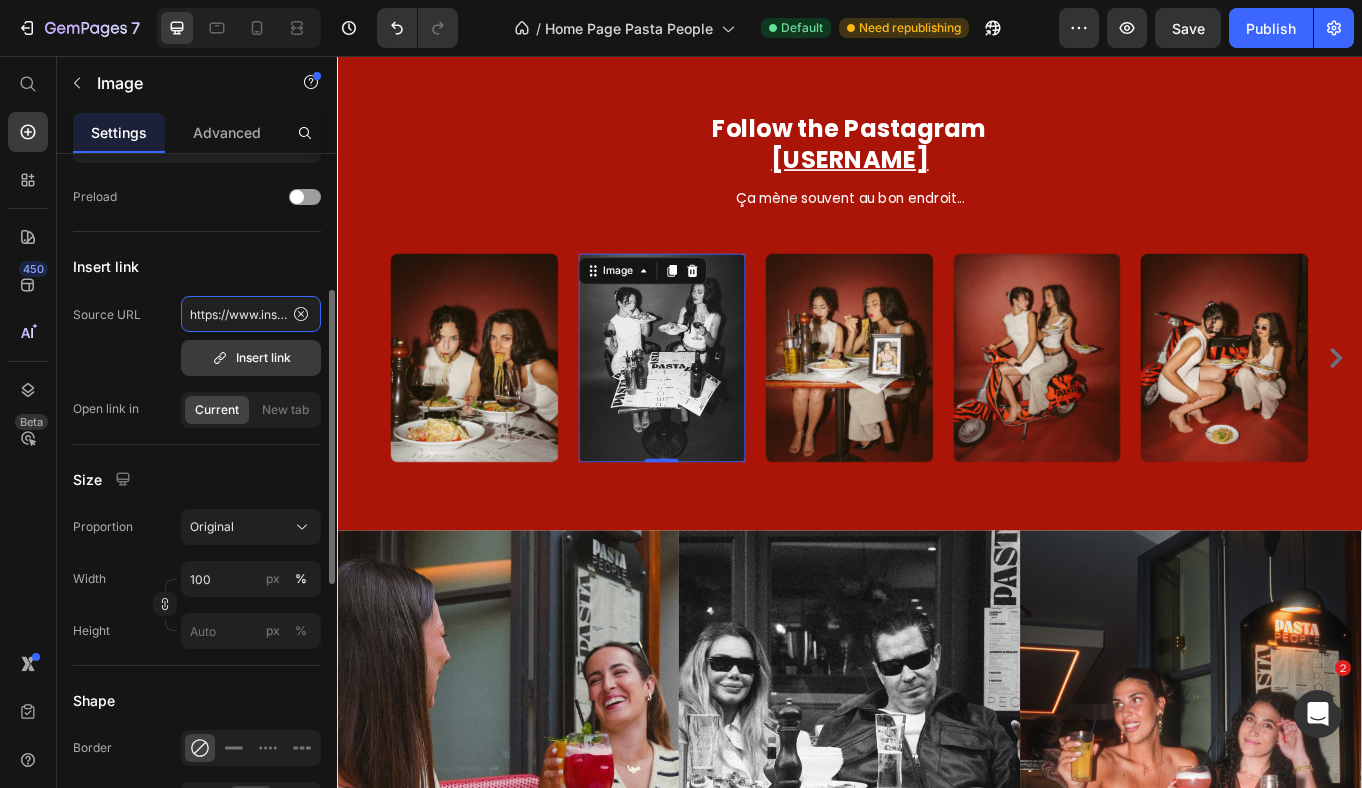 type on "https://www.instagram.com/[USERNAME]?utm_source=ig_web_button_share_sheet&igsh=MWR6Z3F4Y2FwN2FoNQ==" 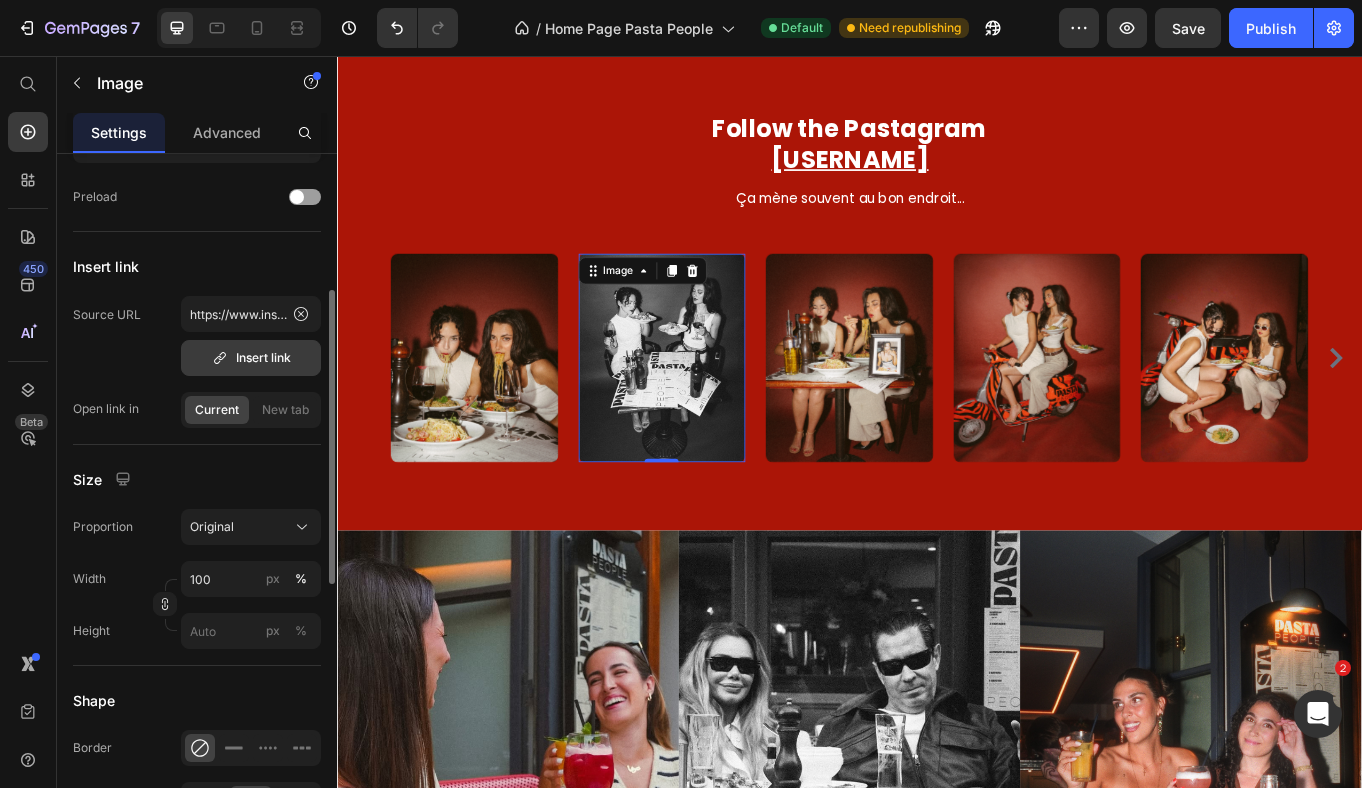 click on "Insert link" at bounding box center [251, 358] 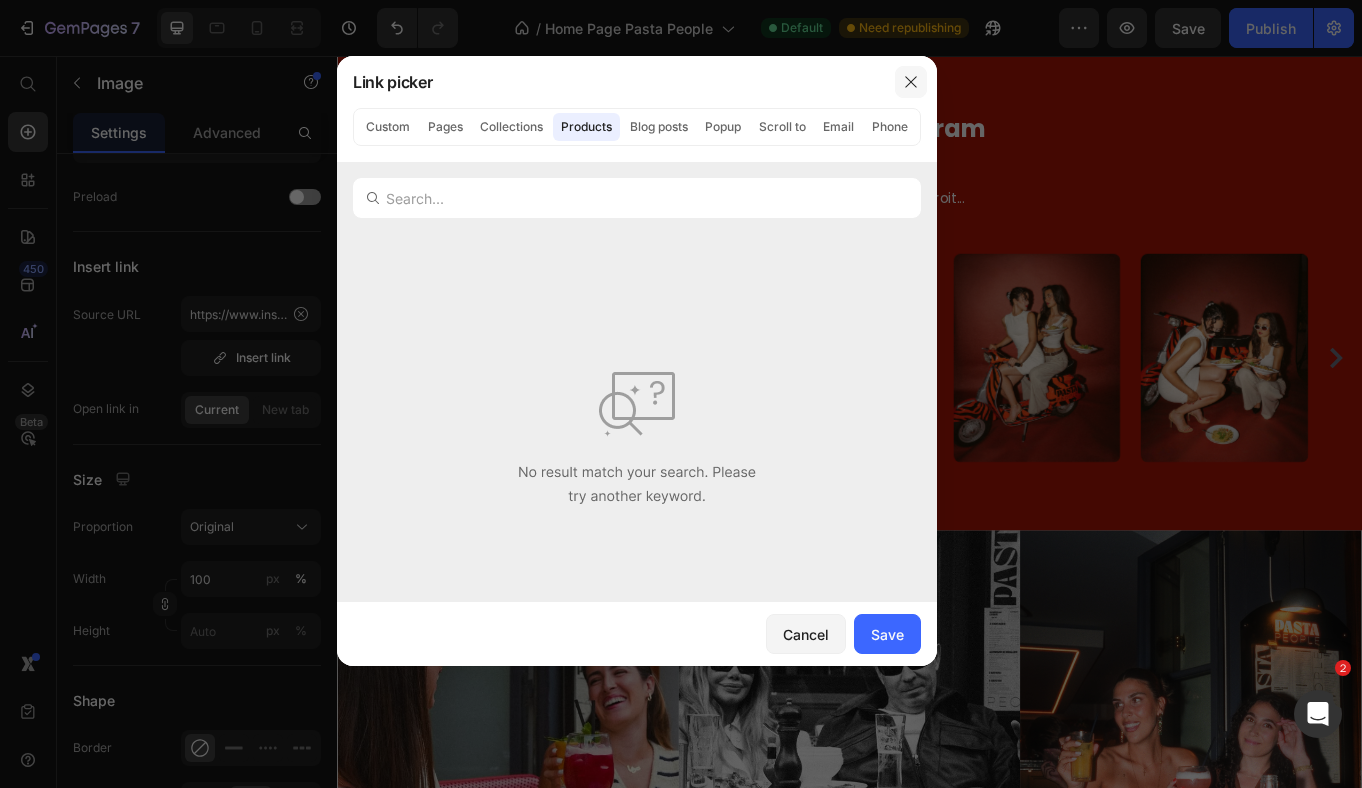 click 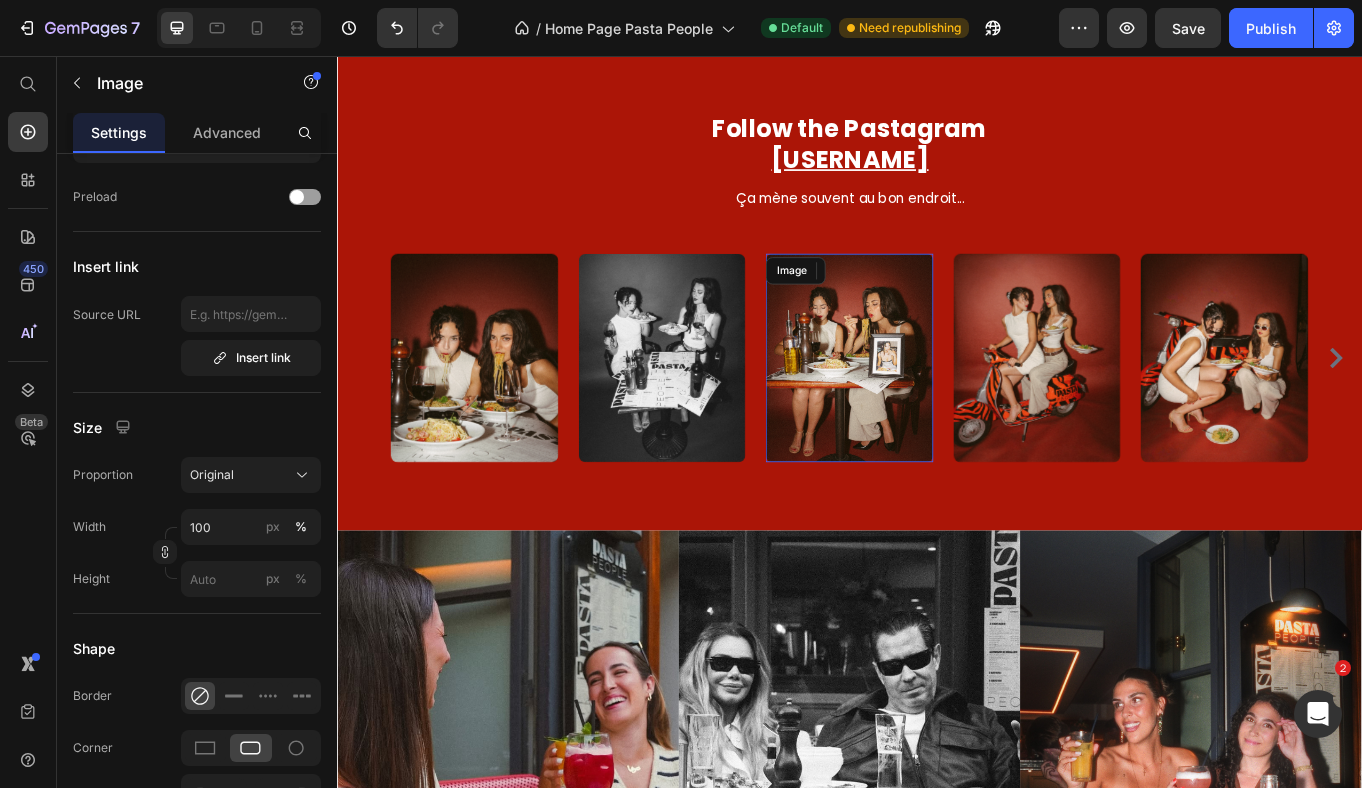 click at bounding box center [937, 409] 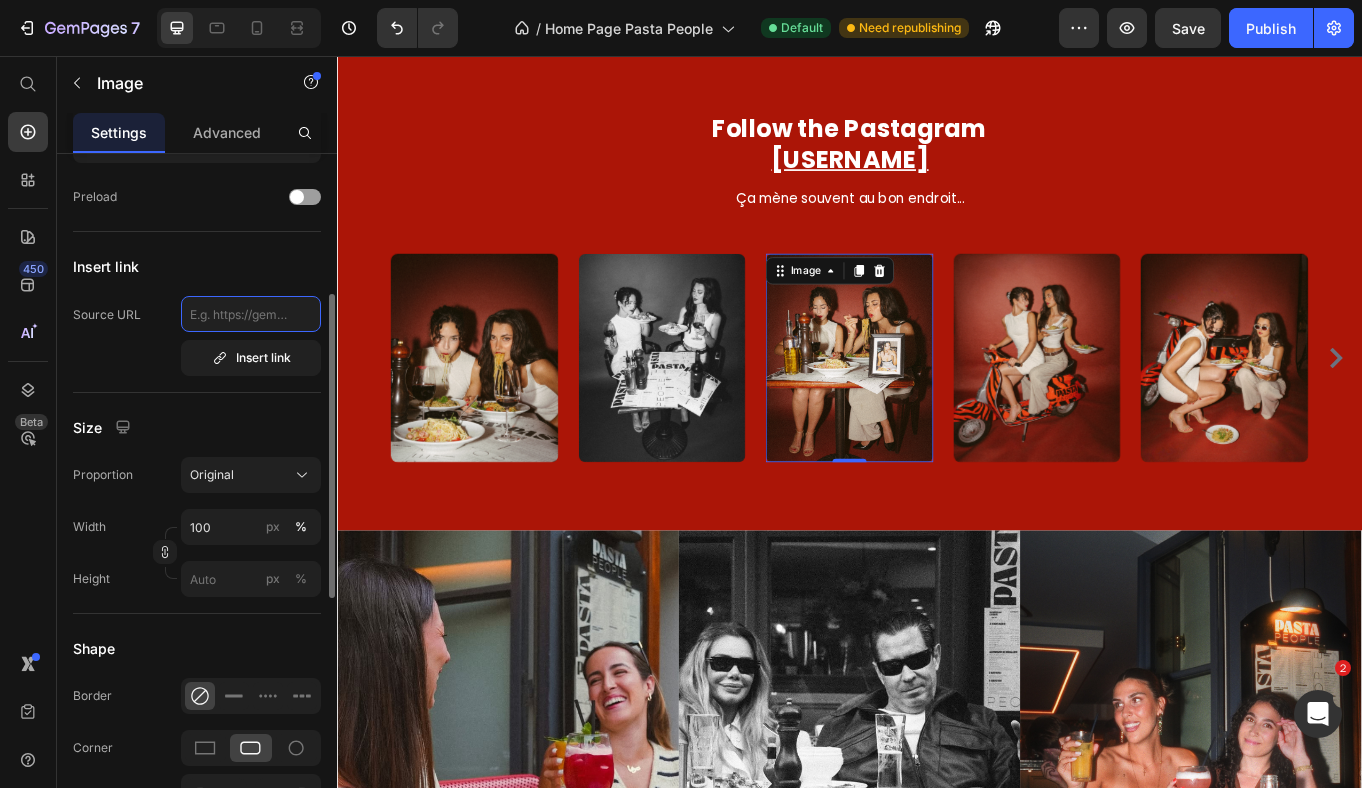 click 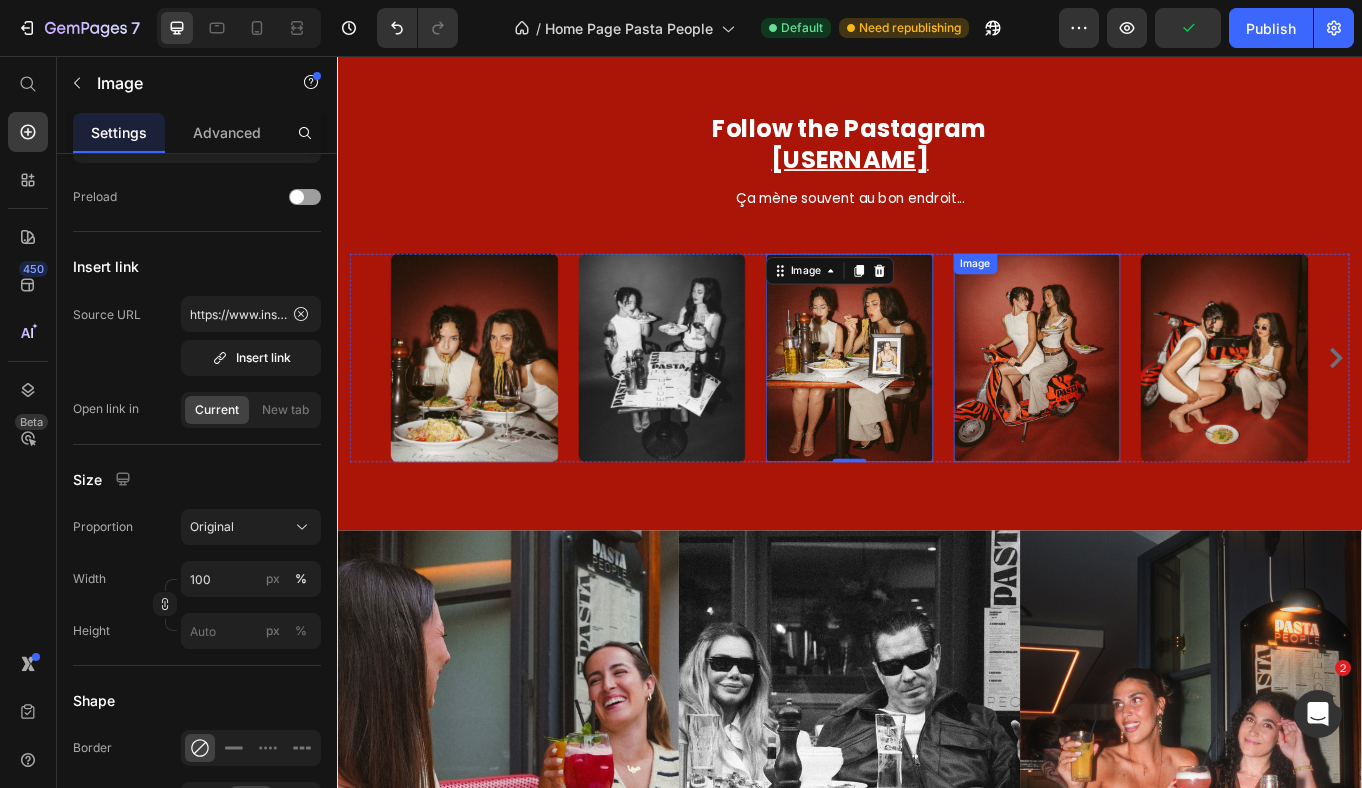 click at bounding box center (1157, 409) 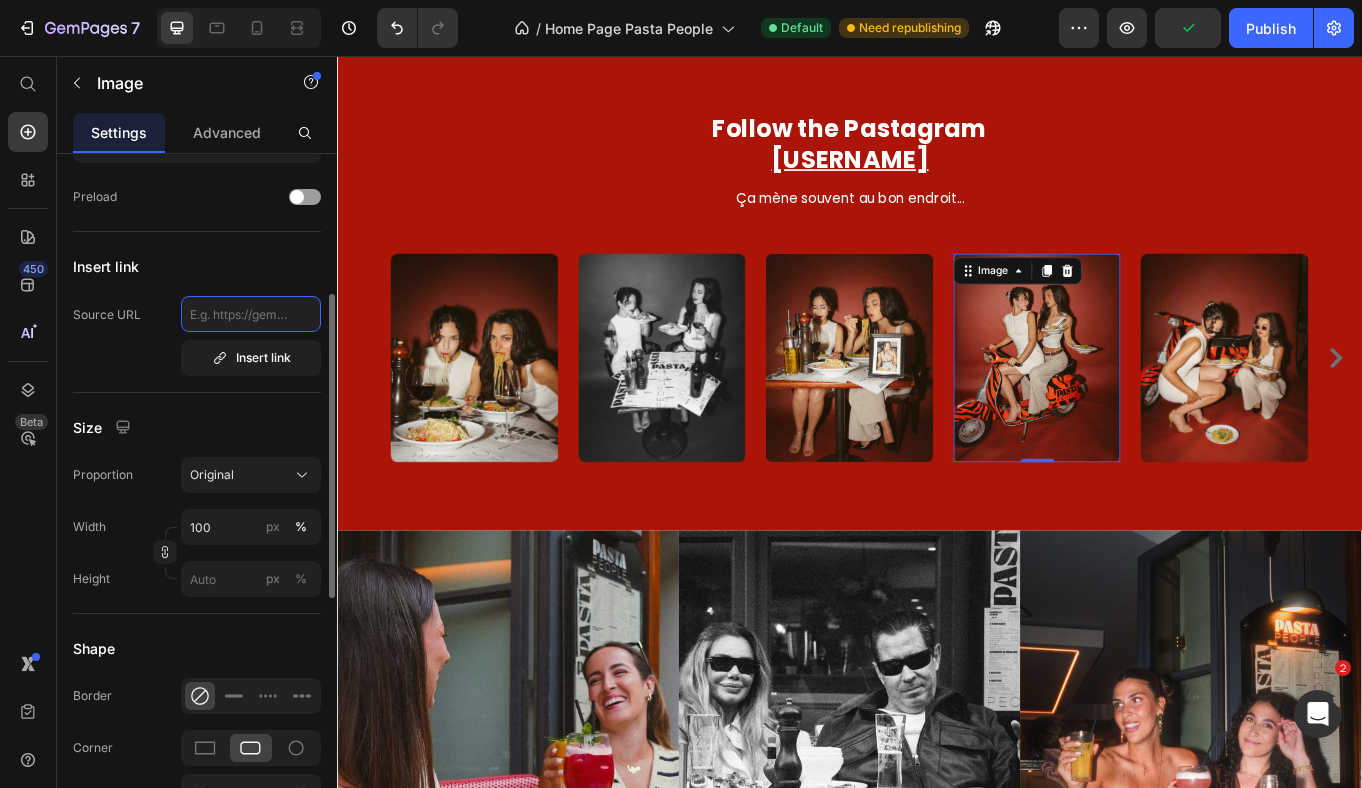 click 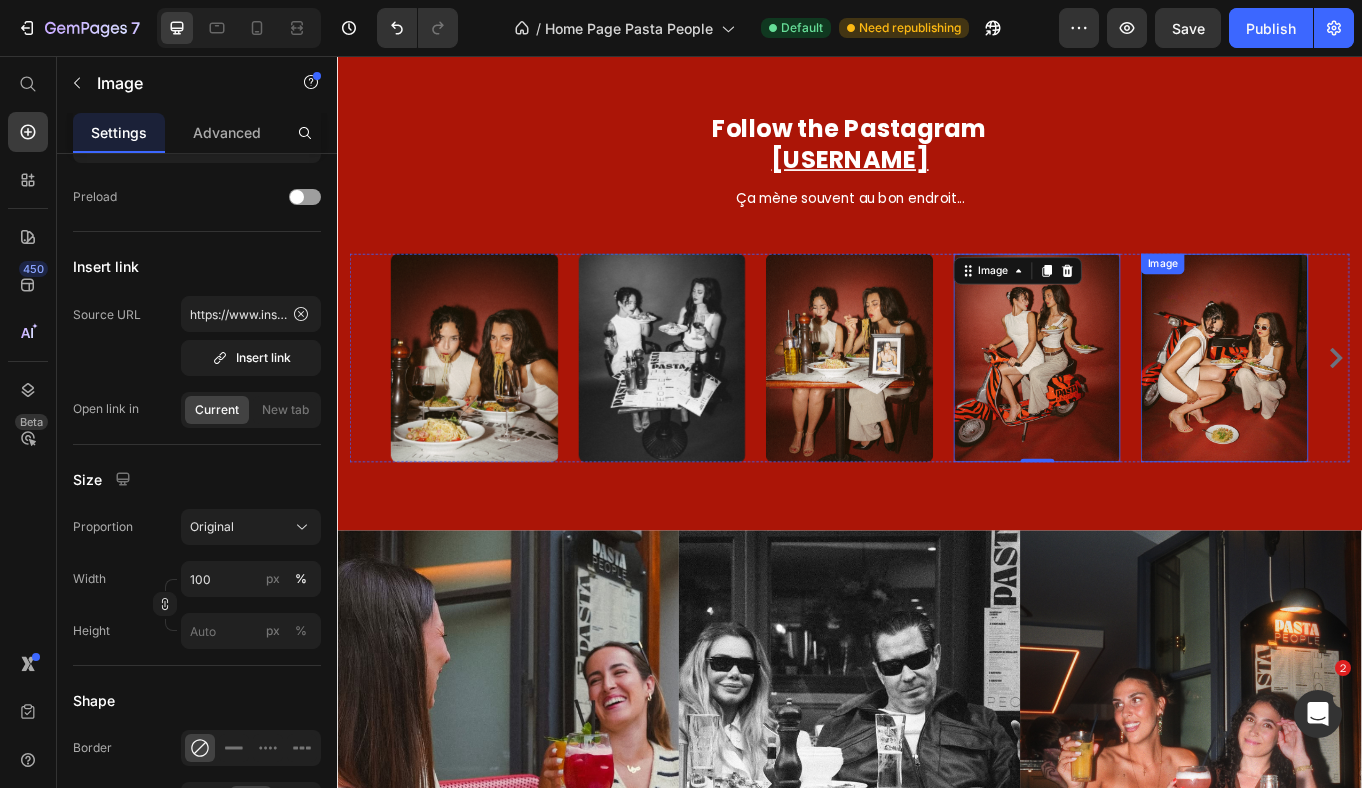 click at bounding box center (1376, 409) 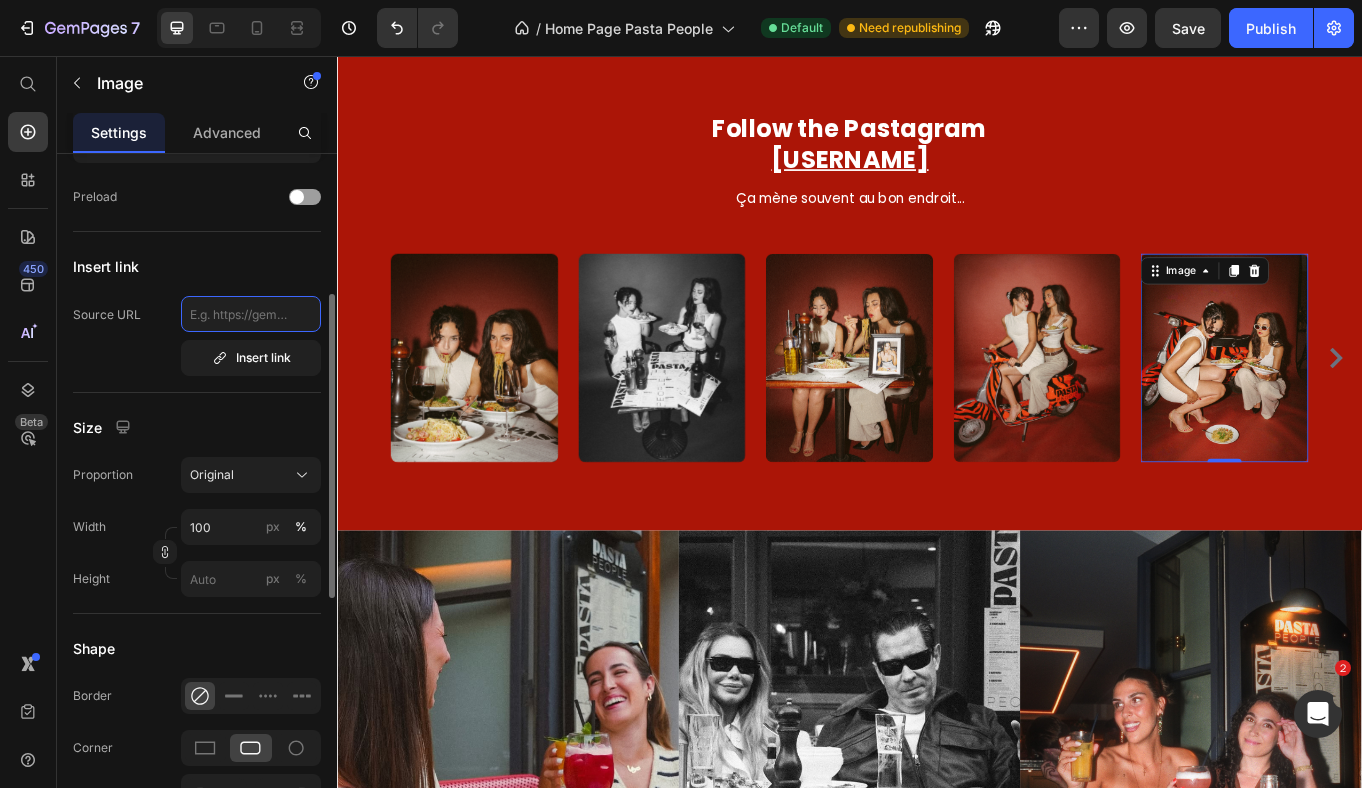 click 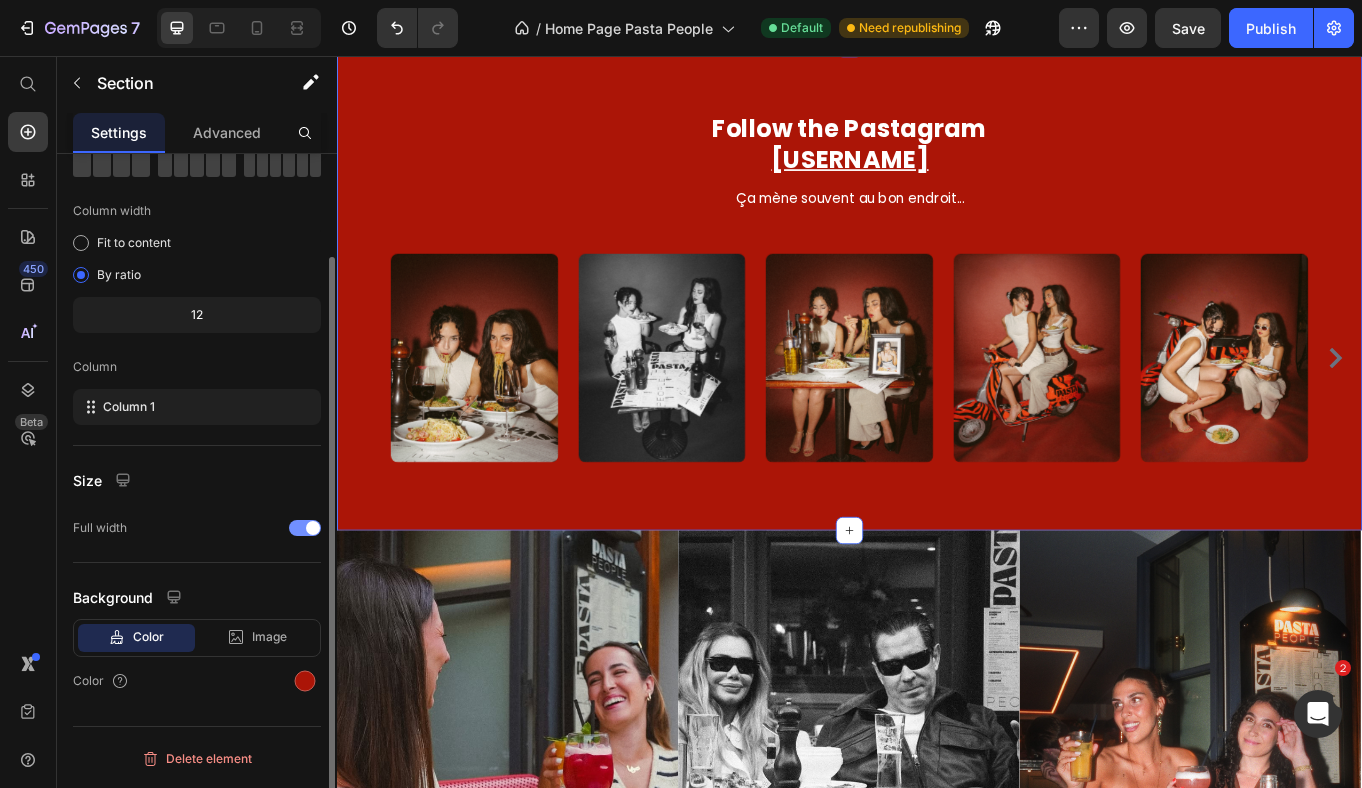 click on "Follow the Pastagram @[USERNAME] Heading Row Ça mène souvent au bon endroit... Text block Row Image Image Image Image Image 0 Image Image Image Image Carousel Row Section 8" at bounding box center (937, 326) 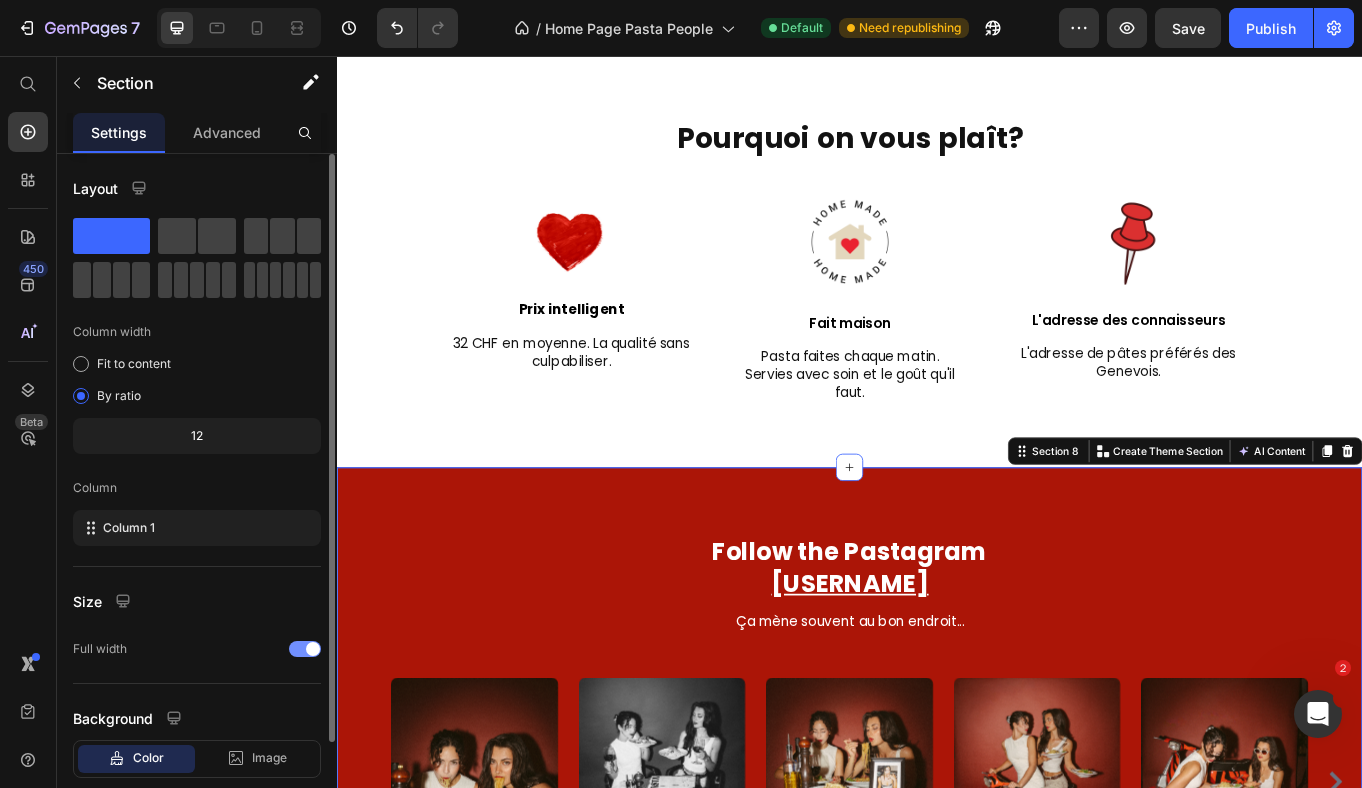 scroll, scrollTop: 3232, scrollLeft: 0, axis: vertical 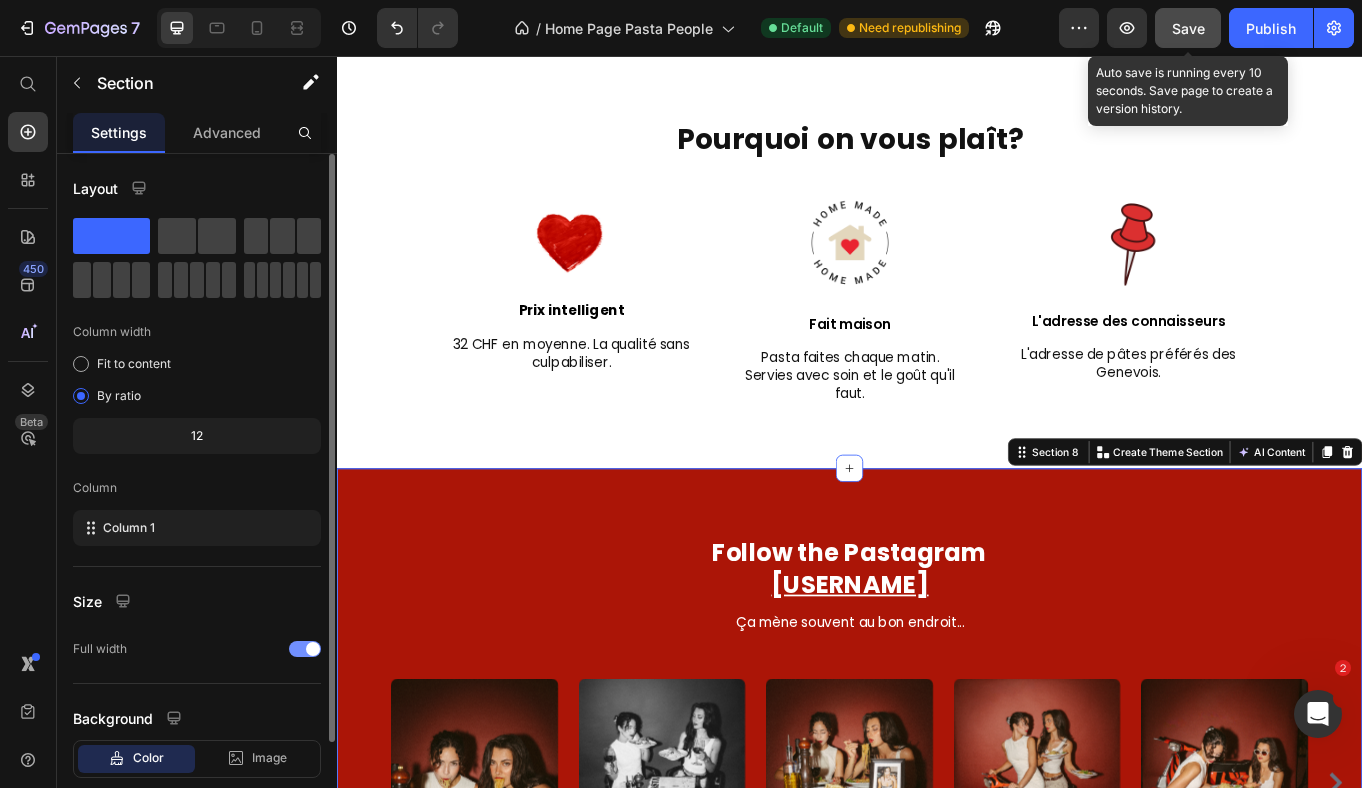 click on "Save" at bounding box center [1188, 28] 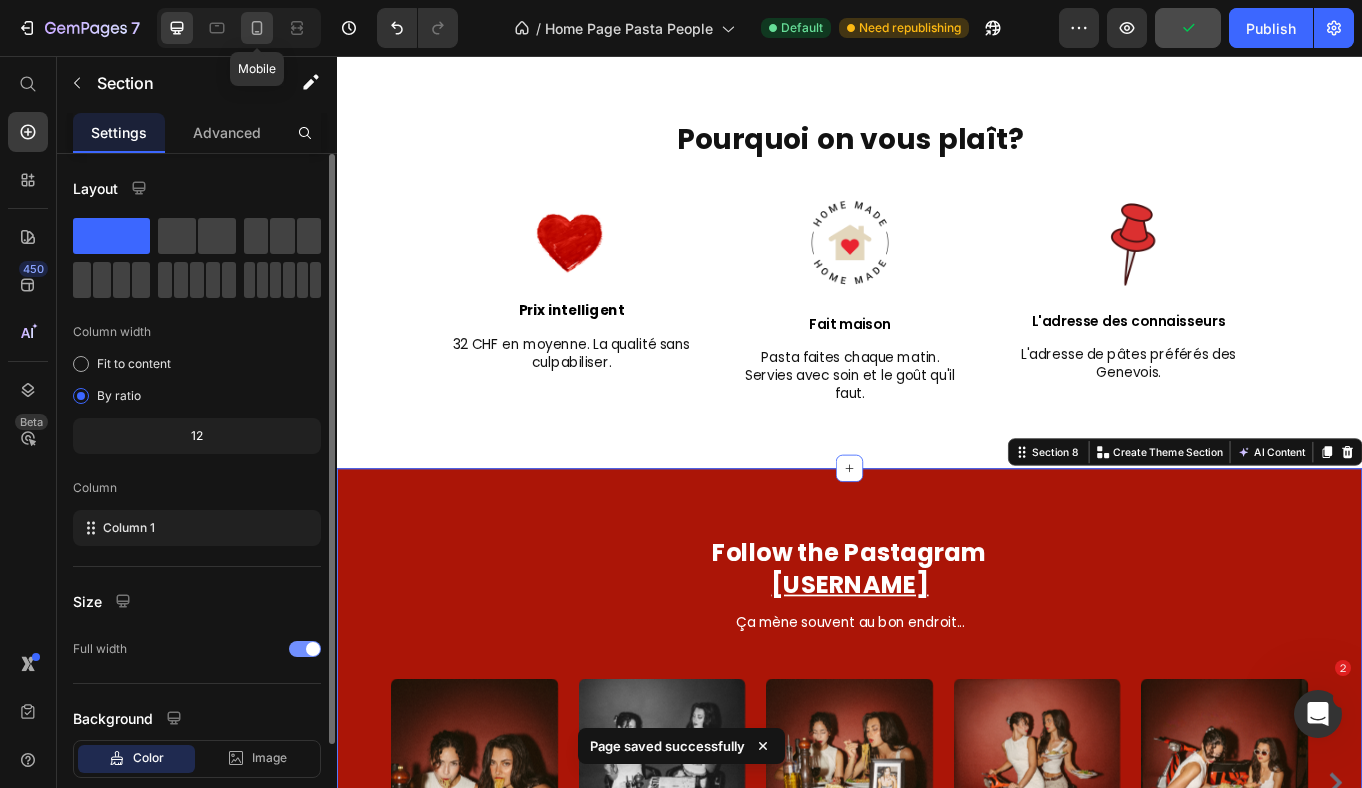 click 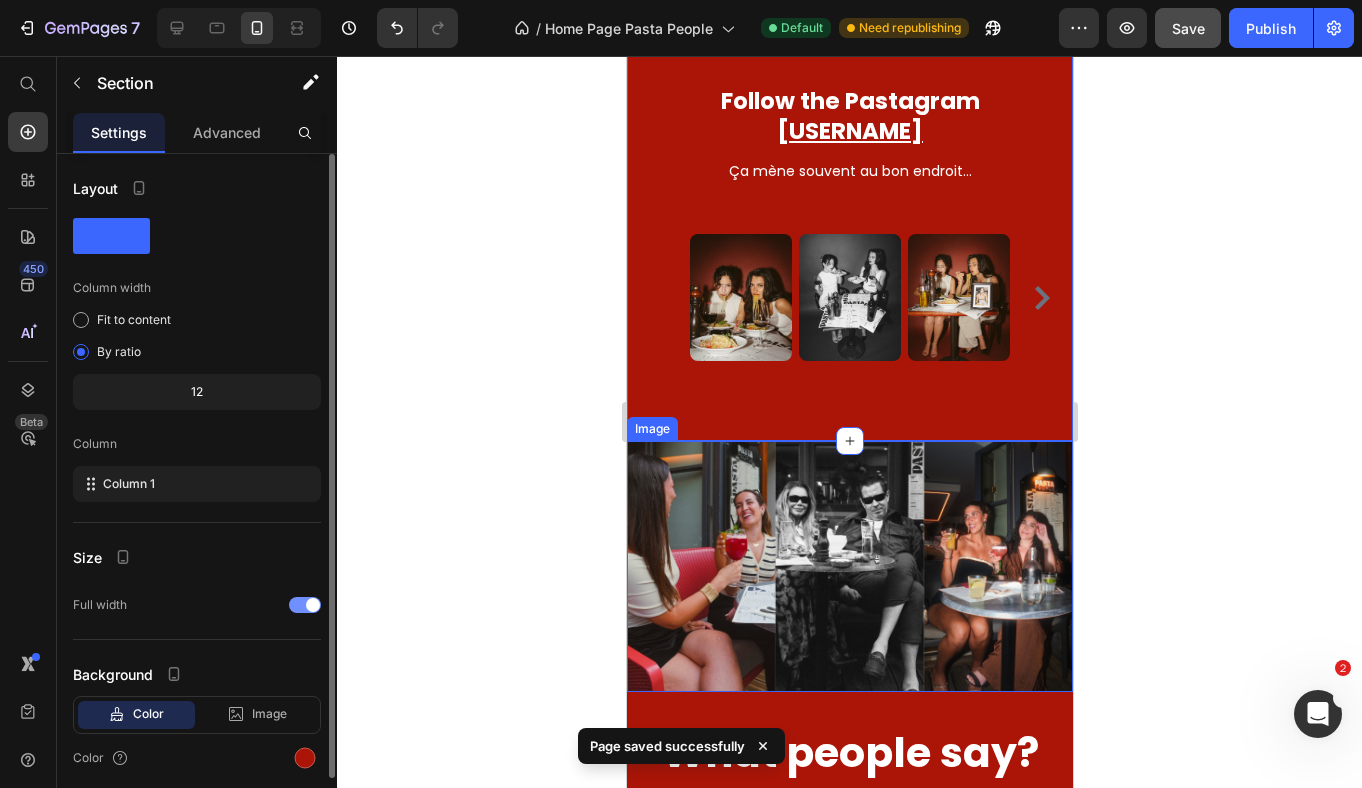 scroll, scrollTop: 3673, scrollLeft: 0, axis: vertical 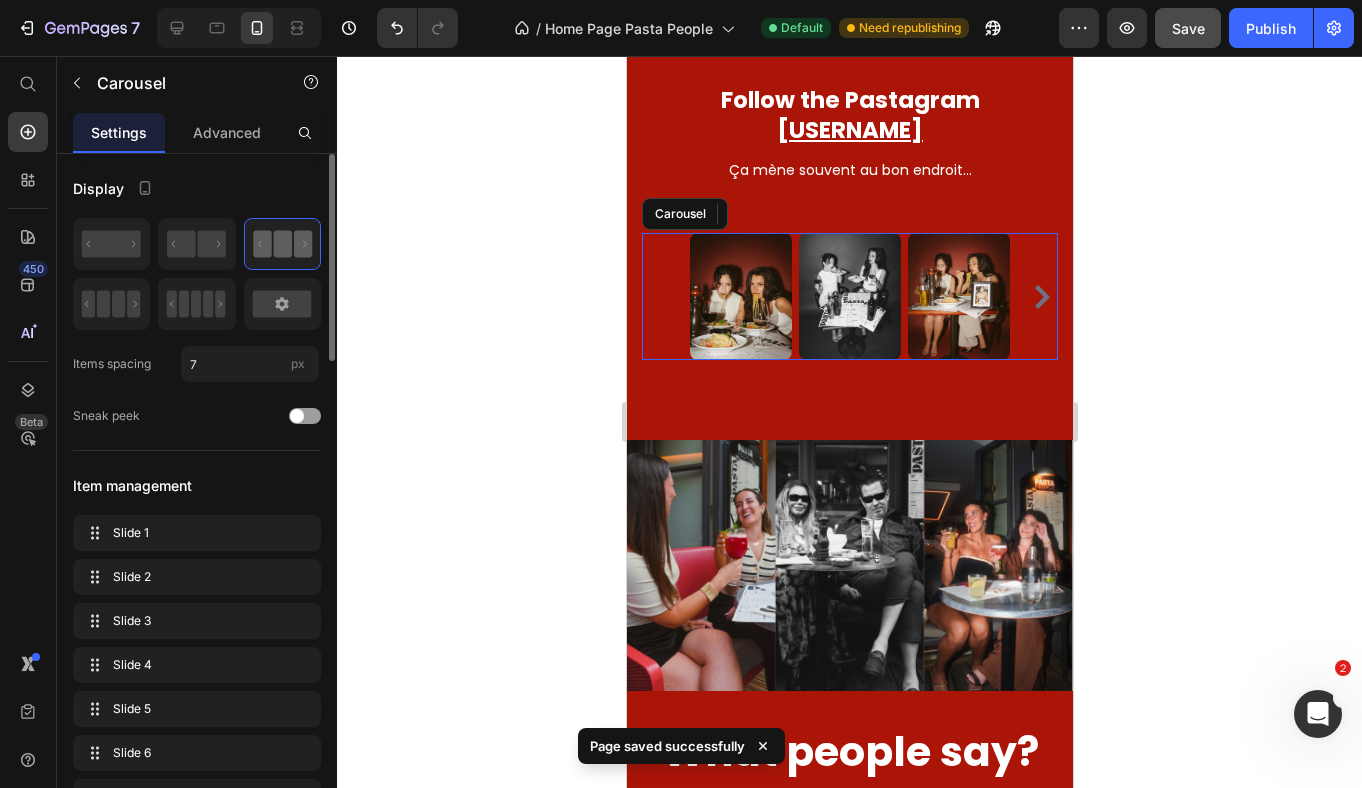 click 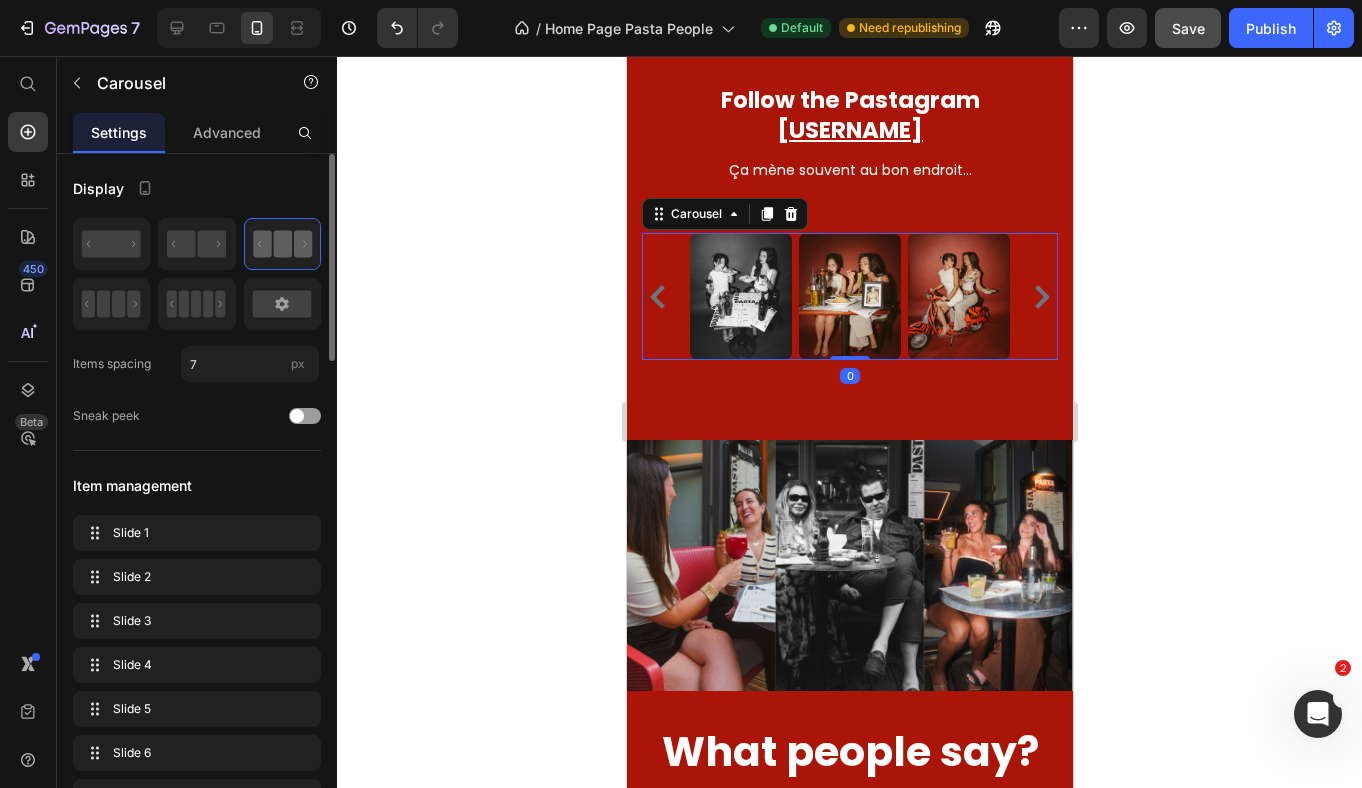 click 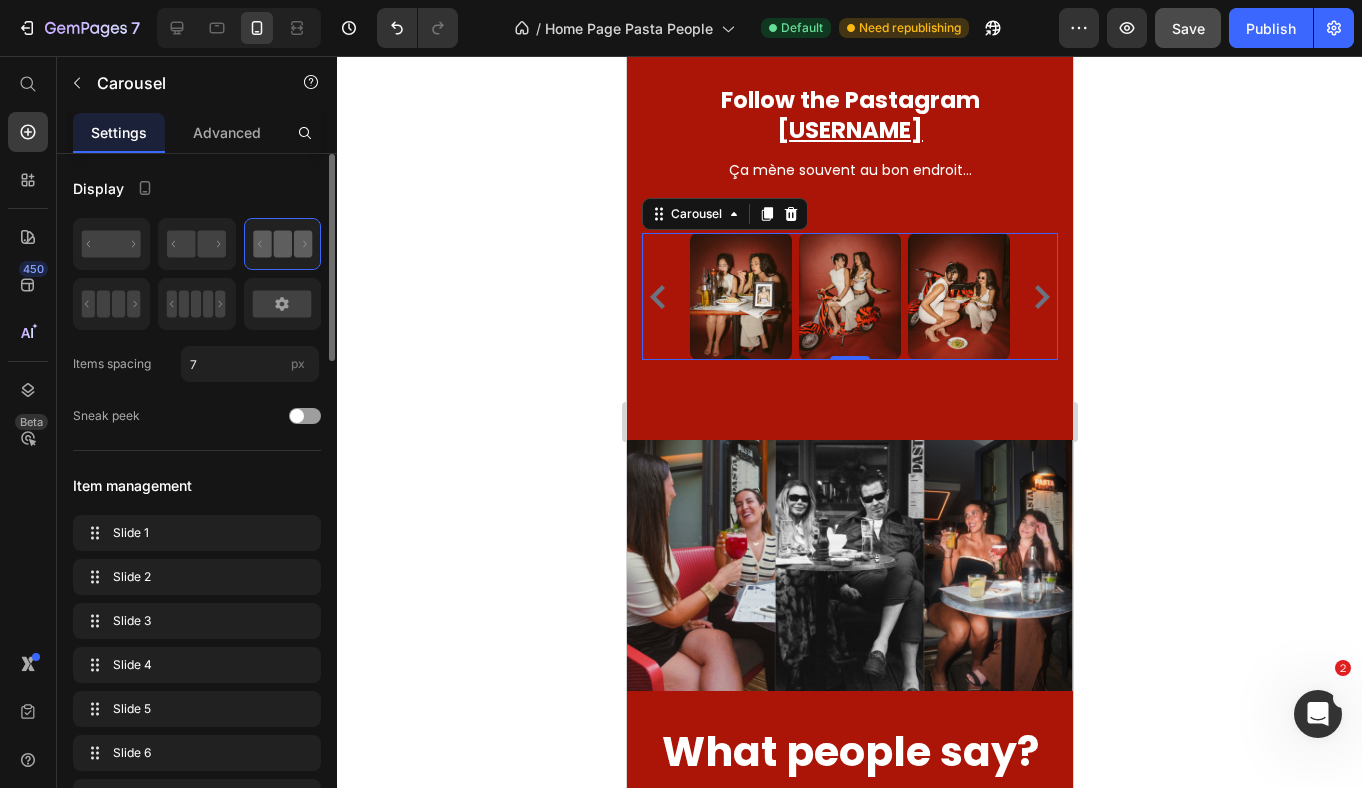 click 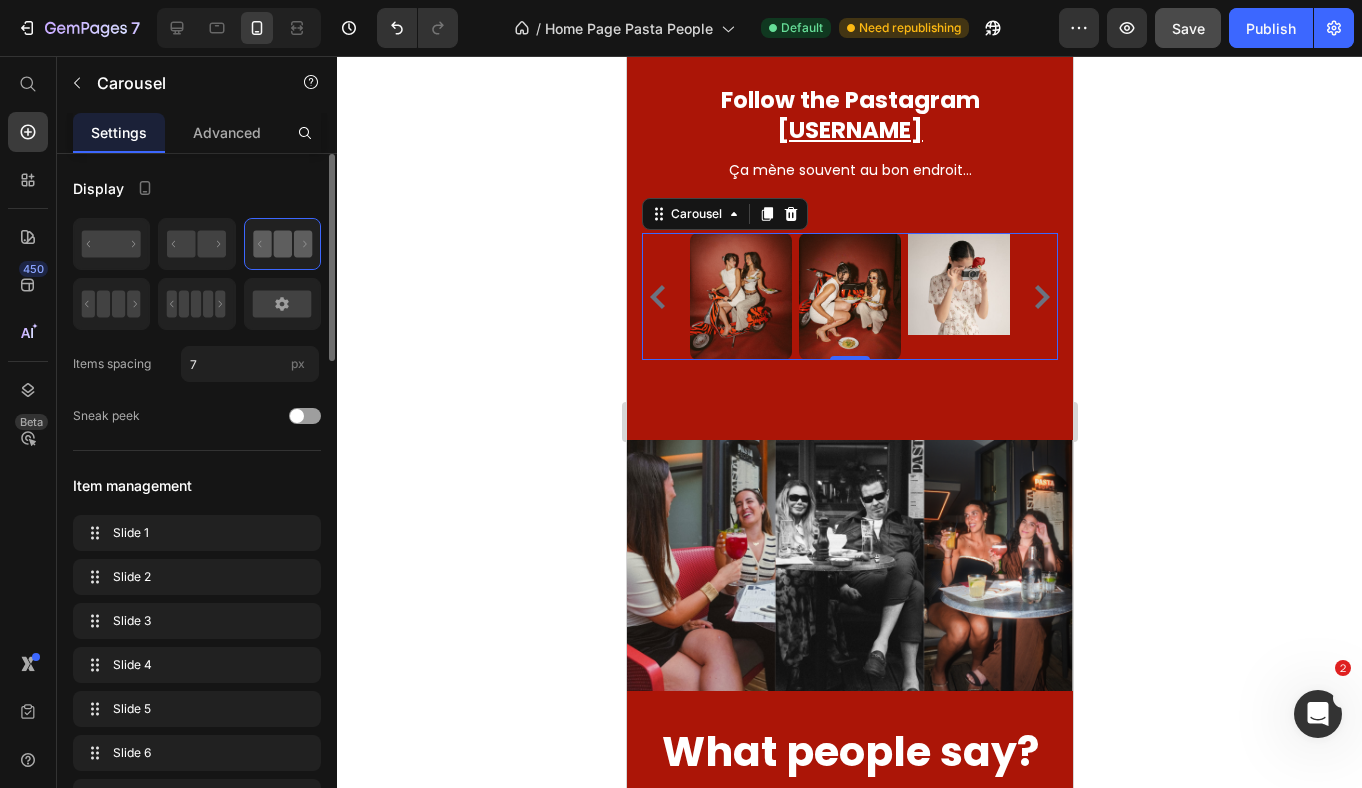 click 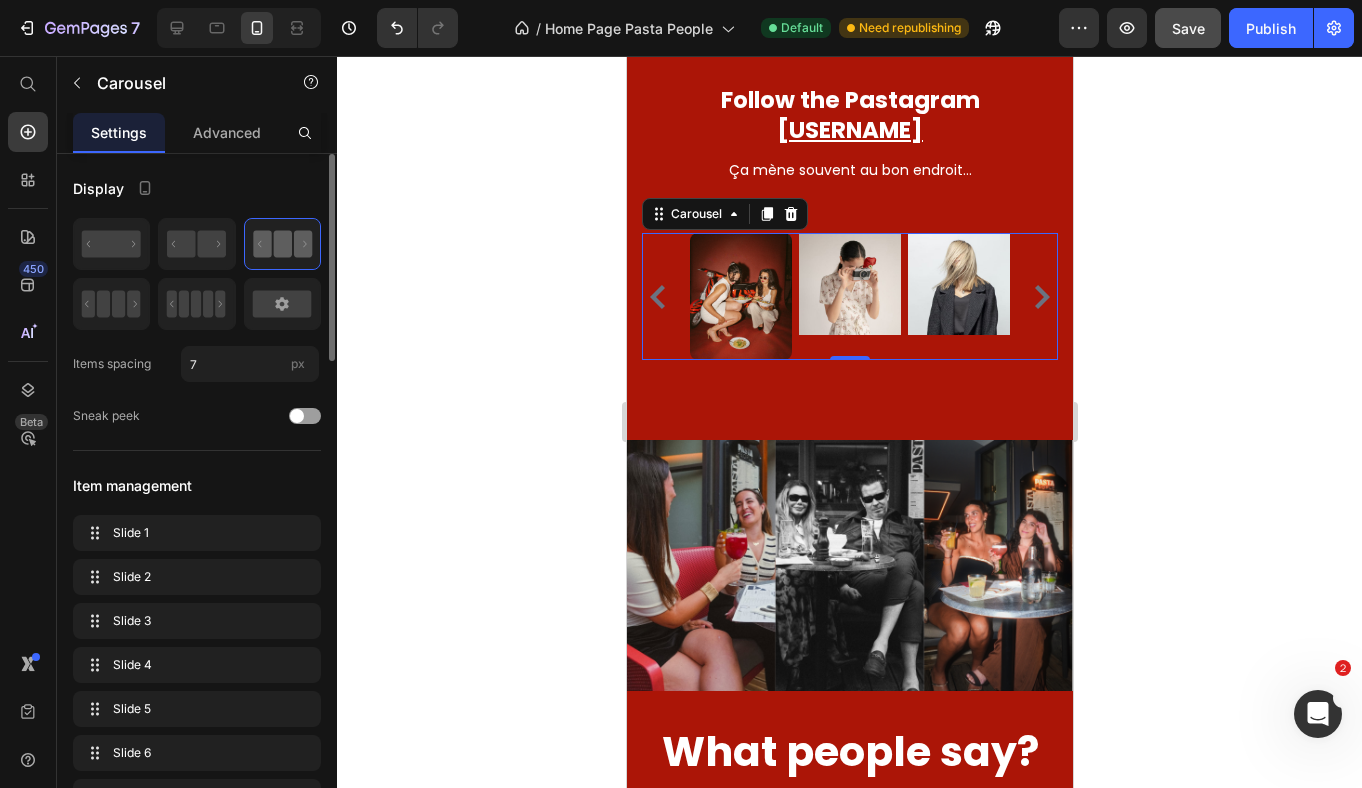 click 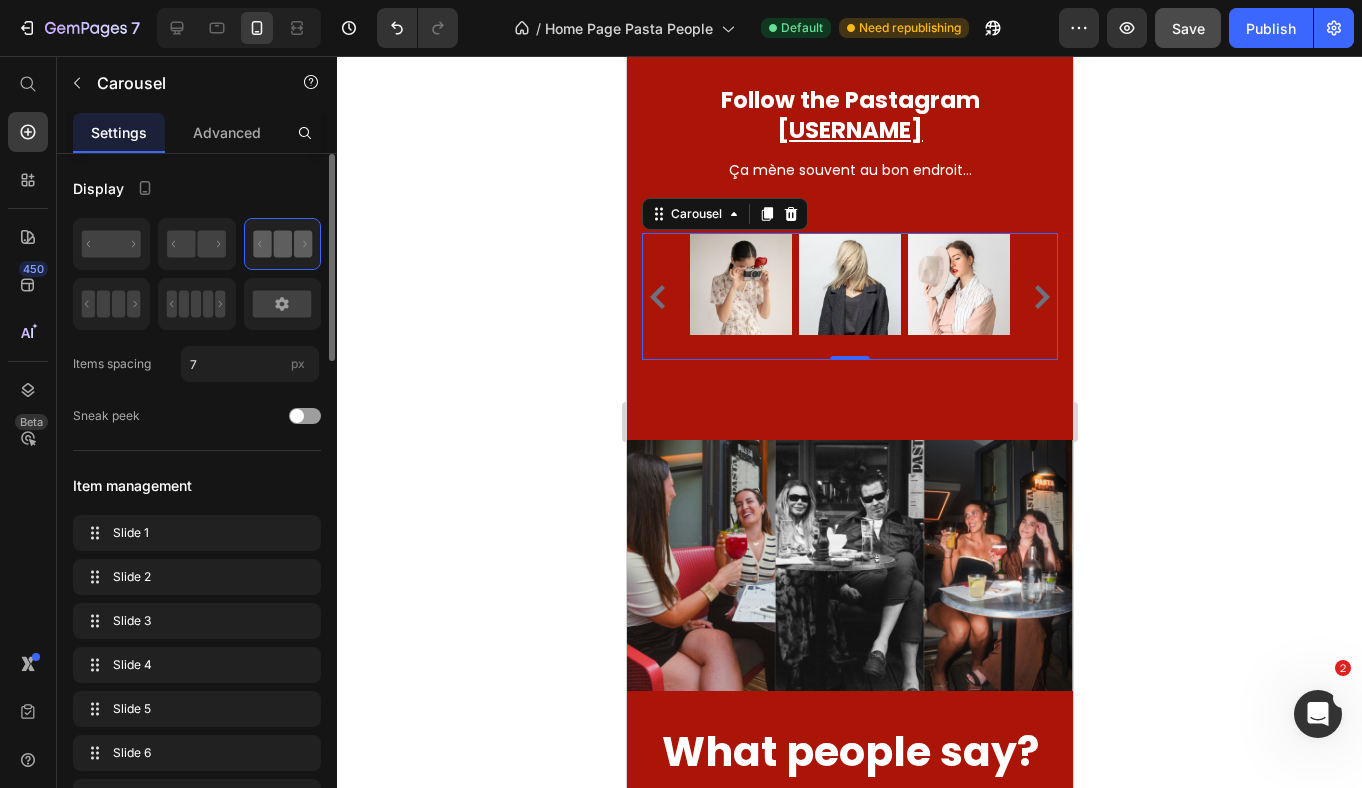 click 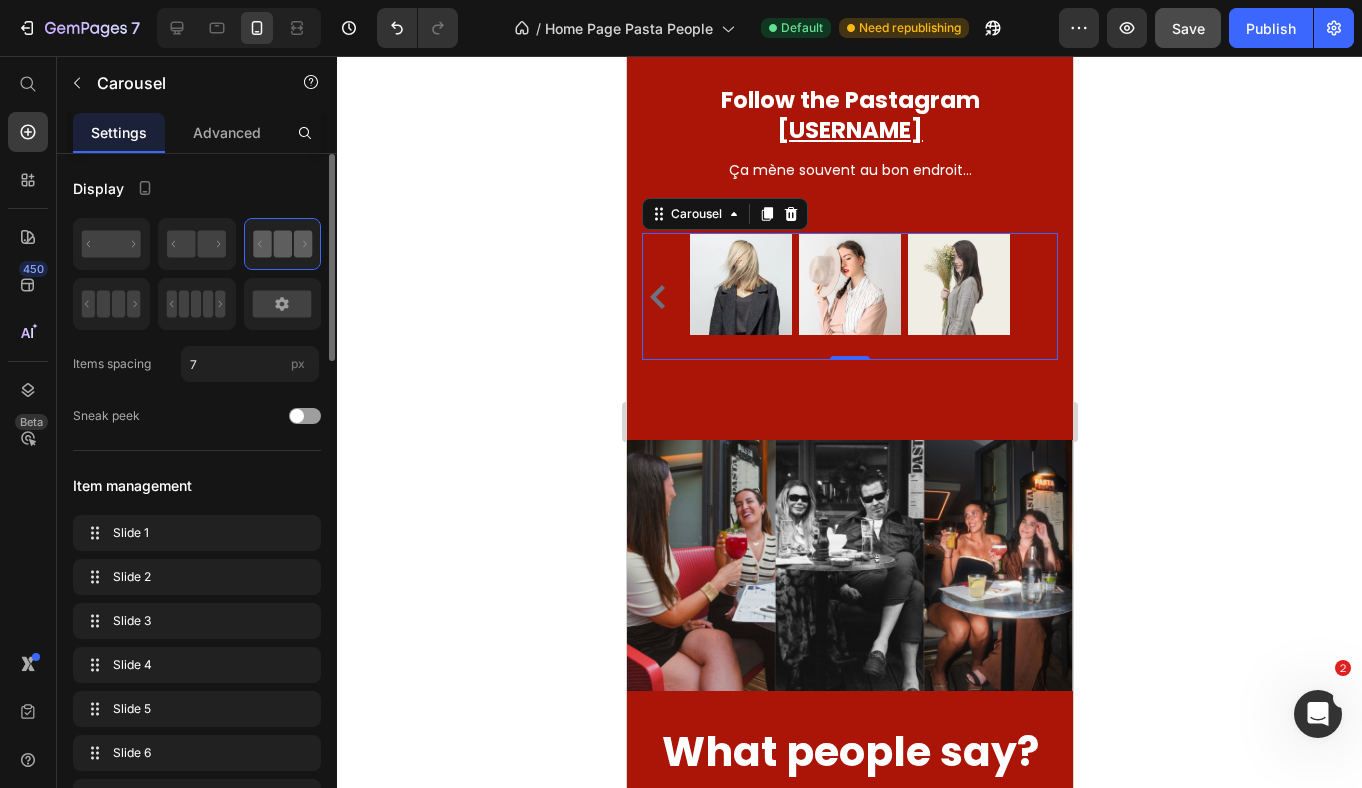 click on "Image Image Image Image Image Image Image Image Image" at bounding box center [849, 297] 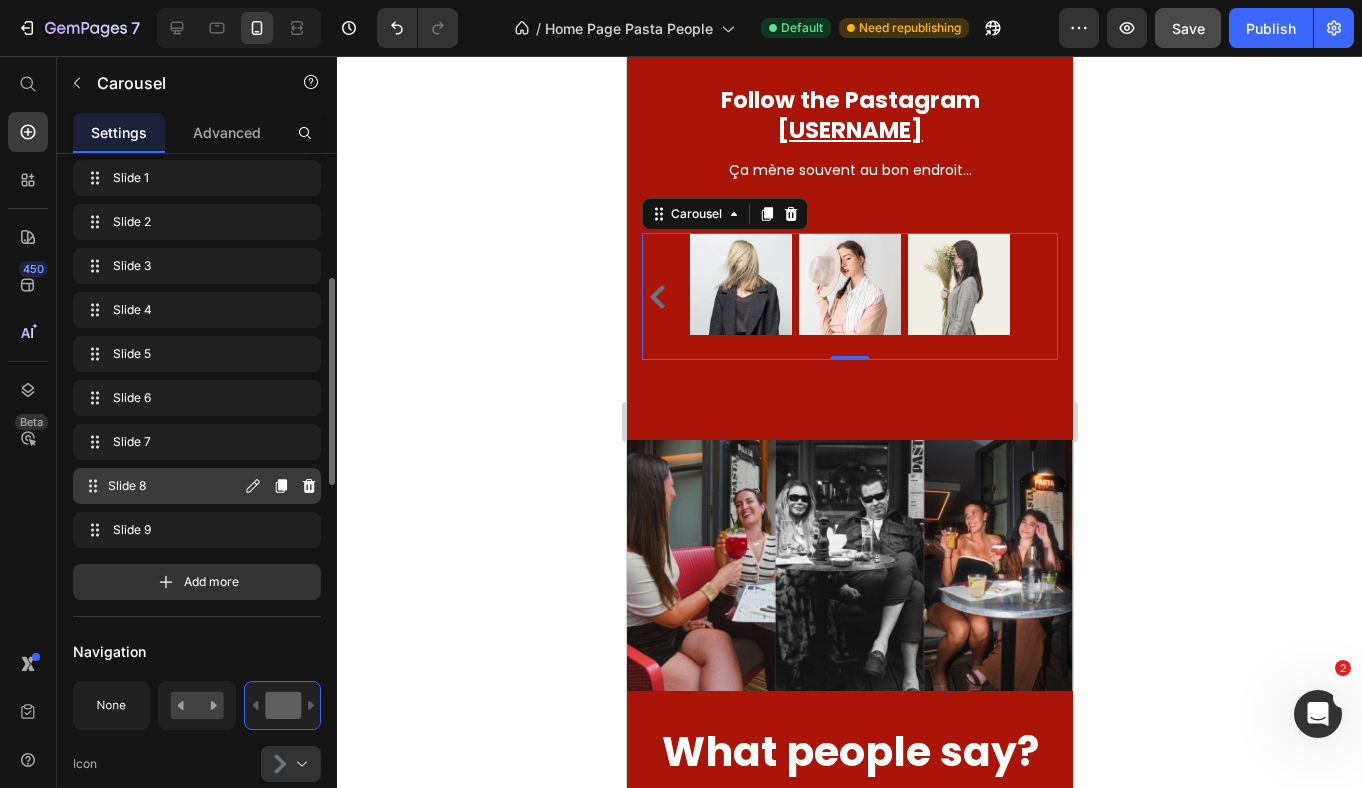 scroll, scrollTop: 369, scrollLeft: 0, axis: vertical 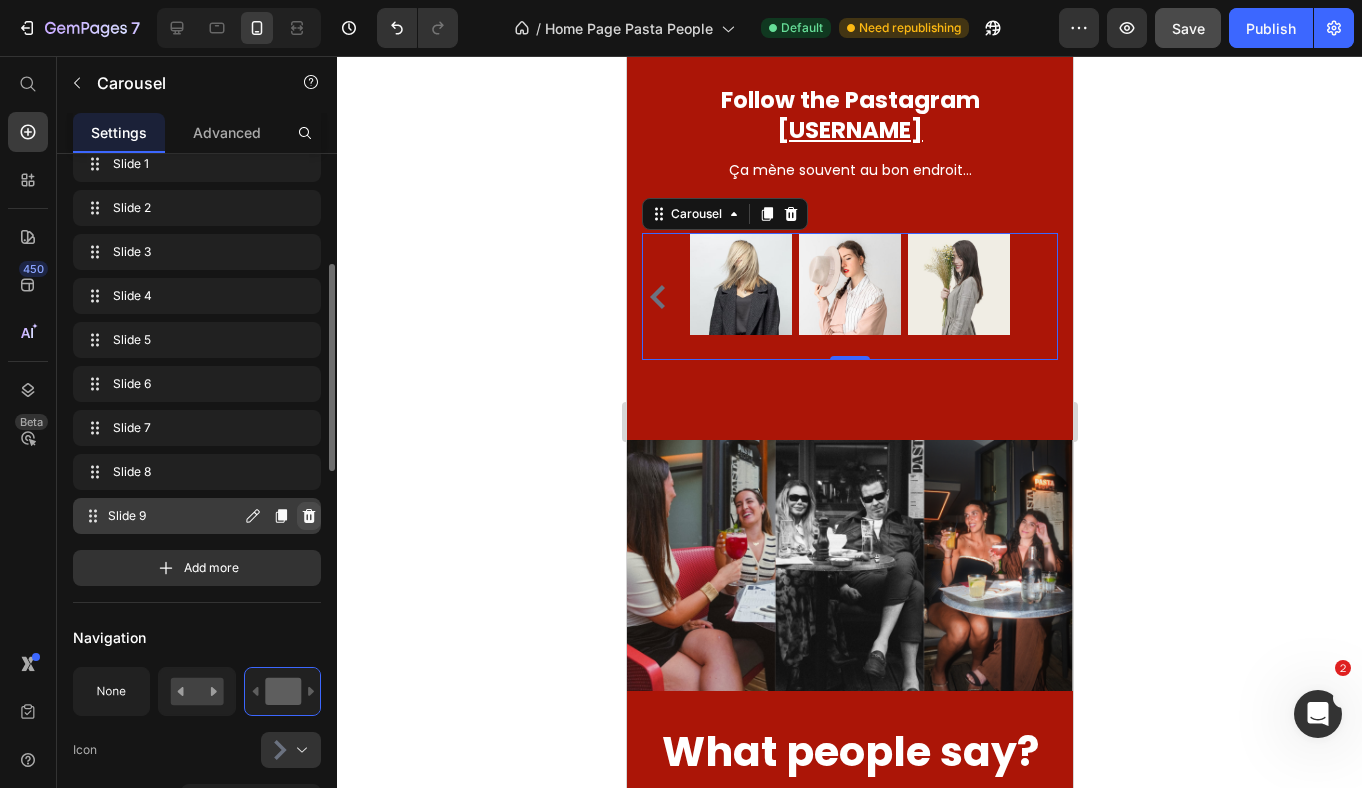 click 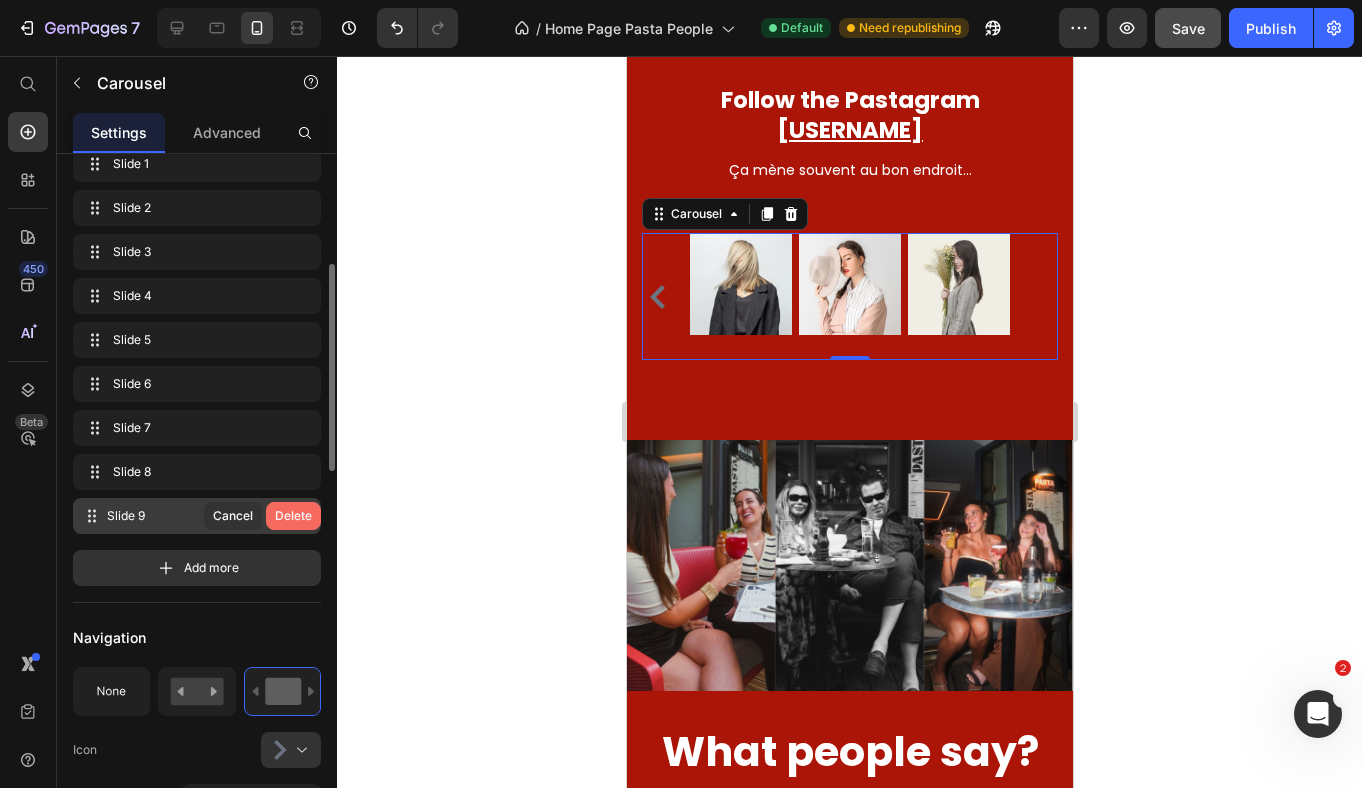 click on "Delete" at bounding box center (293, 516) 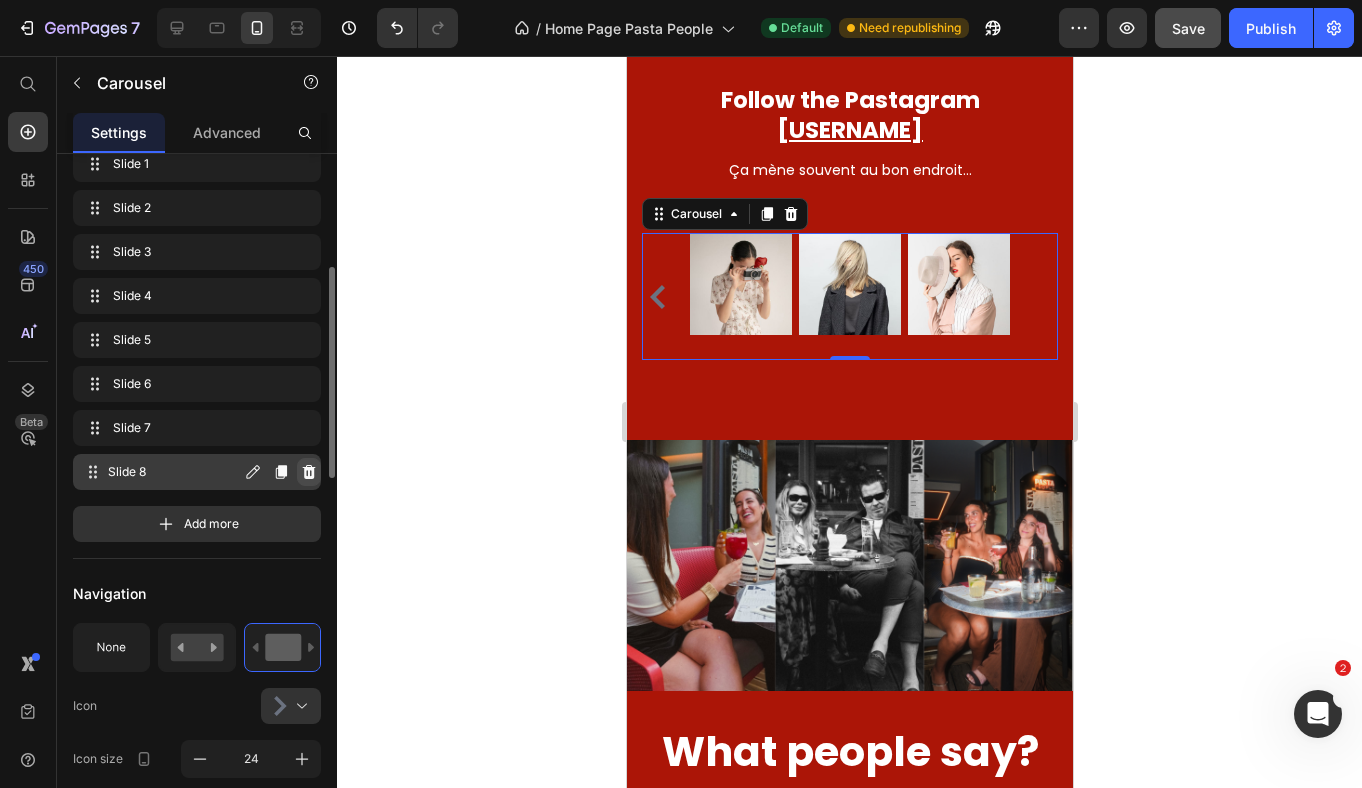 click 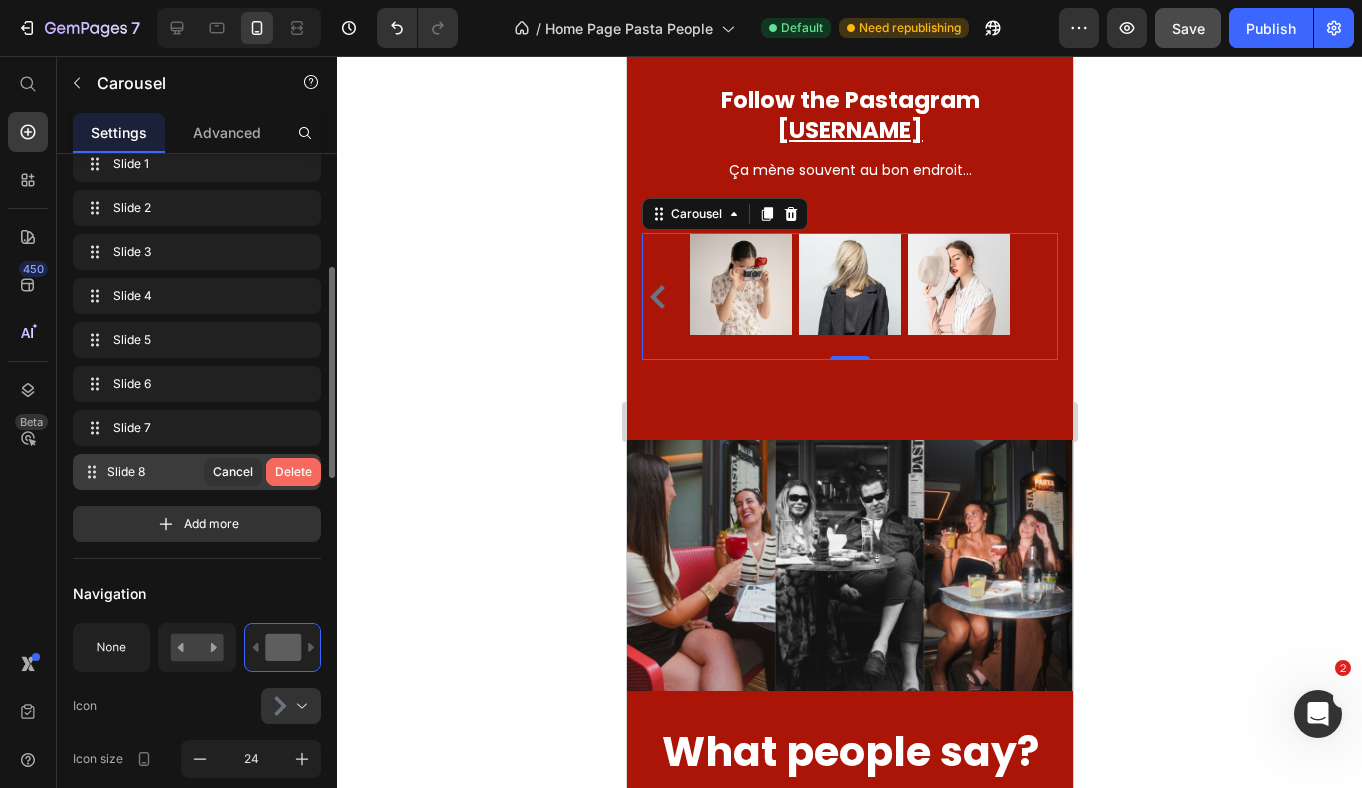 click on "Delete" at bounding box center (293, 472) 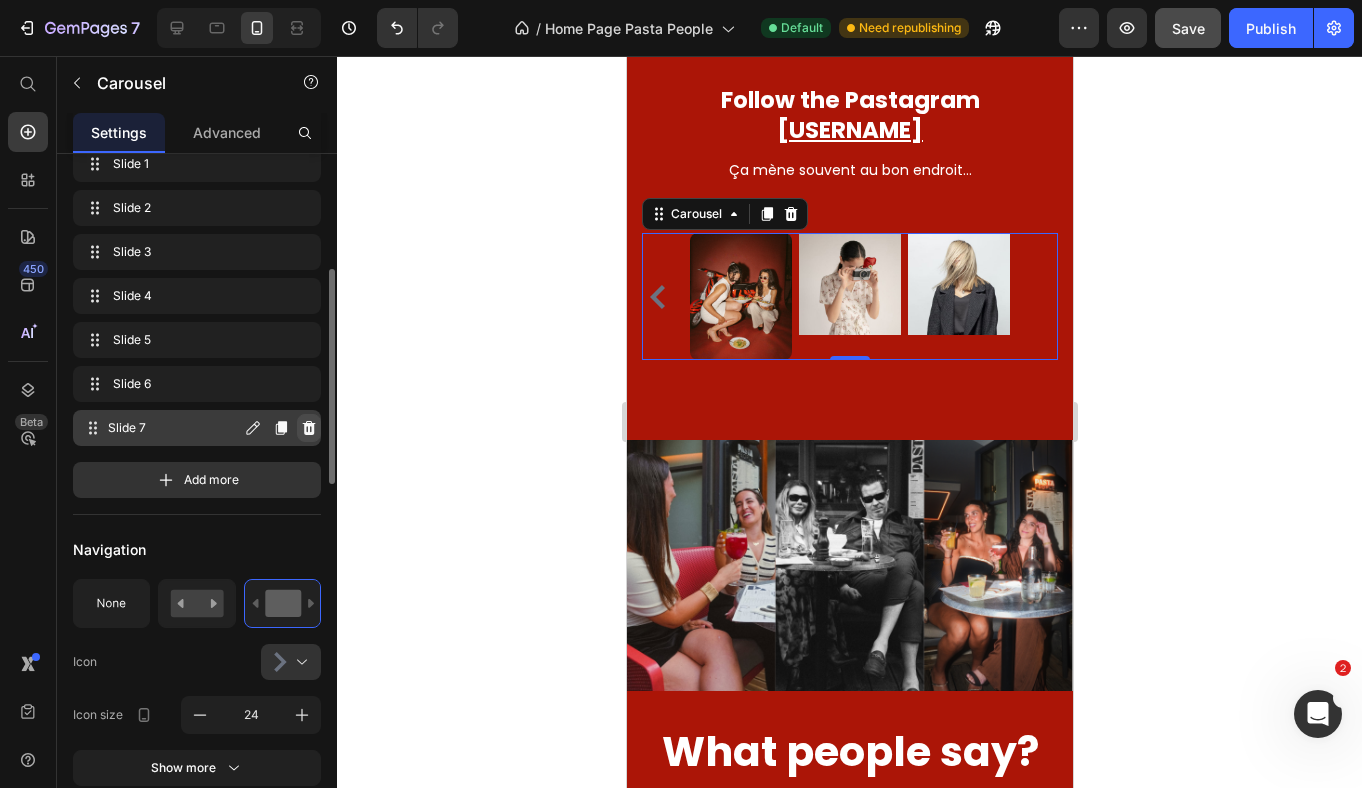 click 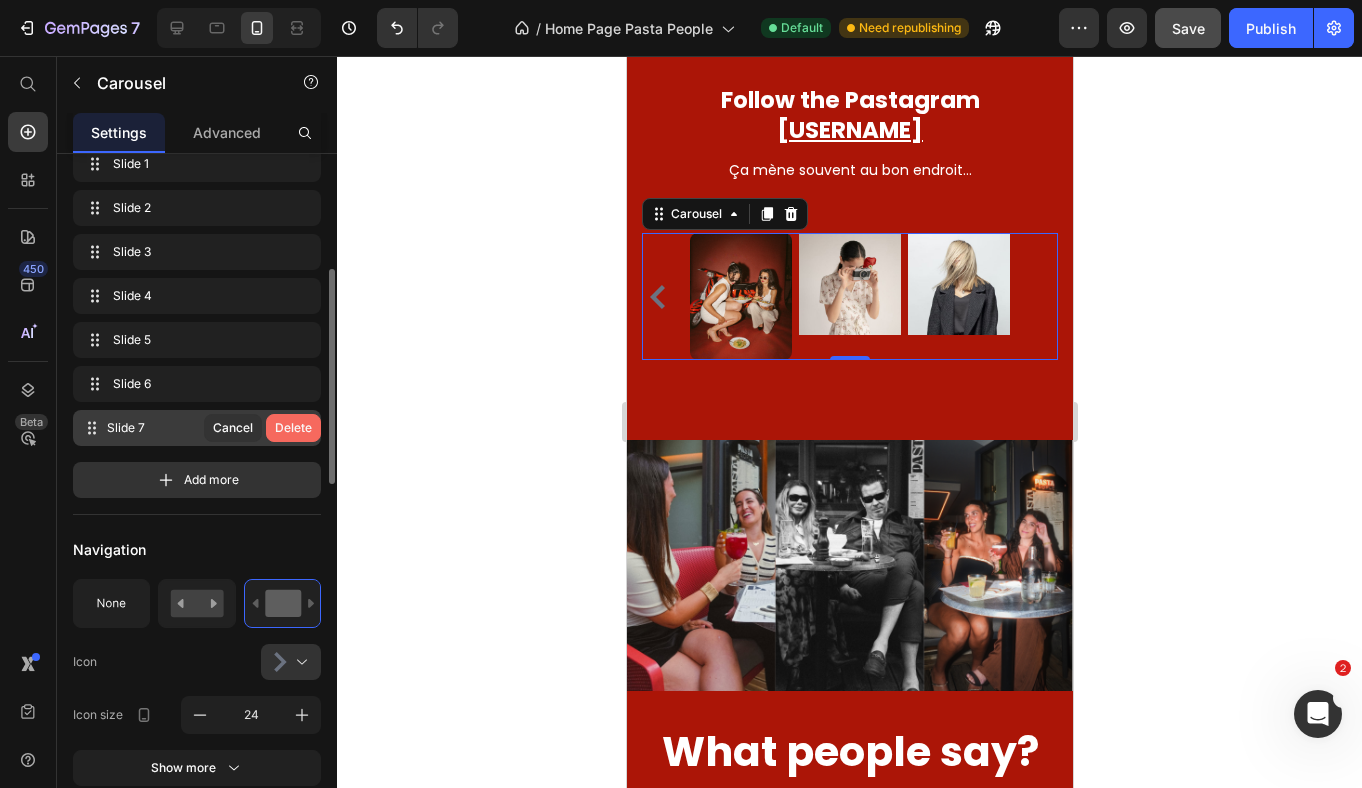 click on "Delete" at bounding box center (293, 428) 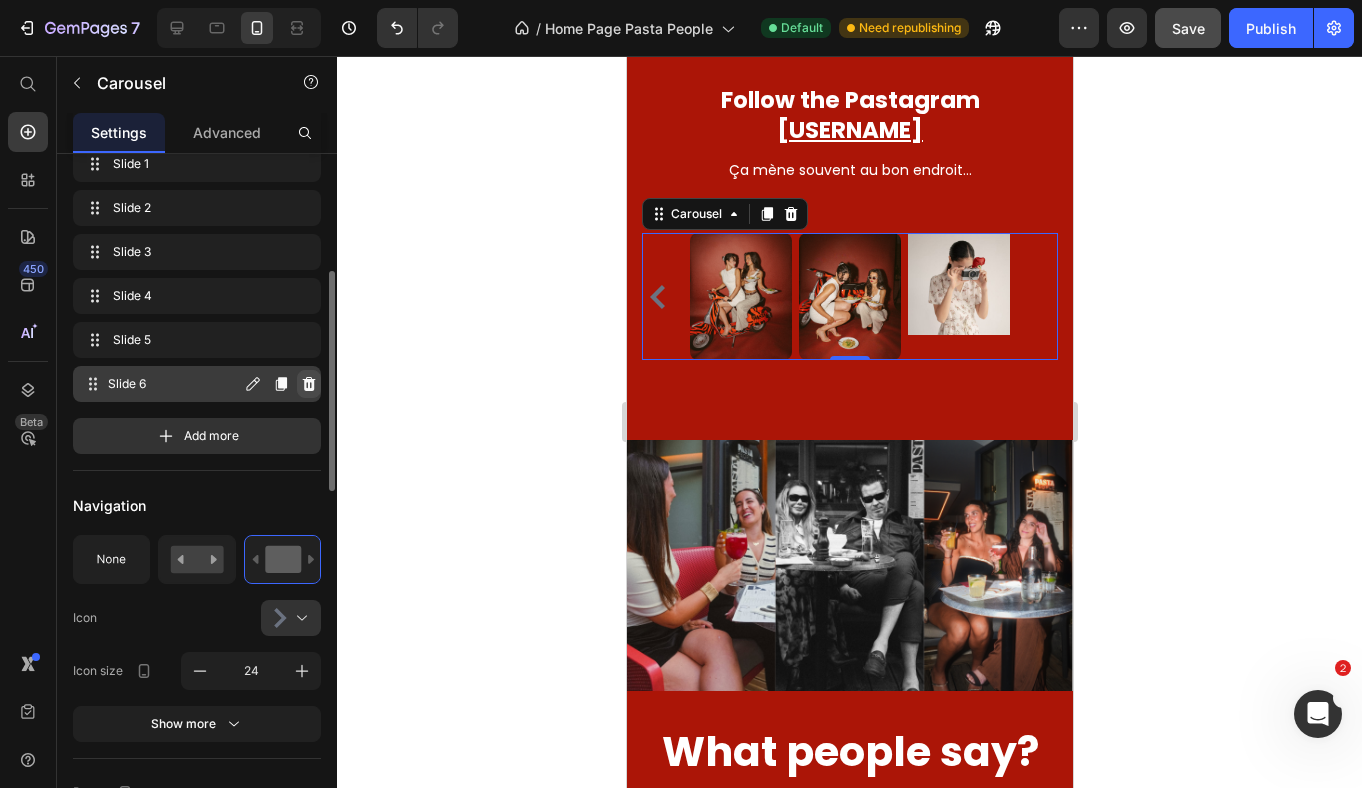 click 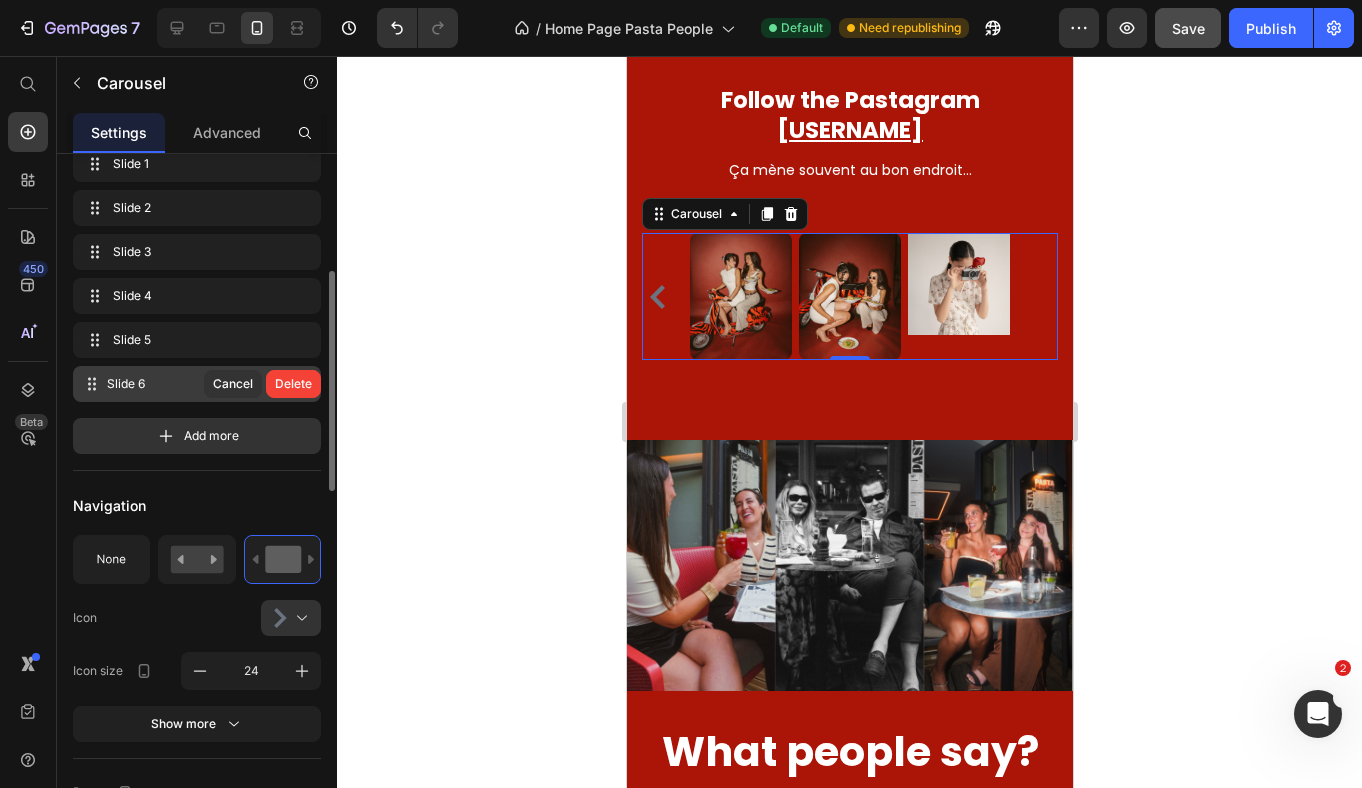 click on "Delete" at bounding box center [293, 384] 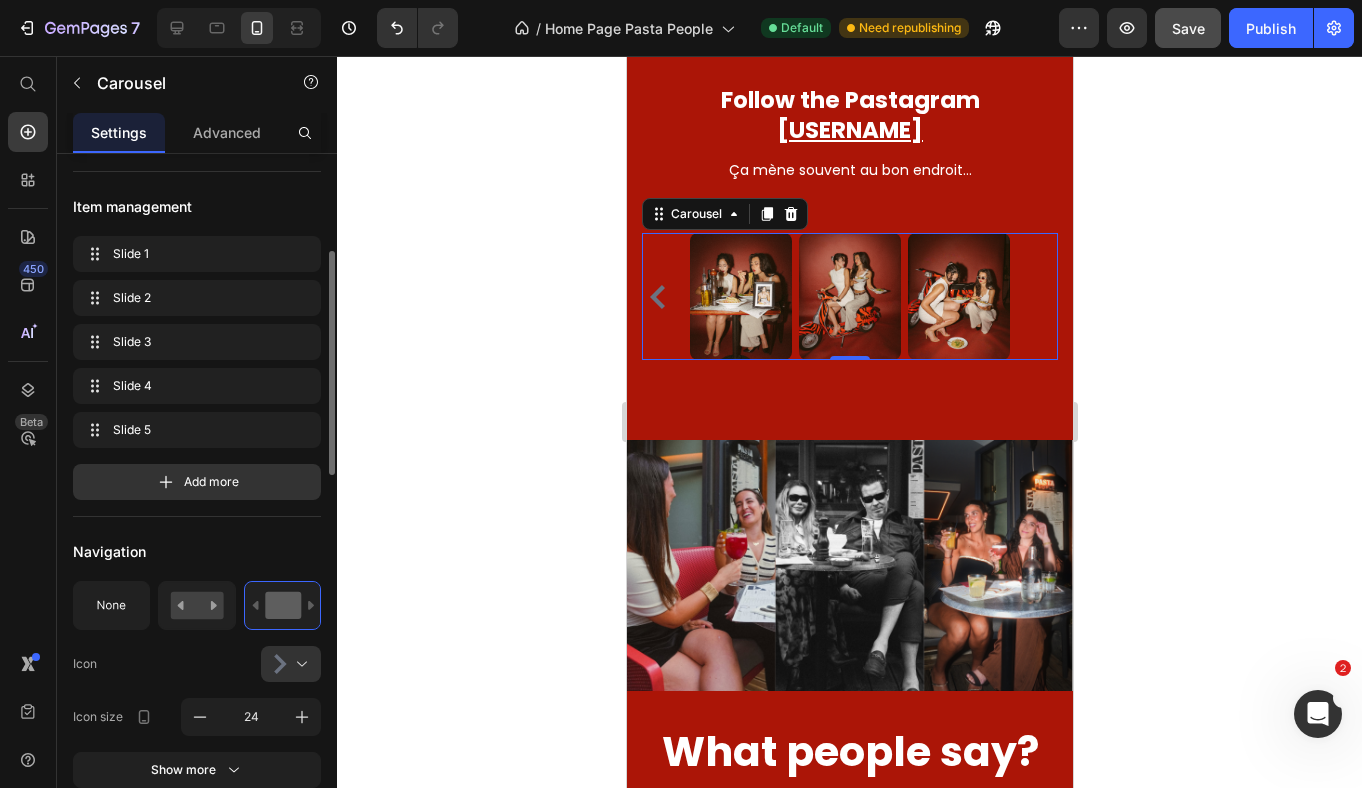 scroll, scrollTop: 279, scrollLeft: 0, axis: vertical 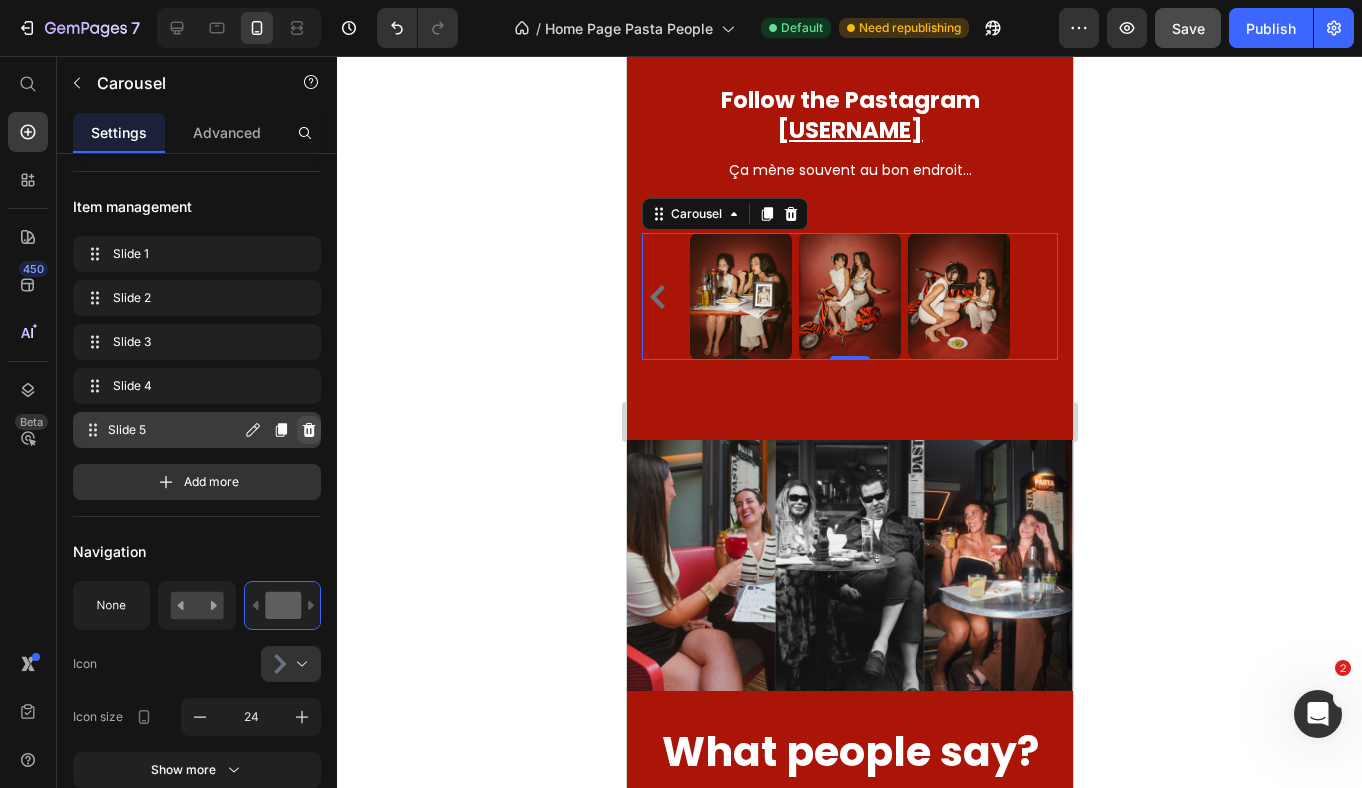 click 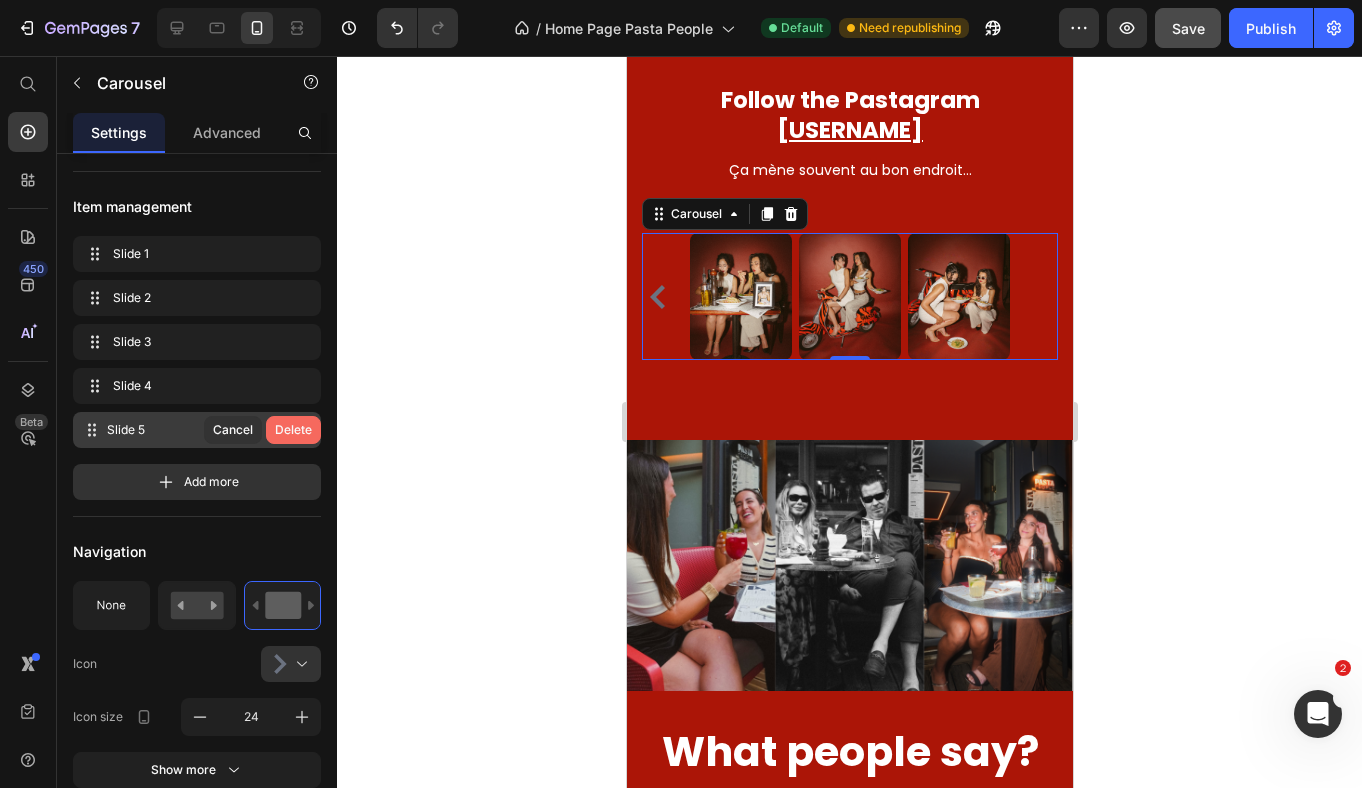 click on "Delete" at bounding box center [293, 430] 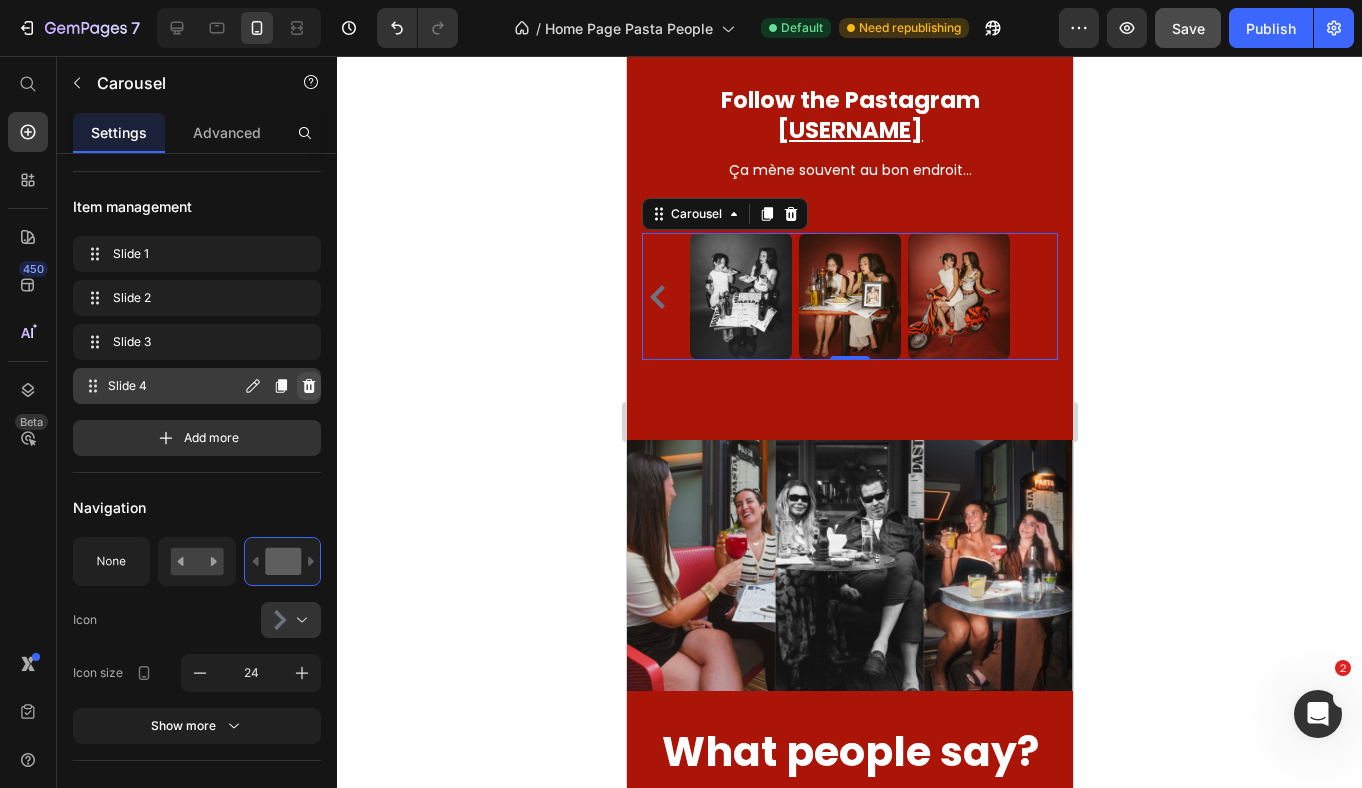 click 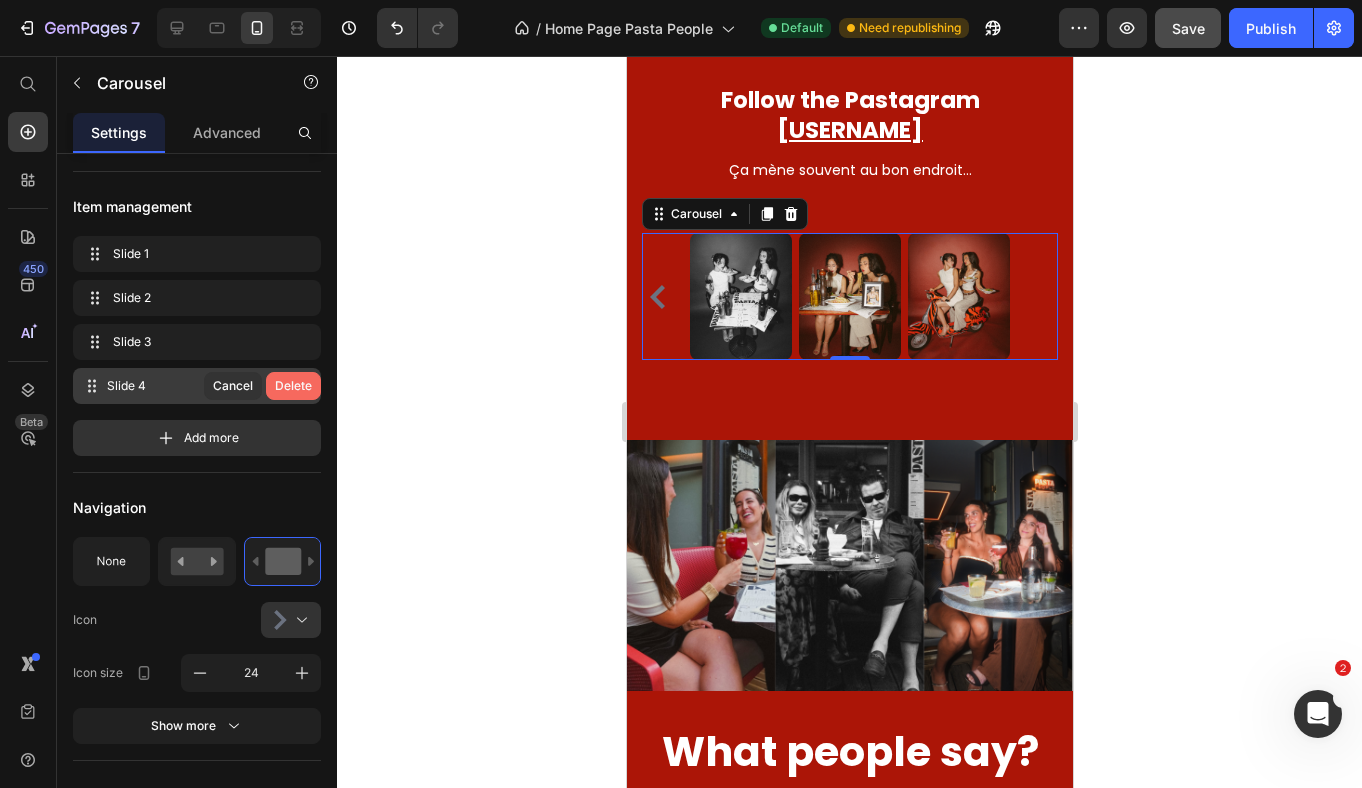 click on "Delete" at bounding box center (293, 386) 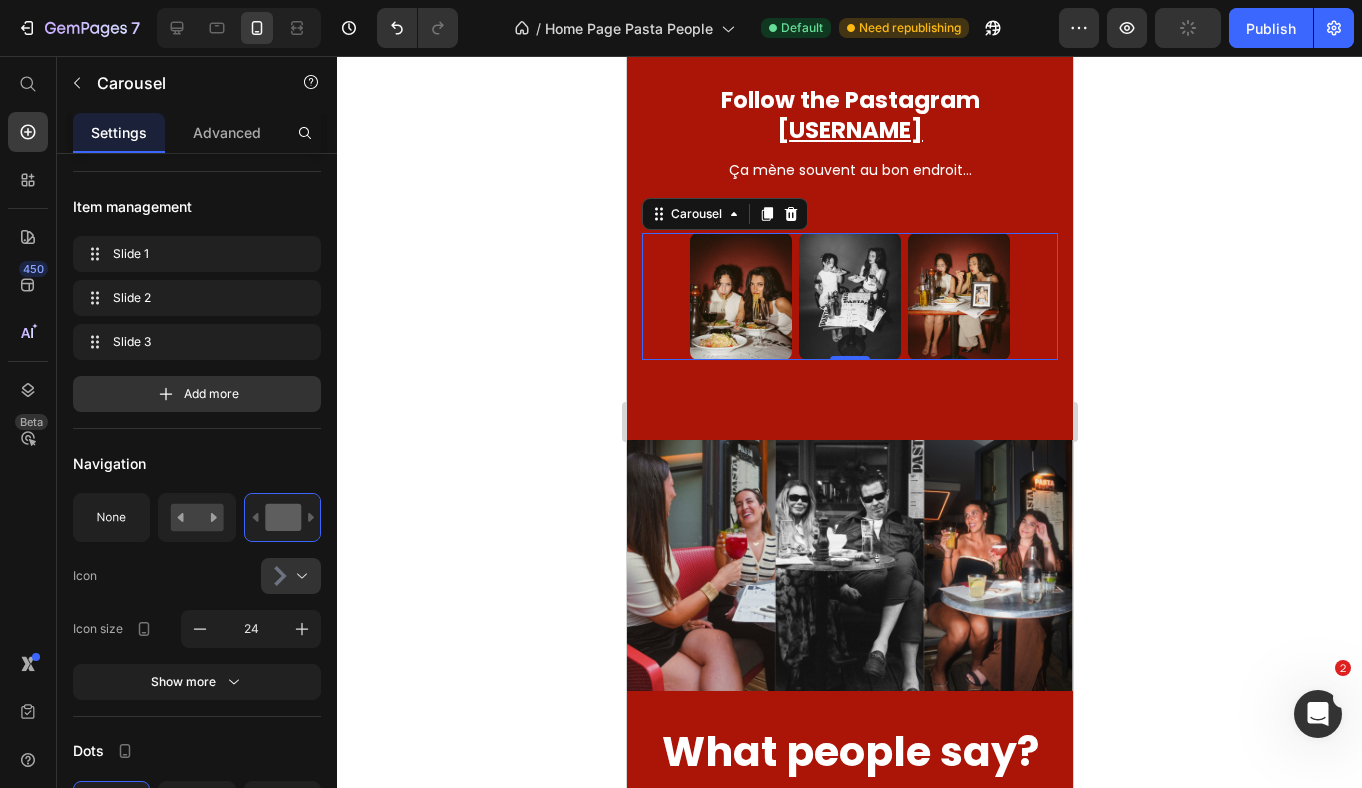 click 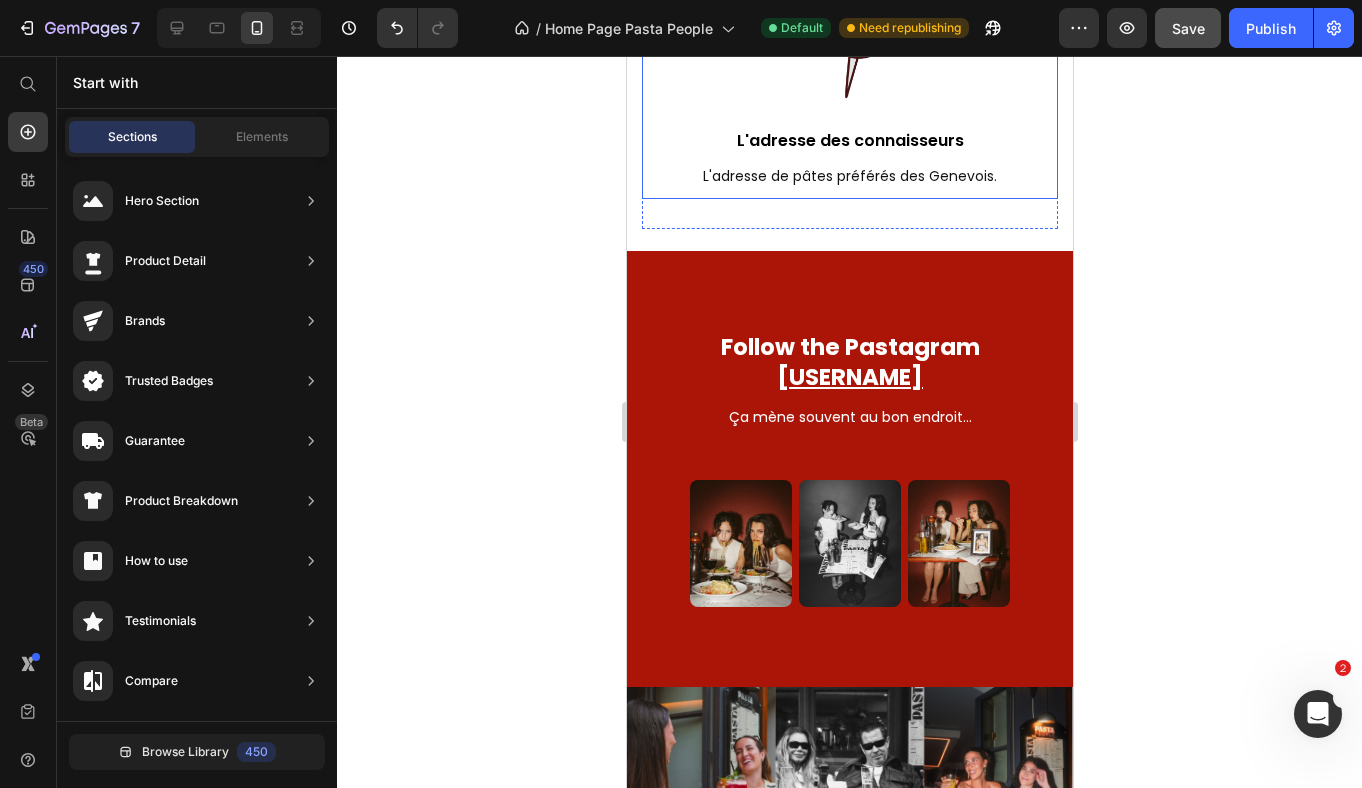 scroll, scrollTop: 3487, scrollLeft: 0, axis: vertical 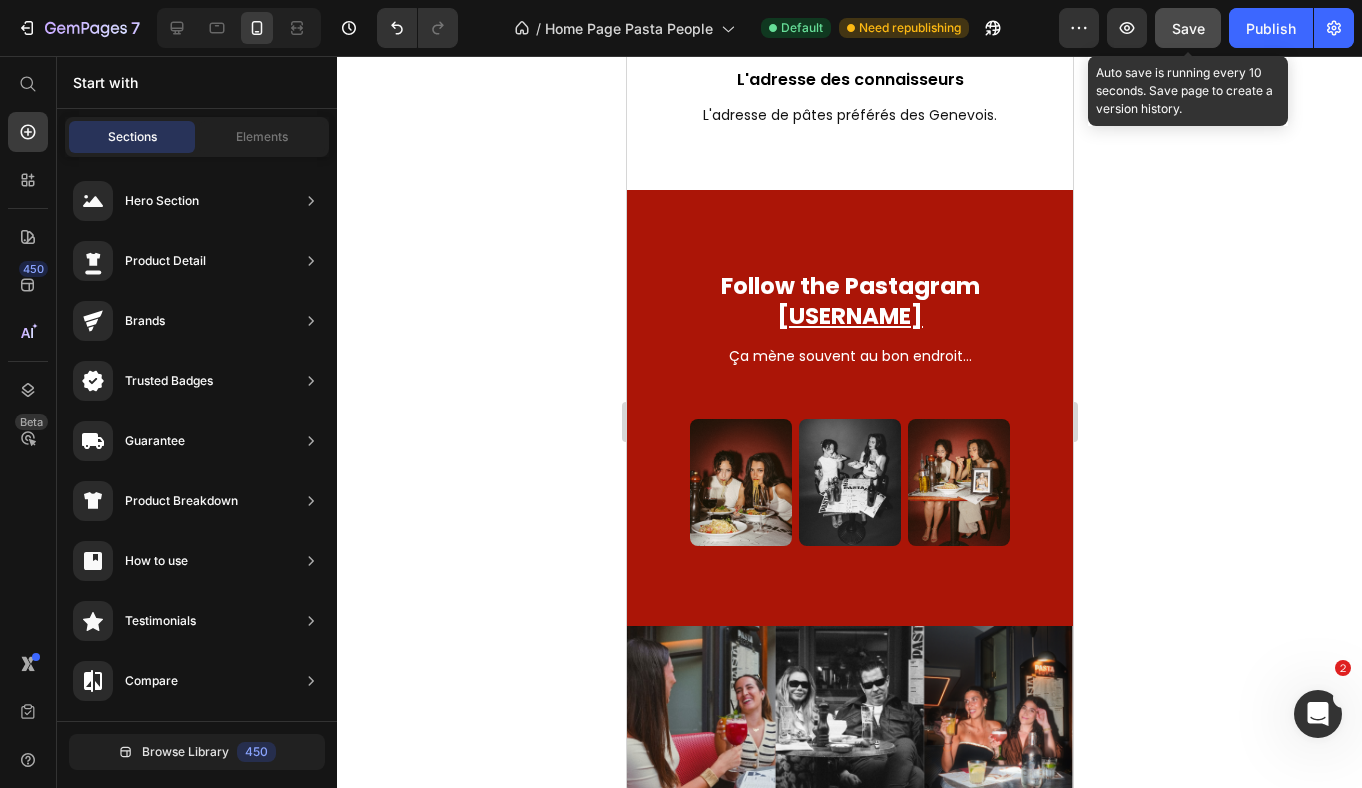 click on "Save" at bounding box center (1188, 28) 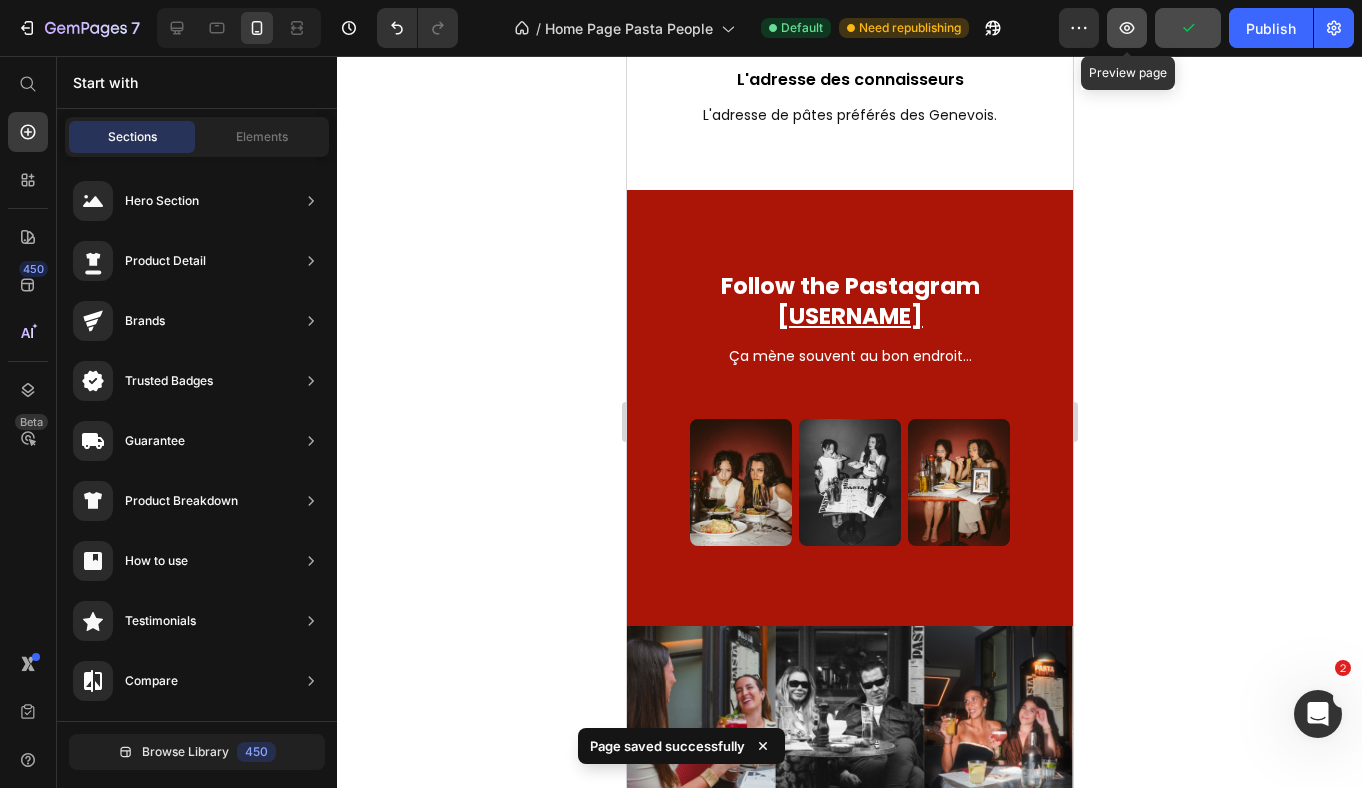 click 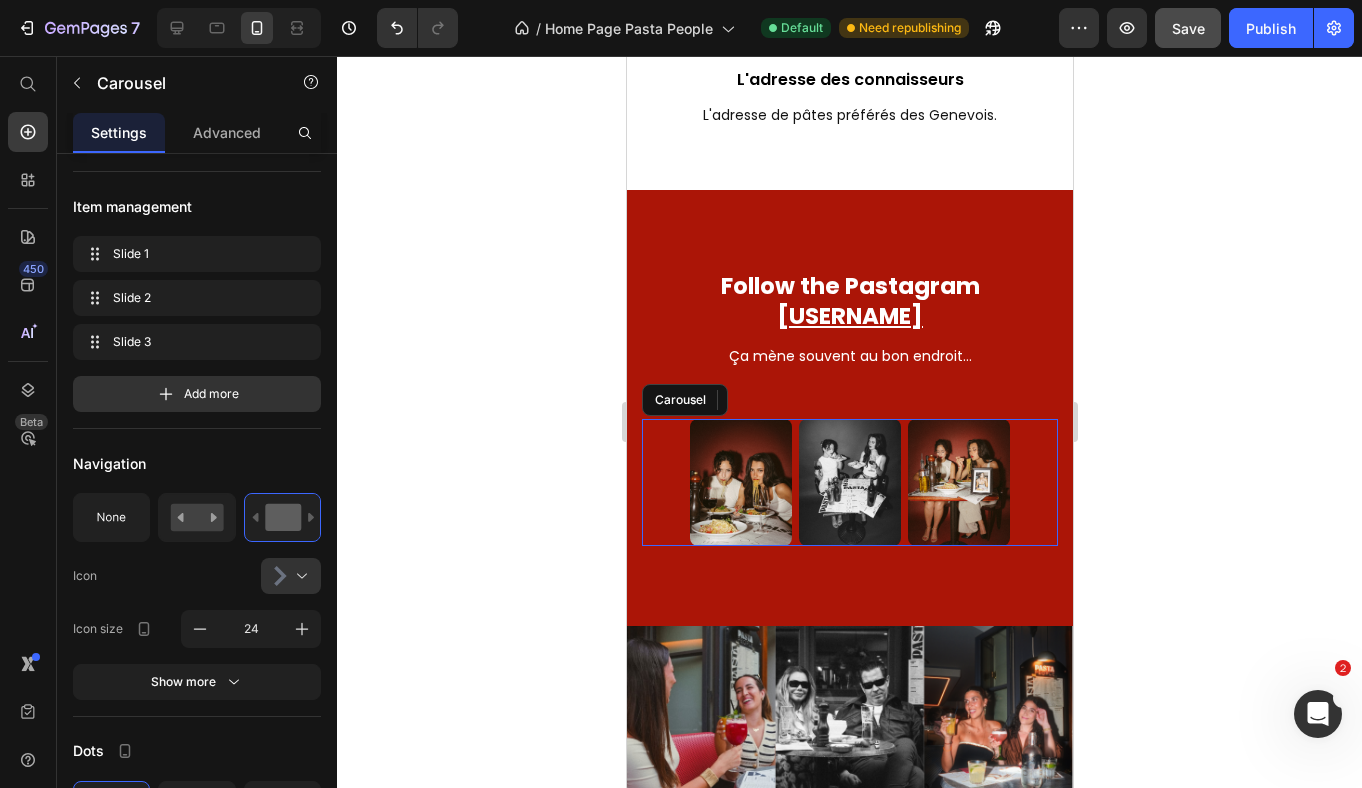 click on "Image Image Image" at bounding box center (849, 483) 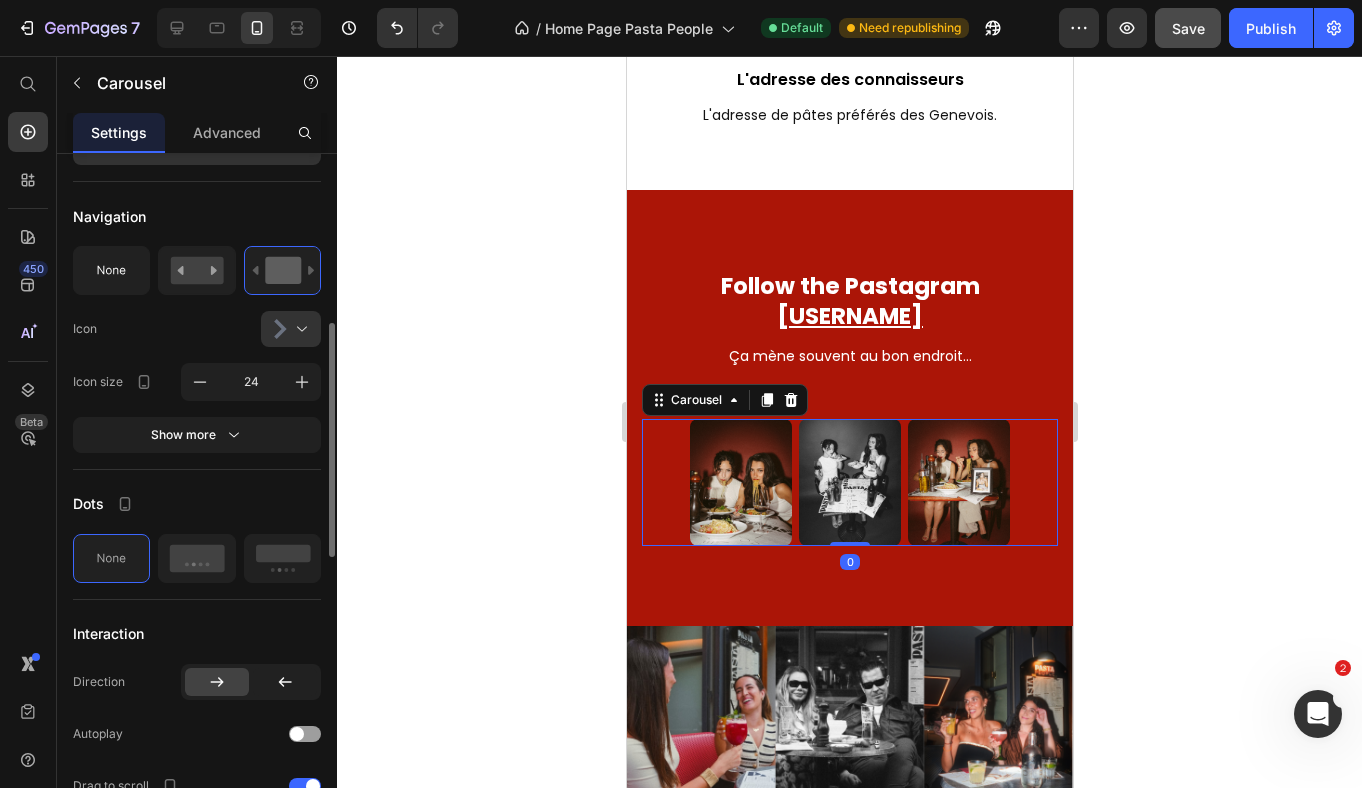 scroll, scrollTop: 527, scrollLeft: 0, axis: vertical 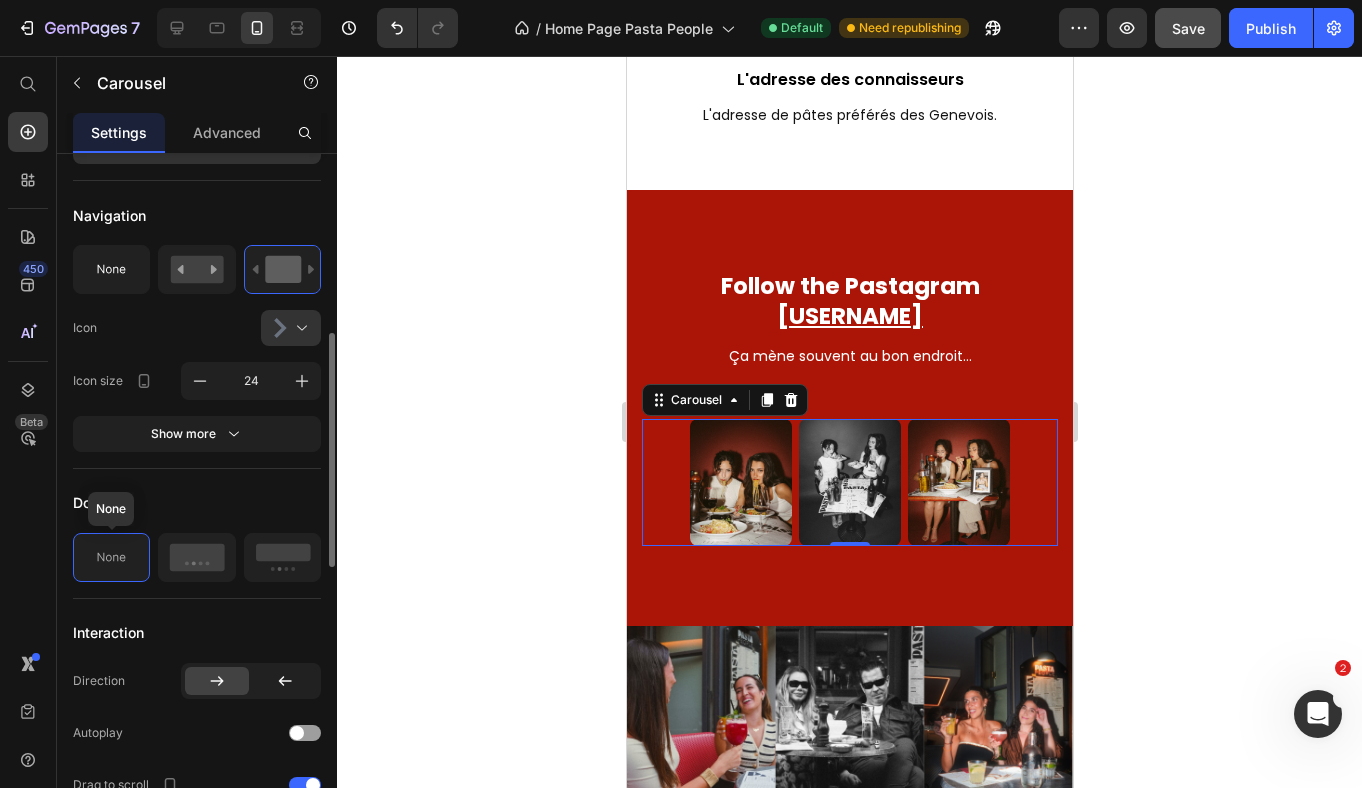 click 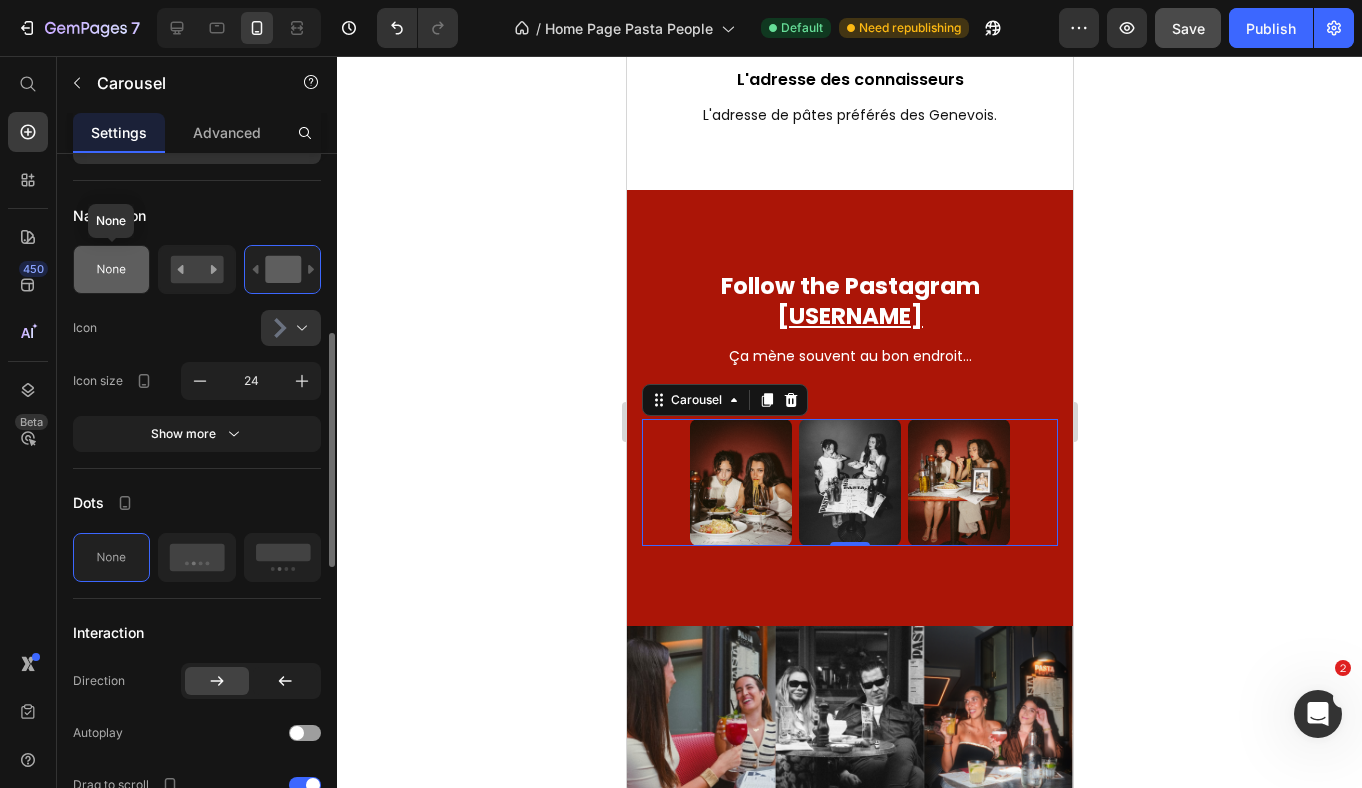 click 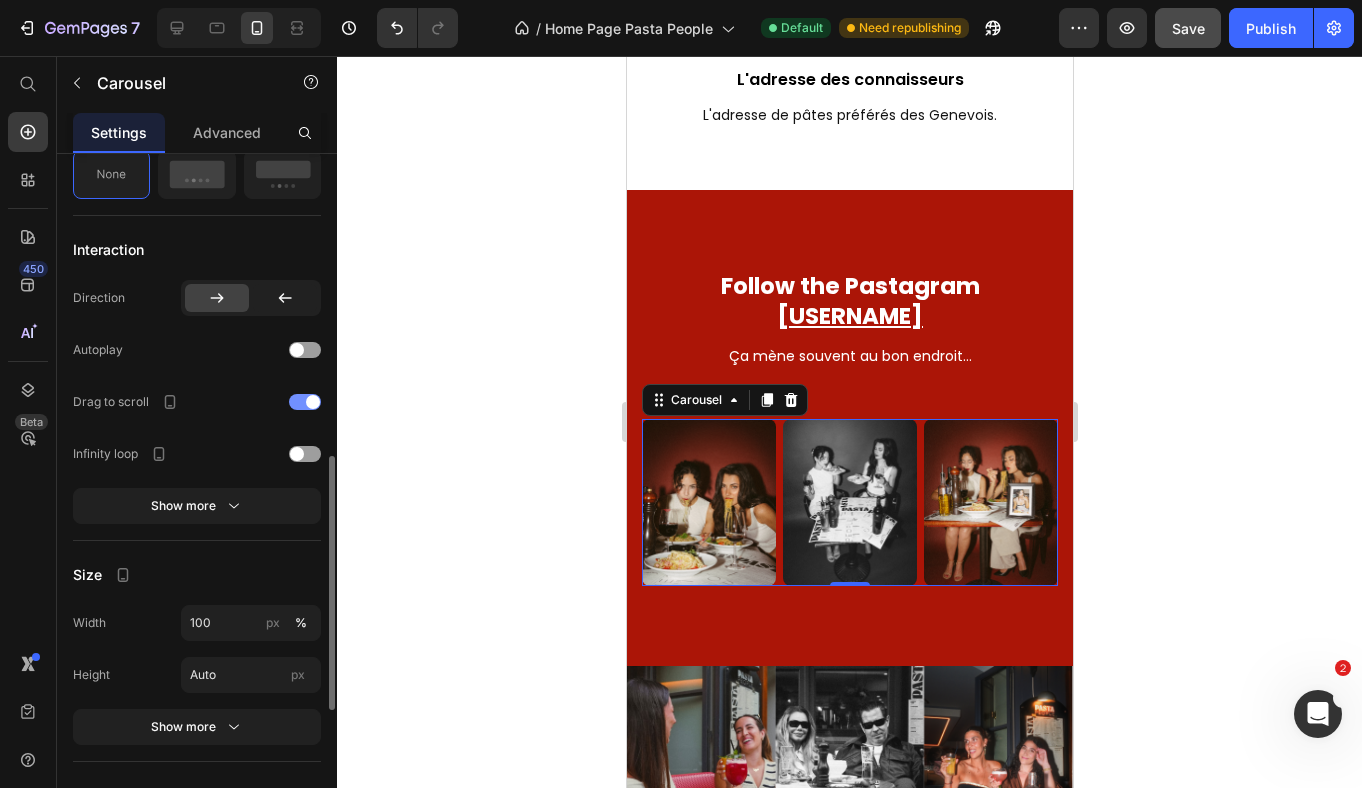 scroll, scrollTop: 771, scrollLeft: 0, axis: vertical 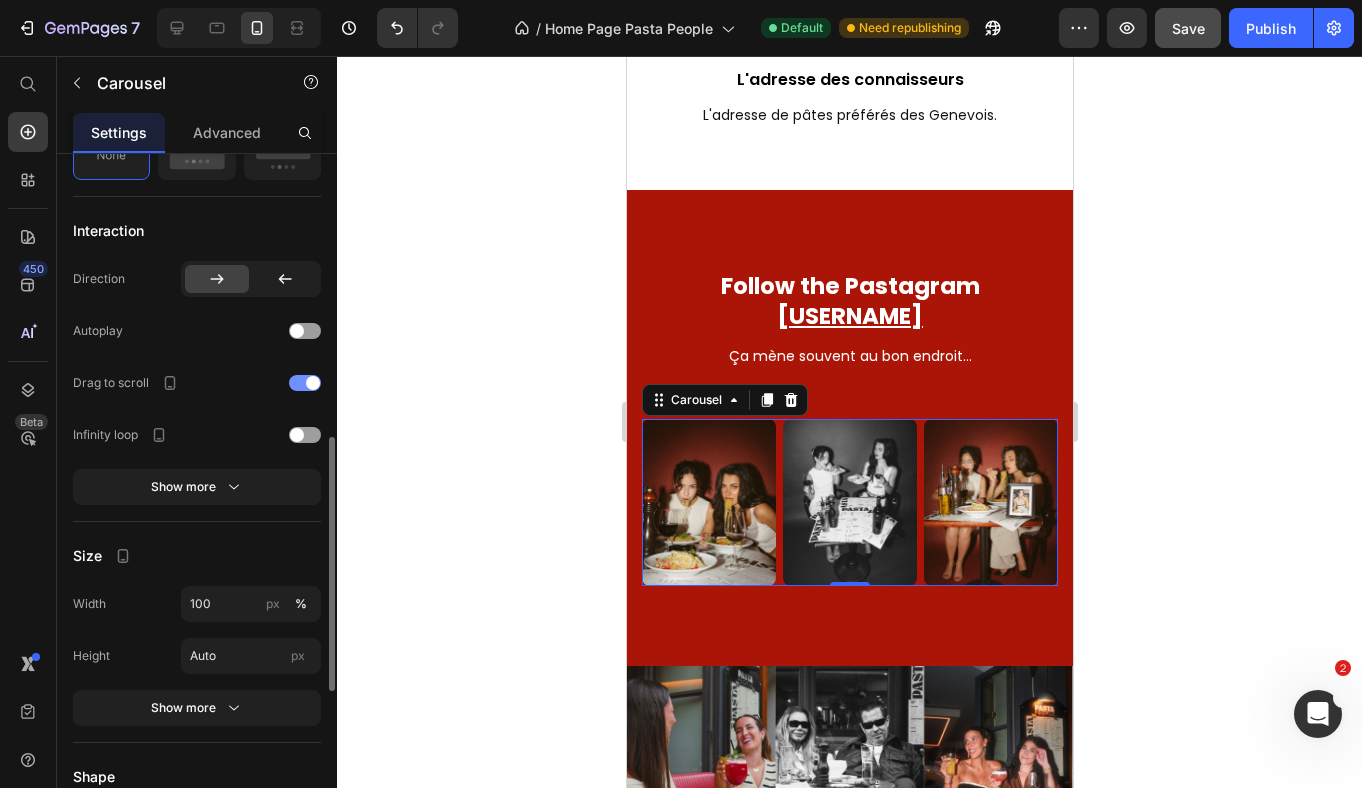 click at bounding box center (305, 383) 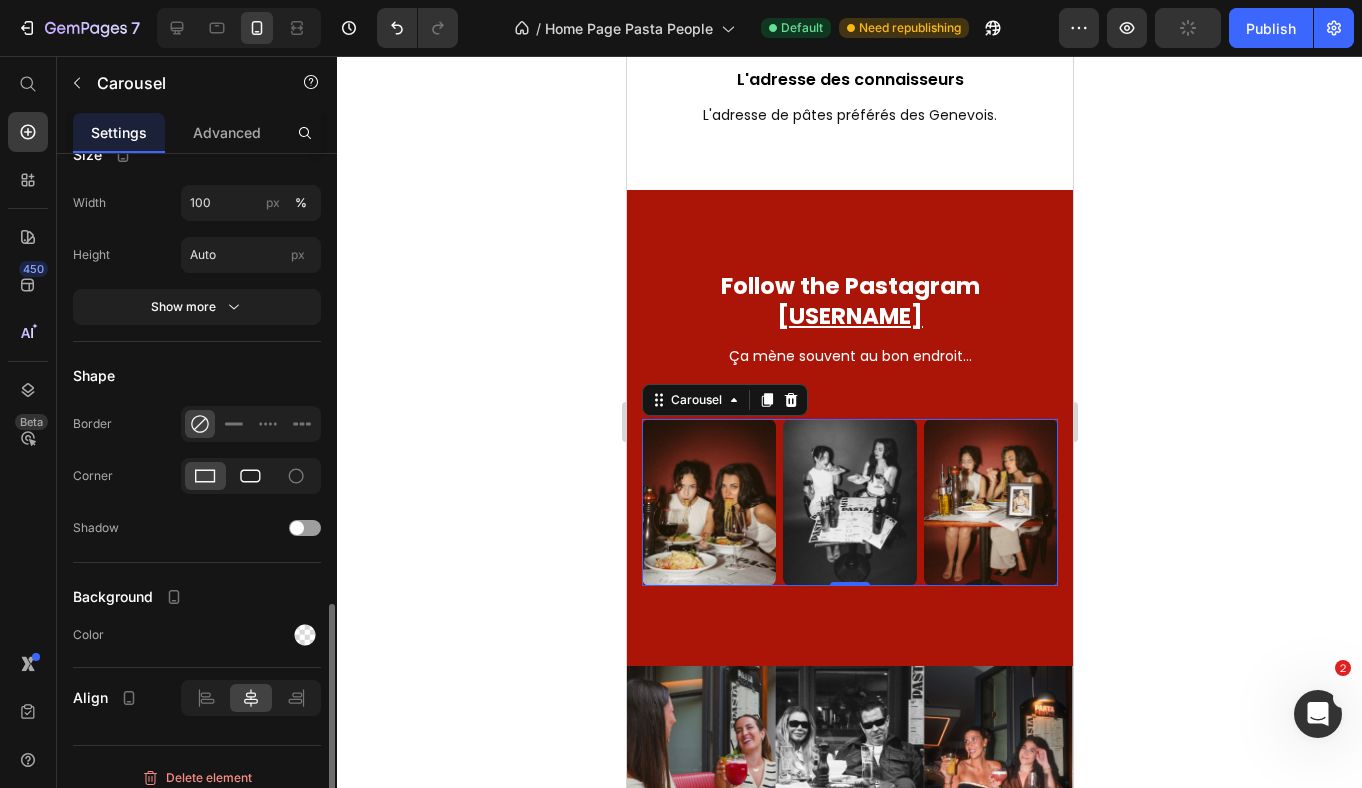 scroll, scrollTop: 1187, scrollLeft: 0, axis: vertical 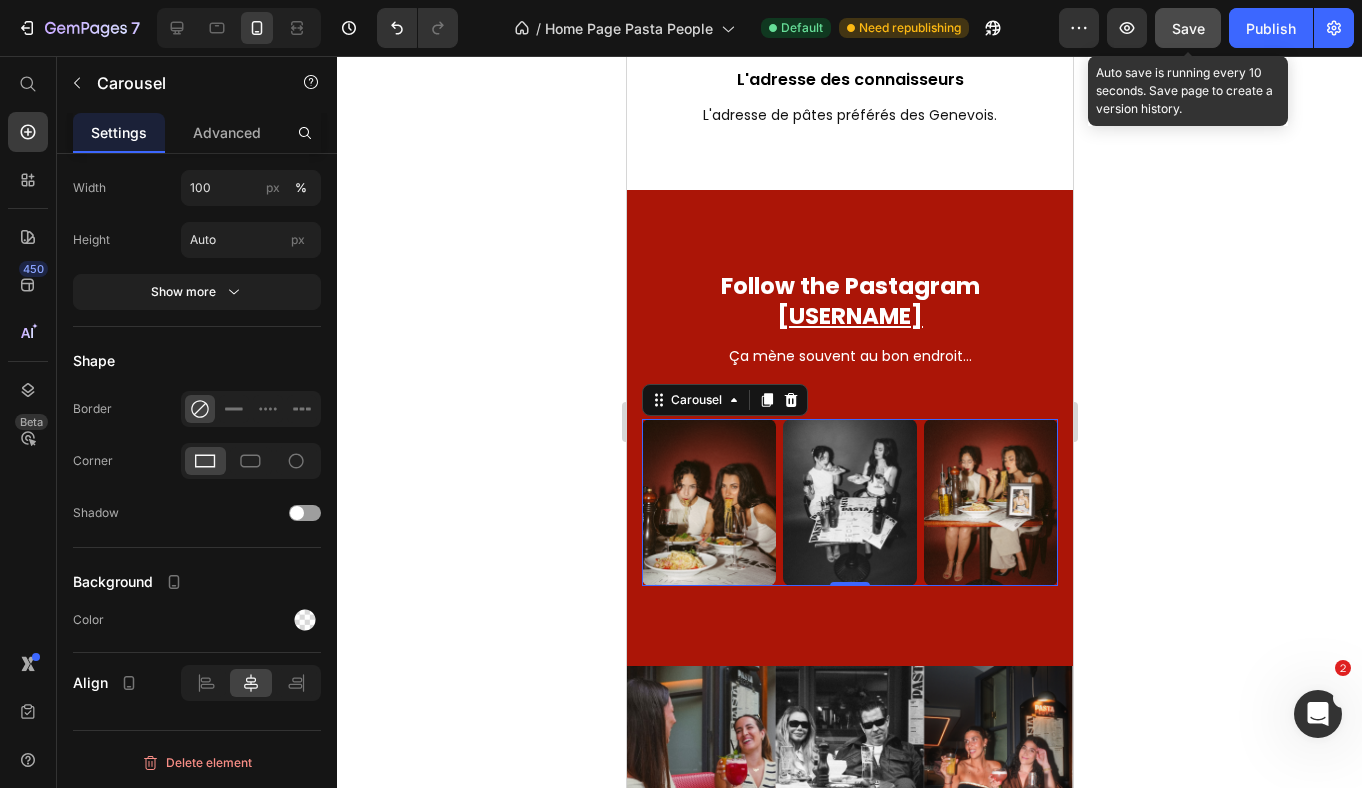 click on "Save" at bounding box center (1188, 28) 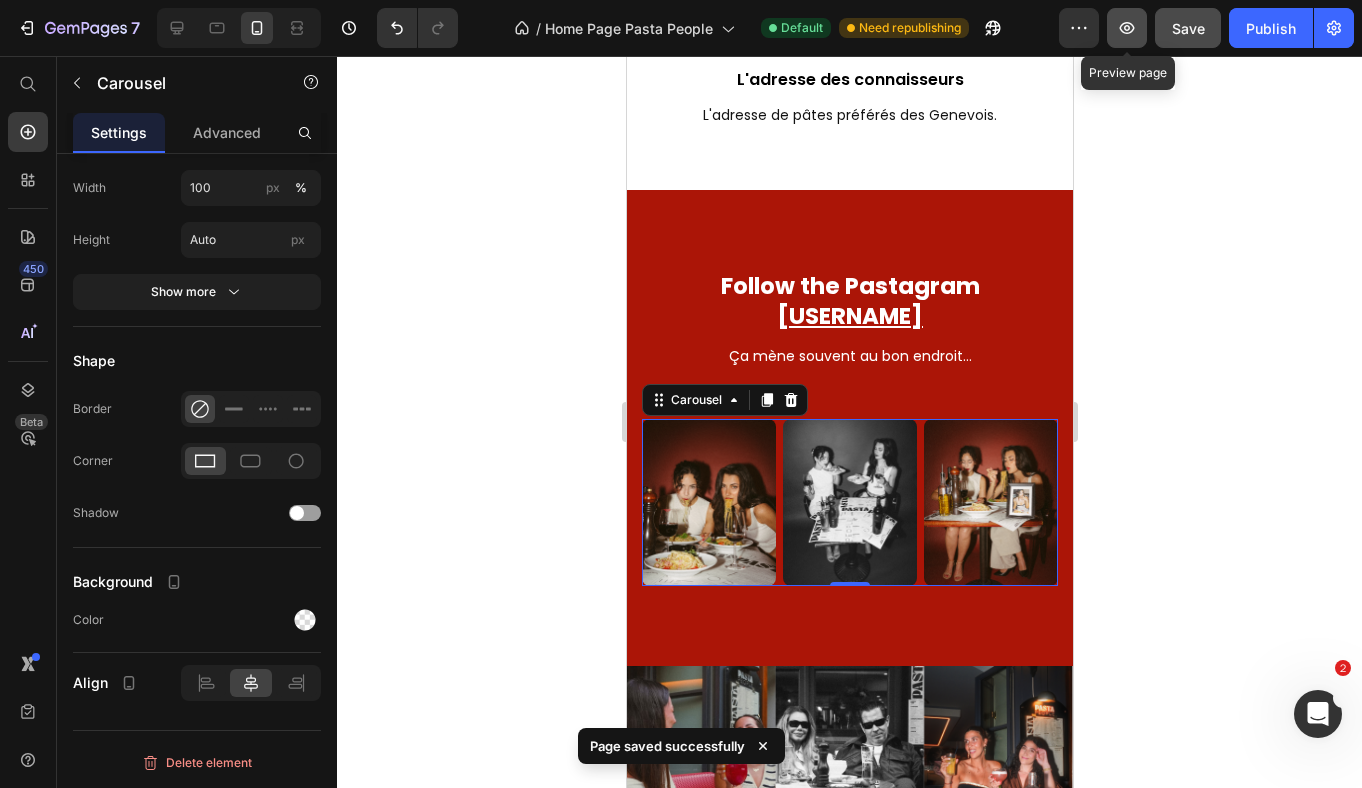 click 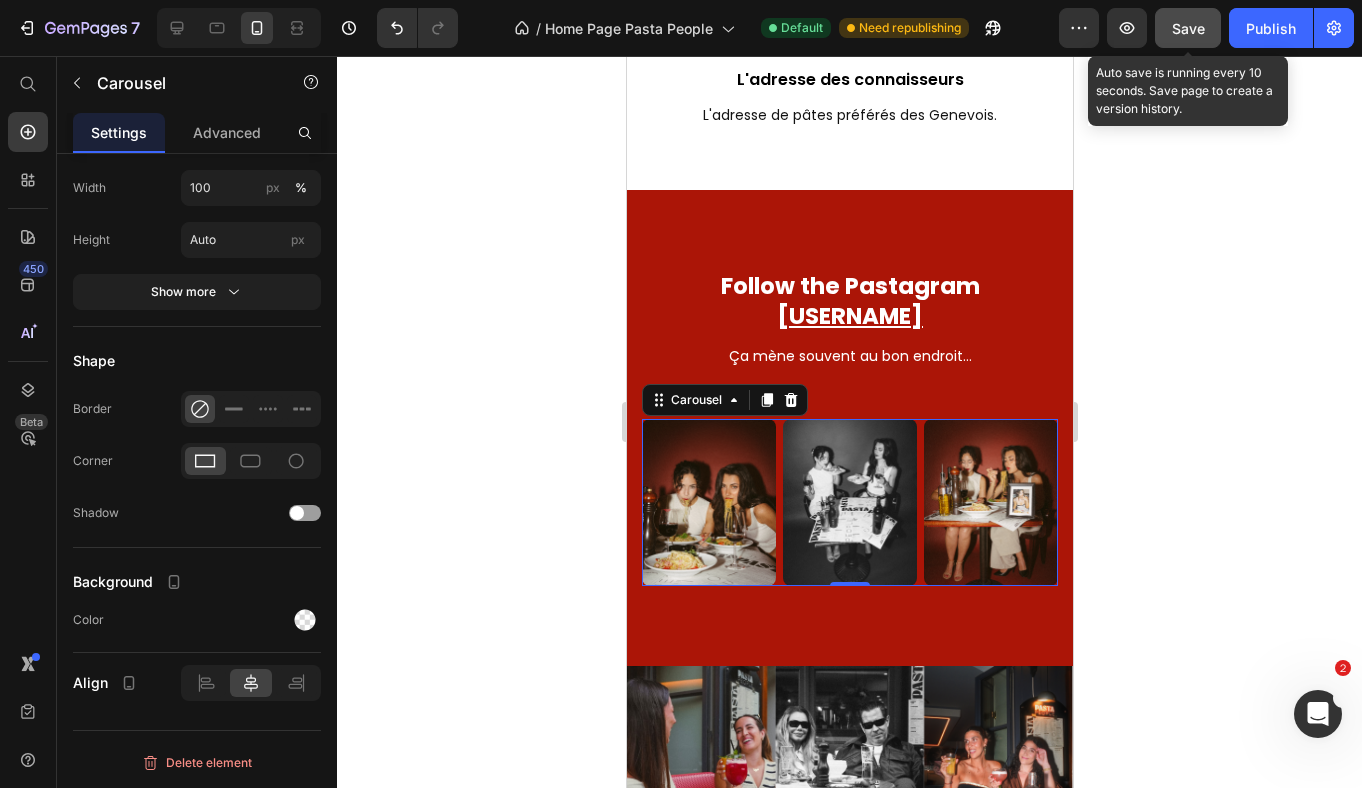 click on "Save" at bounding box center [1188, 28] 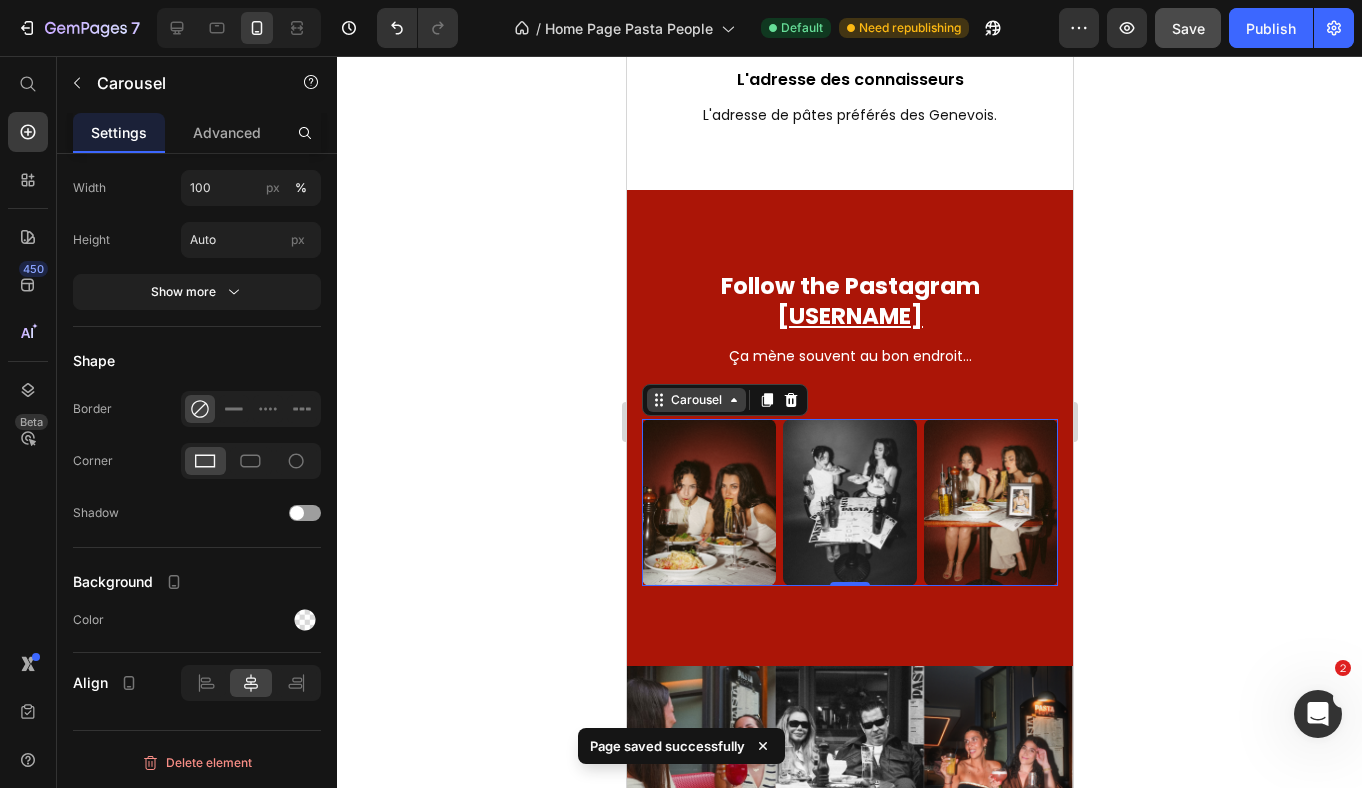 click on "Carousel" at bounding box center (695, 400) 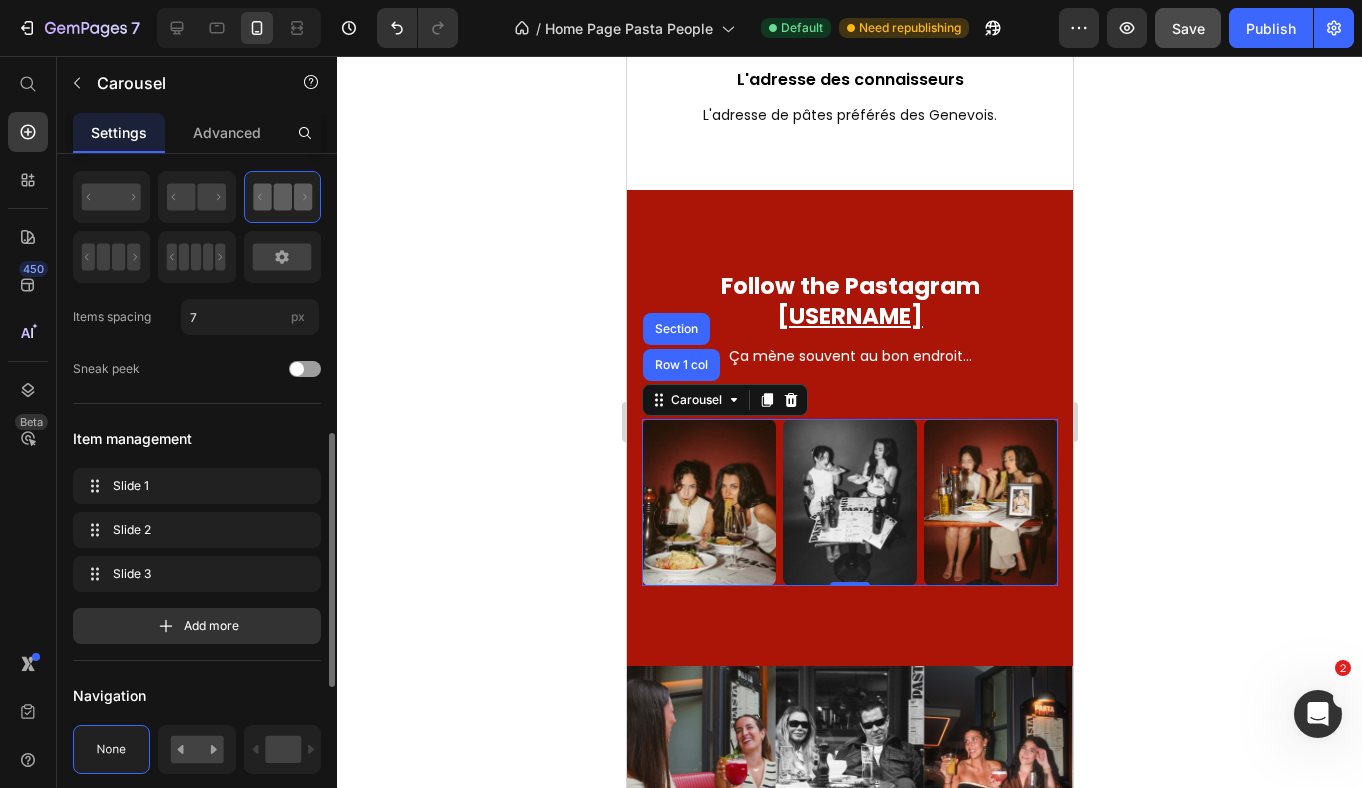 scroll, scrollTop: 0, scrollLeft: 0, axis: both 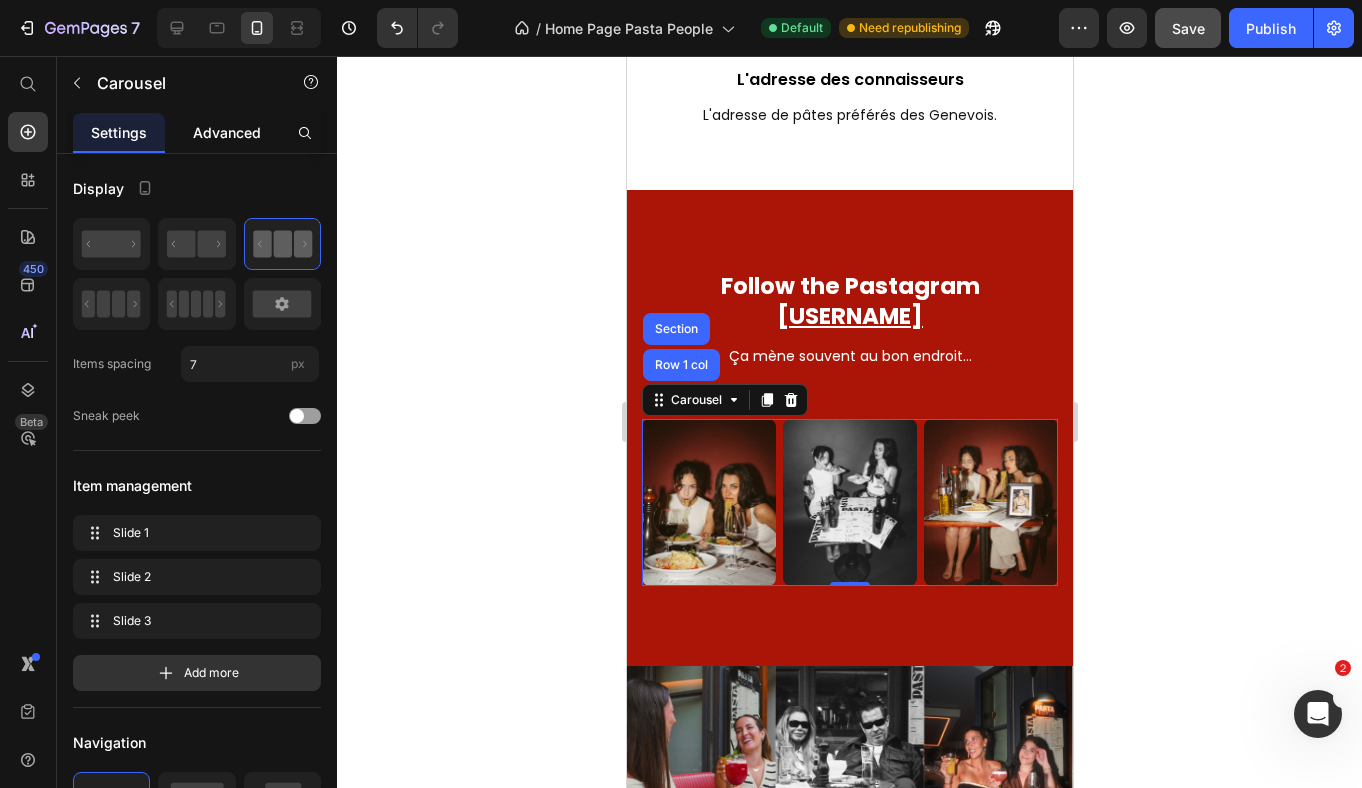 click on "Advanced" at bounding box center [227, 132] 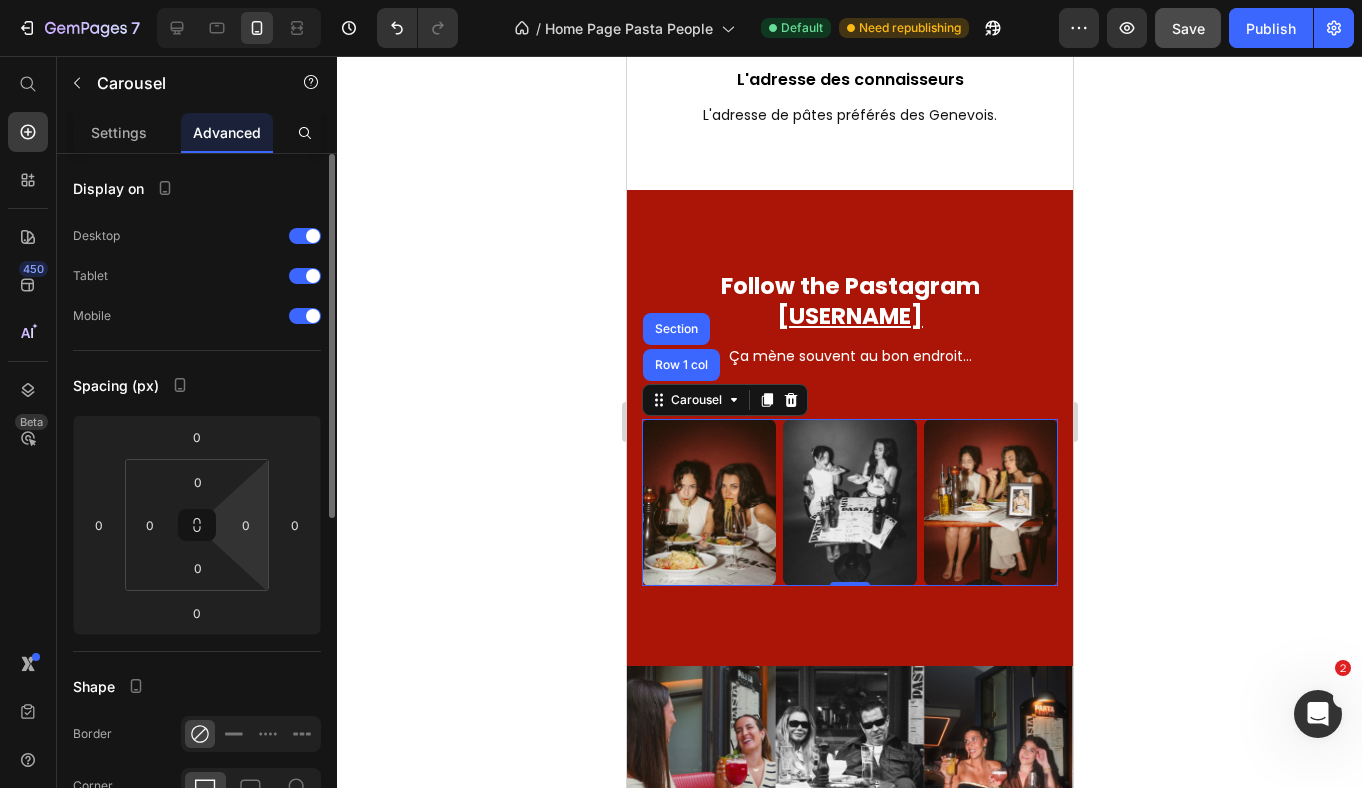scroll, scrollTop: 134, scrollLeft: 0, axis: vertical 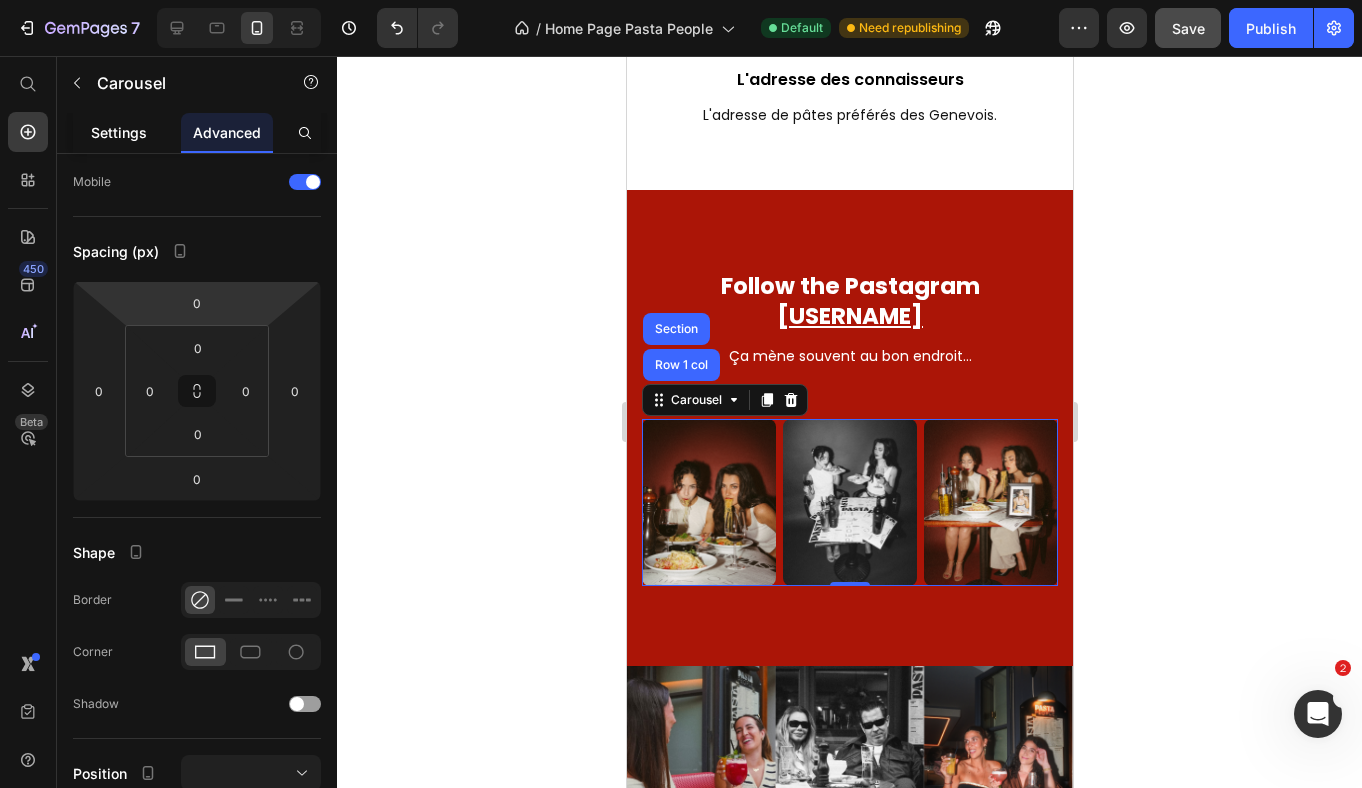 click on "Settings" at bounding box center [119, 132] 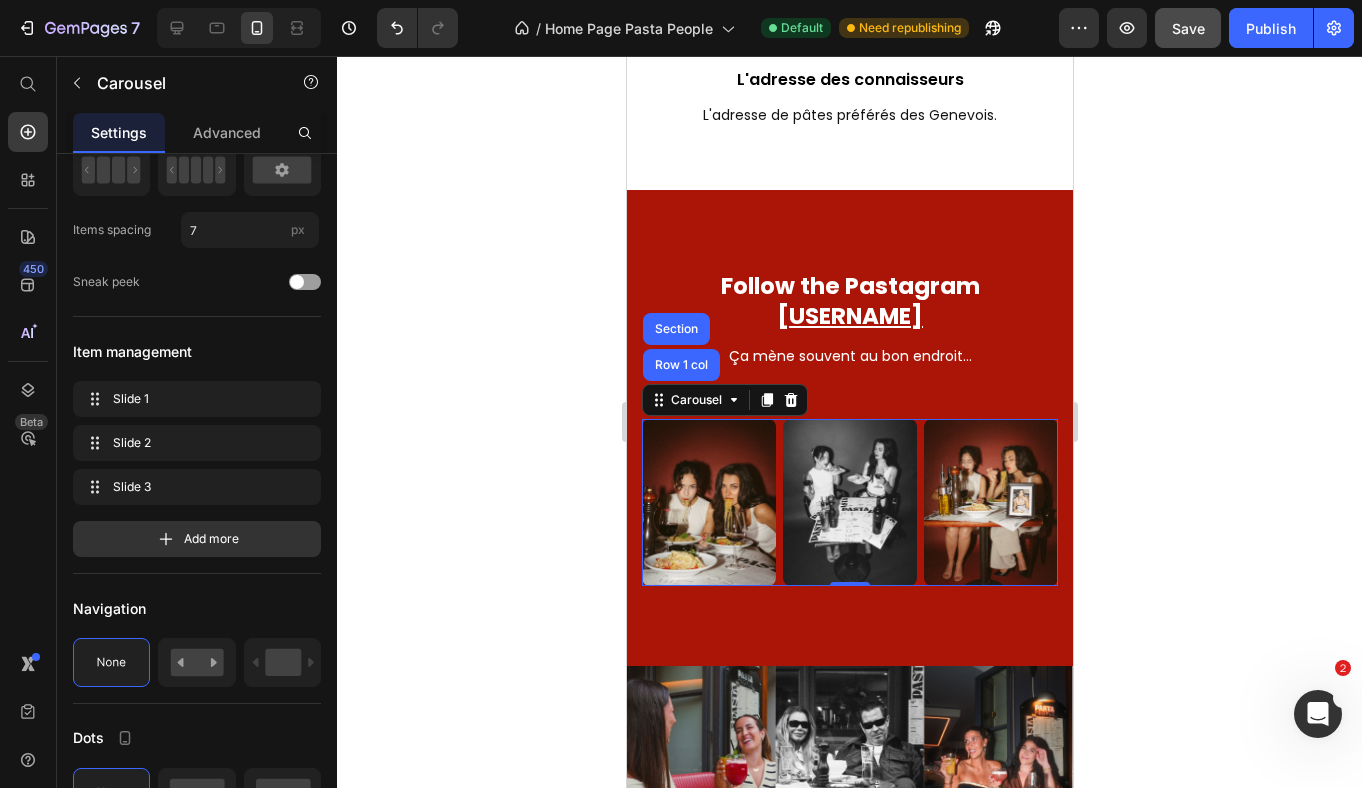 scroll, scrollTop: 0, scrollLeft: 0, axis: both 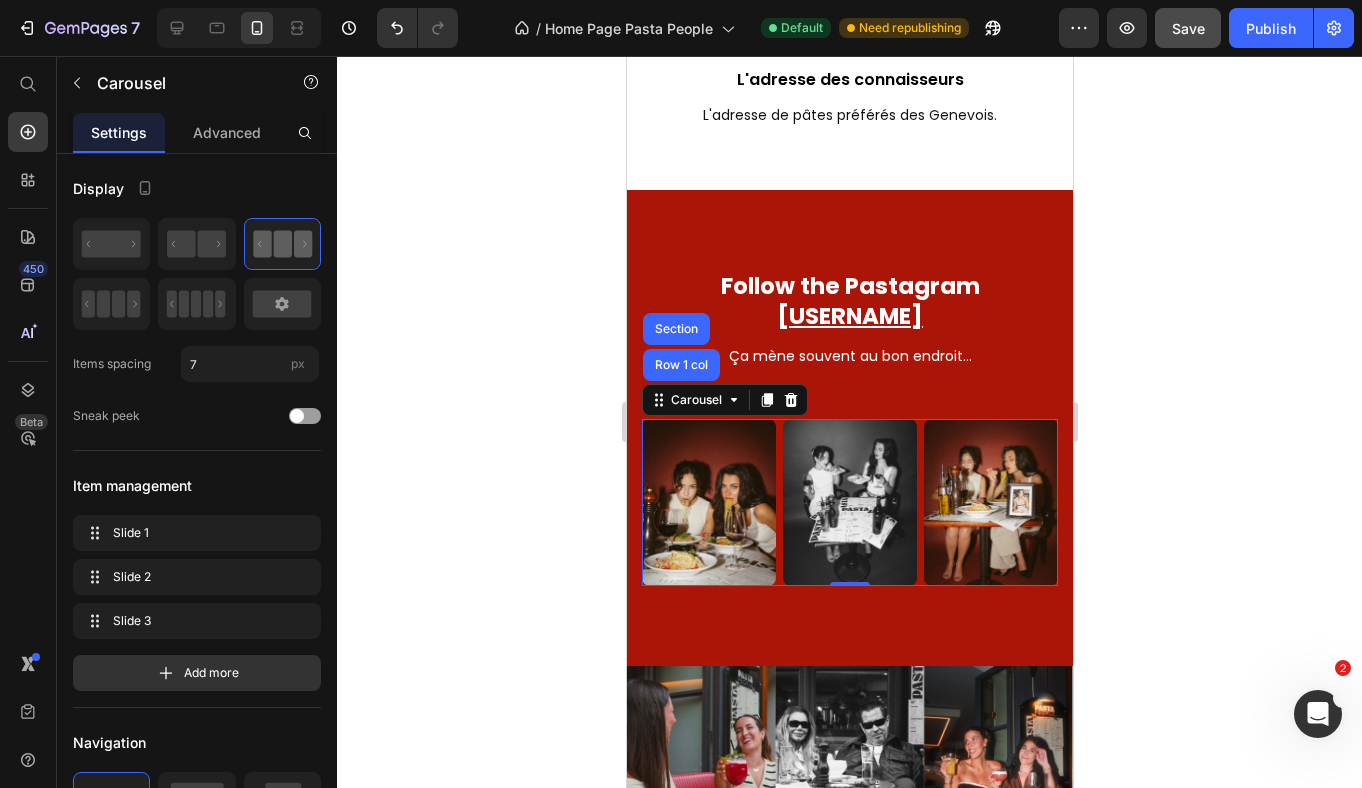 click 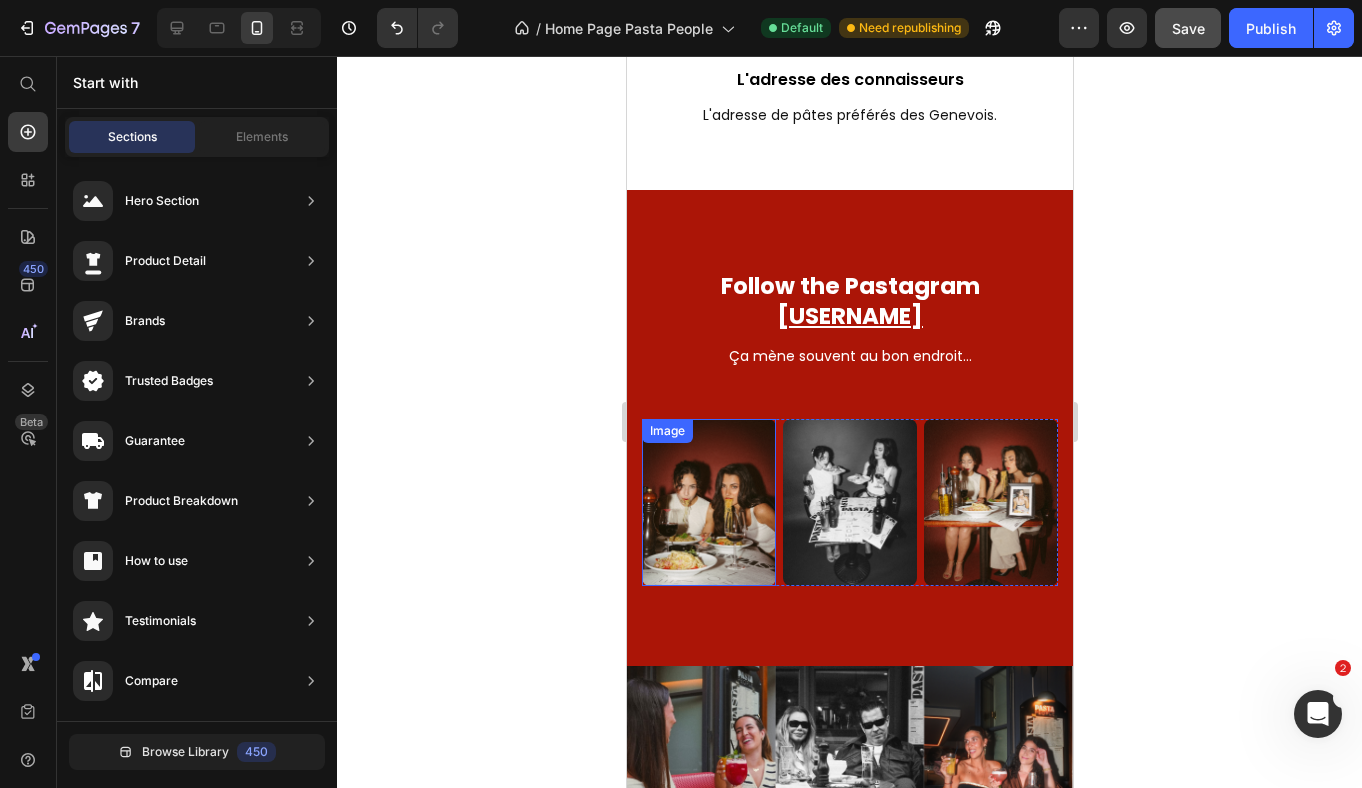 click on "Image" at bounding box center (708, 503) 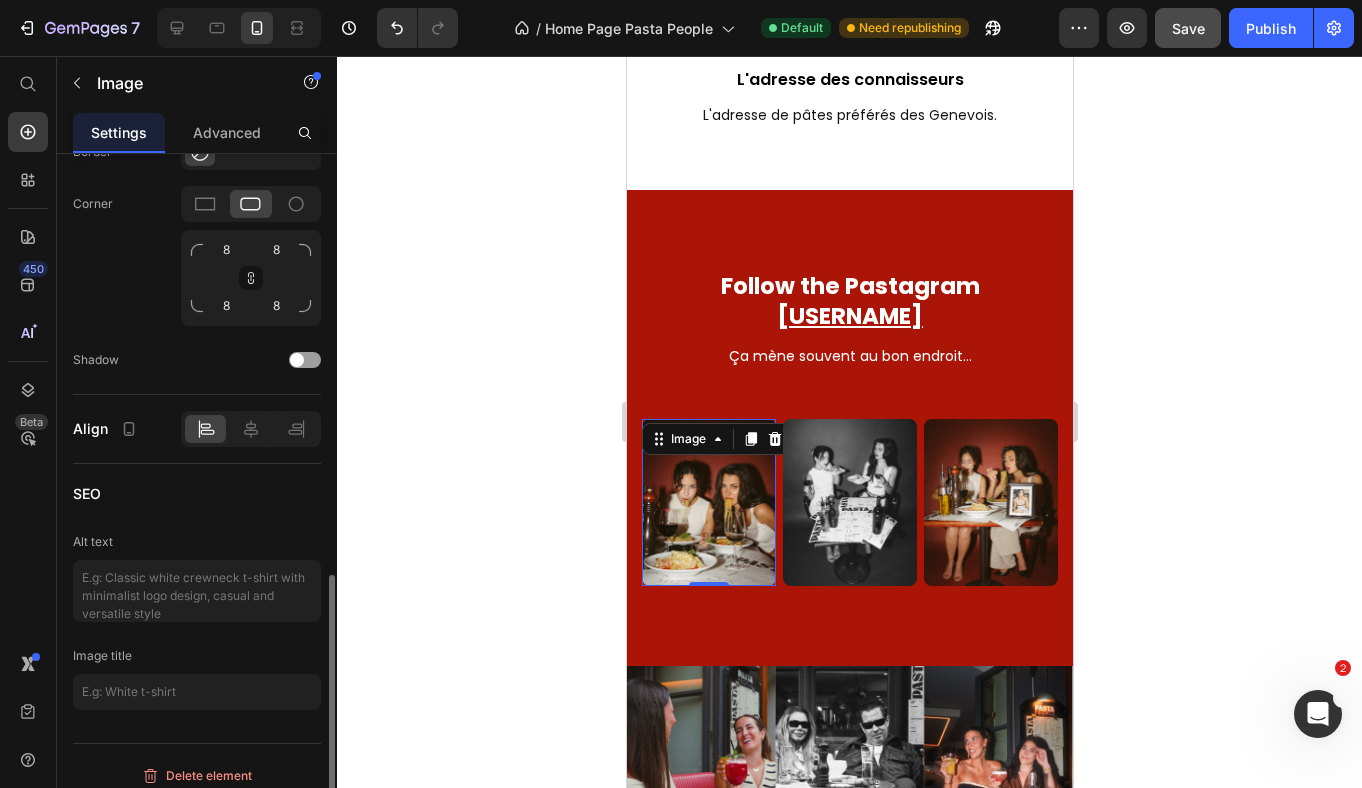 scroll, scrollTop: 993, scrollLeft: 0, axis: vertical 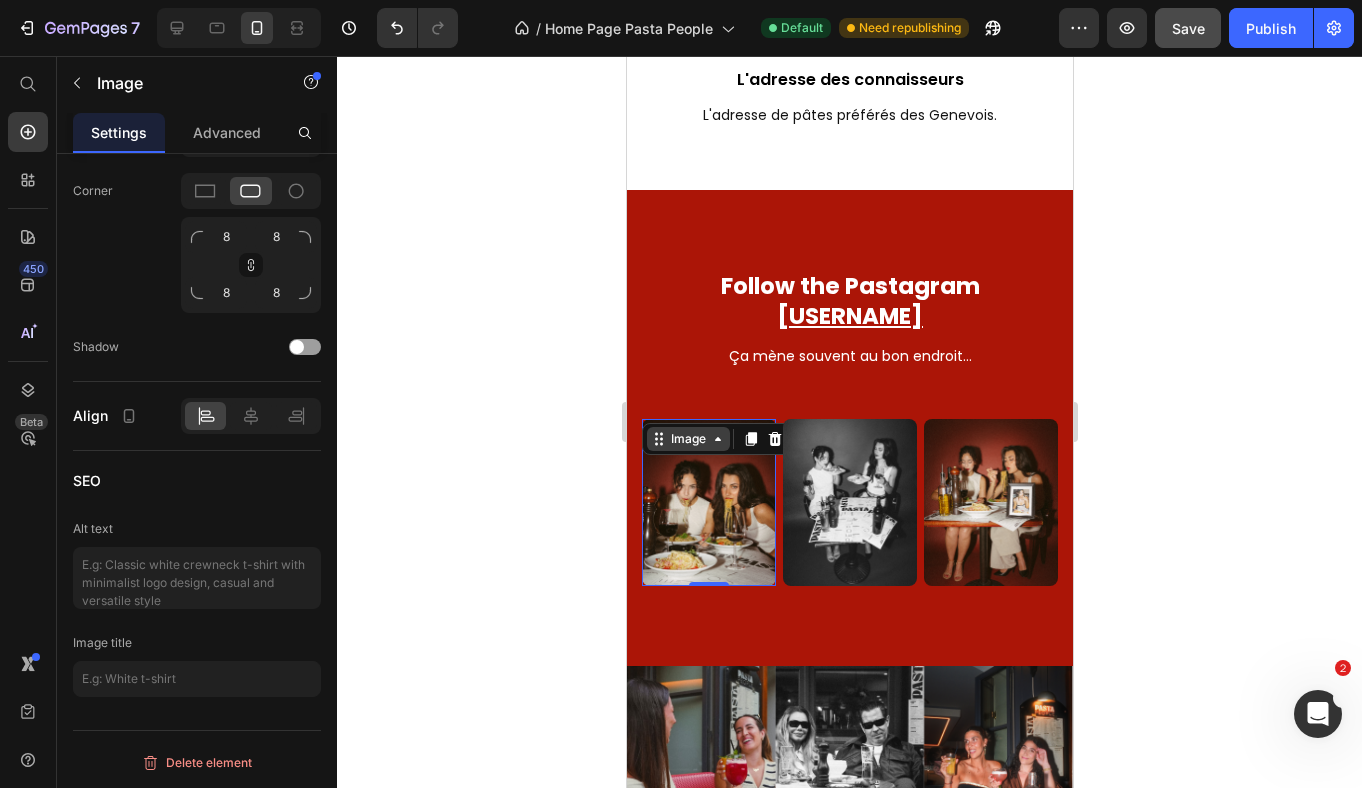 click on "Image" at bounding box center (687, 439) 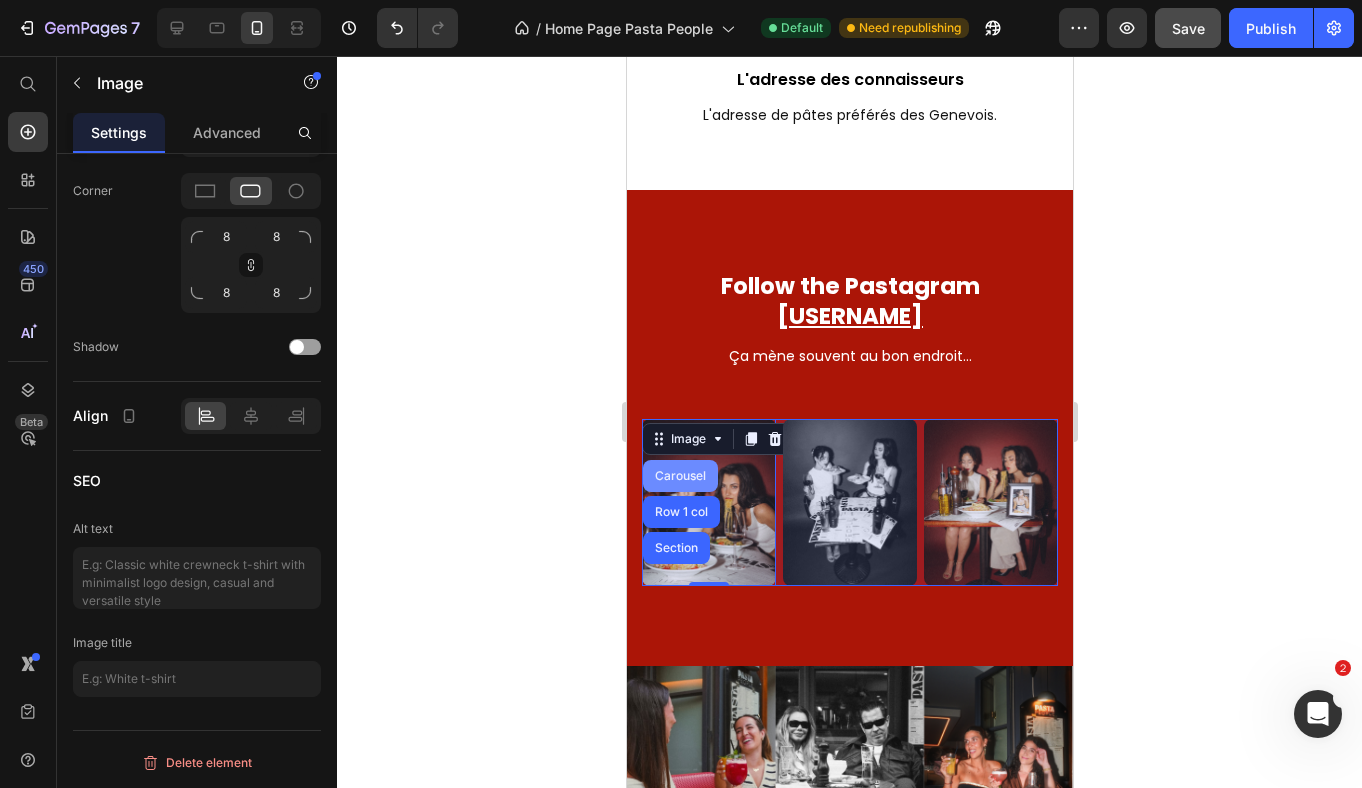 click on "Carousel" at bounding box center (679, 476) 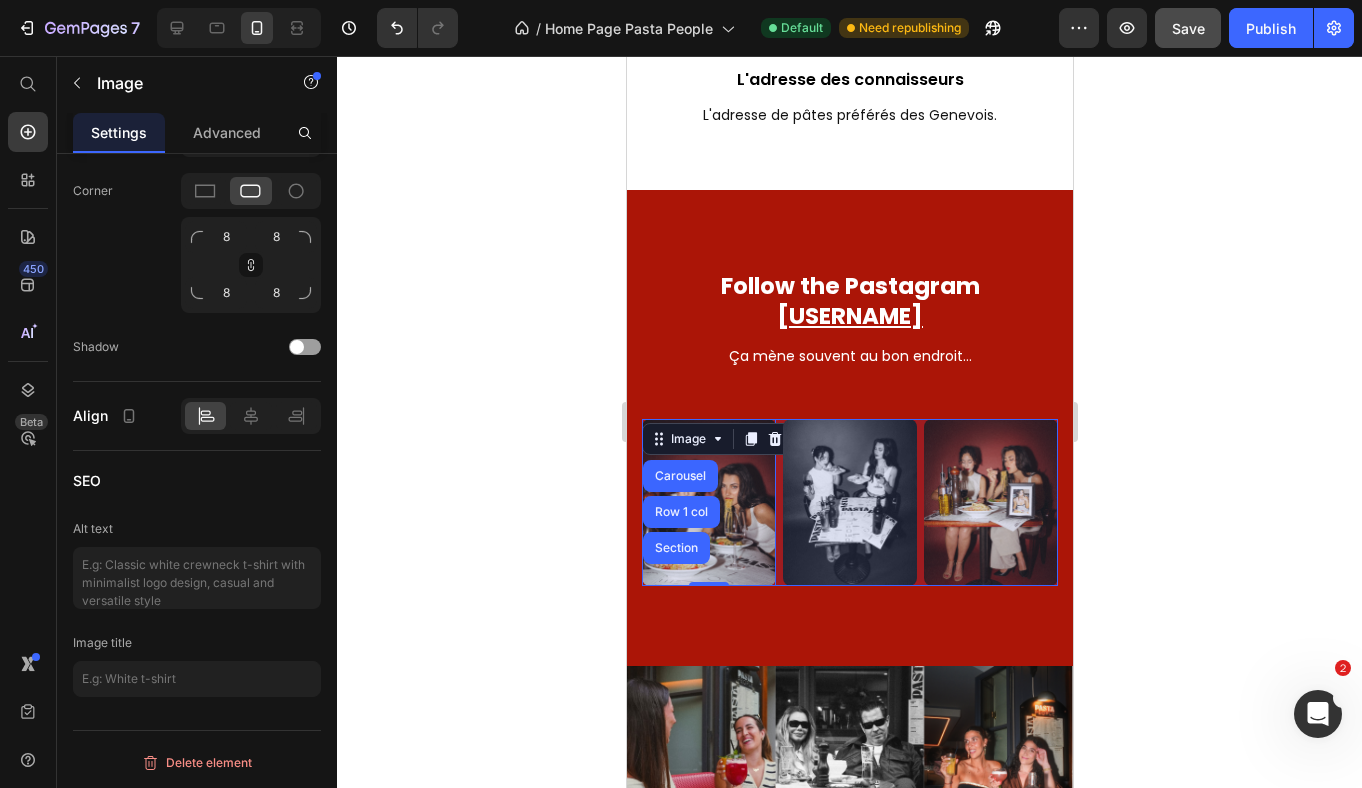 scroll, scrollTop: 0, scrollLeft: 0, axis: both 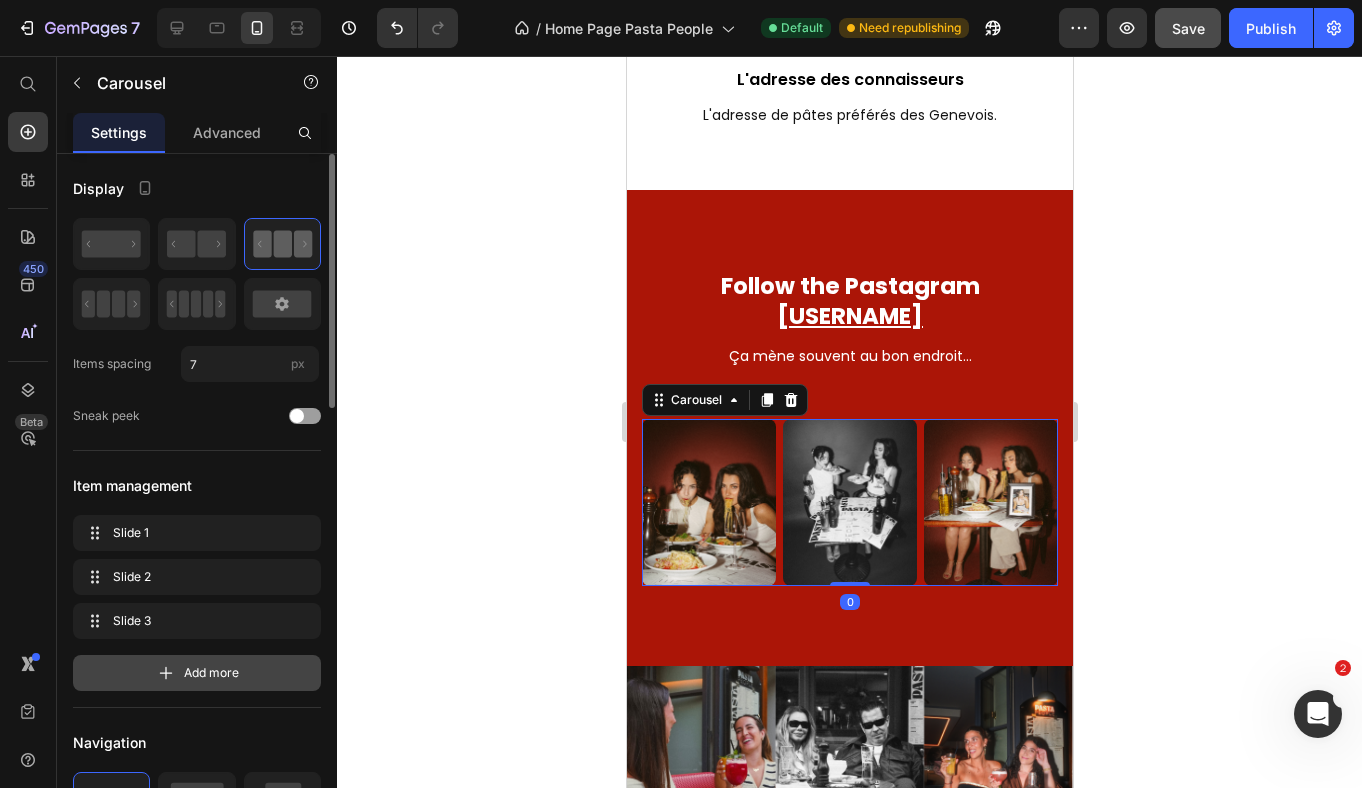 click on "Add more" at bounding box center [211, 673] 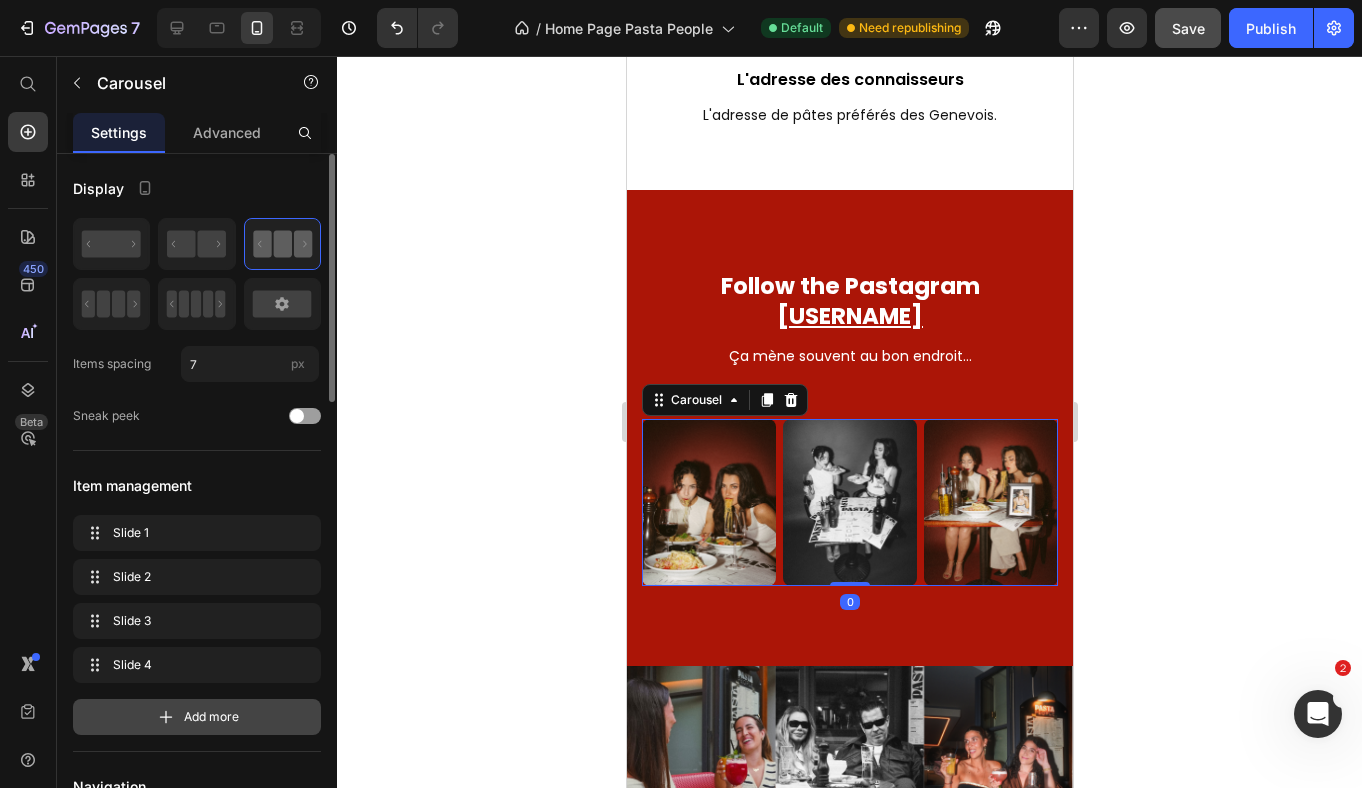 click on "Add more" at bounding box center [211, 717] 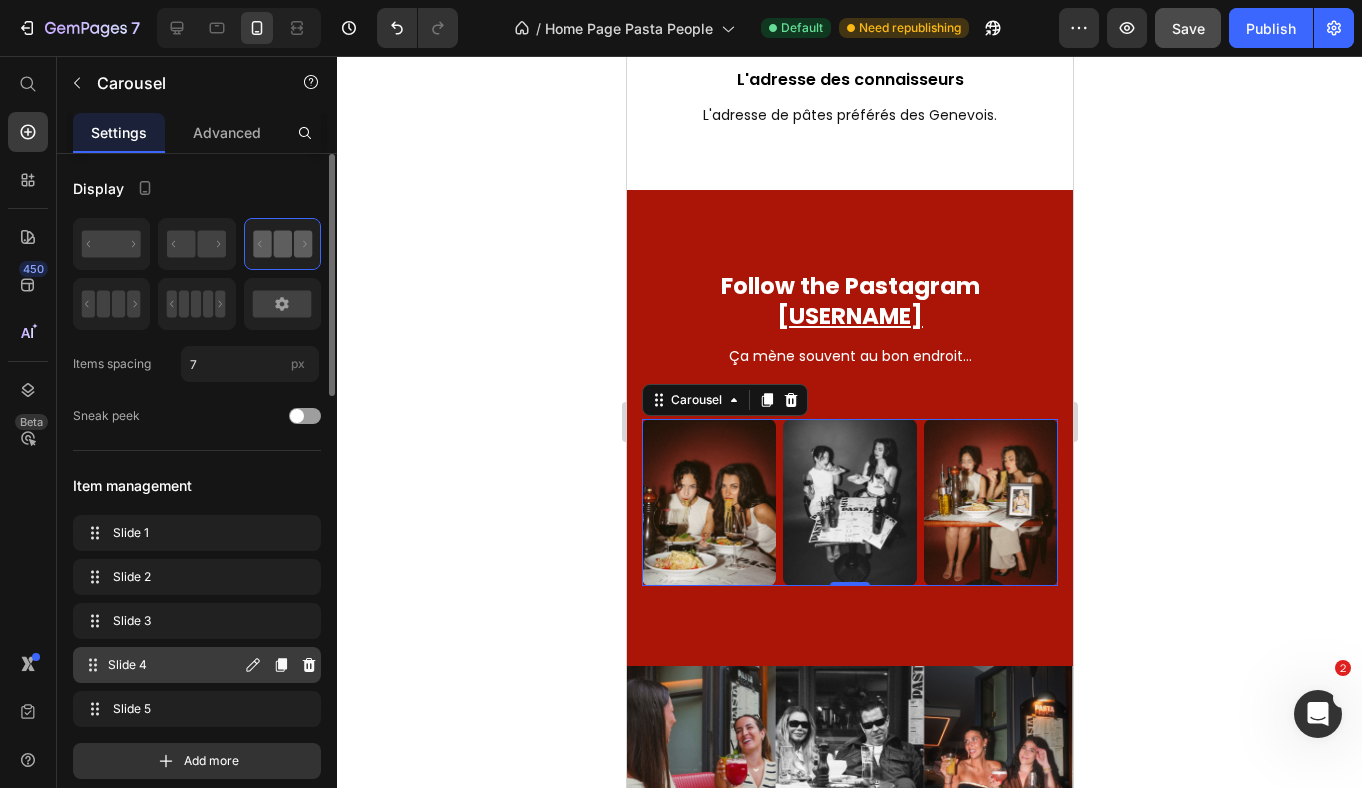 click on "Slide 4" at bounding box center (174, 665) 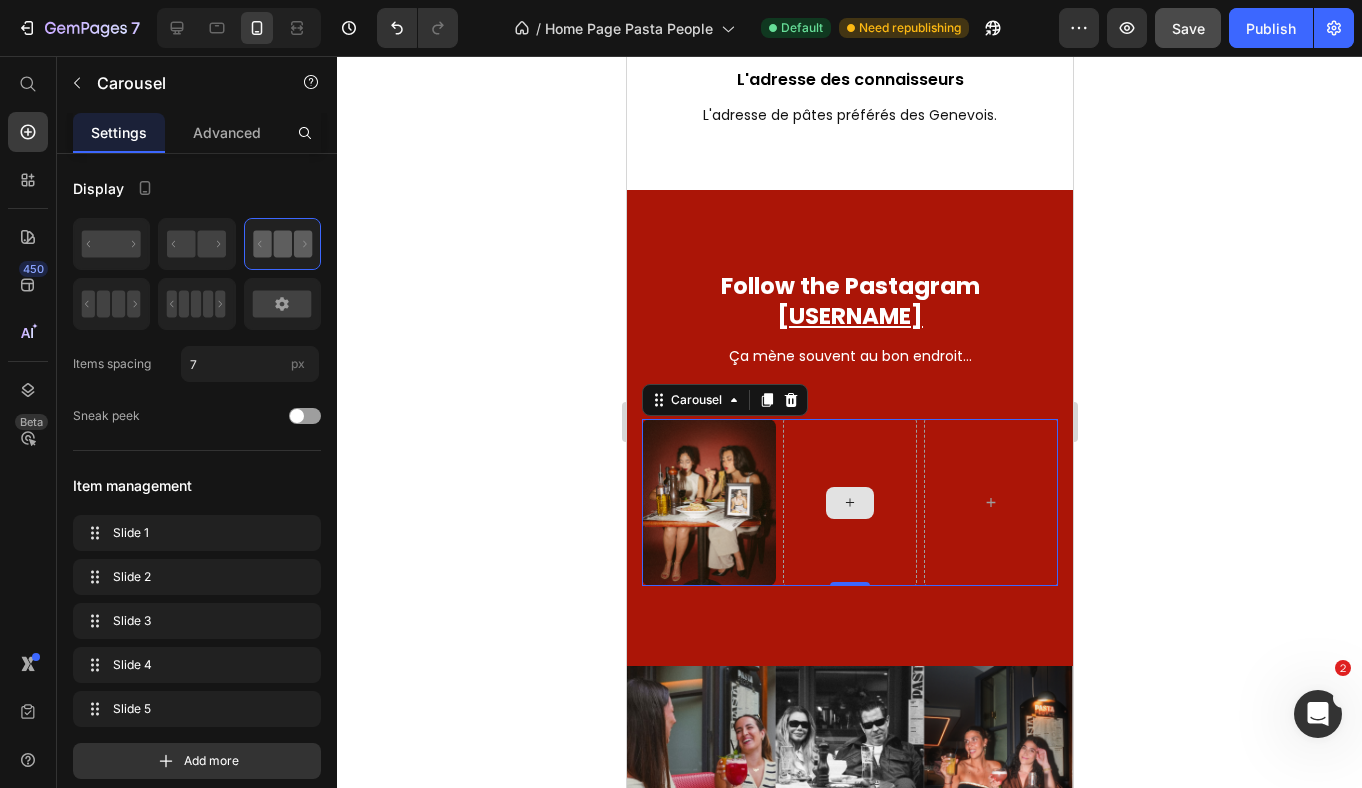 click at bounding box center [849, 503] 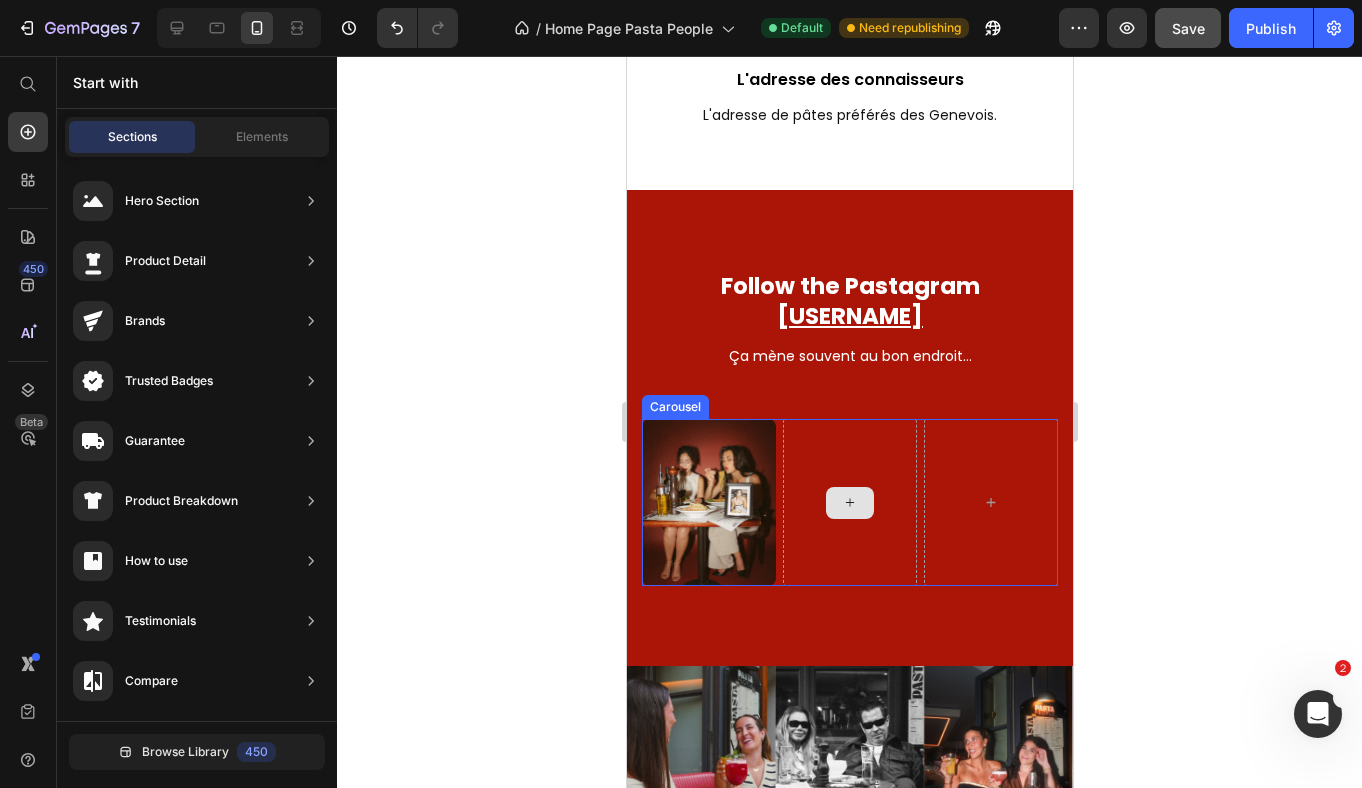 click 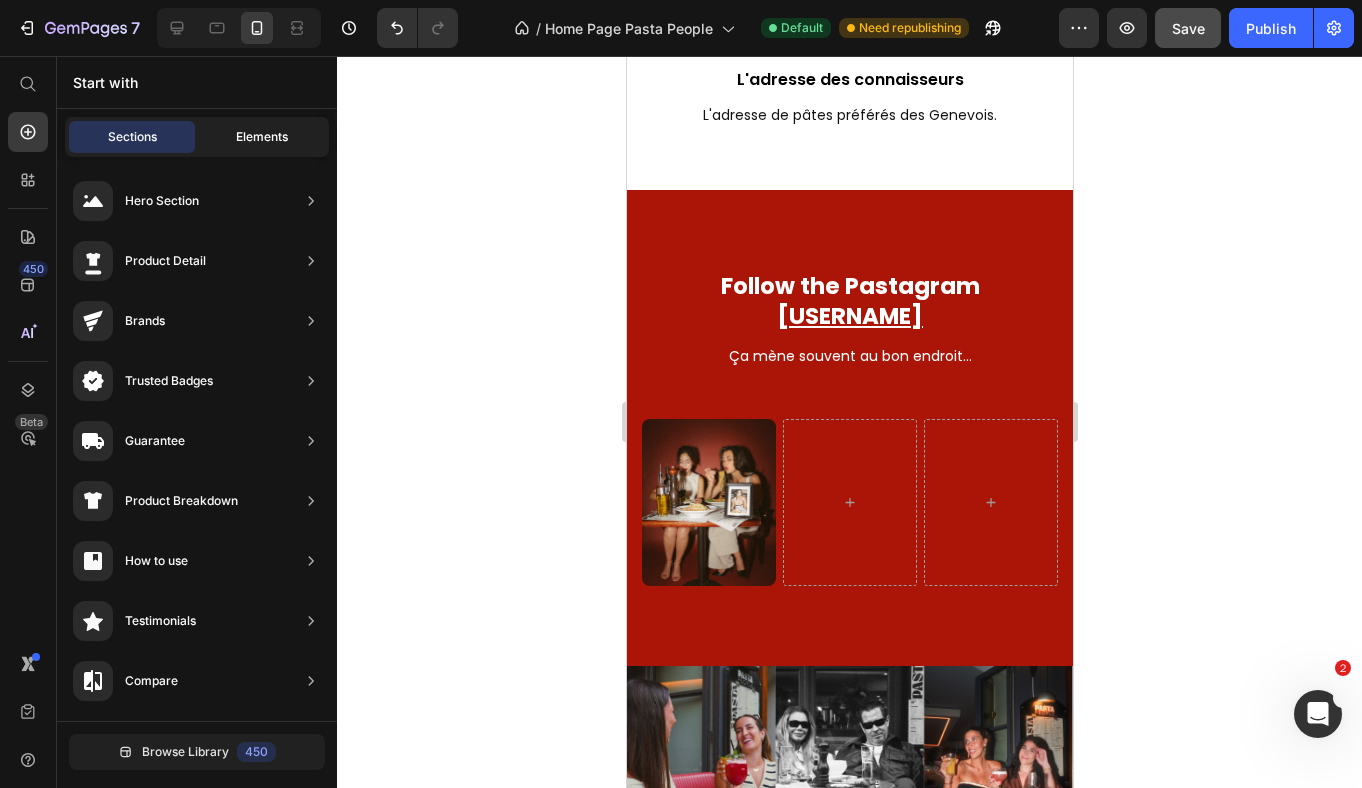 click on "Elements" at bounding box center [262, 137] 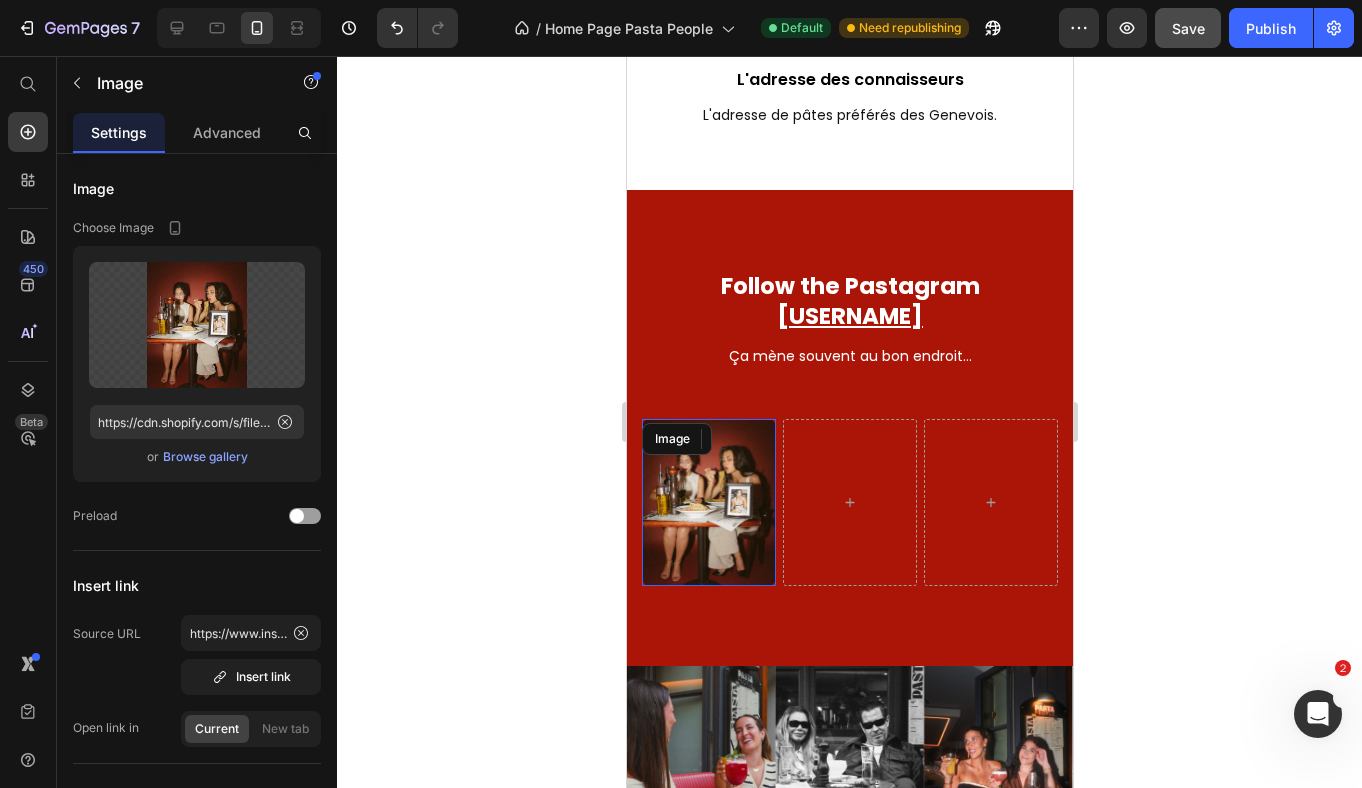 click at bounding box center [708, 503] 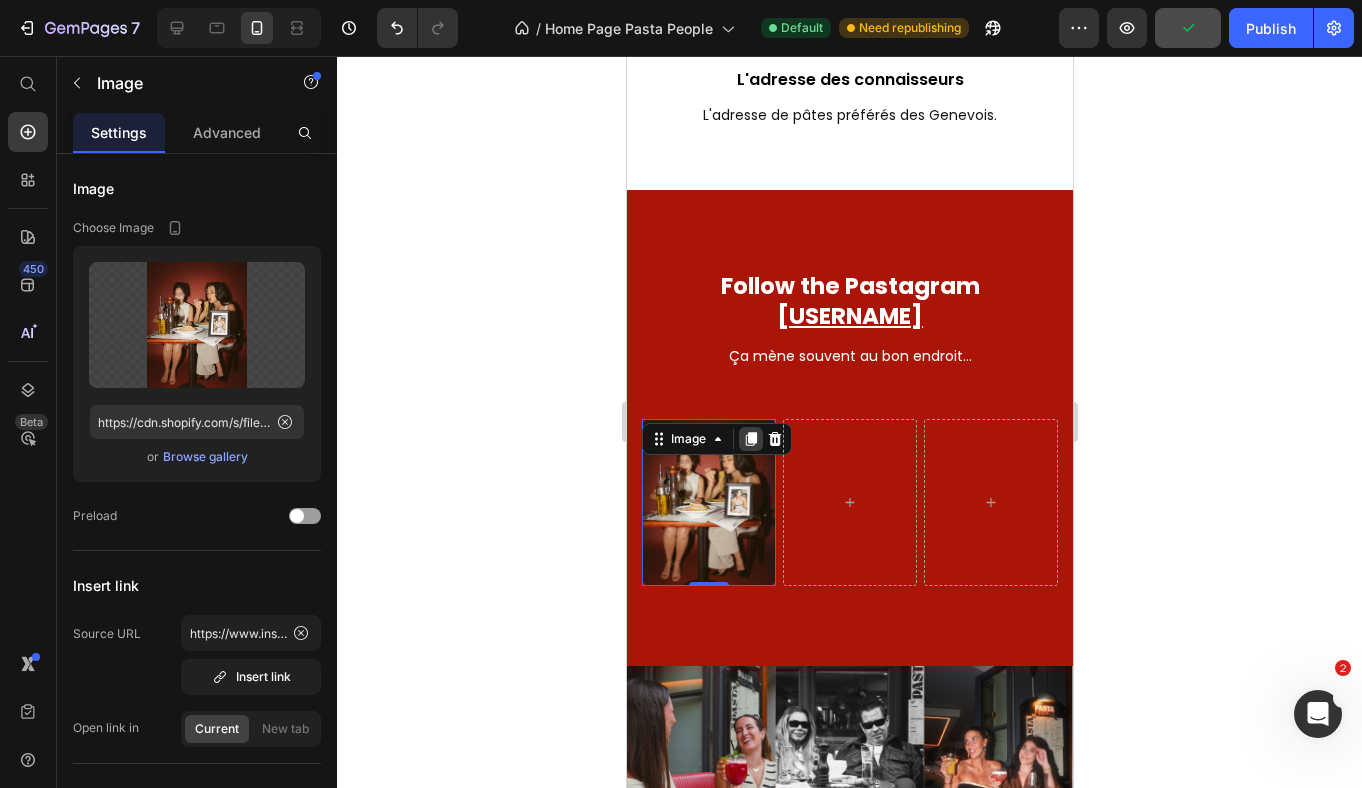click 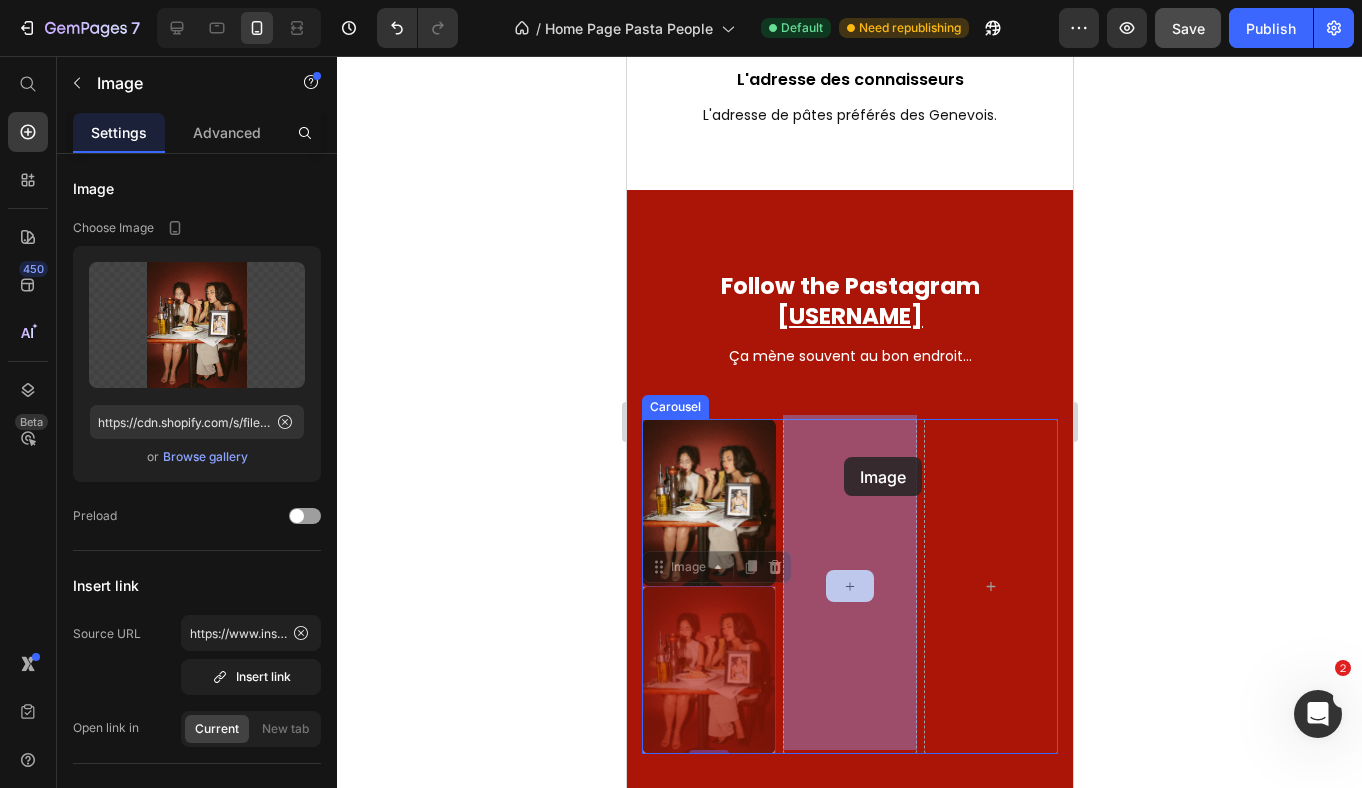 drag, startPoint x: 660, startPoint y: 568, endPoint x: 843, endPoint y: 457, distance: 214.03271 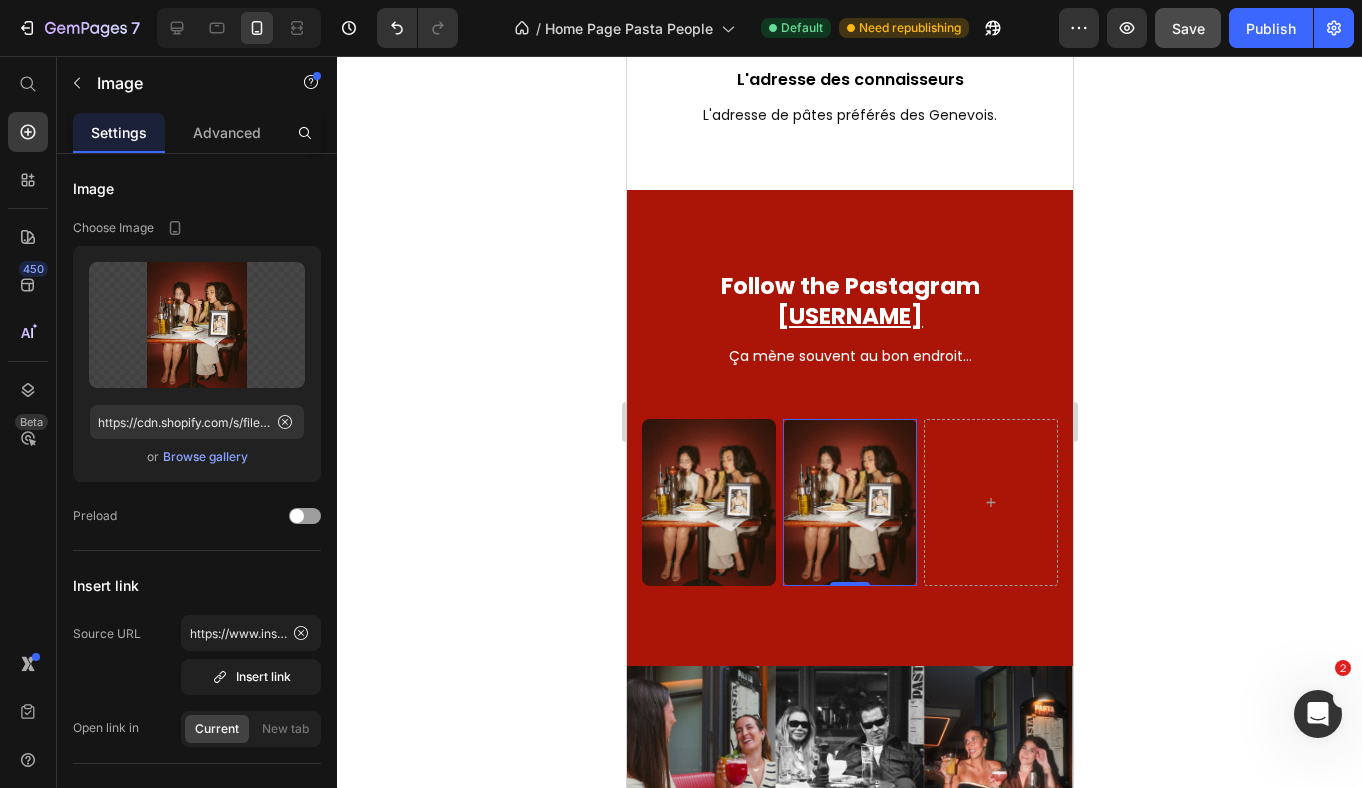 click at bounding box center [849, 503] 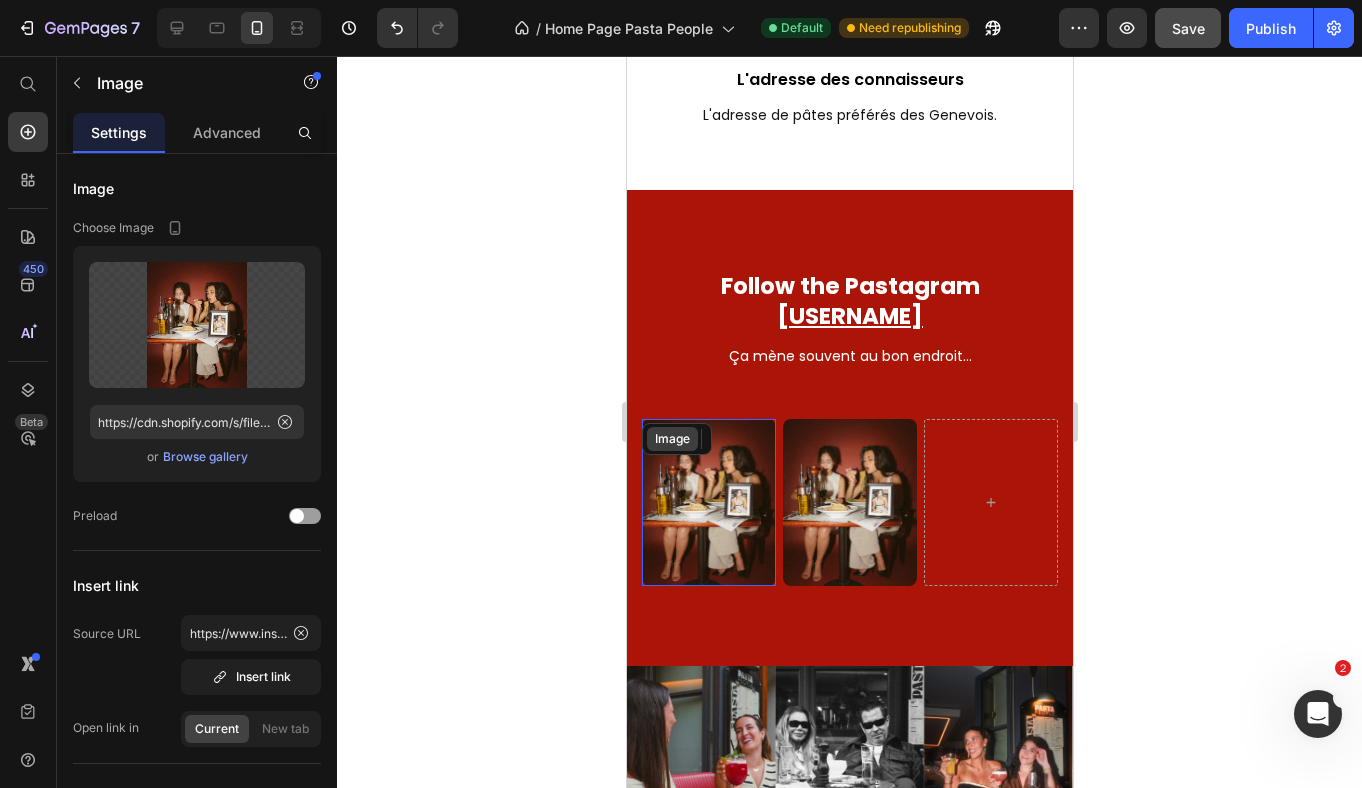 click on "Image" at bounding box center [671, 439] 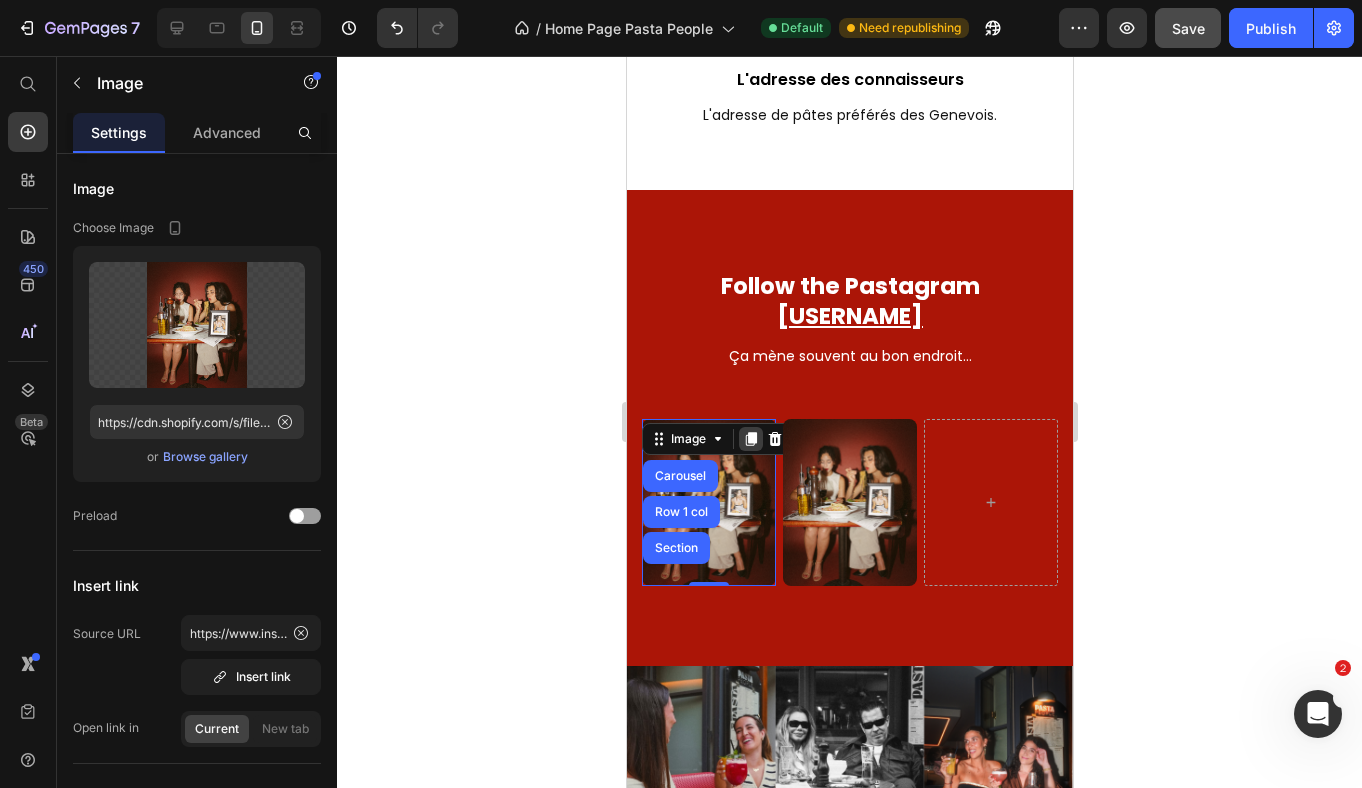click 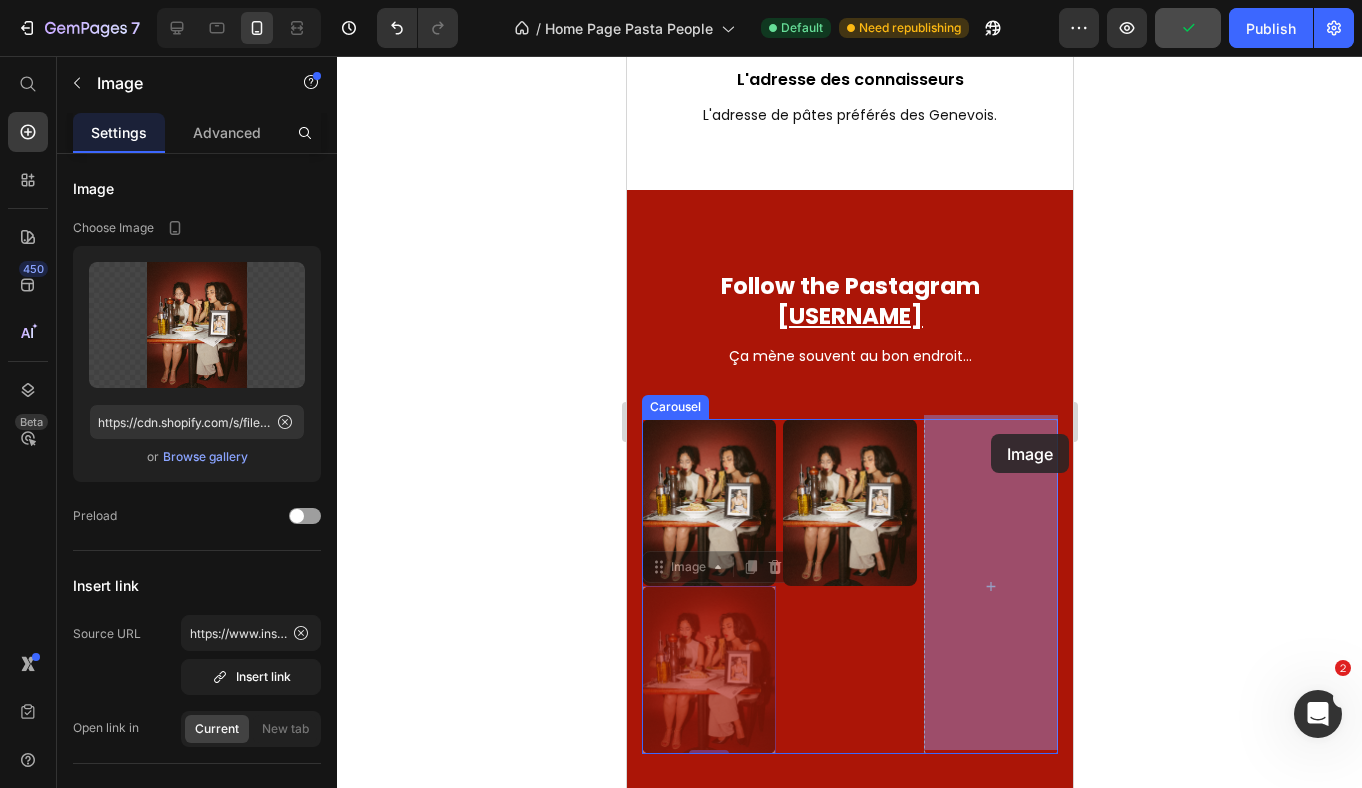 drag, startPoint x: 659, startPoint y: 565, endPoint x: 990, endPoint y: 433, distance: 356.34955 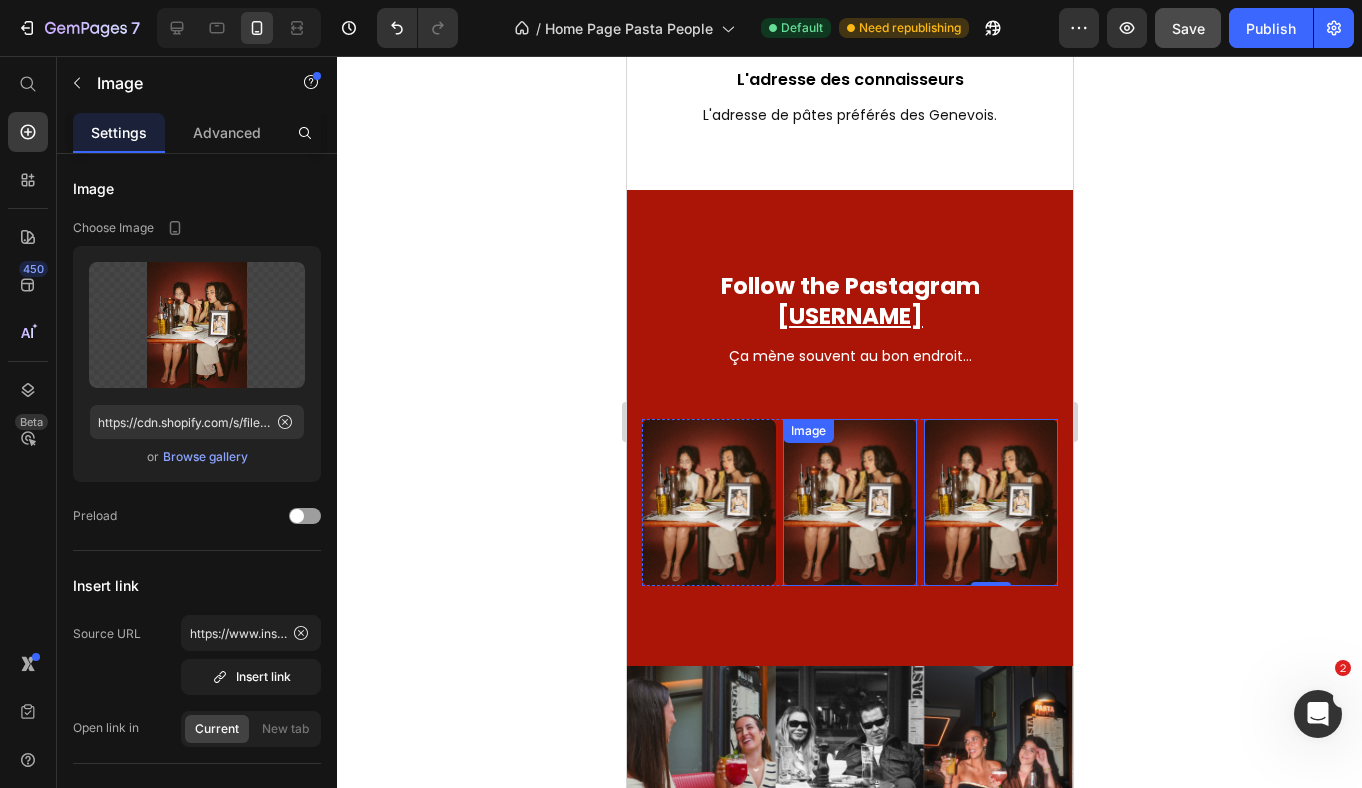 click at bounding box center [849, 503] 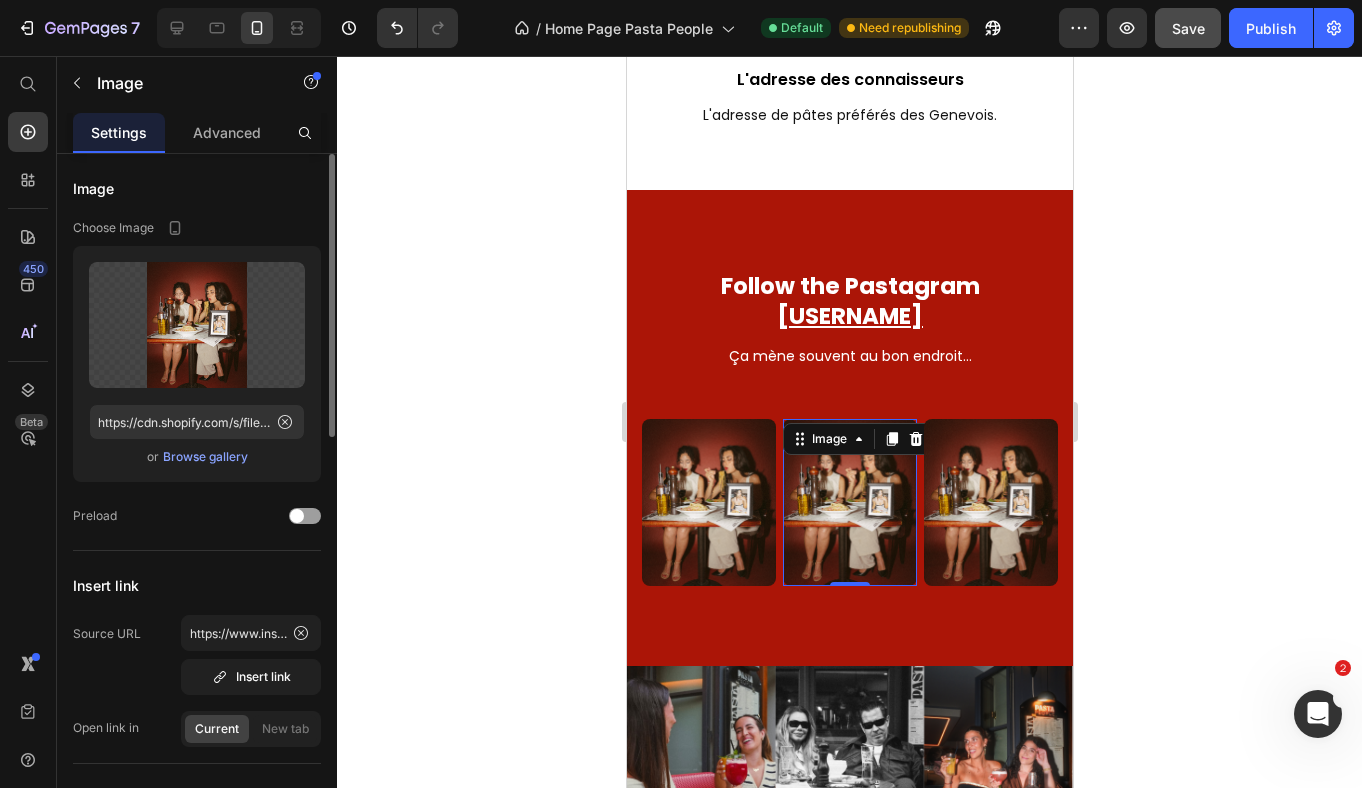click on "Browse gallery" at bounding box center [205, 457] 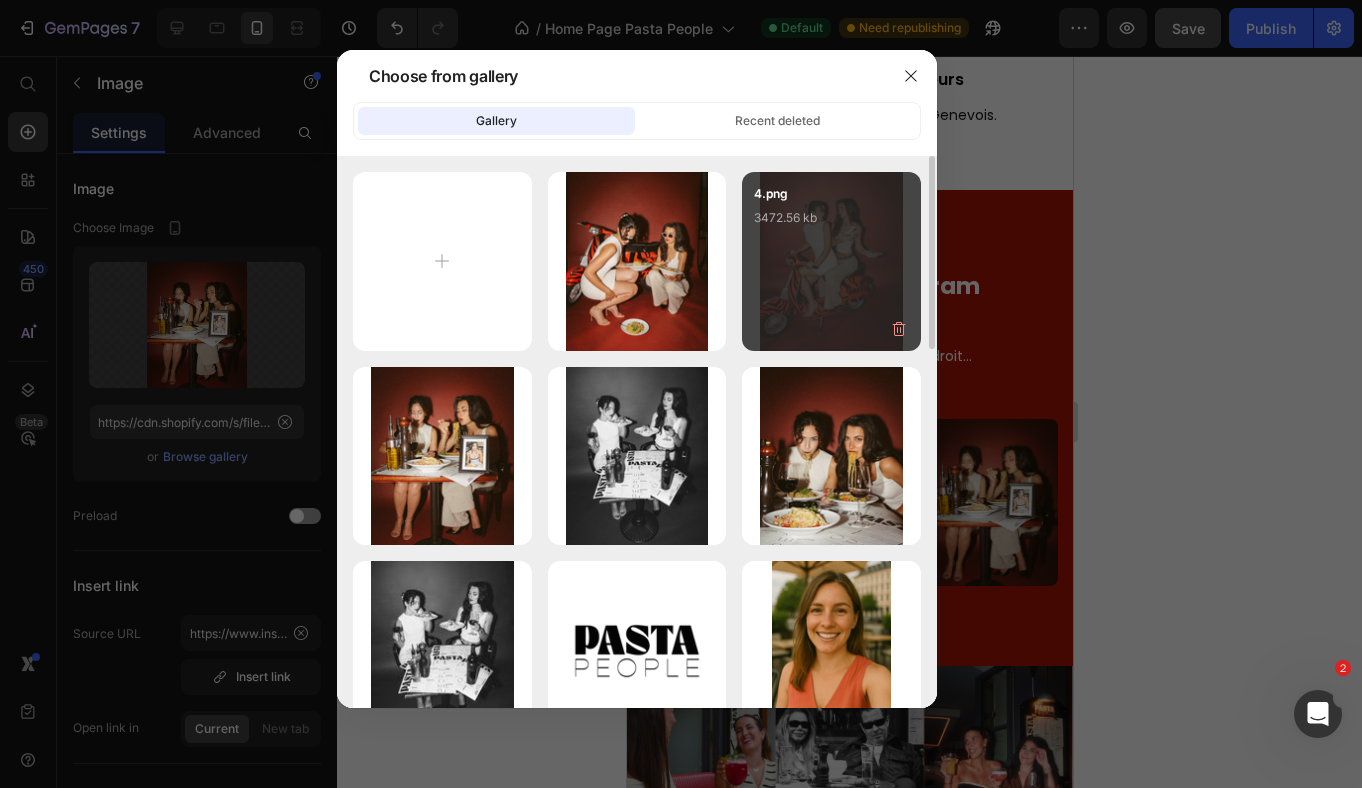 click on "4.png 3472.56 kb" at bounding box center [831, 224] 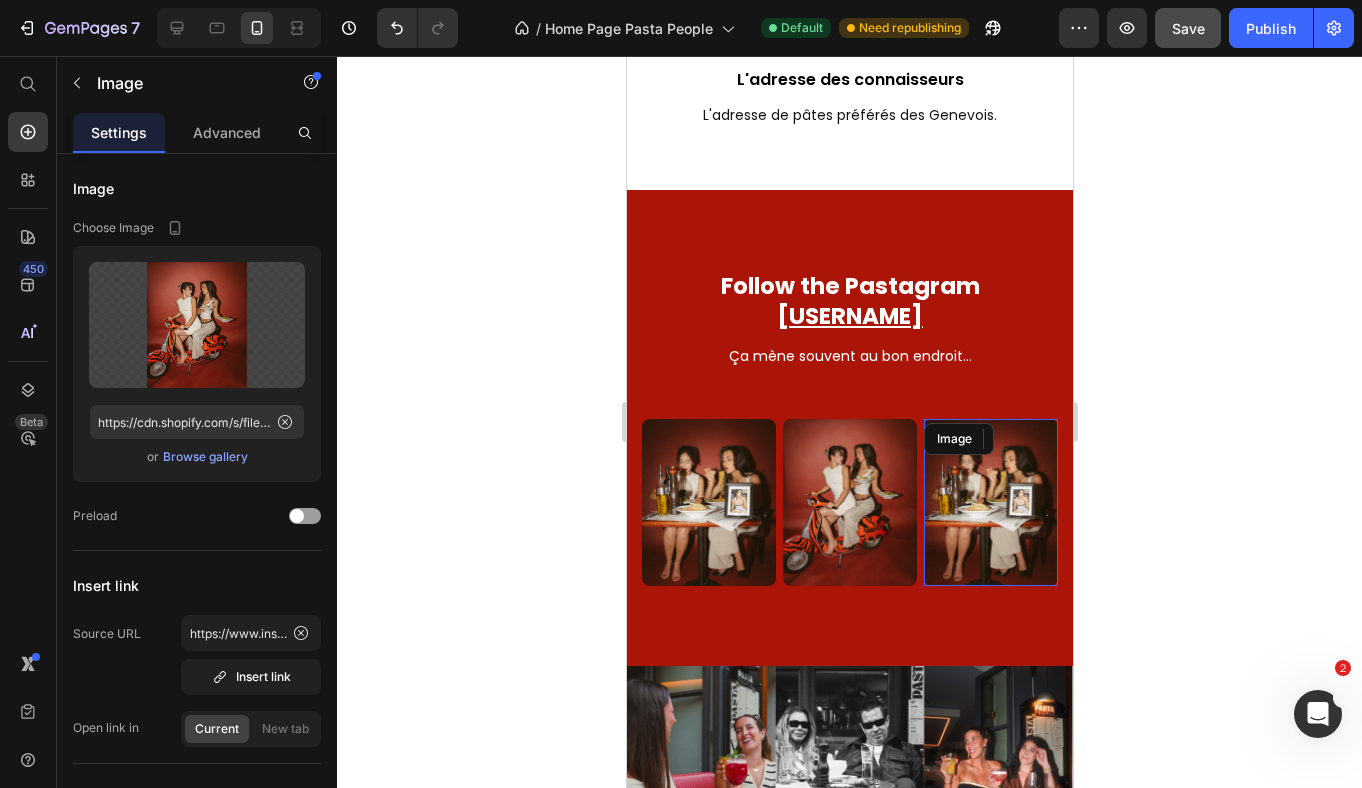 click at bounding box center (990, 503) 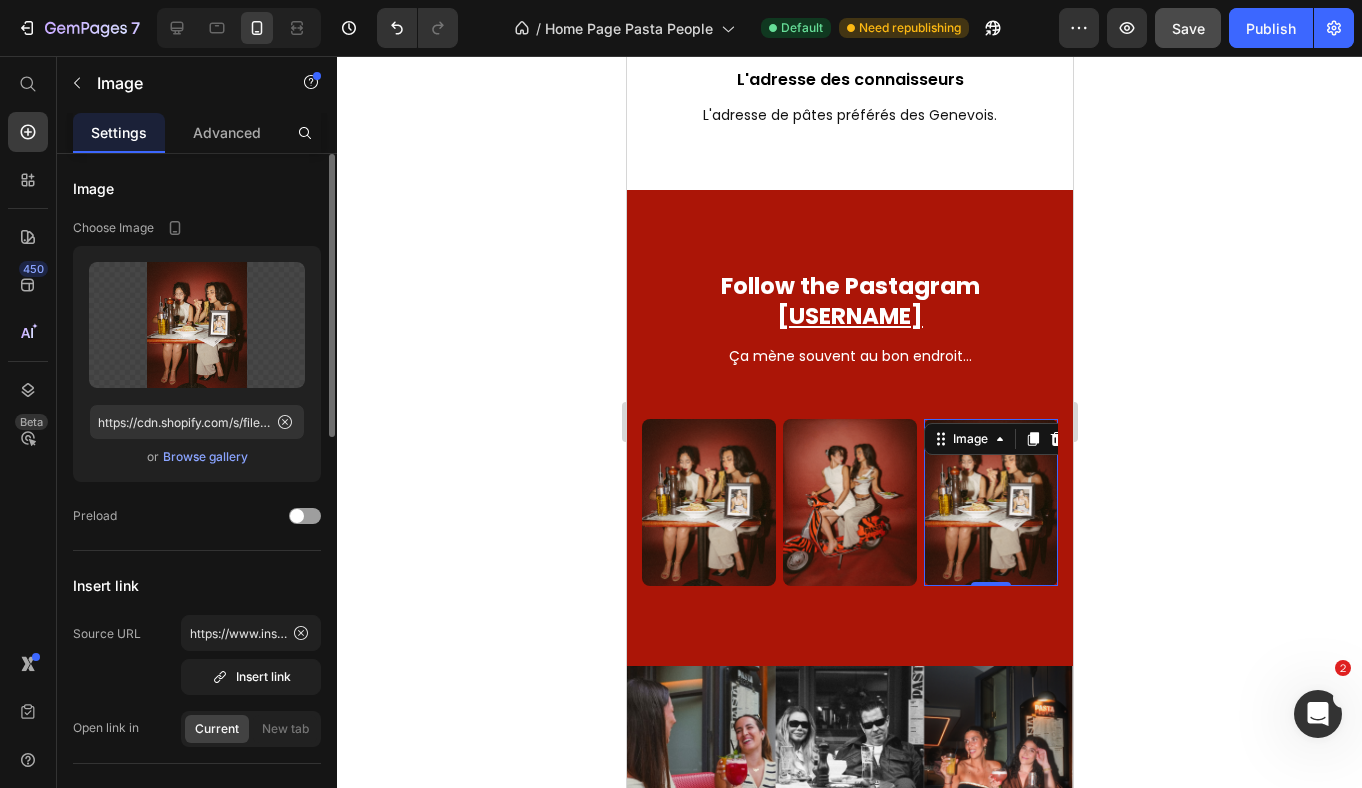 click on "Browse gallery" at bounding box center (205, 457) 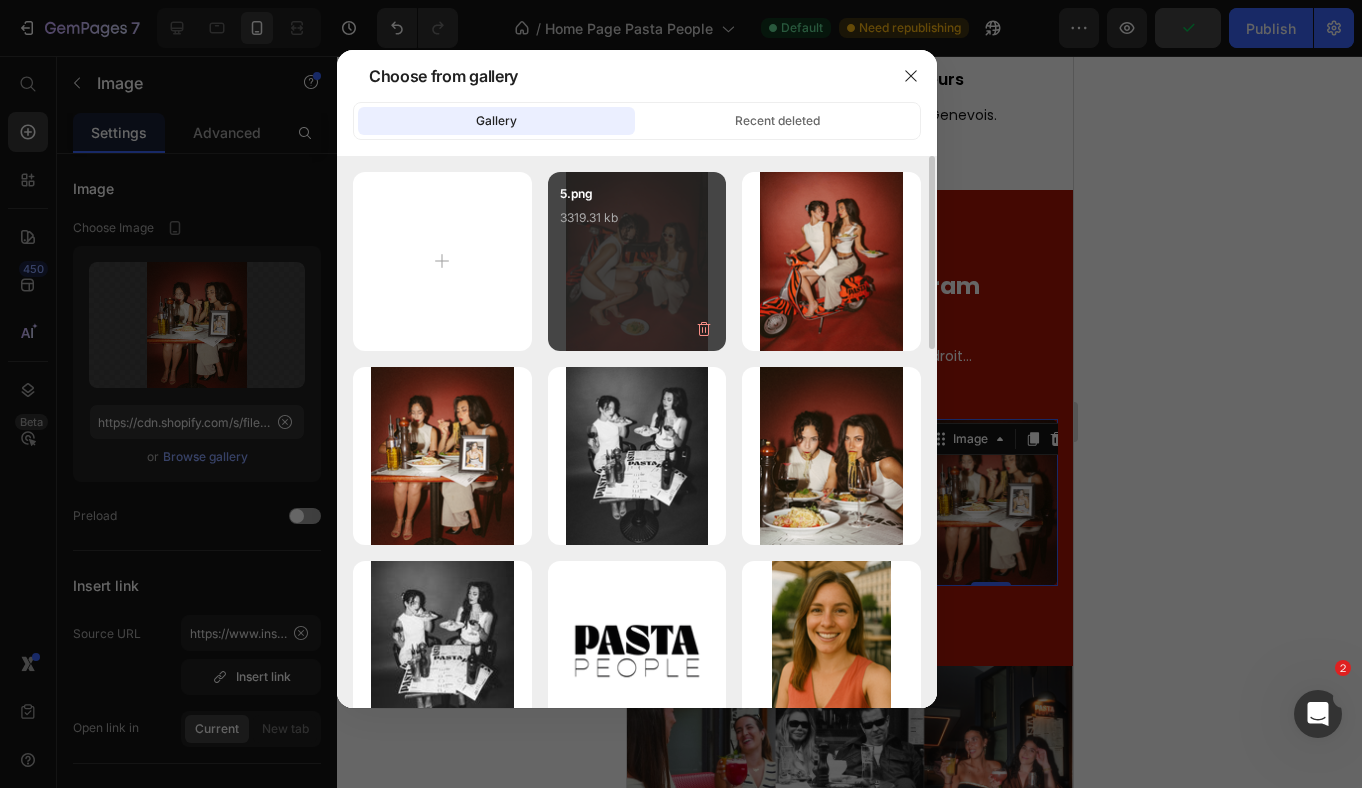 click on "5.png 3319.31 kb" at bounding box center (637, 224) 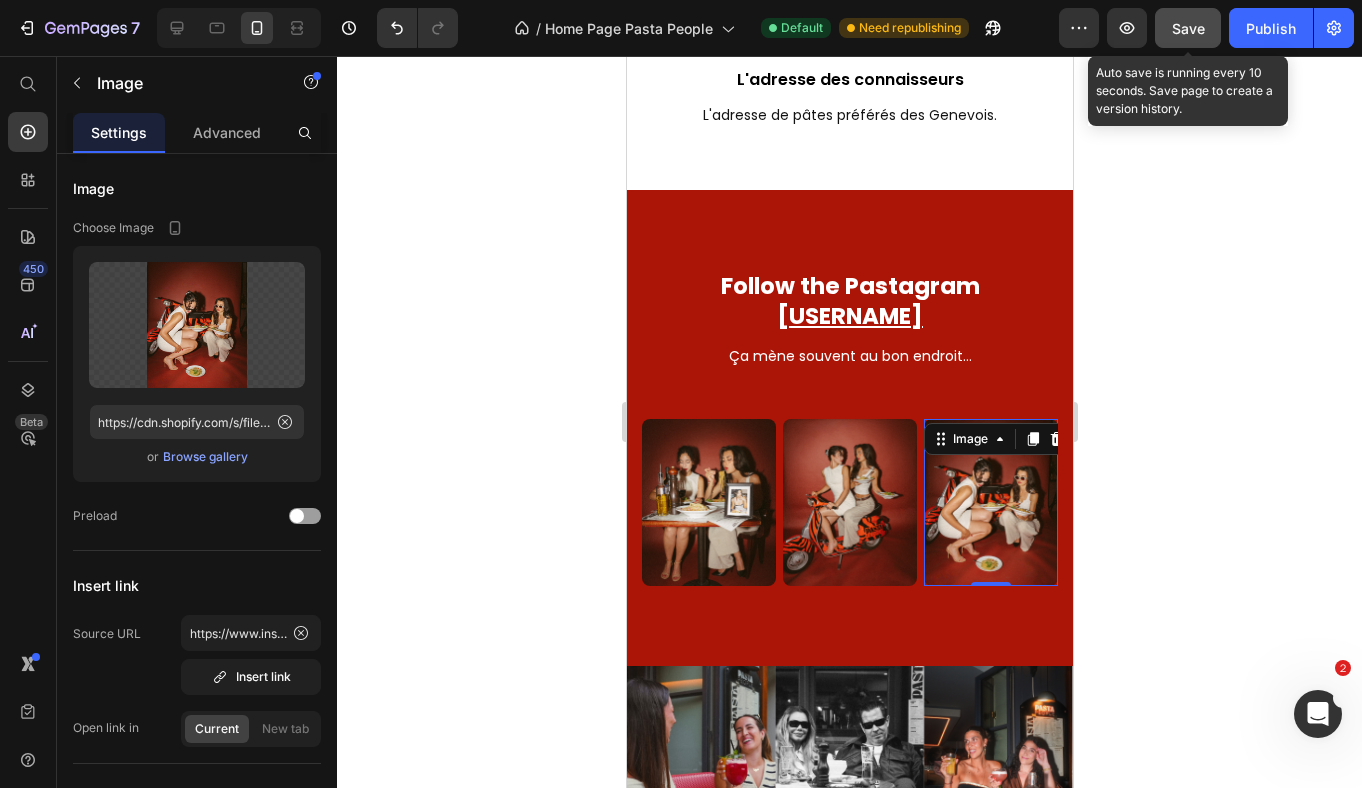 click on "Save" at bounding box center [1188, 28] 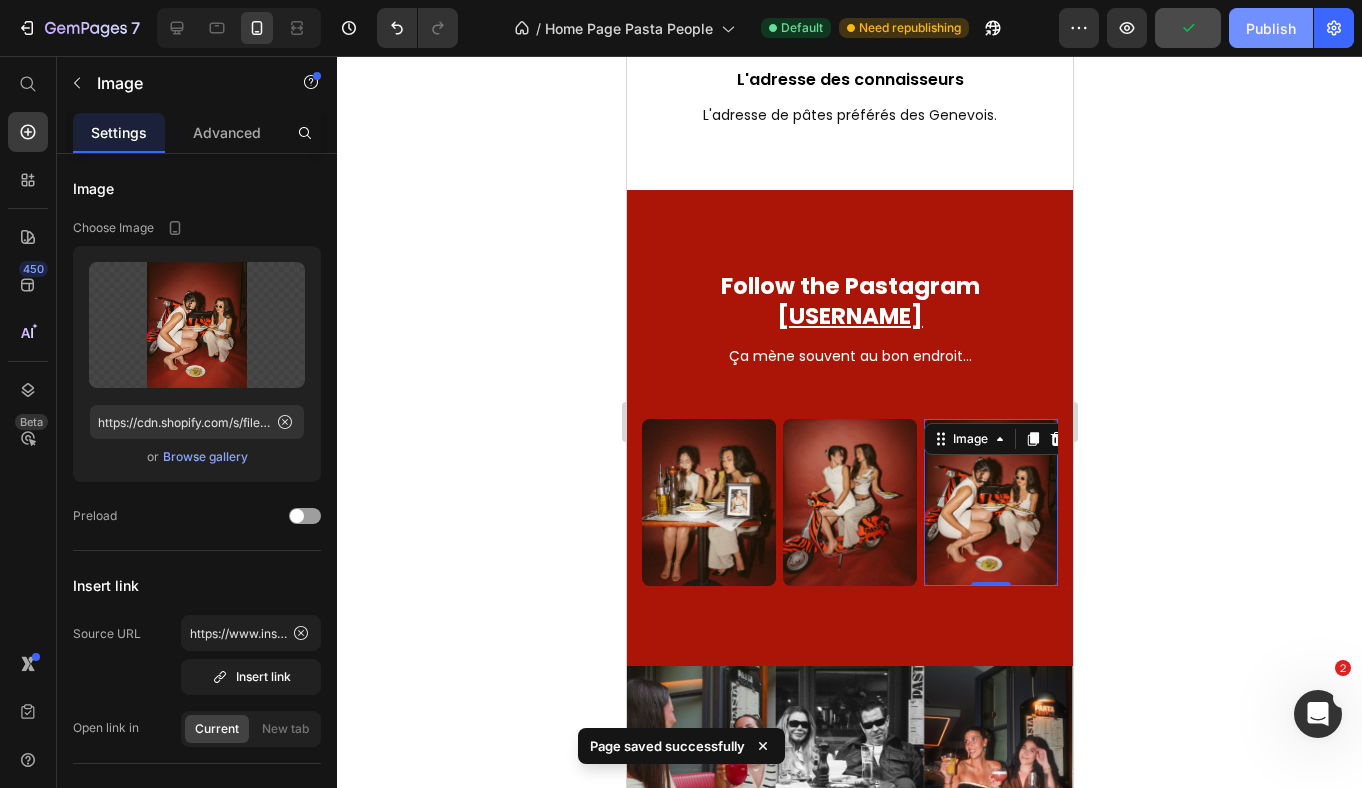click on "Publish" at bounding box center (1271, 28) 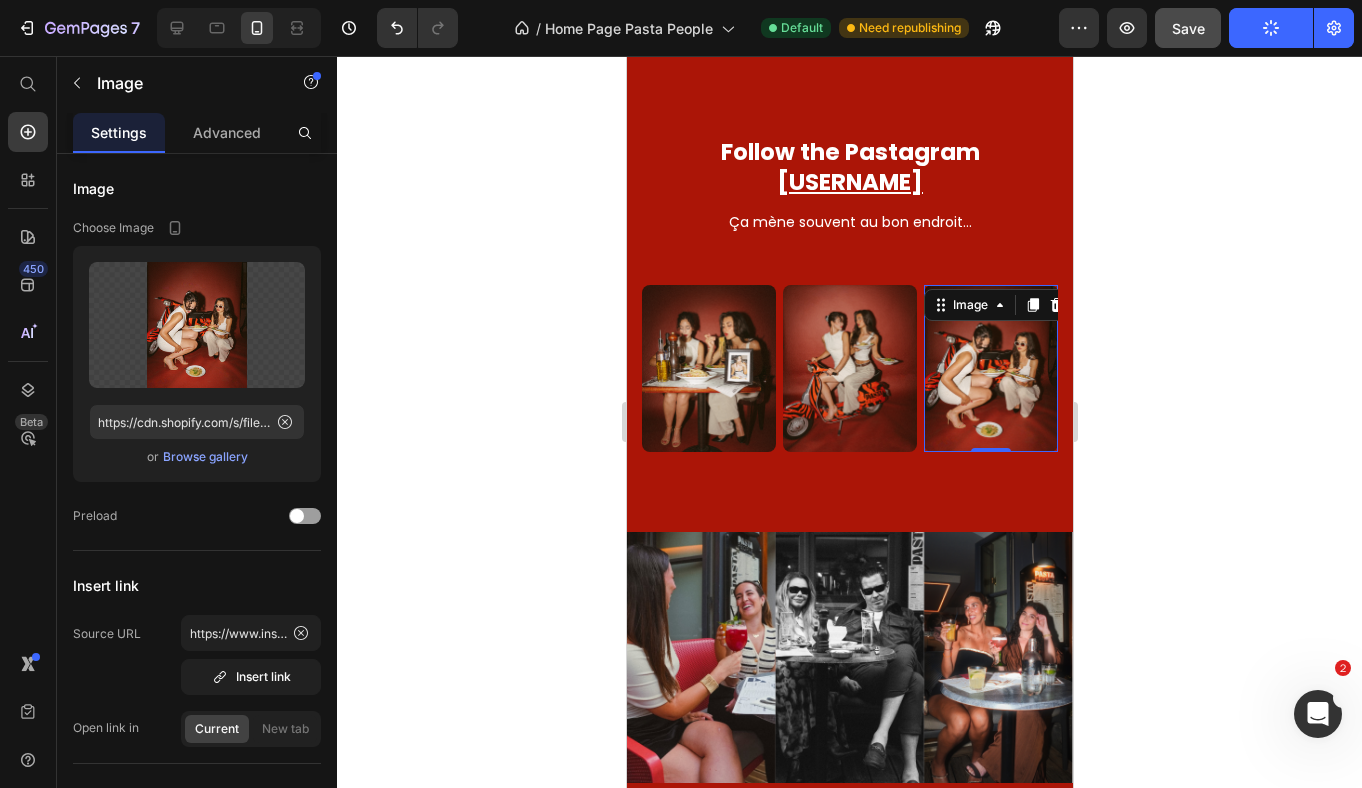 scroll, scrollTop: 3670, scrollLeft: 0, axis: vertical 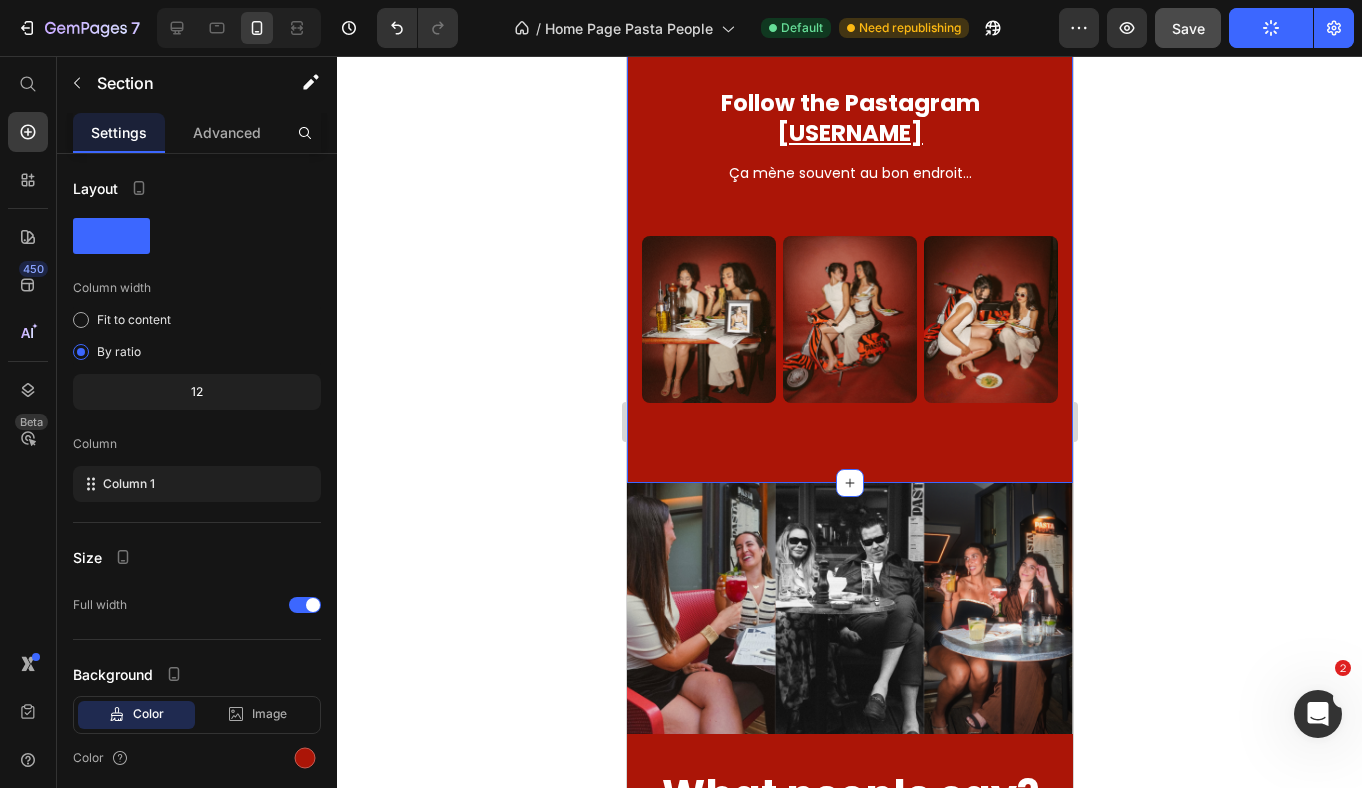 click on "Follow the Pastagram @[USERNAME] Heading Row Ça mène souvent au bon endroit... Text block Row Image Image Image Image Image 0 Carousel Row" at bounding box center (849, 245) 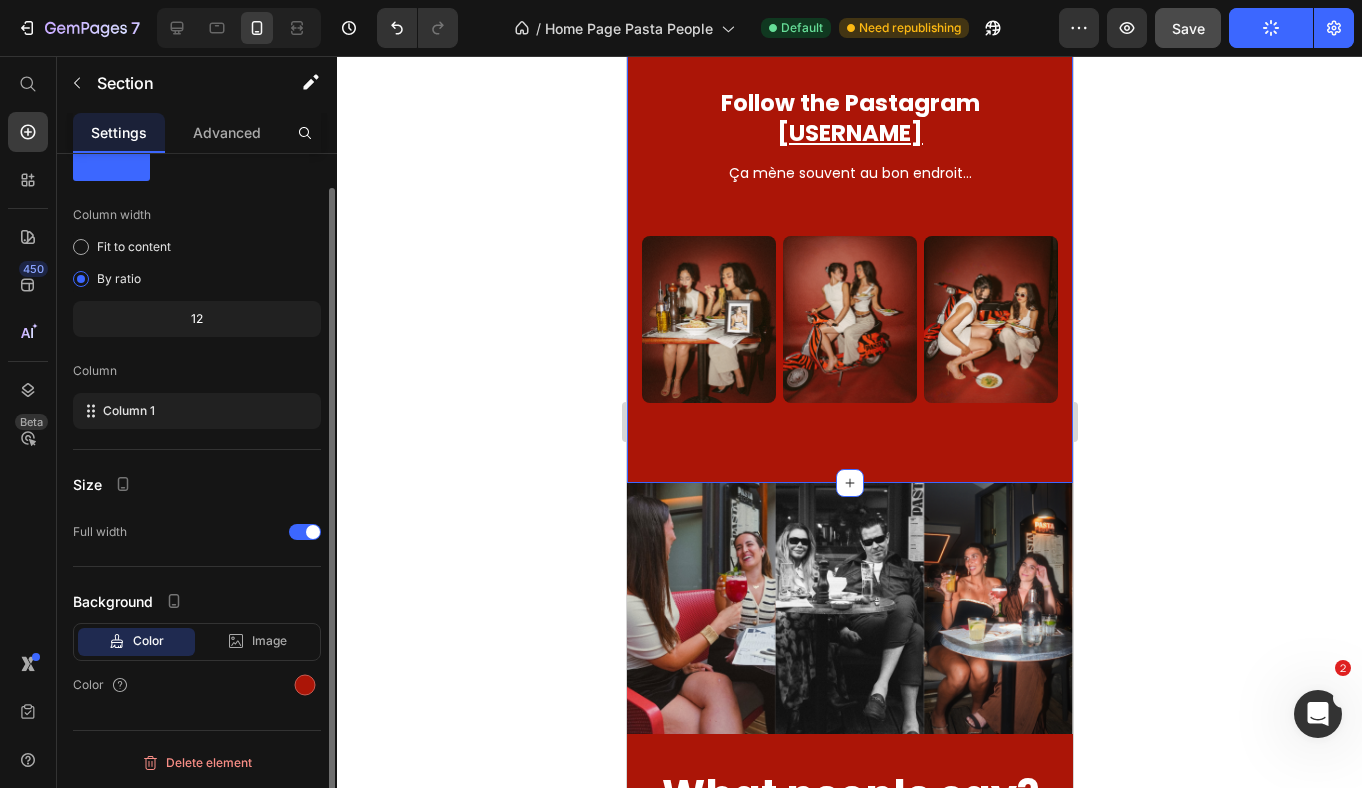 scroll, scrollTop: 0, scrollLeft: 0, axis: both 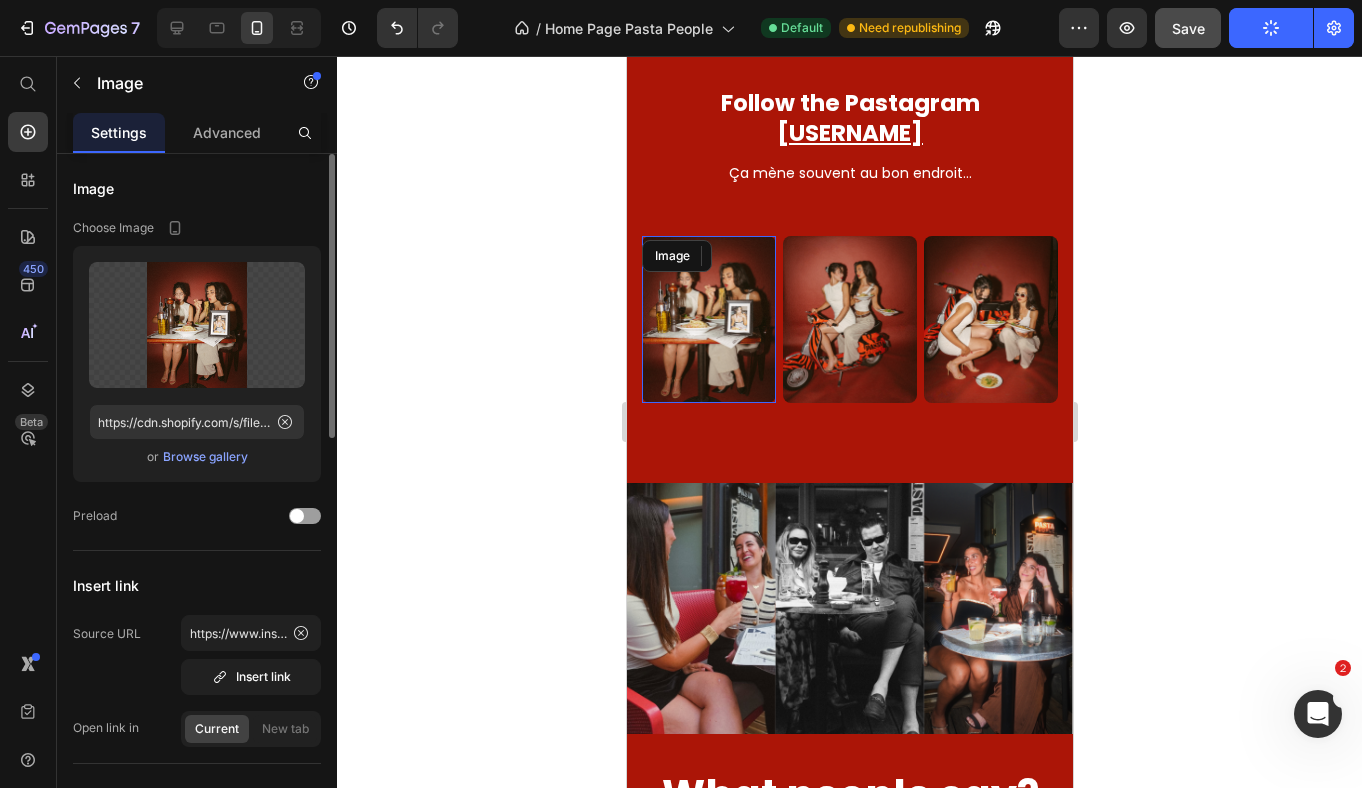drag, startPoint x: 687, startPoint y: 329, endPoint x: 1216, endPoint y: 391, distance: 532.62085 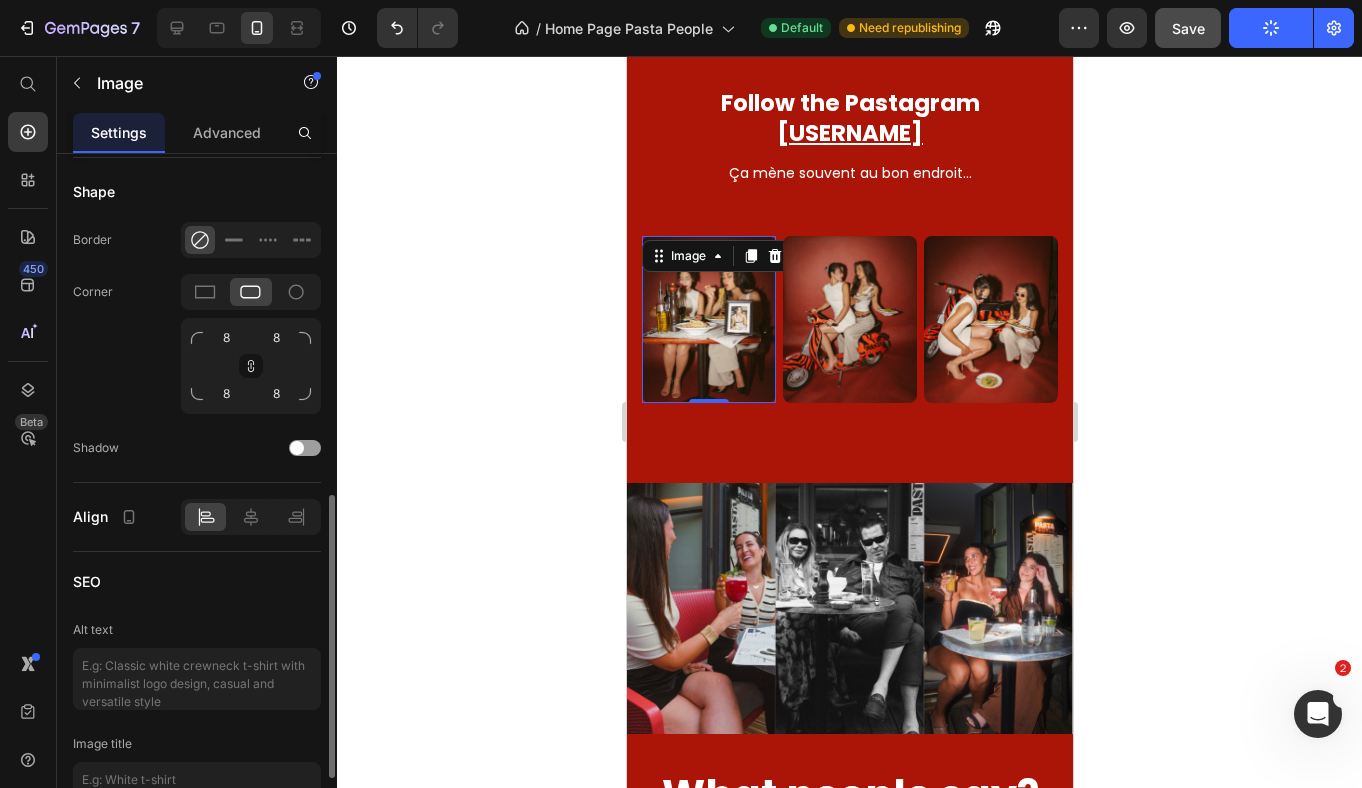 scroll, scrollTop: 874, scrollLeft: 0, axis: vertical 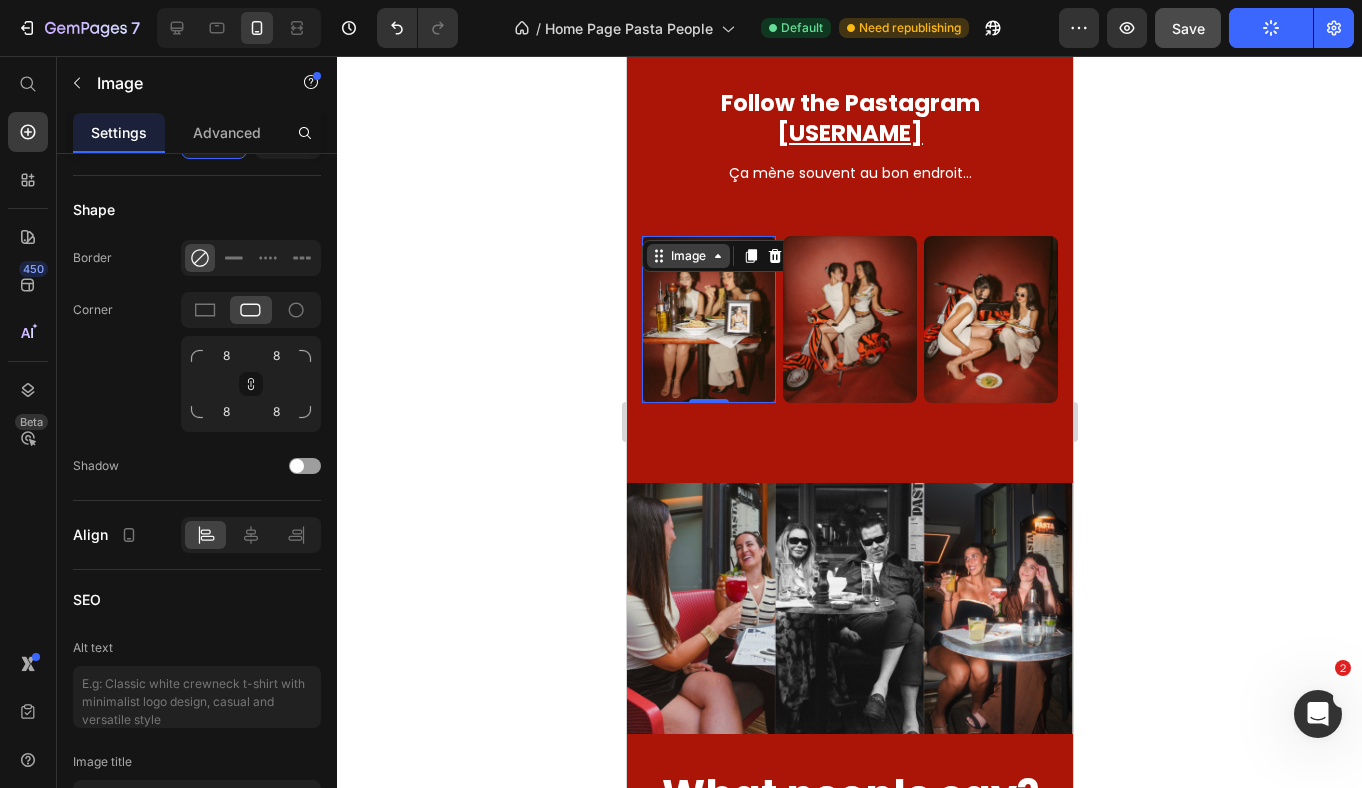 click 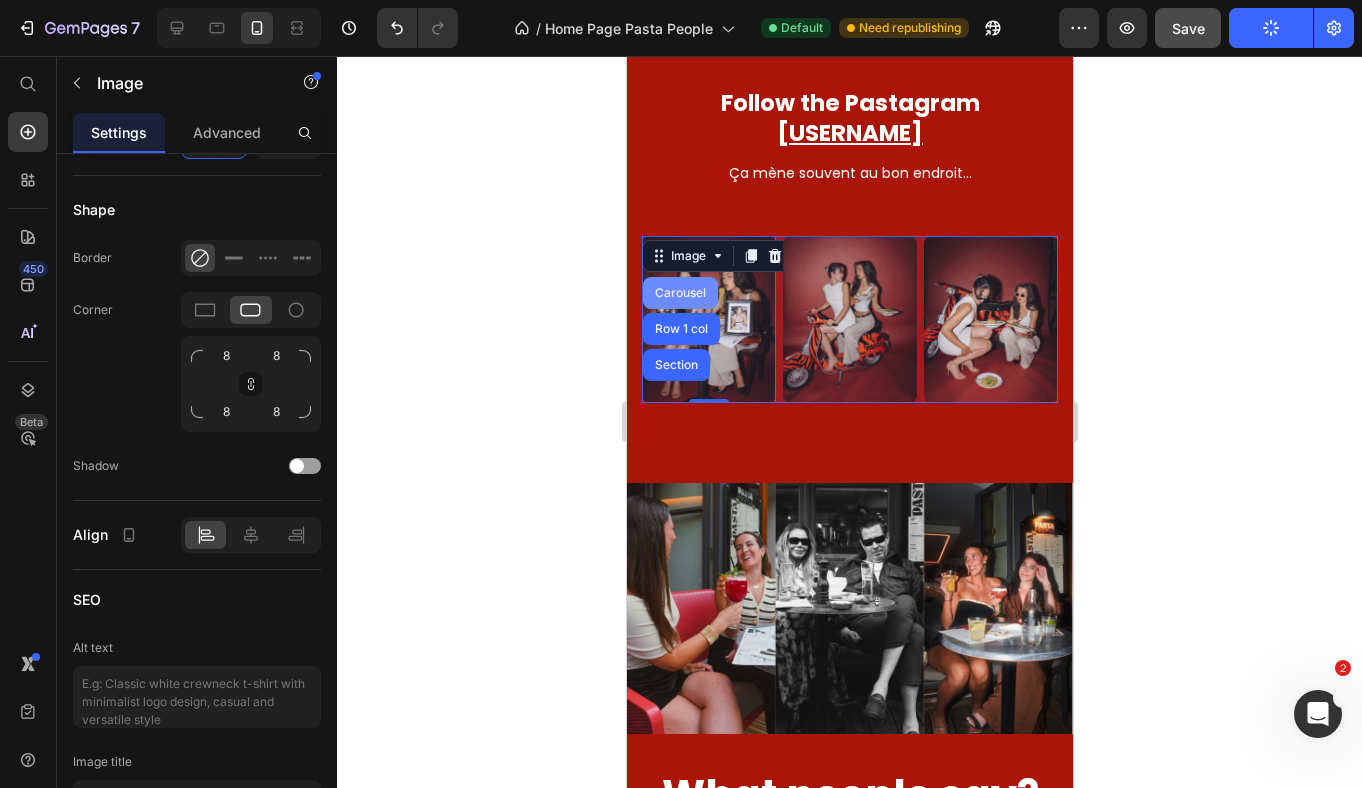 click on "Carousel" at bounding box center [679, 293] 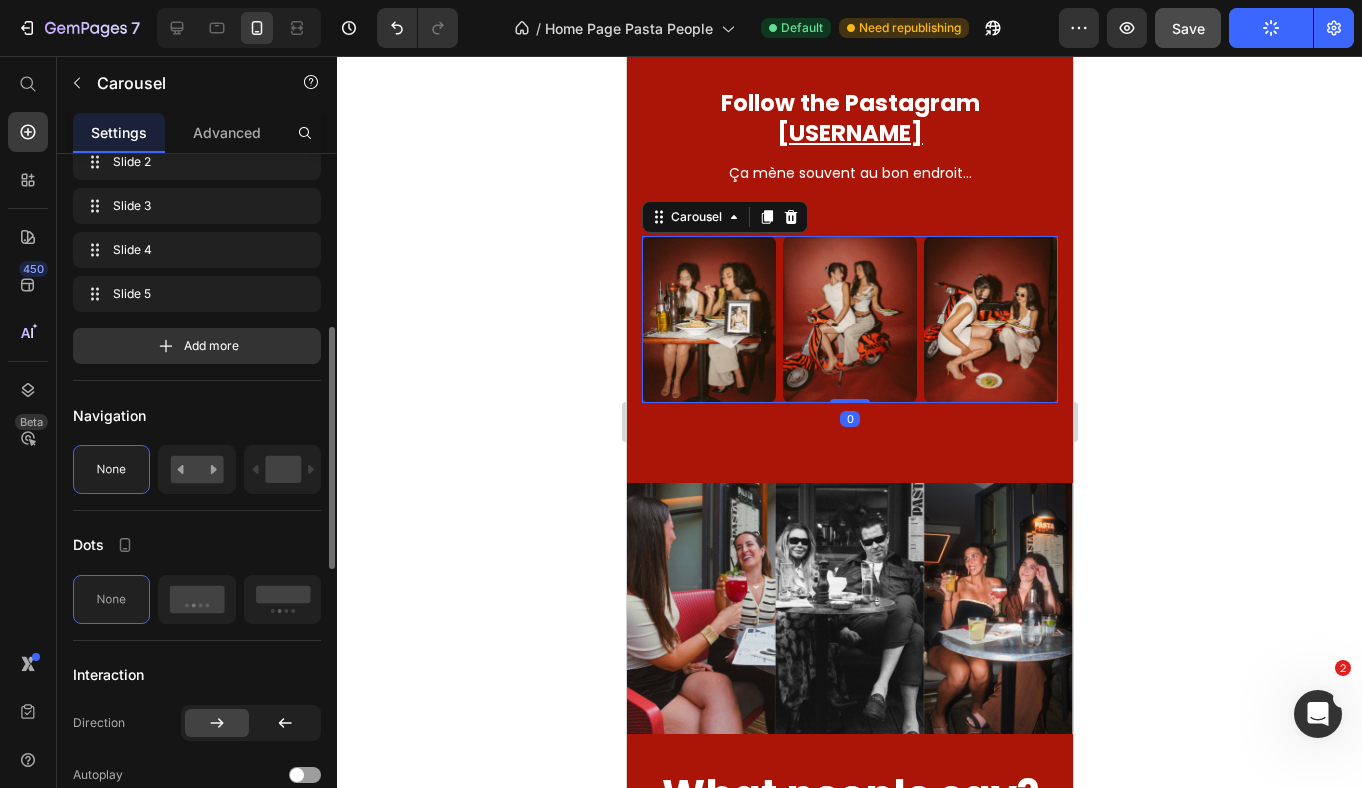 scroll, scrollTop: 514, scrollLeft: 0, axis: vertical 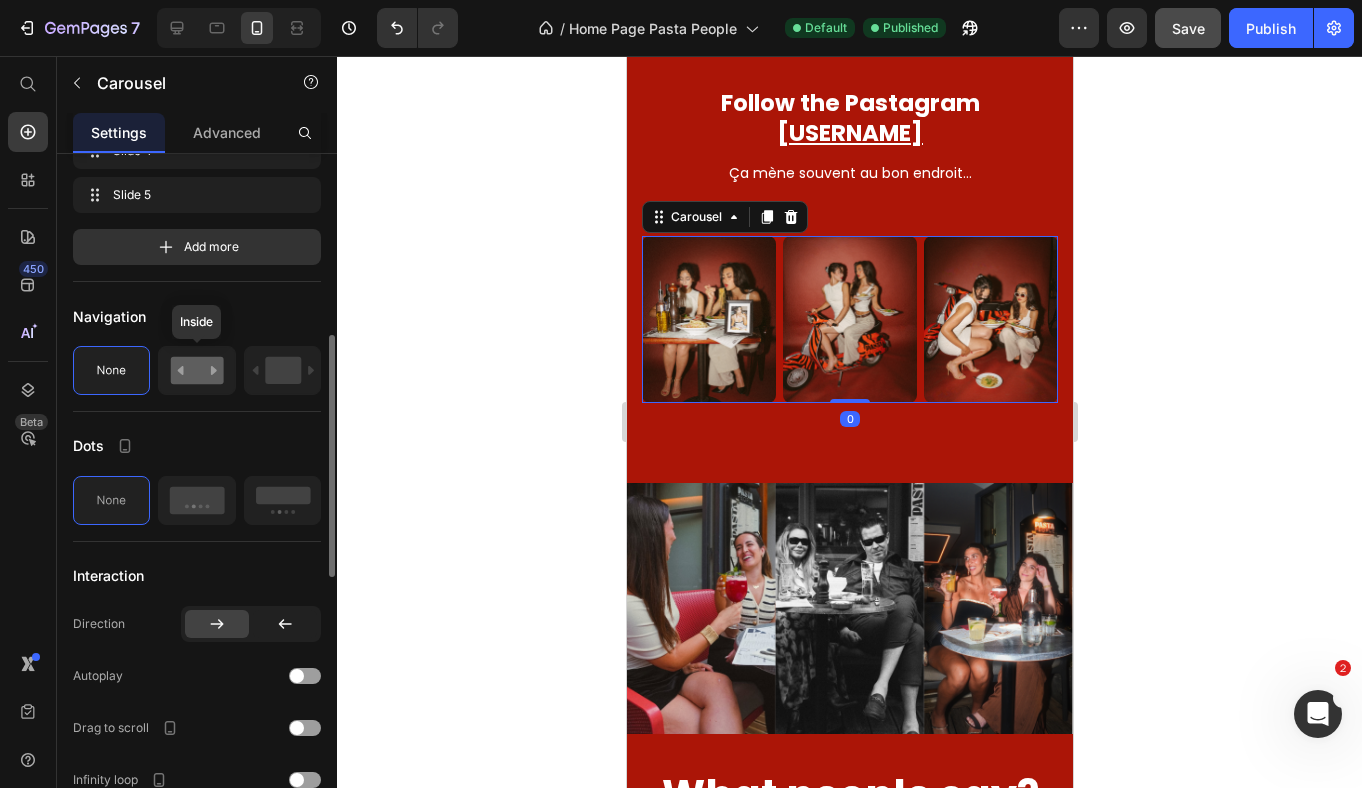 click 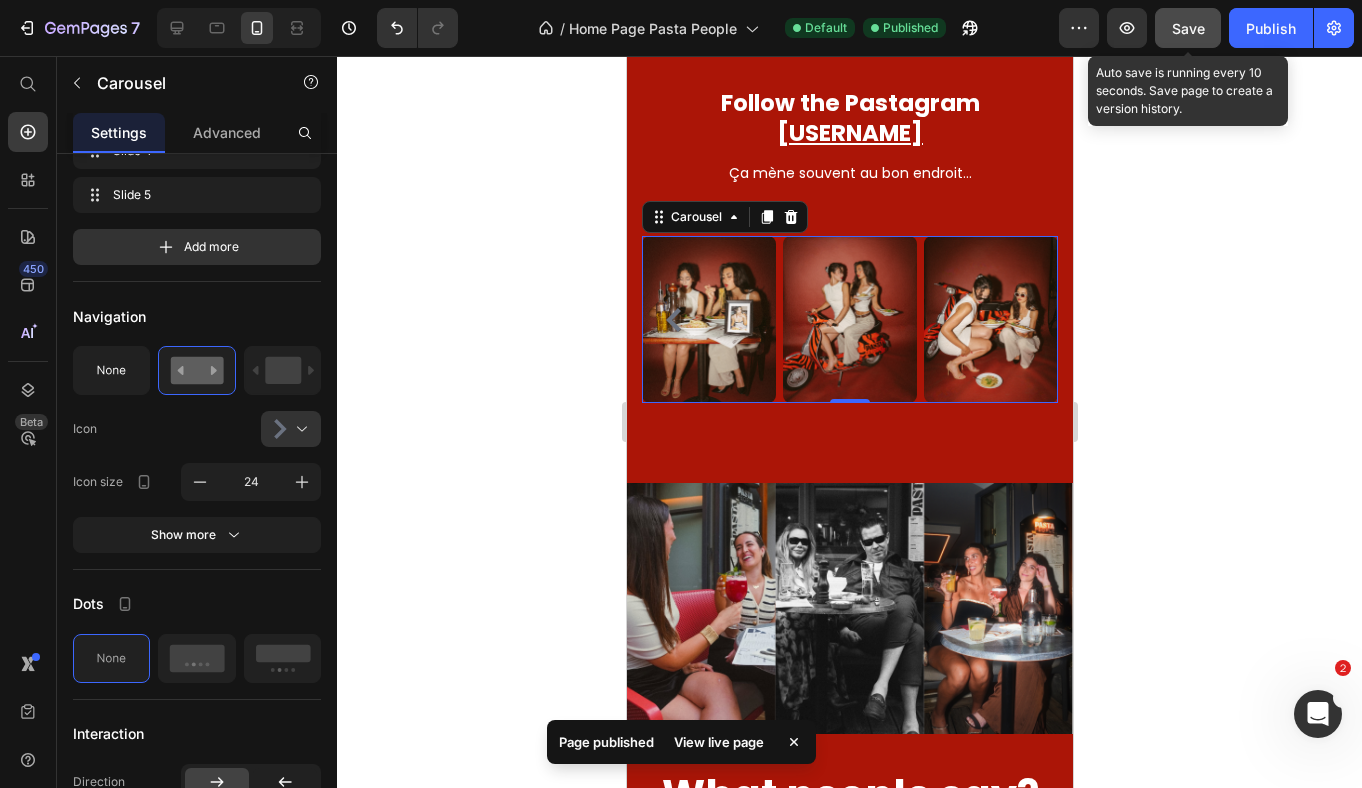 click on "Save" 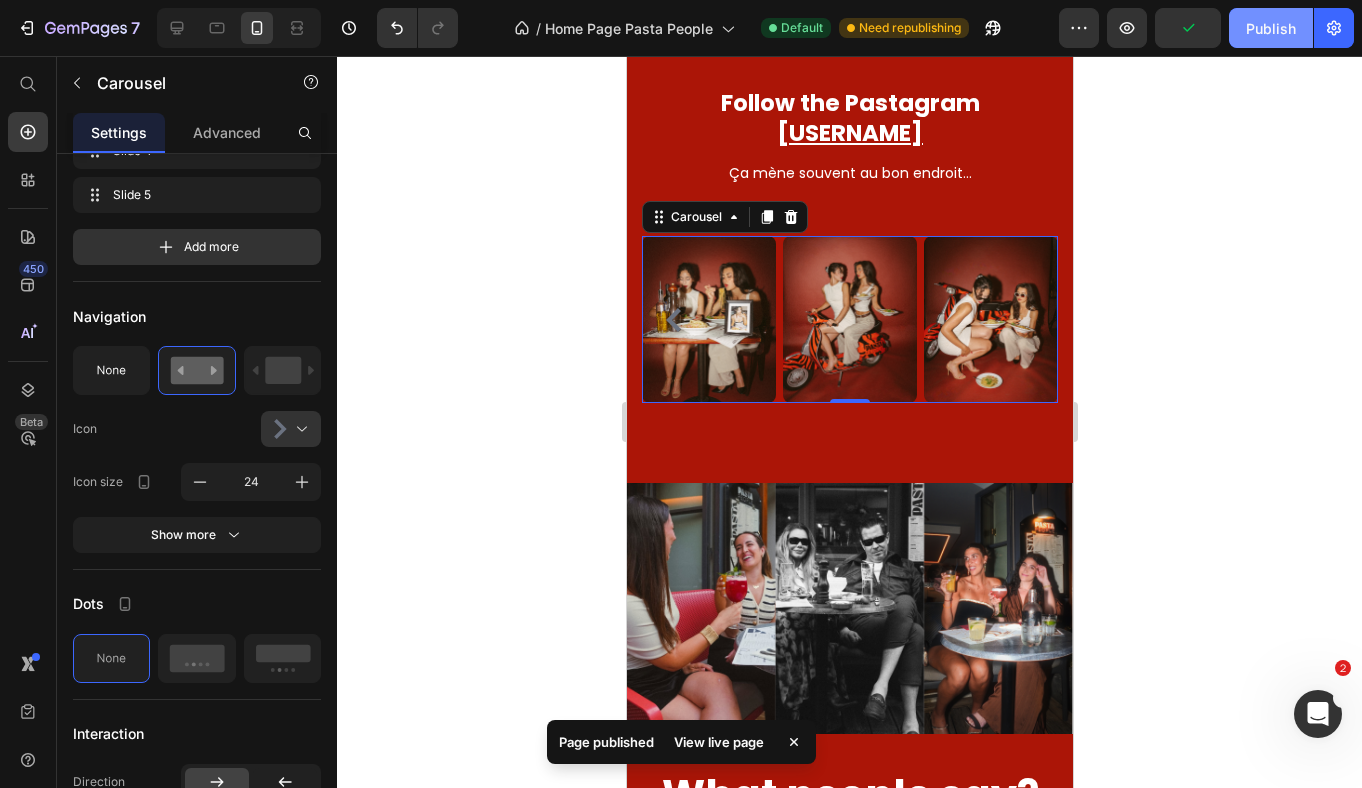 click on "Publish" at bounding box center (1271, 28) 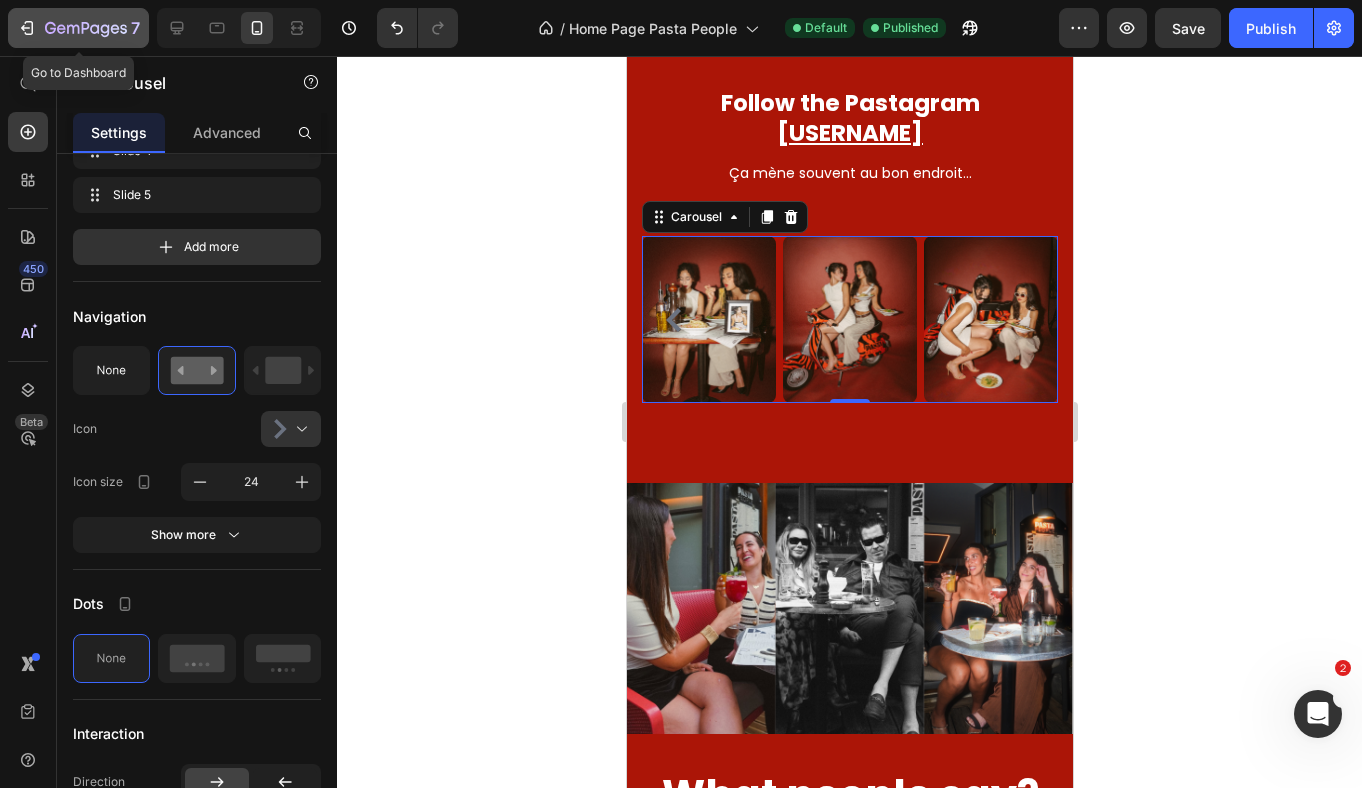 click 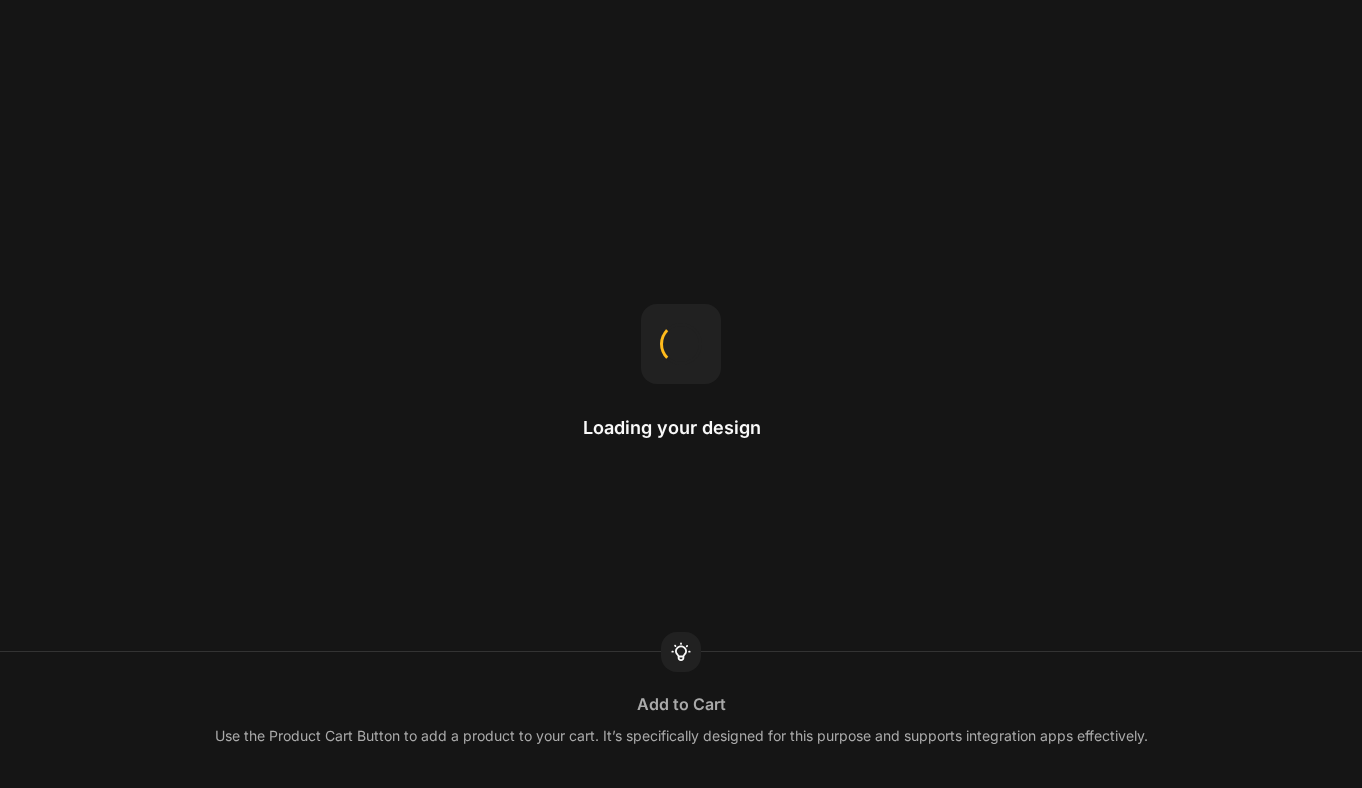 scroll, scrollTop: 0, scrollLeft: 0, axis: both 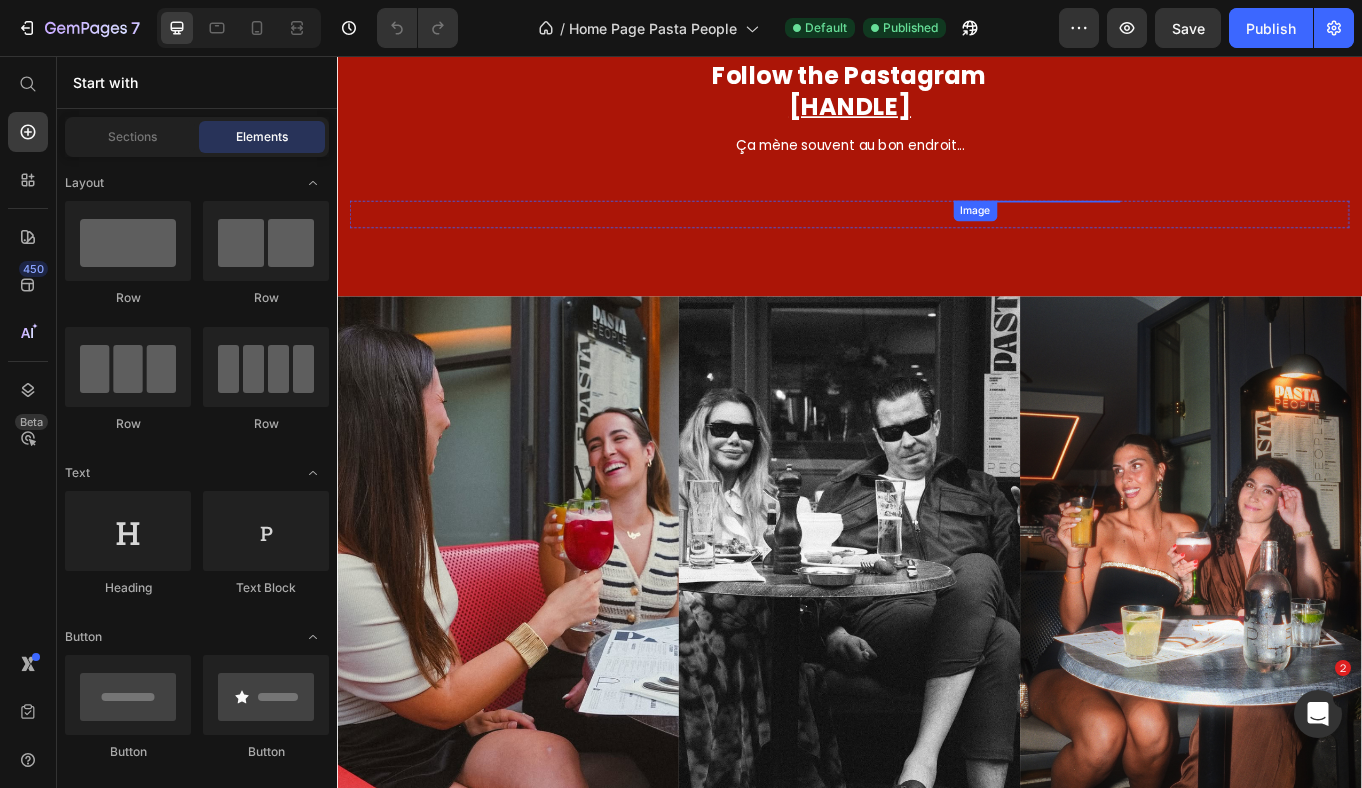 click at bounding box center [1157, 225] 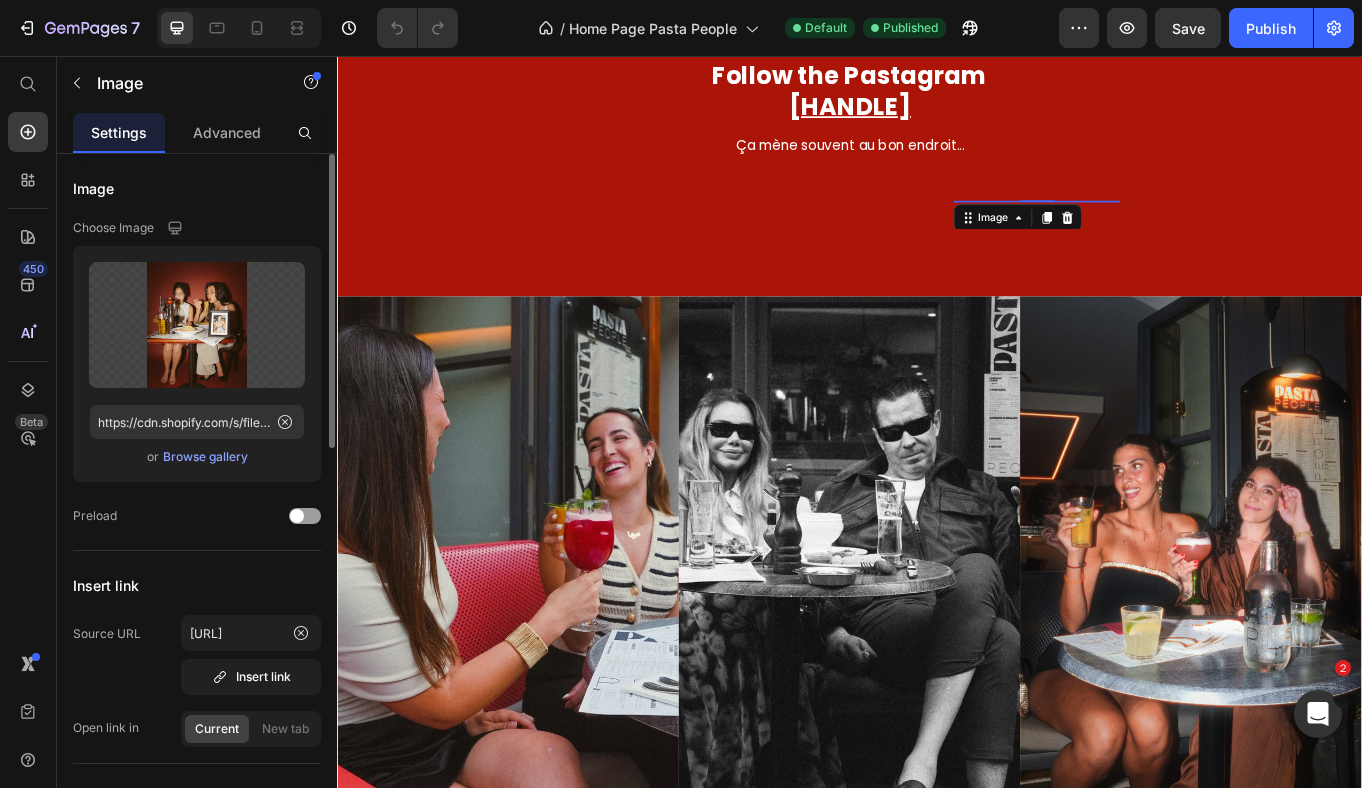 click on "Browse gallery" at bounding box center [205, 457] 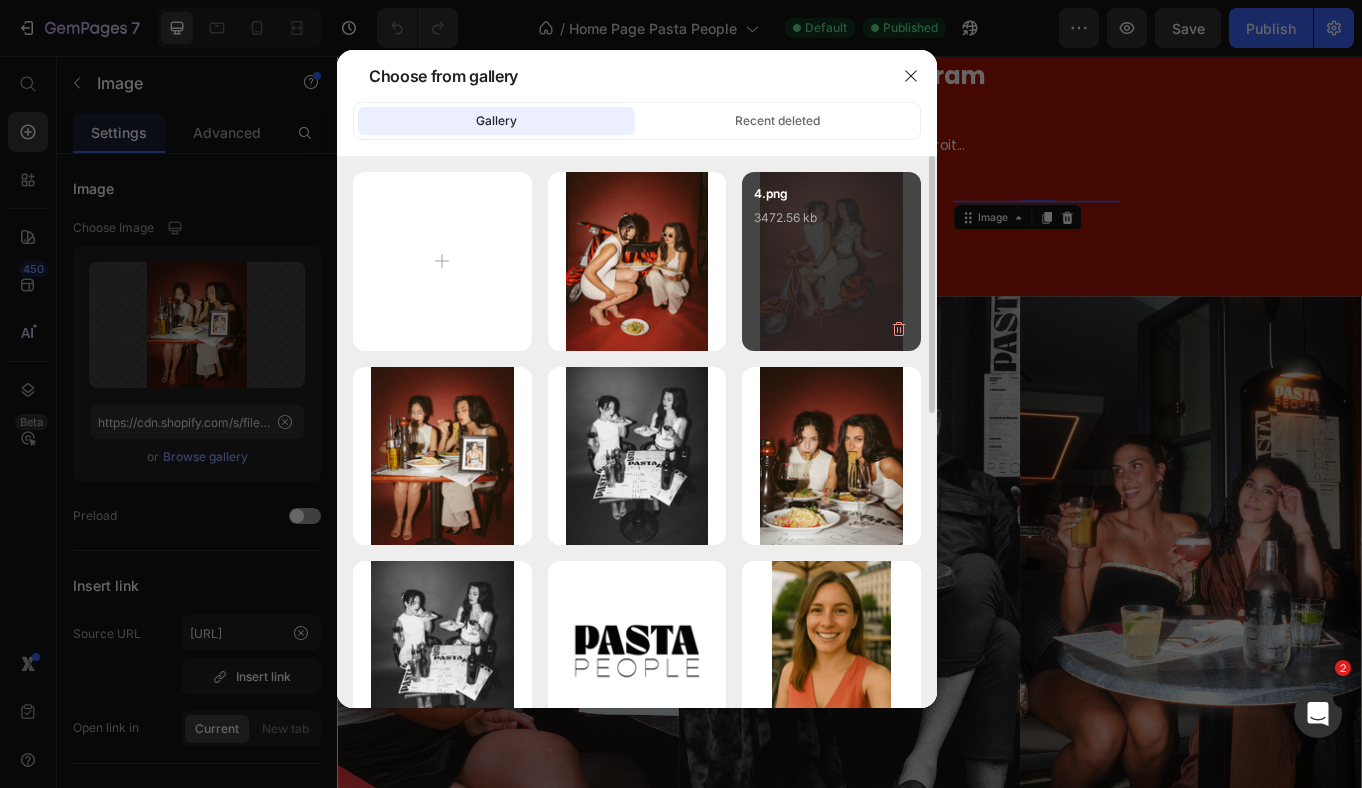 click on "4.png 3472.56 kb" at bounding box center (831, 261) 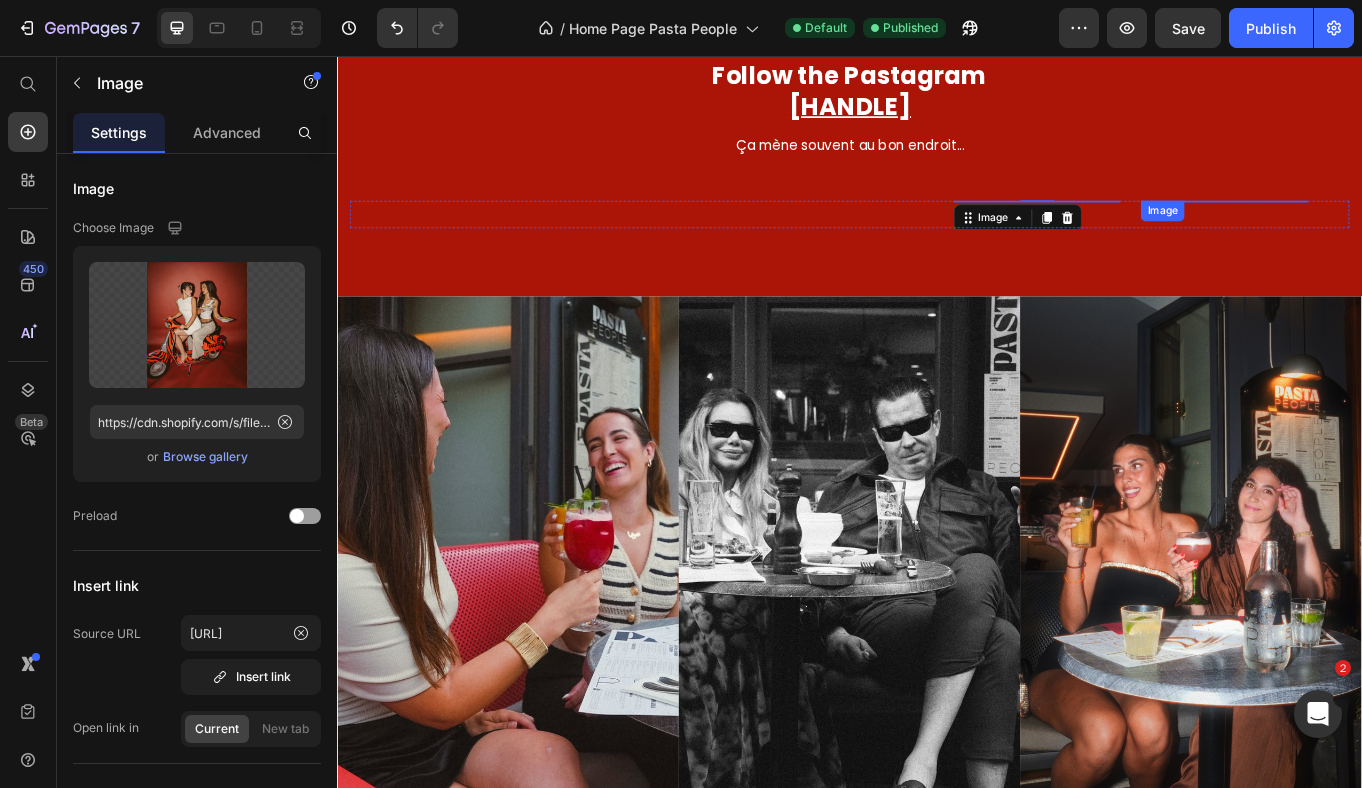 click at bounding box center (1376, 225) 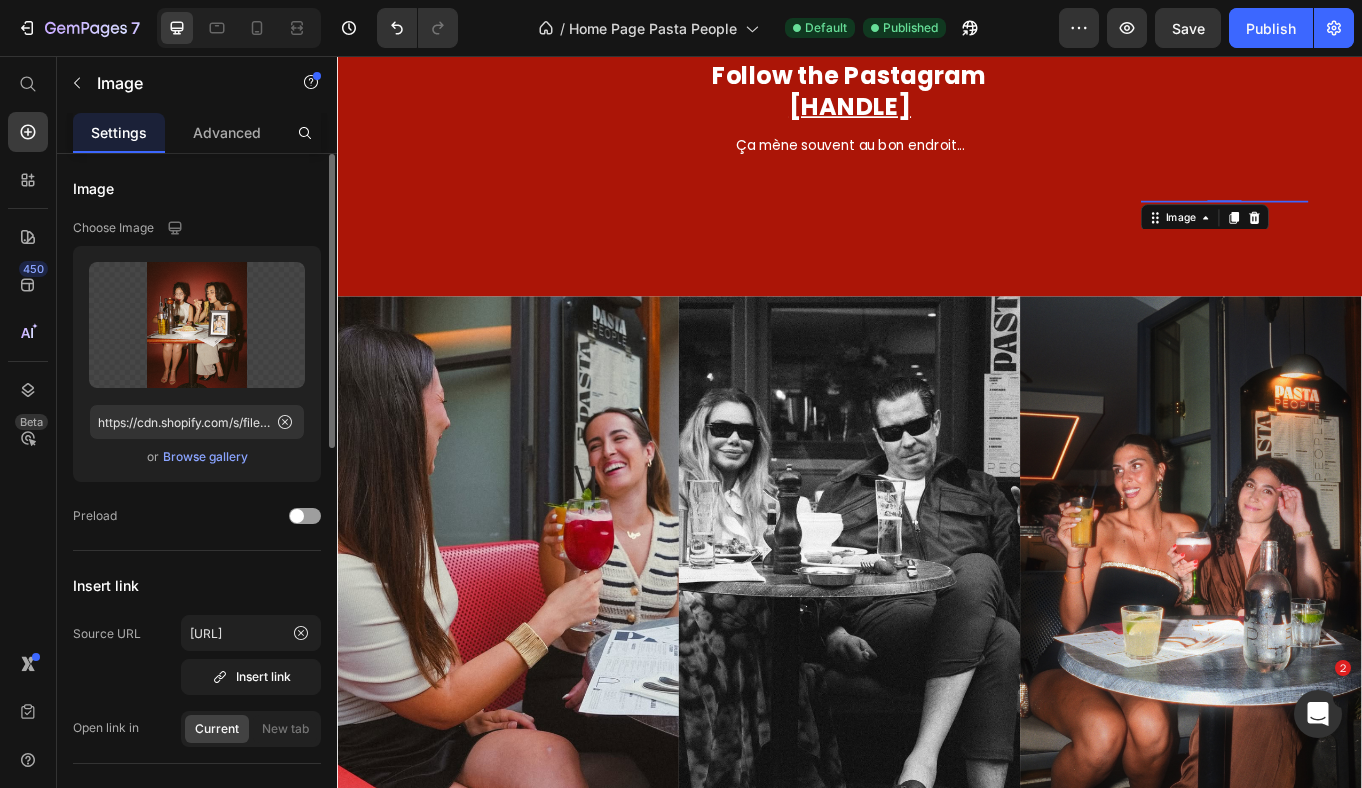click on "Browse gallery" at bounding box center [205, 457] 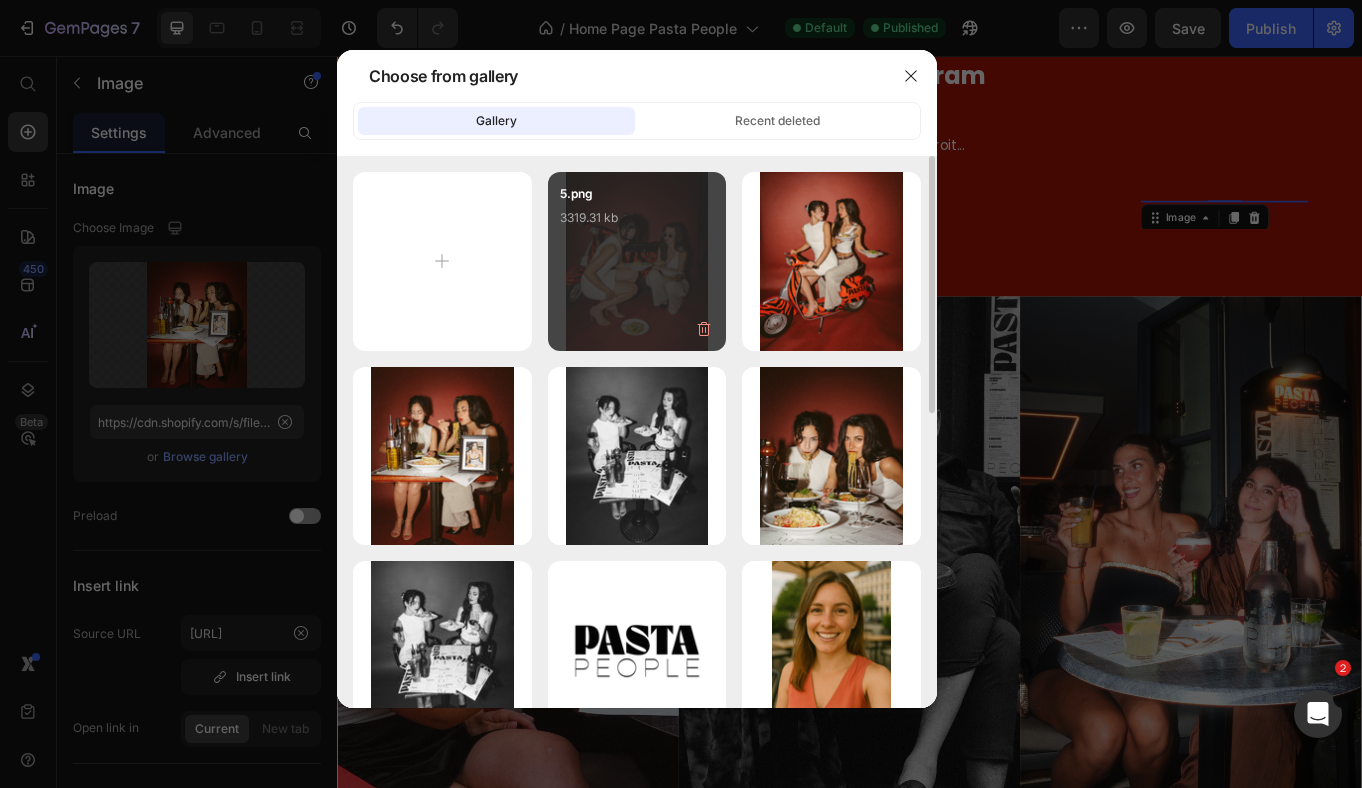 click on "5.png 3319.31 kb" at bounding box center (637, 224) 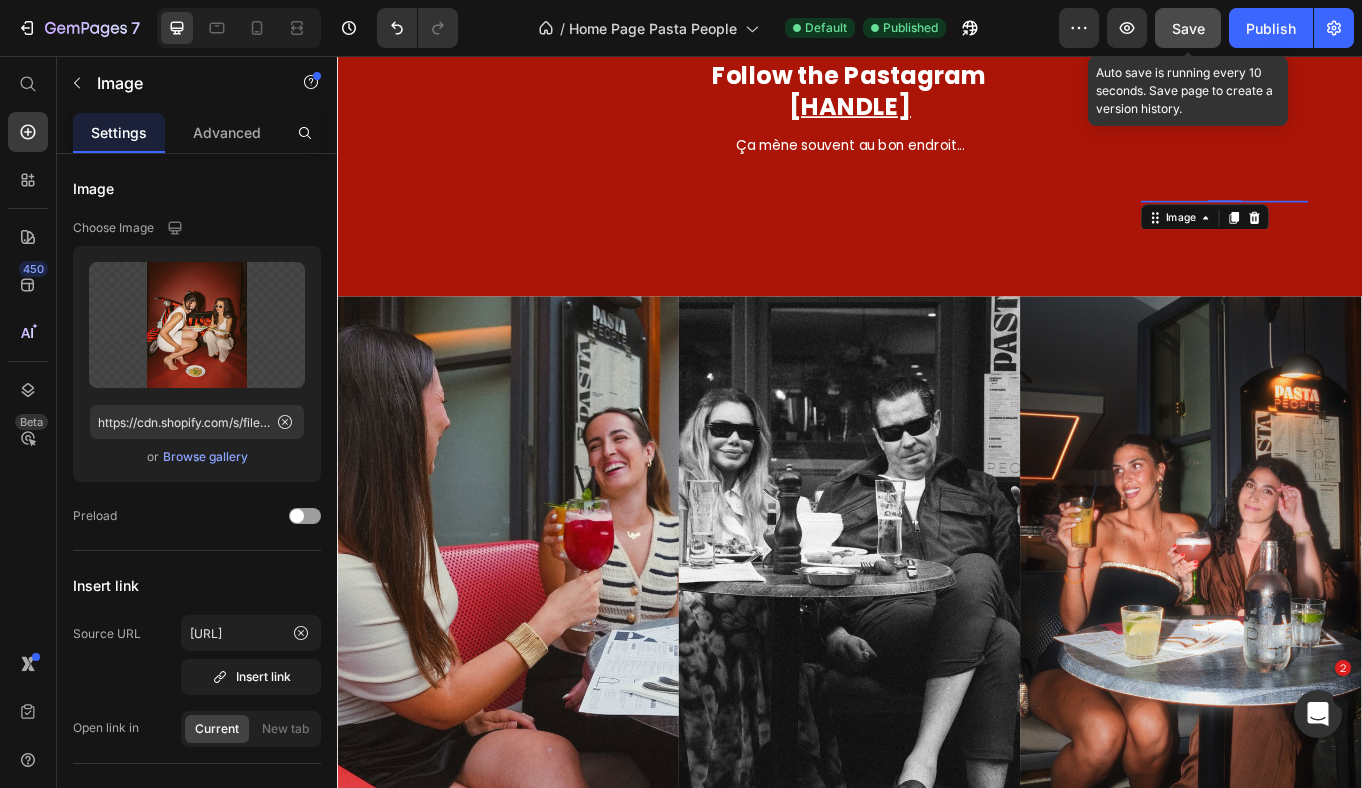 click on "Save" at bounding box center [1188, 28] 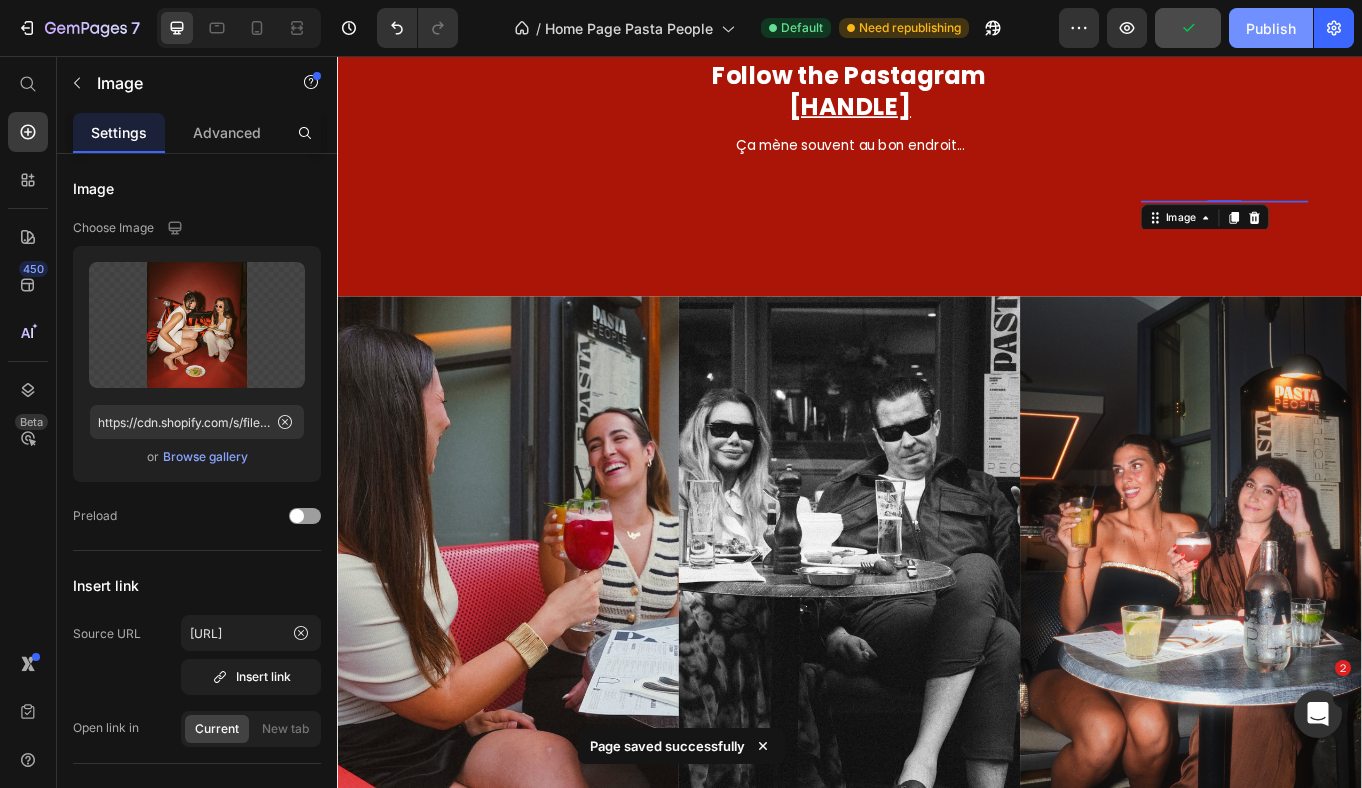 click on "Publish" at bounding box center (1271, 28) 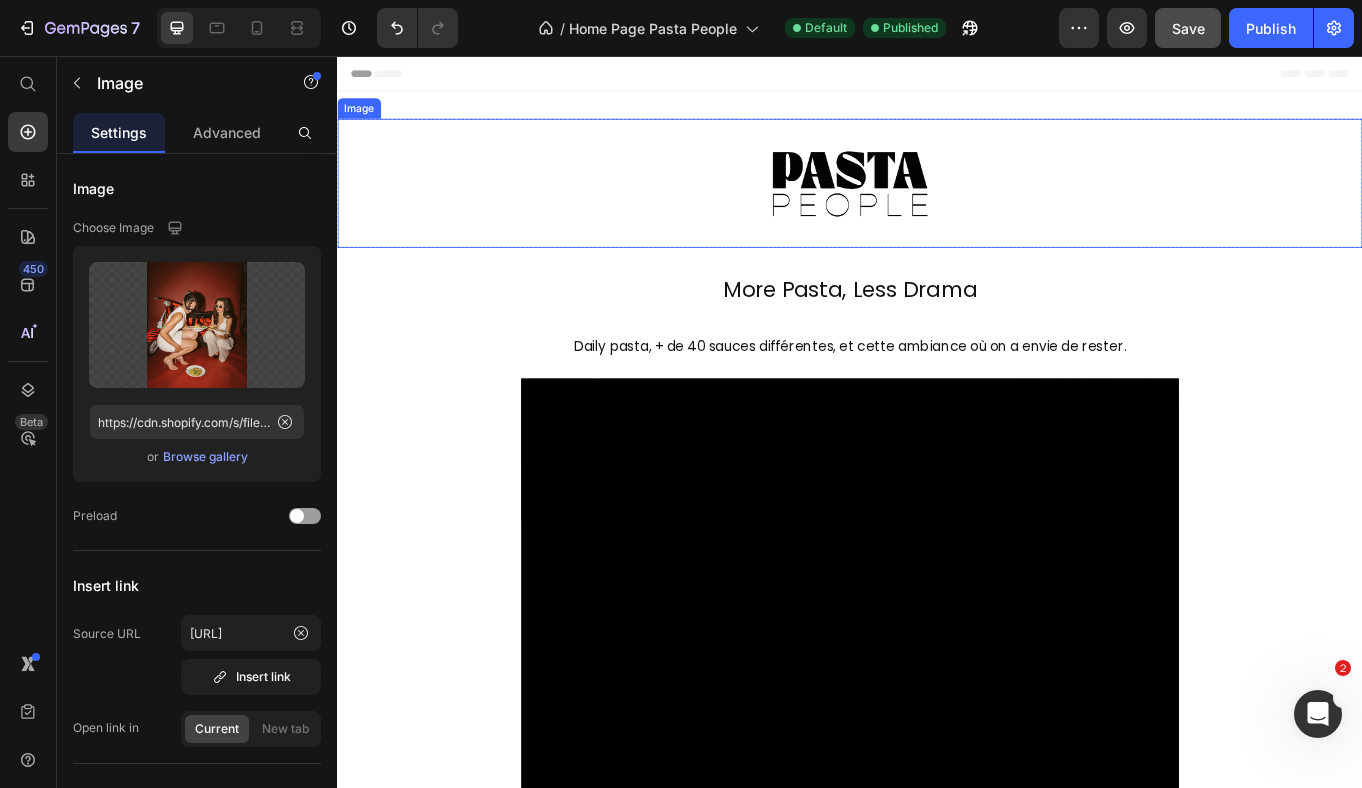scroll, scrollTop: 0, scrollLeft: 0, axis: both 